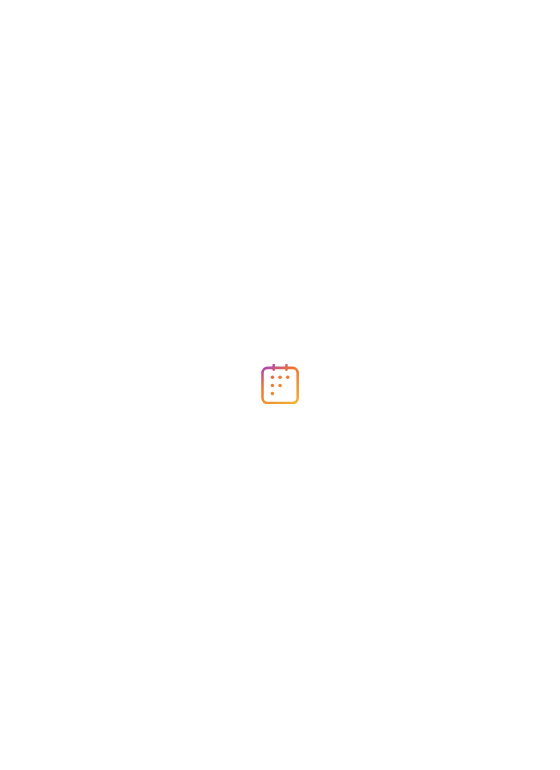 scroll, scrollTop: 0, scrollLeft: 0, axis: both 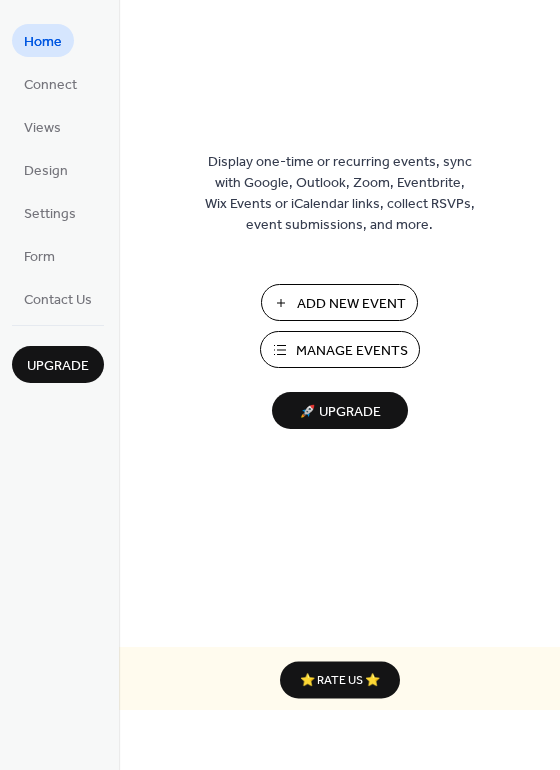 click on "Manage Events" at bounding box center (352, 351) 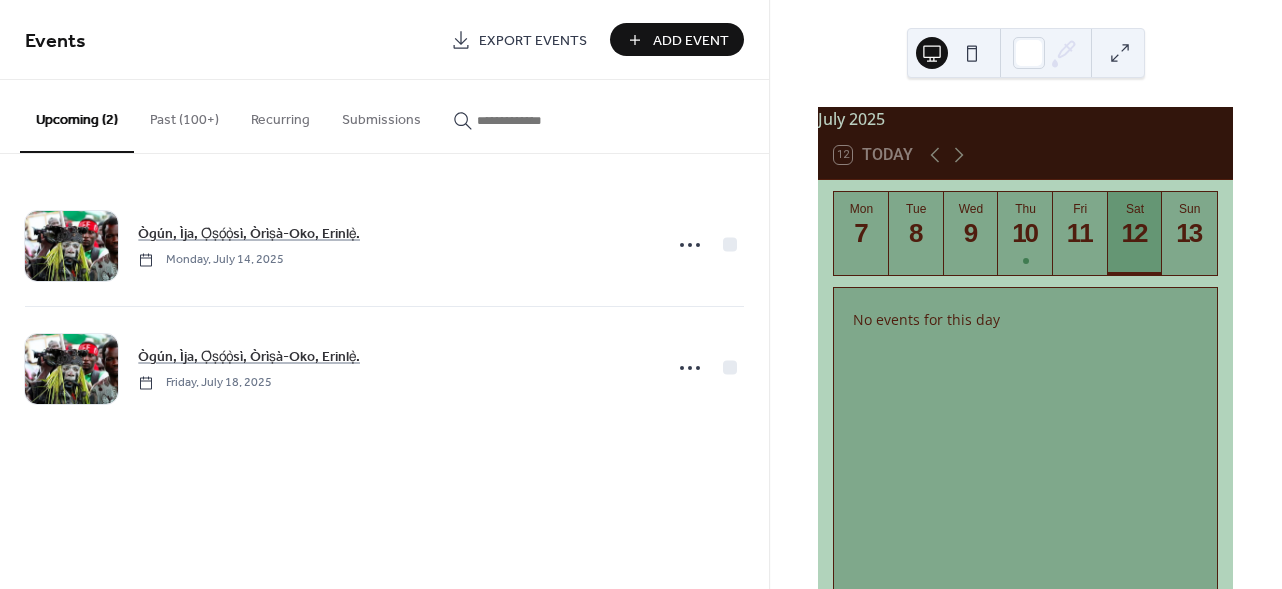 scroll, scrollTop: 0, scrollLeft: 0, axis: both 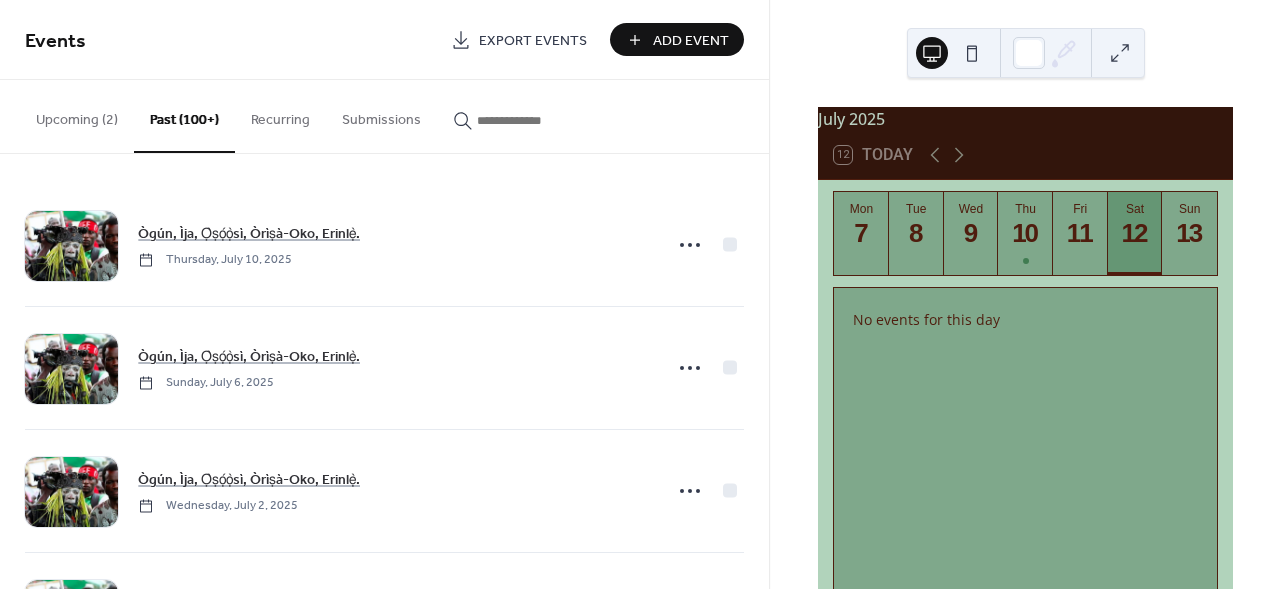 click on "Upcoming  (2)" at bounding box center [77, 115] 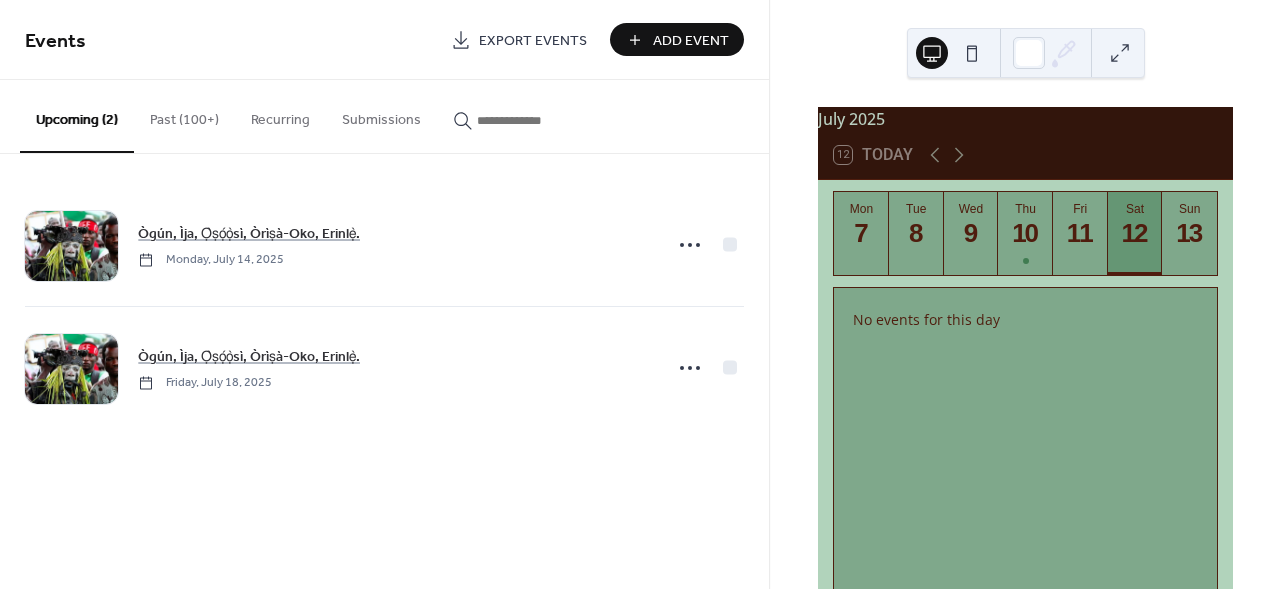 click on "Past  (100+)" at bounding box center (184, 115) 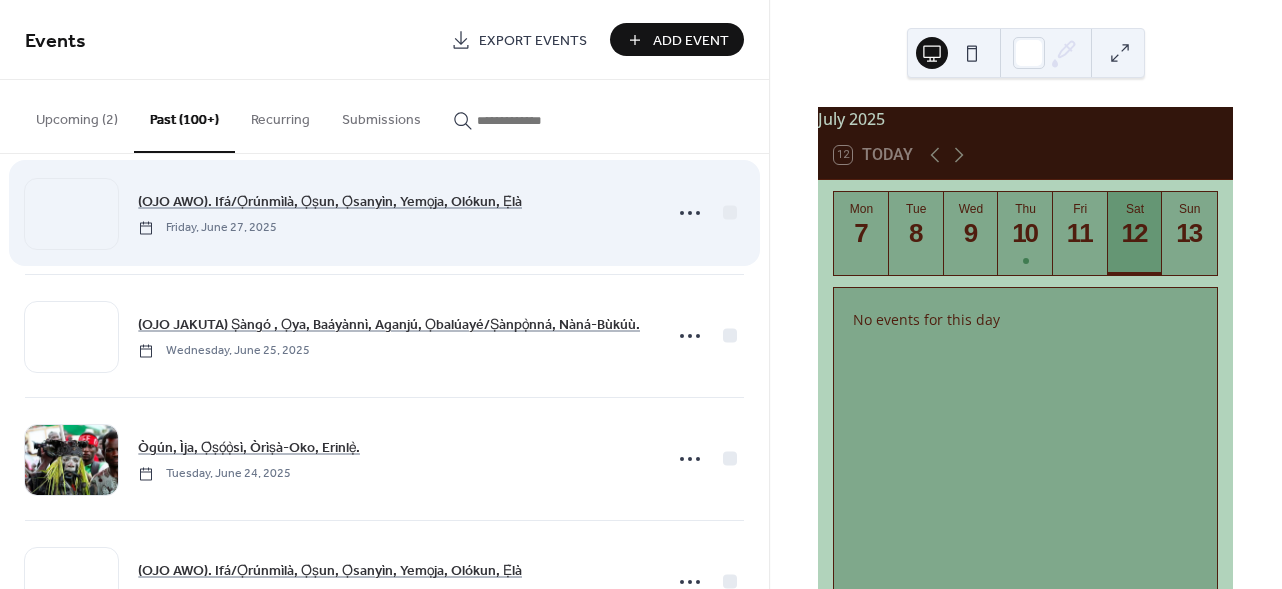 scroll, scrollTop: 552, scrollLeft: 0, axis: vertical 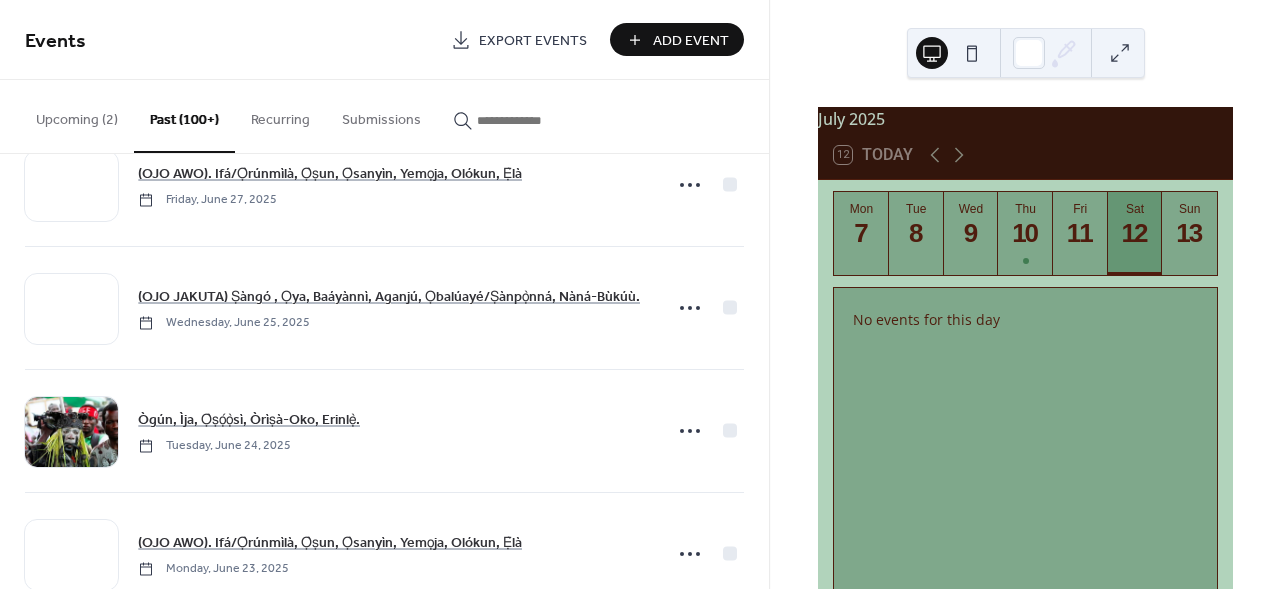 click on "Upcoming  (2)" at bounding box center [77, 115] 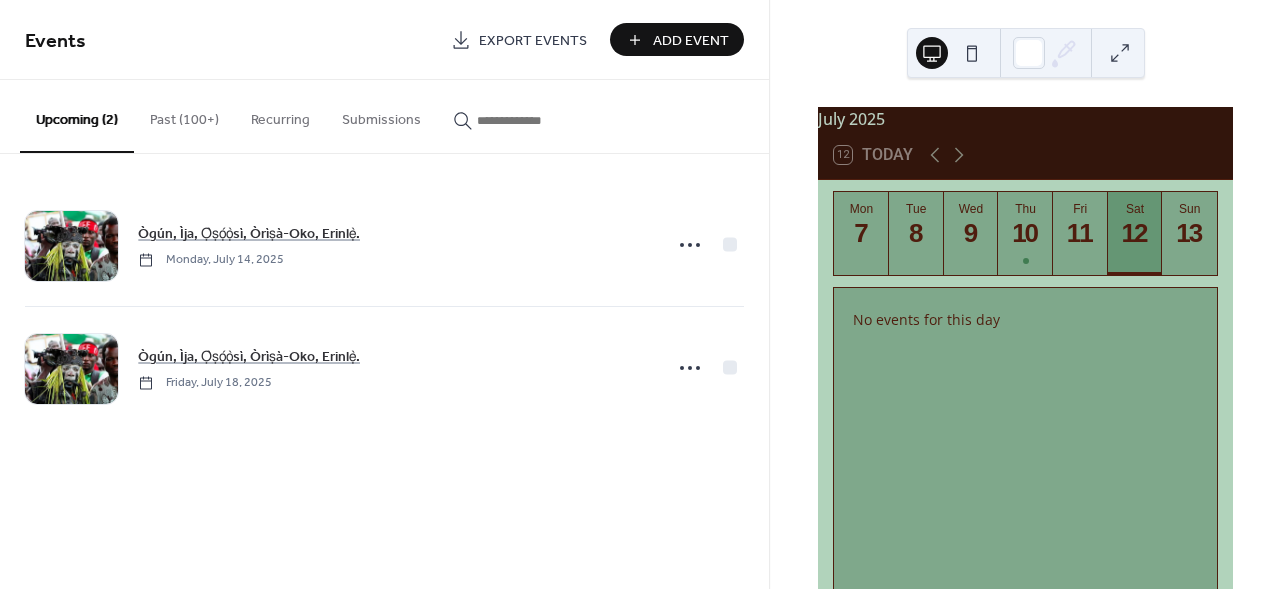 click on "Past  (100+)" at bounding box center (184, 115) 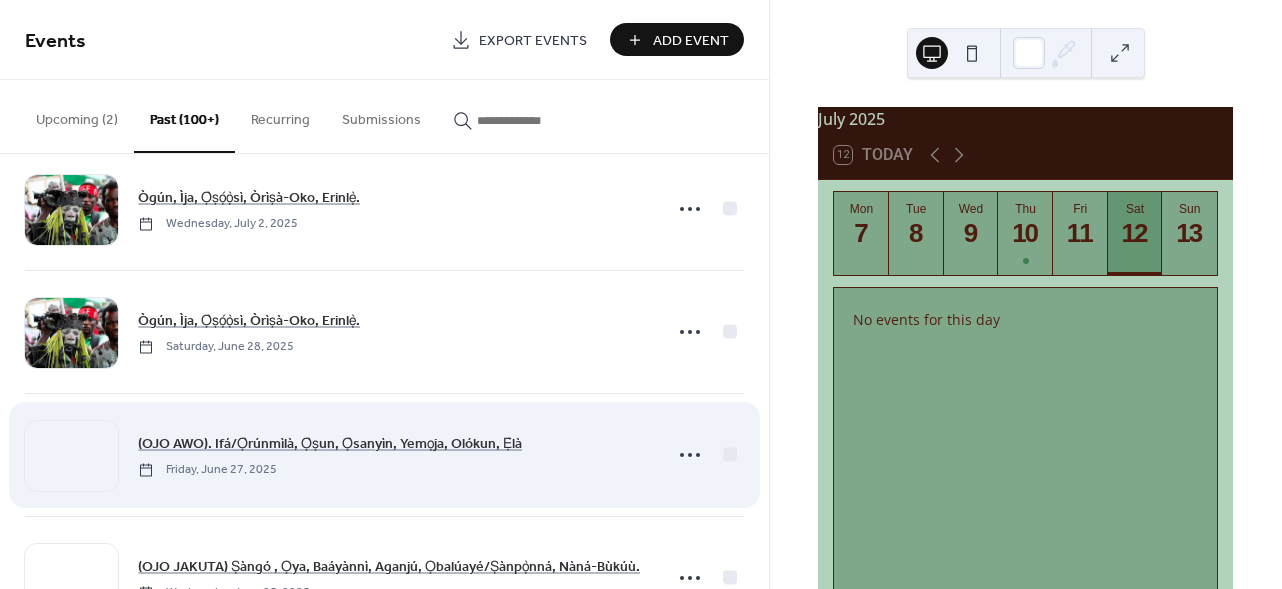 scroll, scrollTop: 299, scrollLeft: 0, axis: vertical 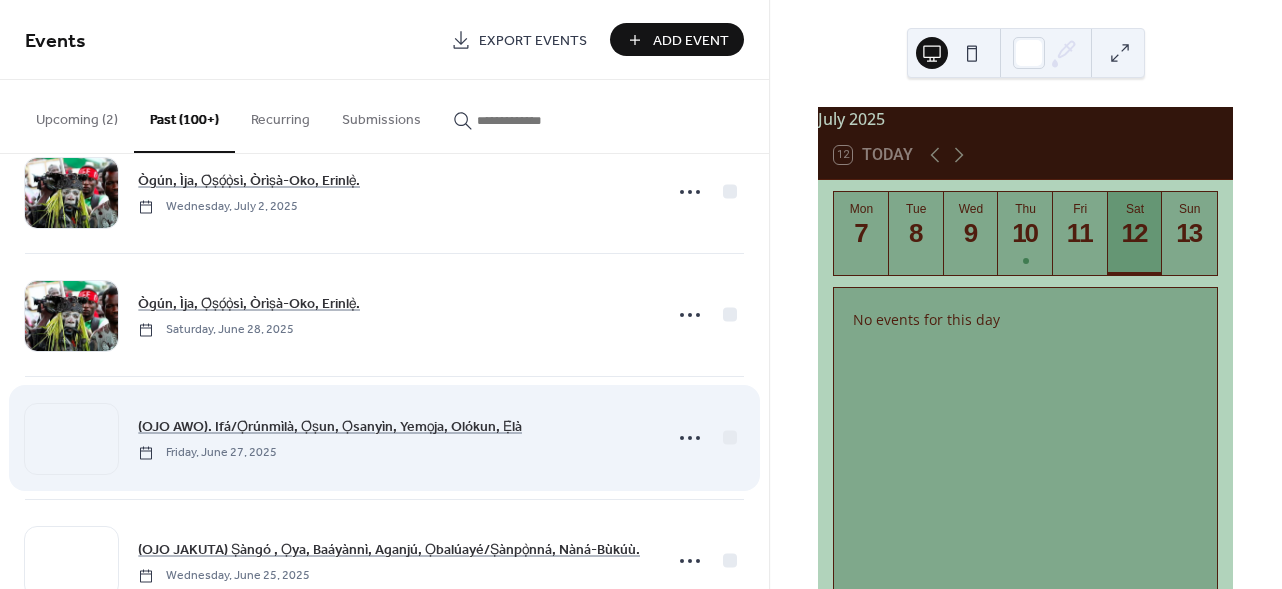 click on "(OJO AWO). Ifá/Ọ̀rúnmìlà, Ọ̀ṣun, Ọ̀sanyìn, Yemọja, Olókun, Ẹ̀là Friday, [MONTH] 27, 2025" at bounding box center [384, 438] 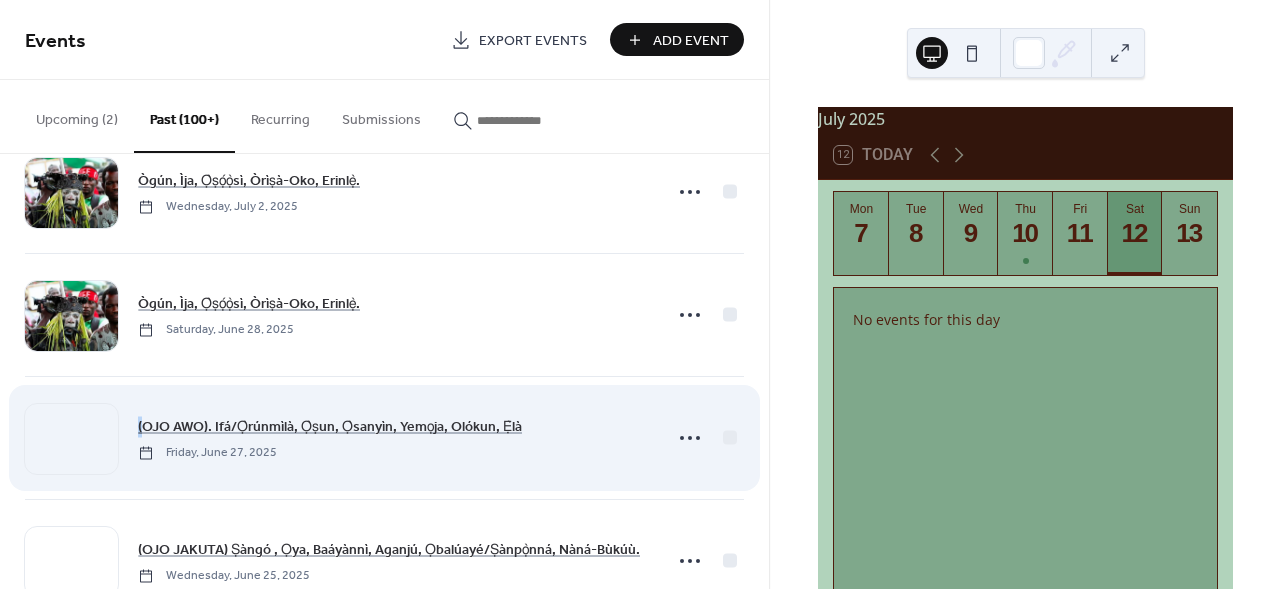 click on "(OJO AWO). Ifá/Ọ̀rúnmìlà, Ọ̀ṣun, Ọ̀sanyìn, Yemọja, Olókun, Ẹ̀là Friday, [MONTH] 27, 2025" at bounding box center (384, 438) 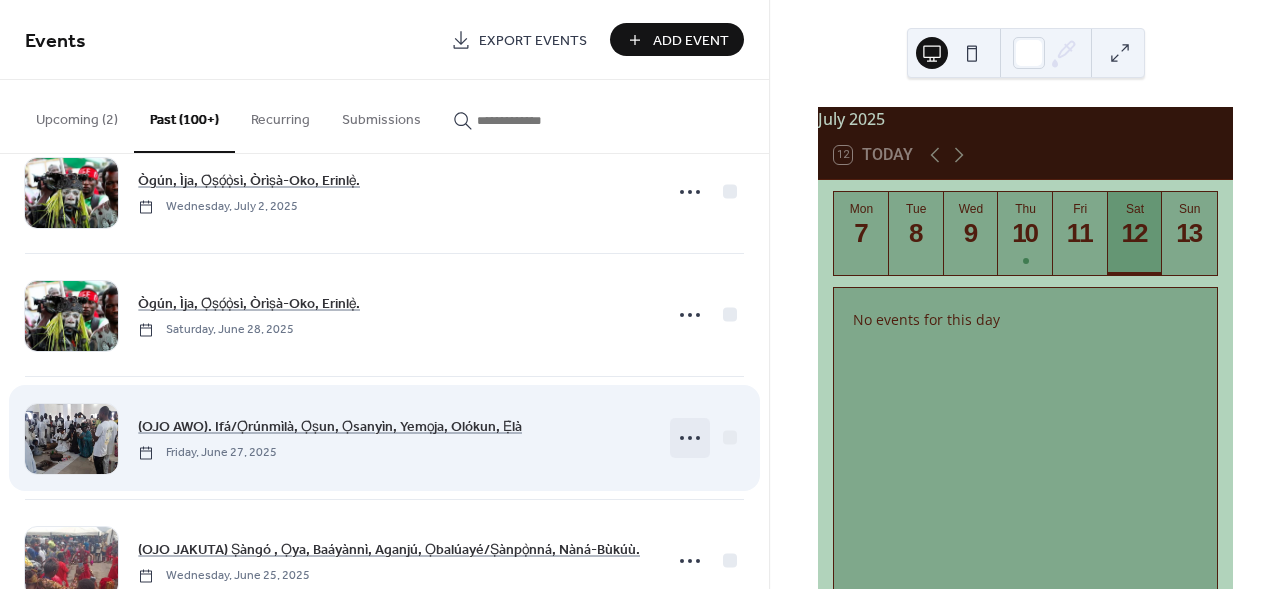 click 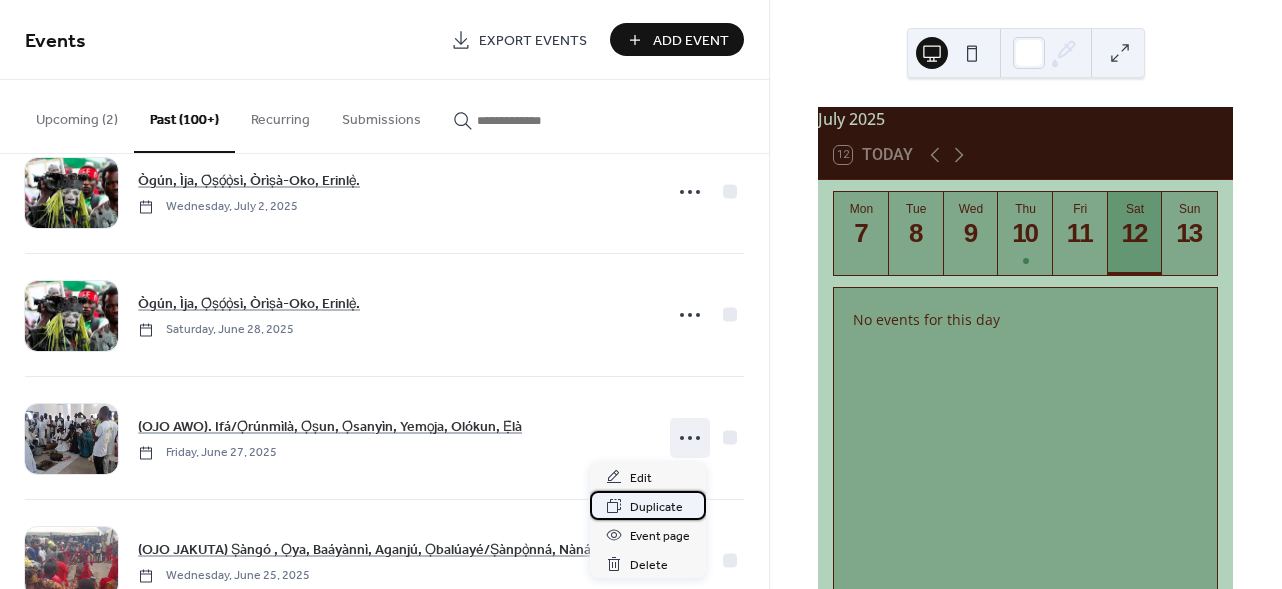 click on "Duplicate" at bounding box center [656, 507] 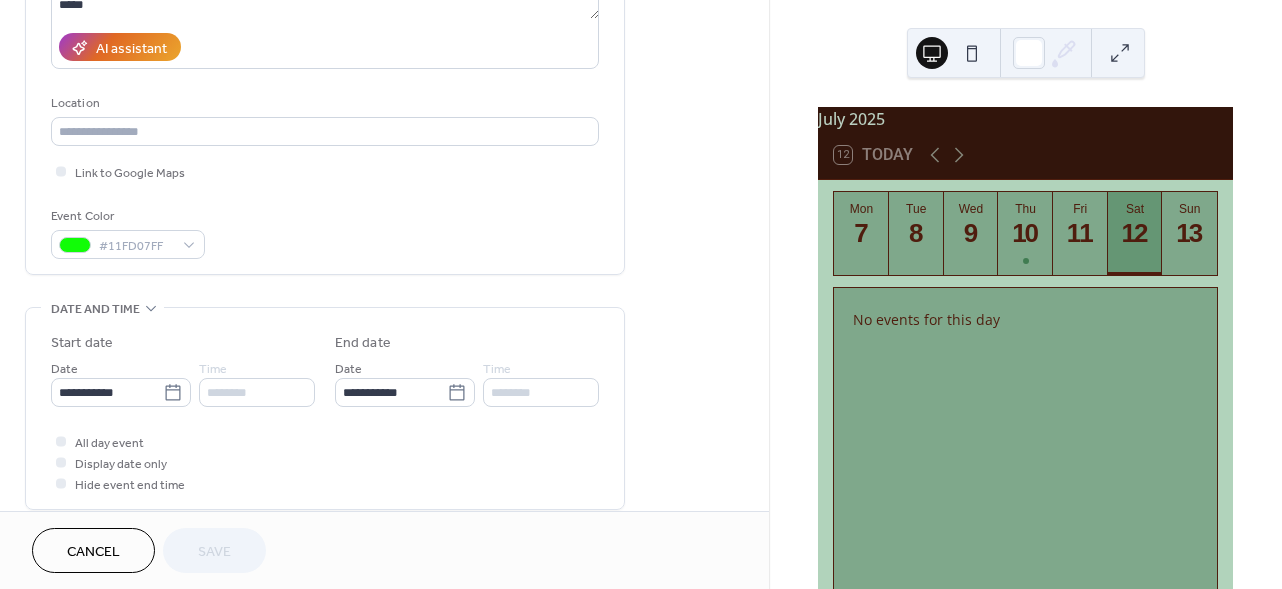 scroll, scrollTop: 348, scrollLeft: 0, axis: vertical 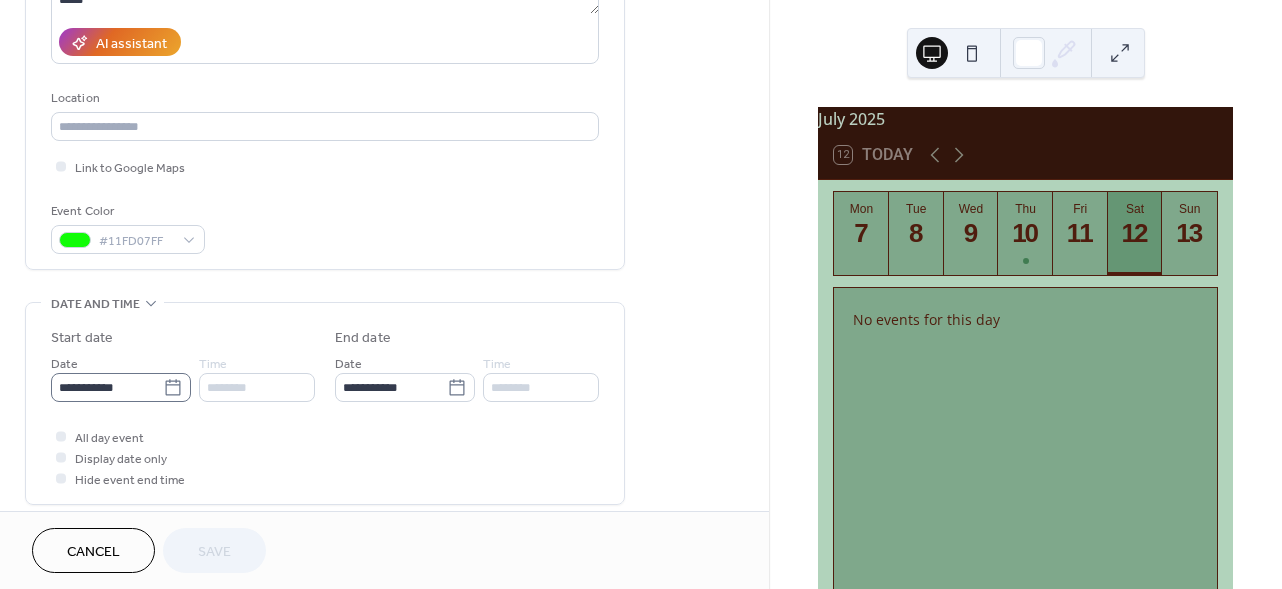 click 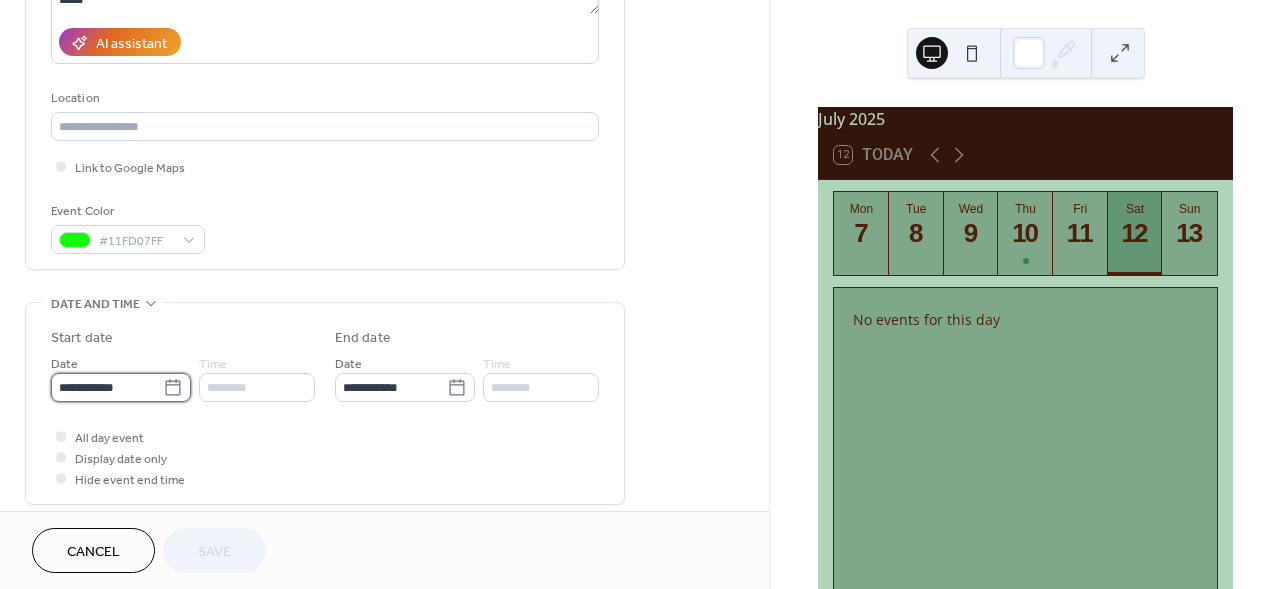 click on "**********" at bounding box center (107, 387) 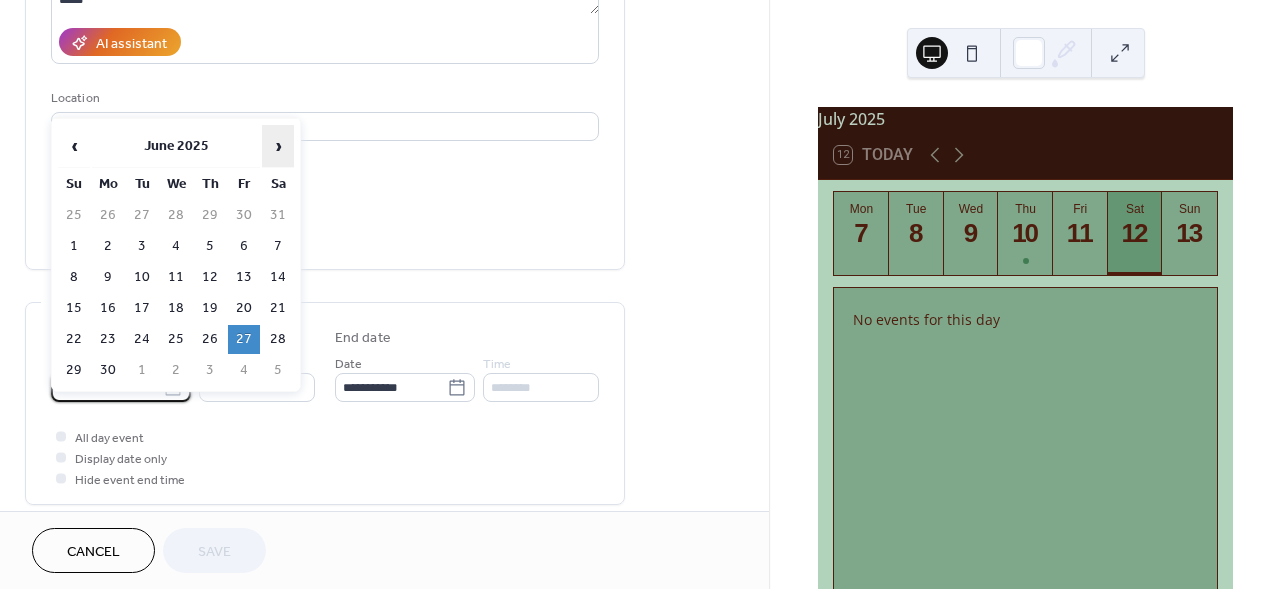click on "›" at bounding box center (278, 146) 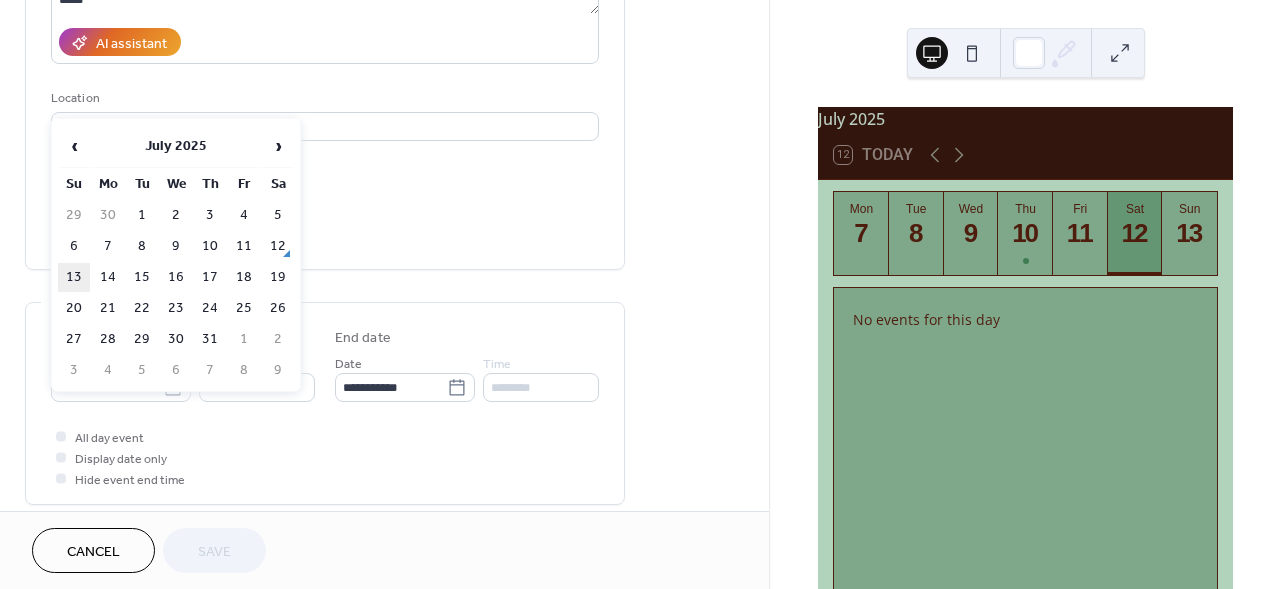 click on "13" at bounding box center [74, 277] 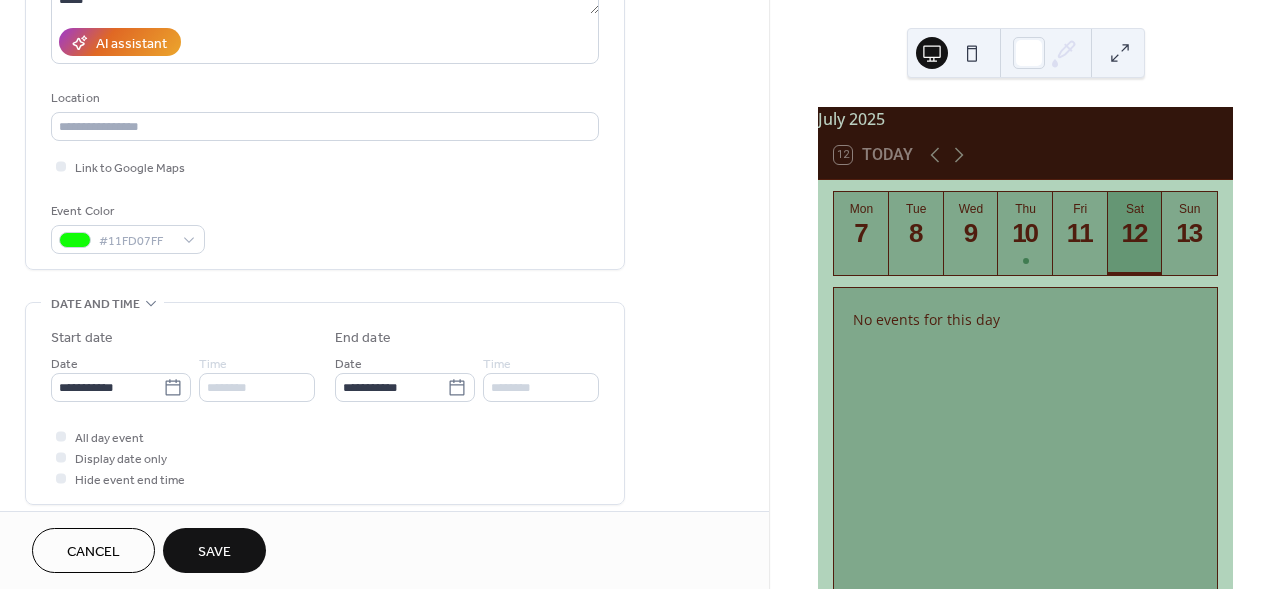 click on "Save" at bounding box center (214, 550) 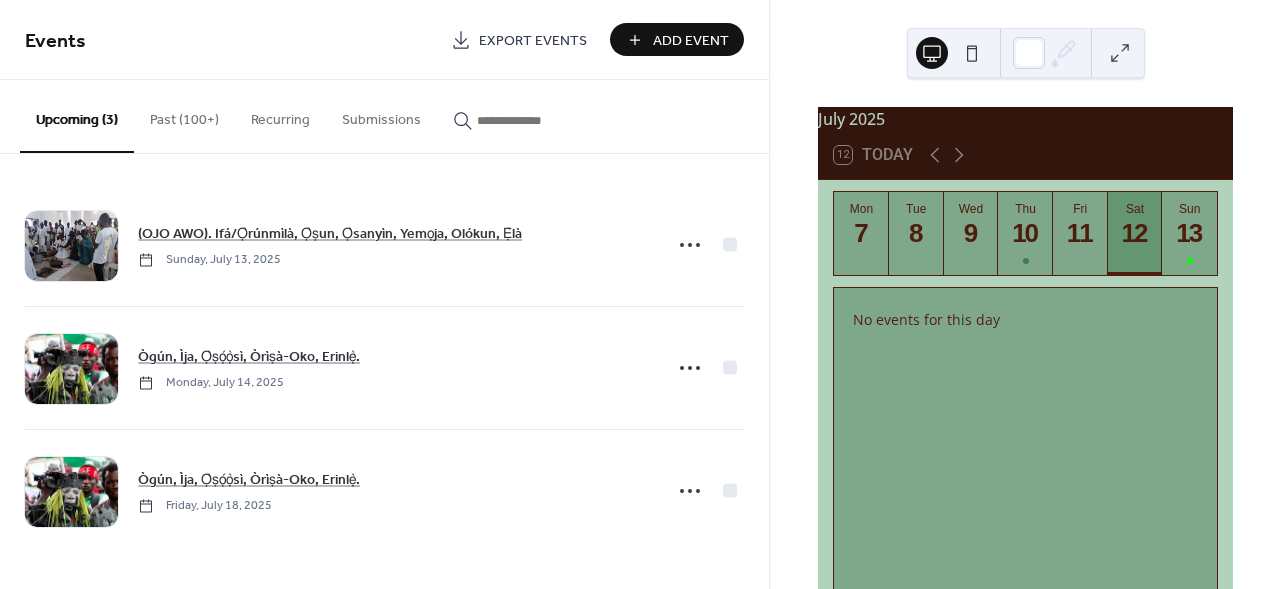 click on "Past  (100+)" at bounding box center [184, 115] 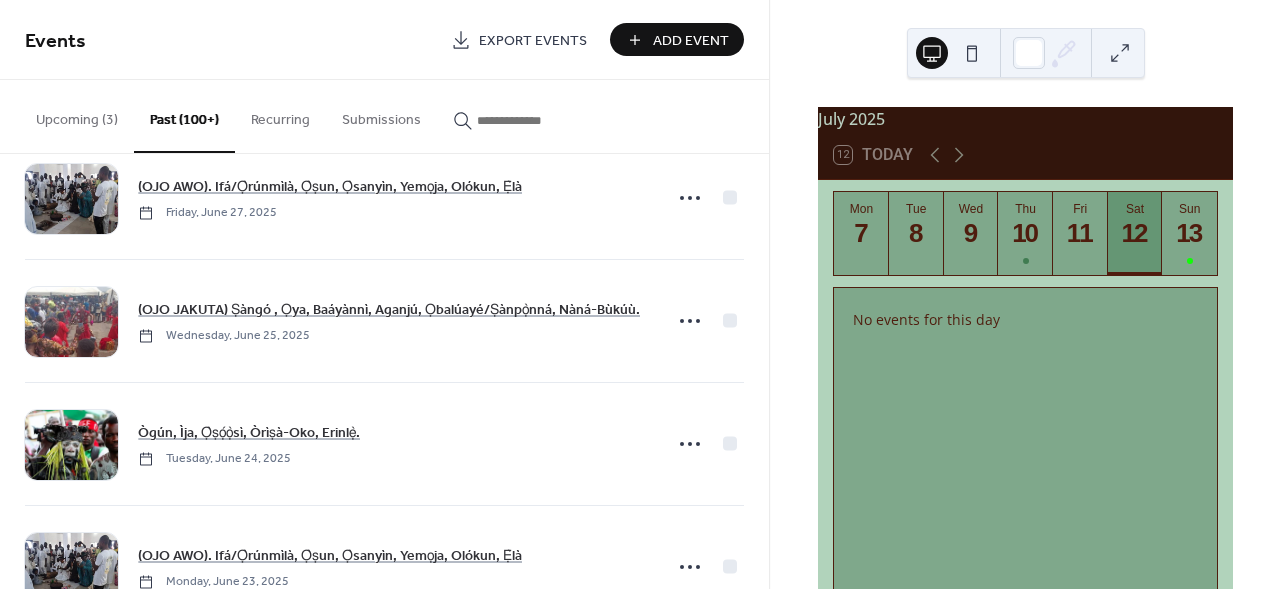 scroll, scrollTop: 596, scrollLeft: 0, axis: vertical 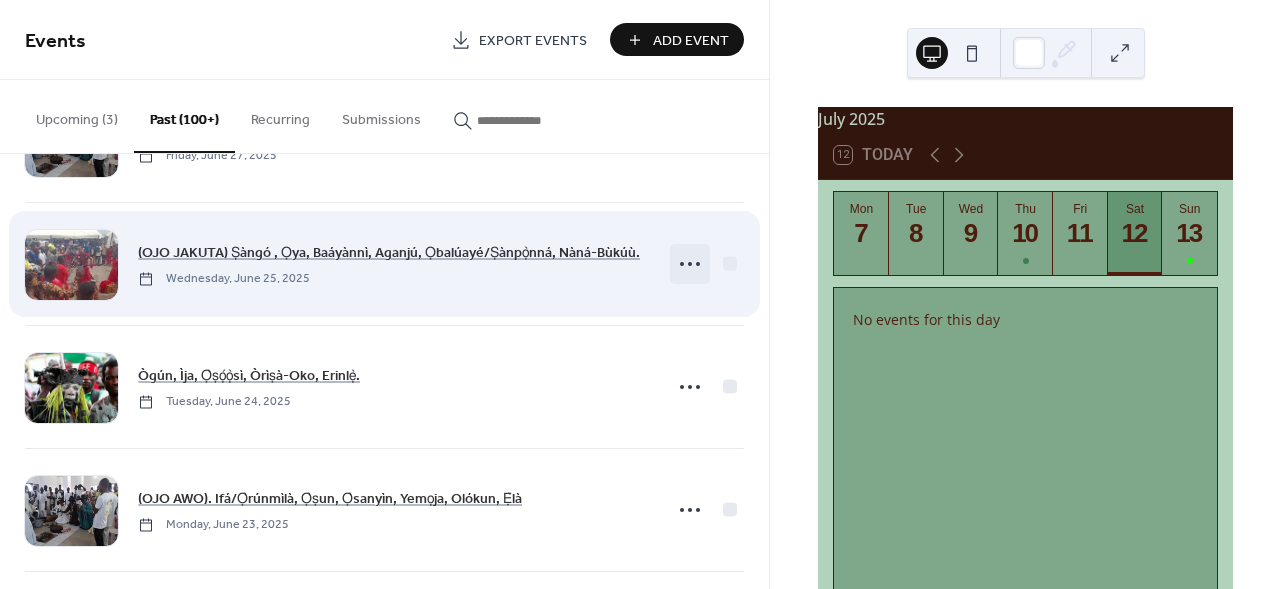 click 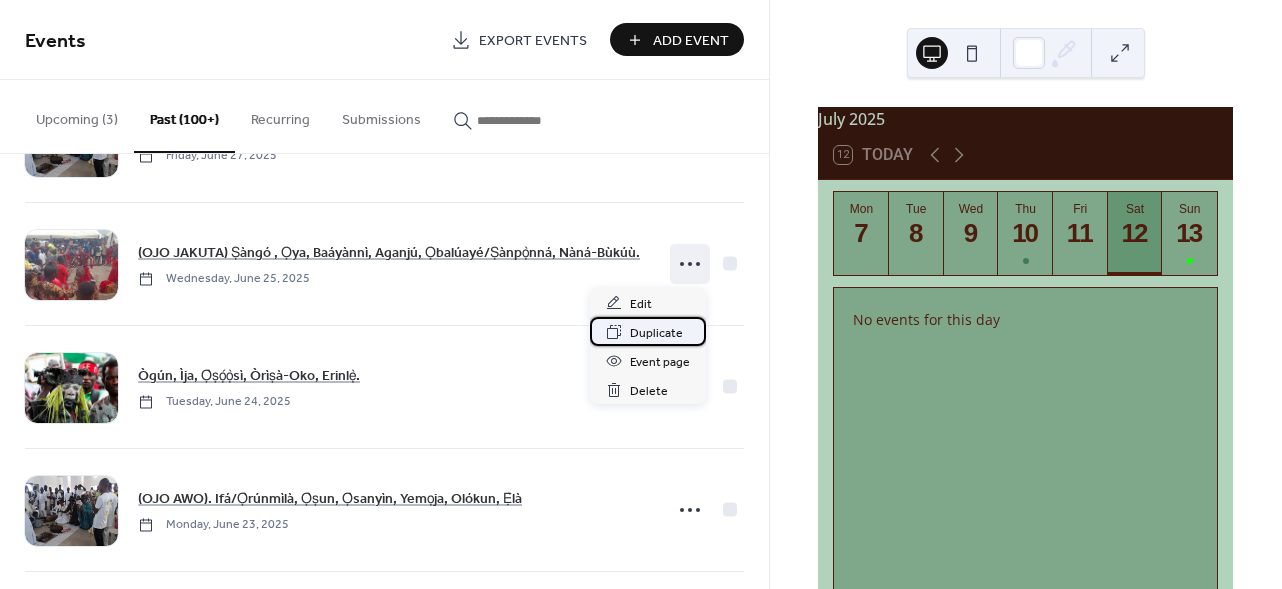 click on "Duplicate" at bounding box center [656, 333] 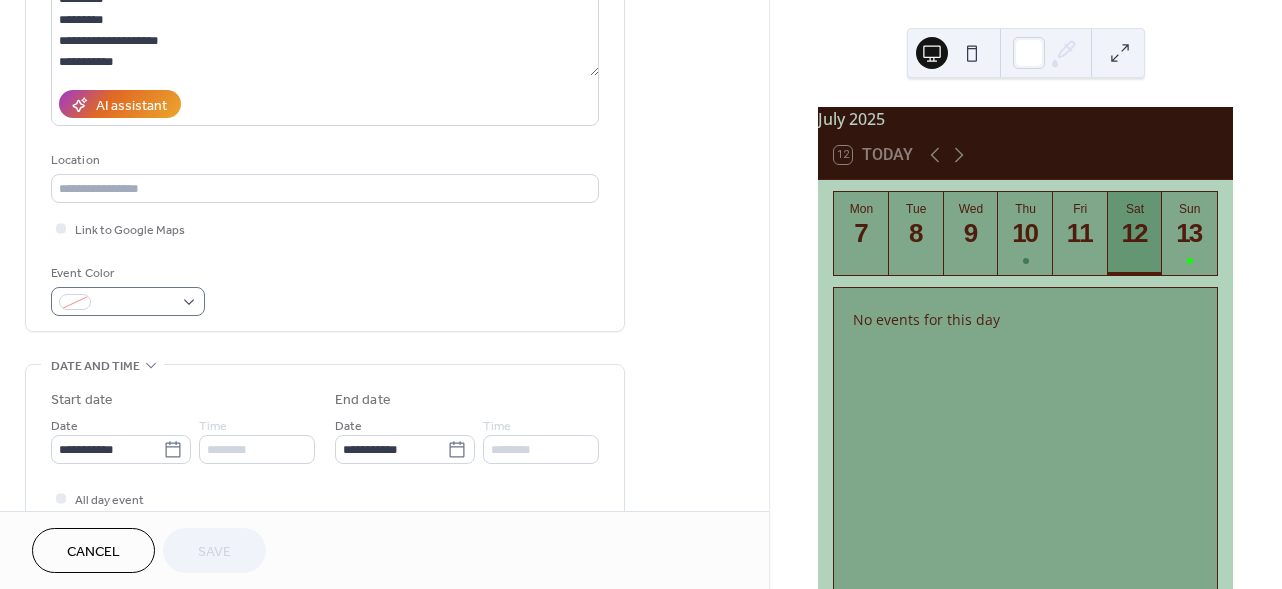 scroll, scrollTop: 348, scrollLeft: 0, axis: vertical 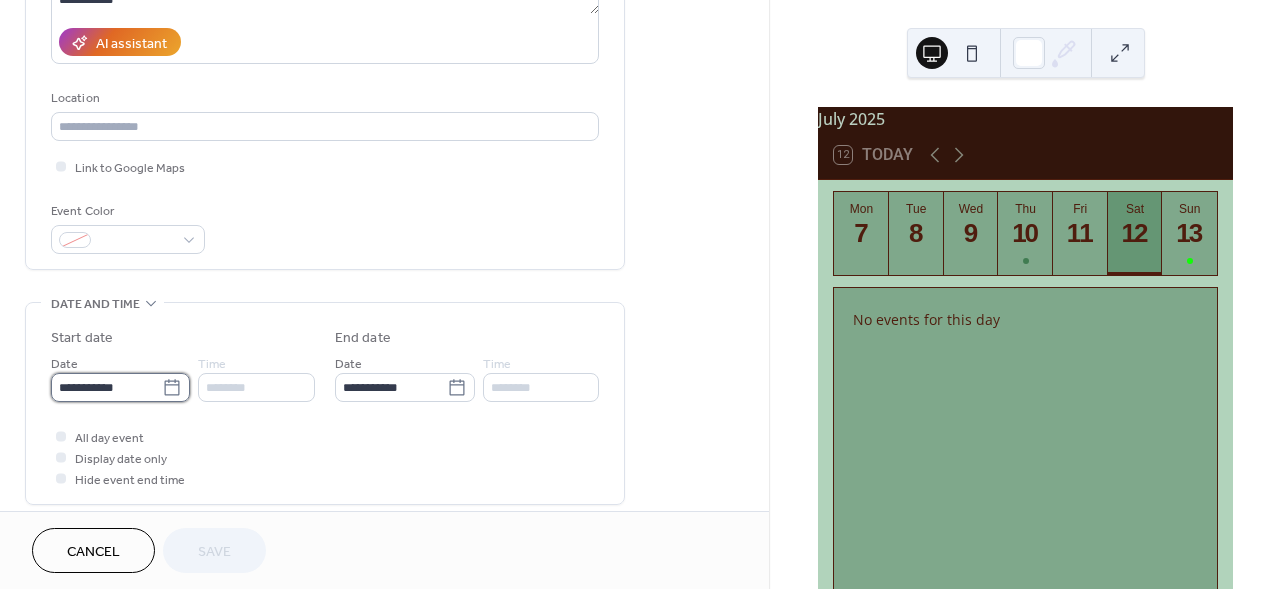 click on "**********" at bounding box center (106, 387) 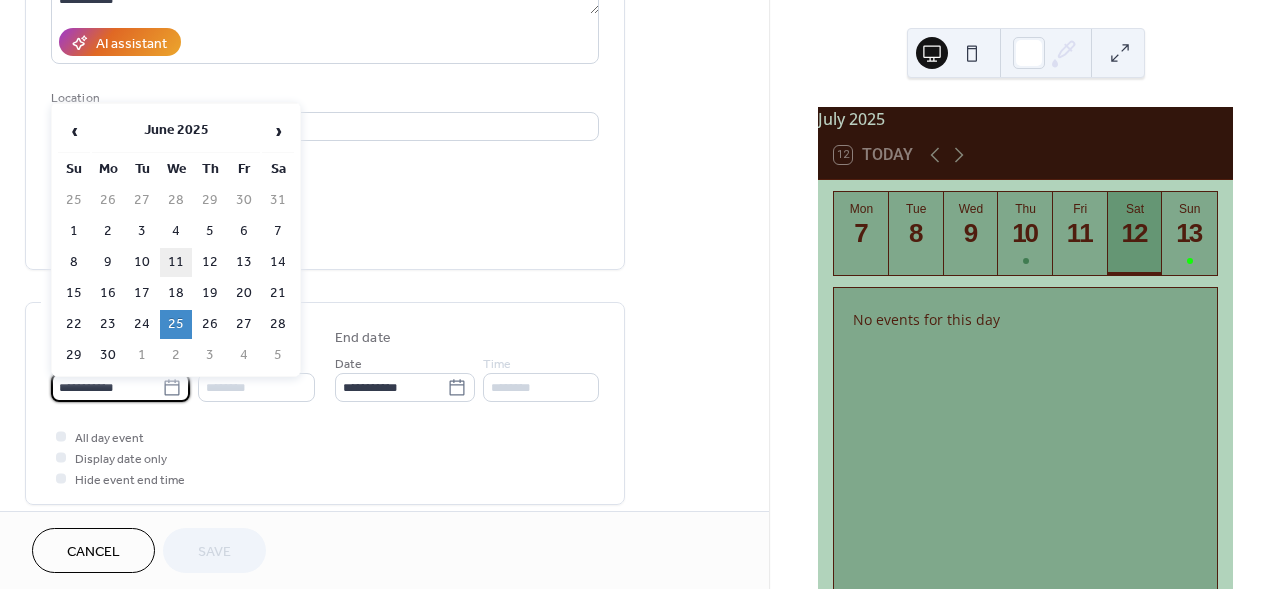 scroll, scrollTop: 0, scrollLeft: 0, axis: both 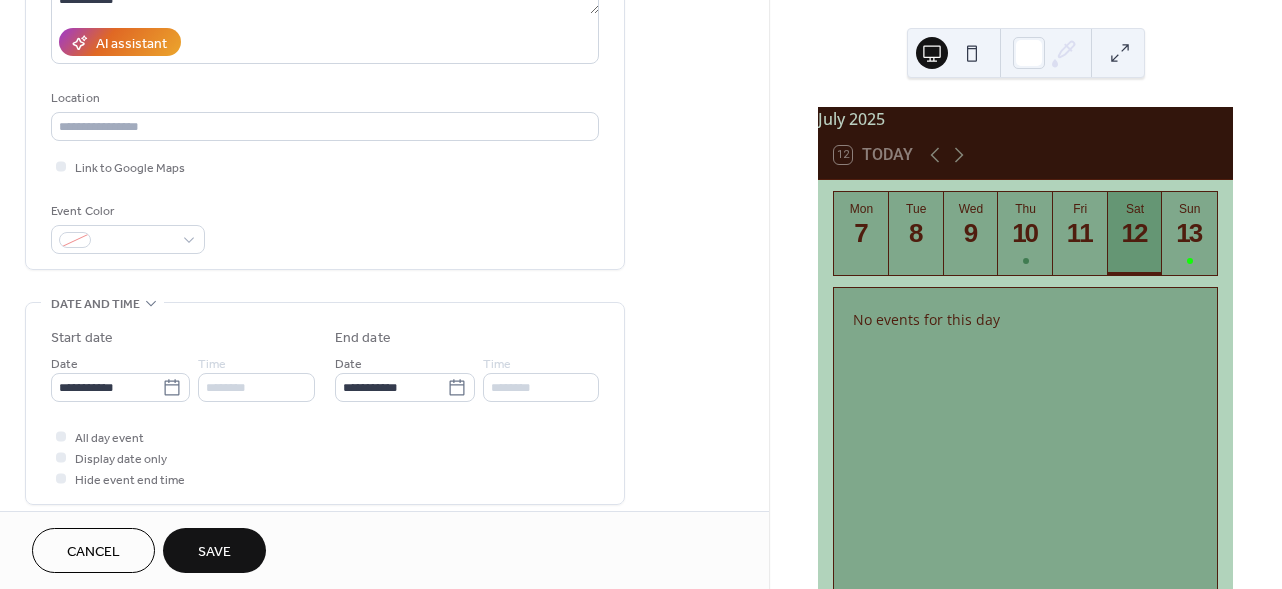 click on "Save" at bounding box center (214, 552) 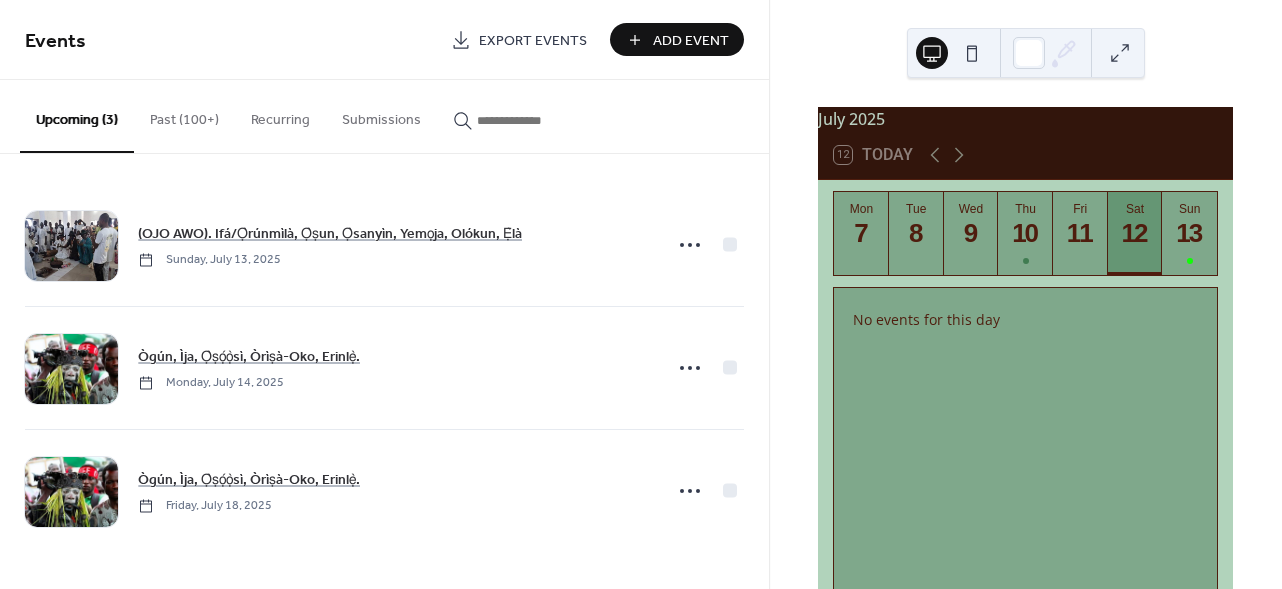 click on "Past  (100+)" at bounding box center [184, 115] 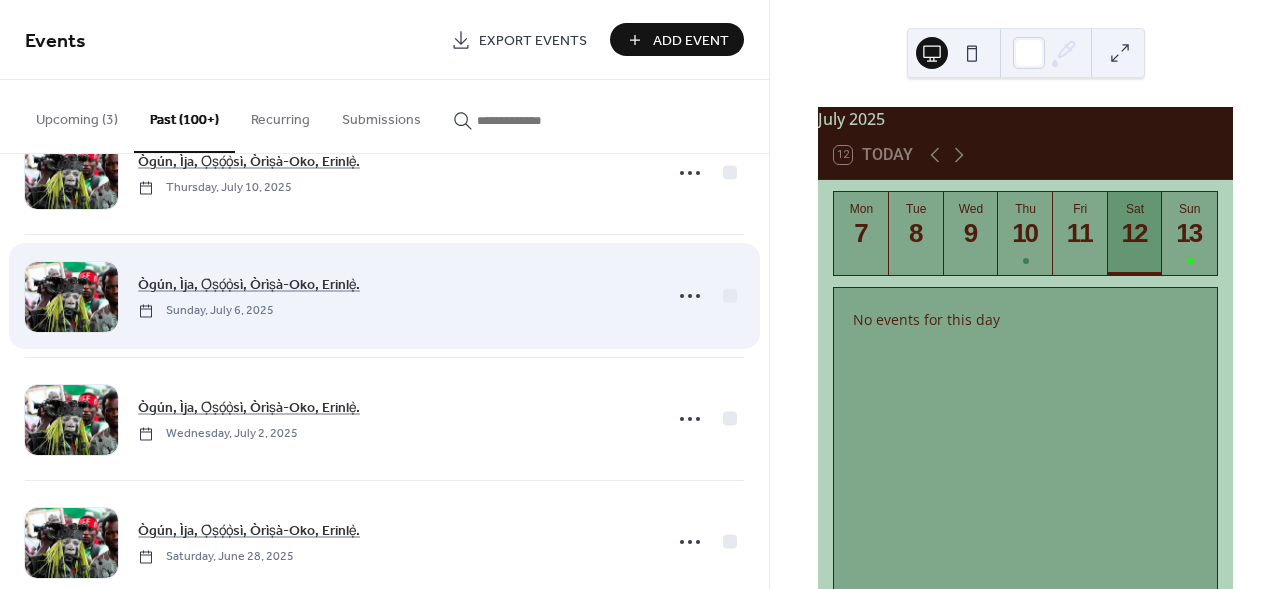 scroll, scrollTop: 101, scrollLeft: 0, axis: vertical 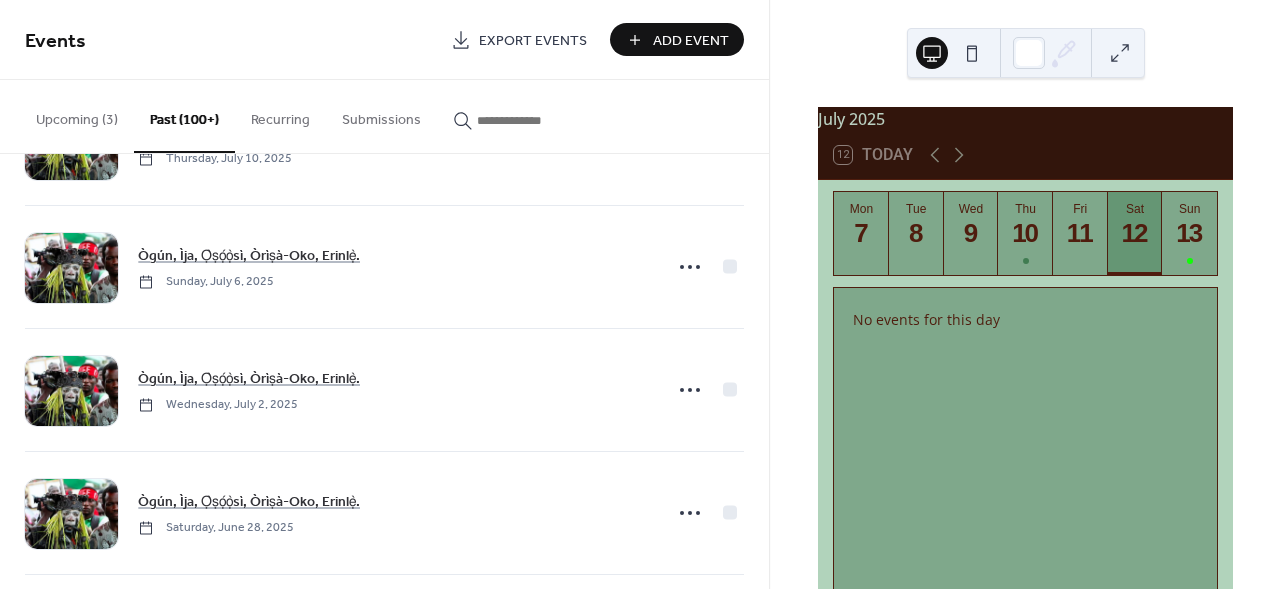 click on "Upcoming  (3)" at bounding box center (77, 115) 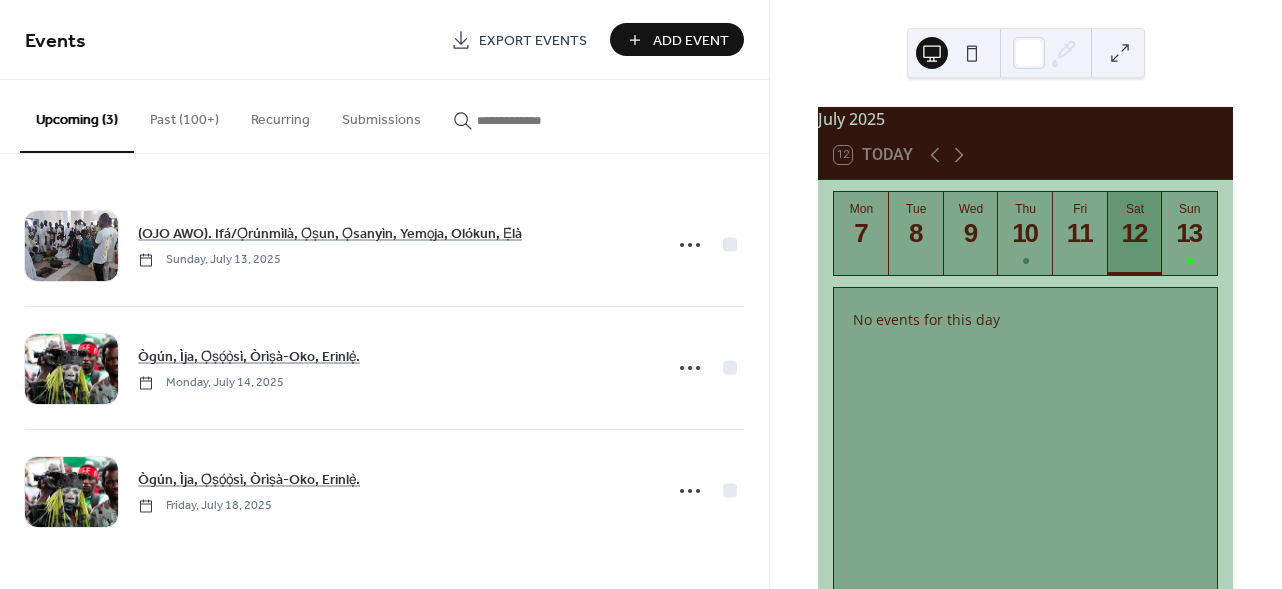 click on "Past  (100+)" at bounding box center [184, 115] 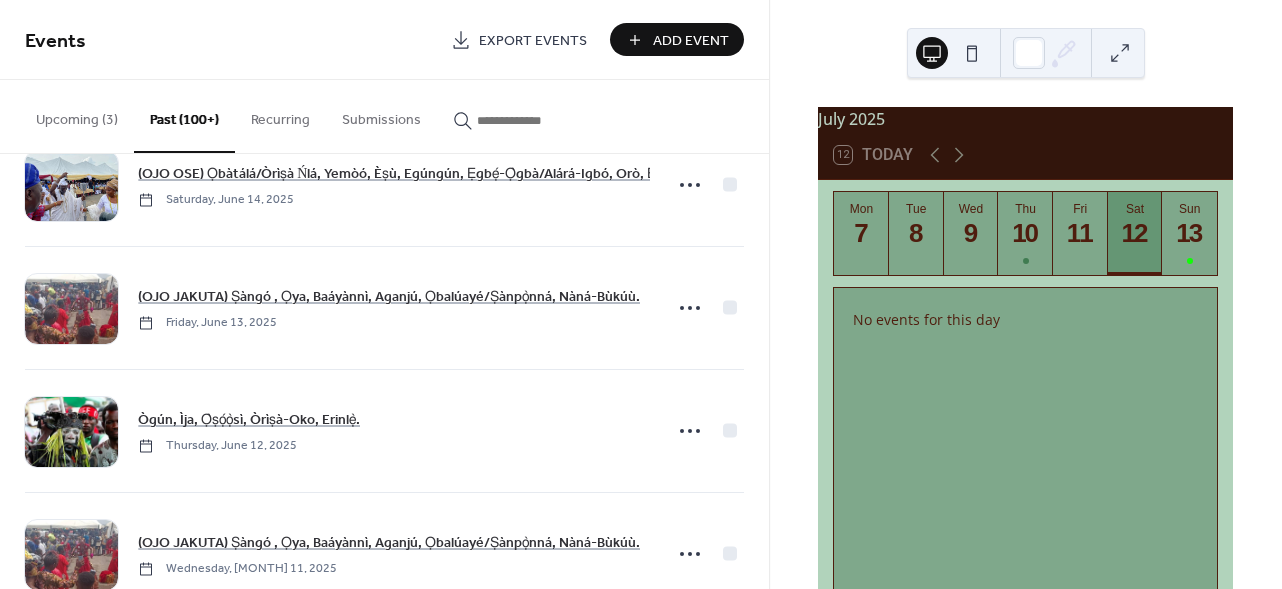 scroll, scrollTop: 1781, scrollLeft: 0, axis: vertical 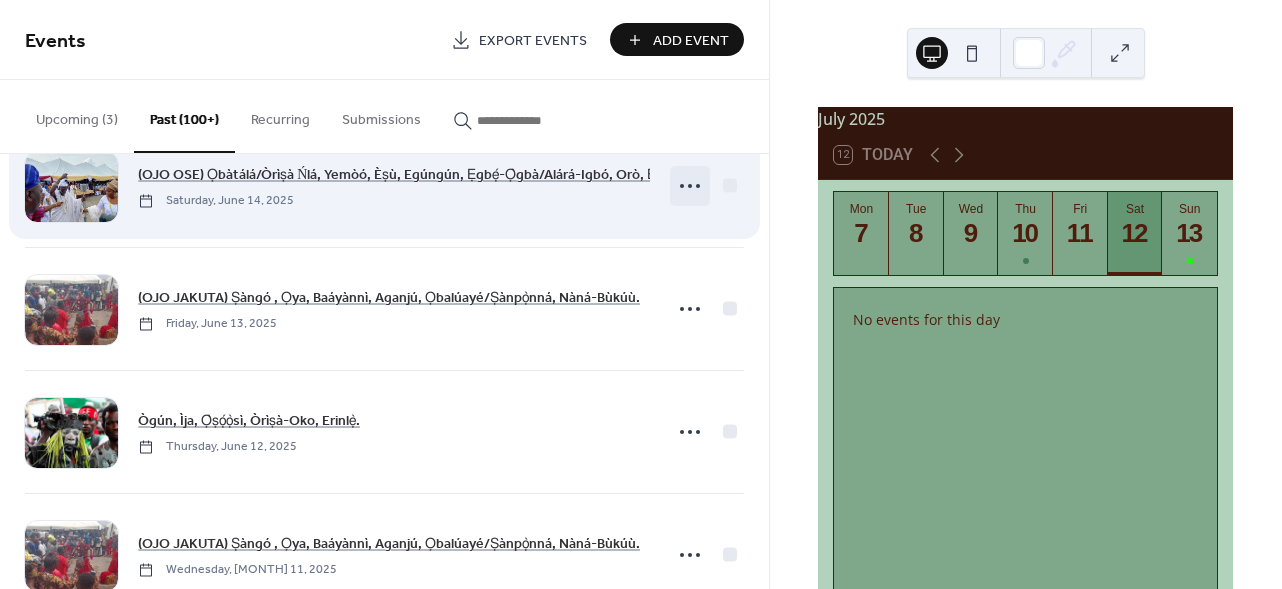 click 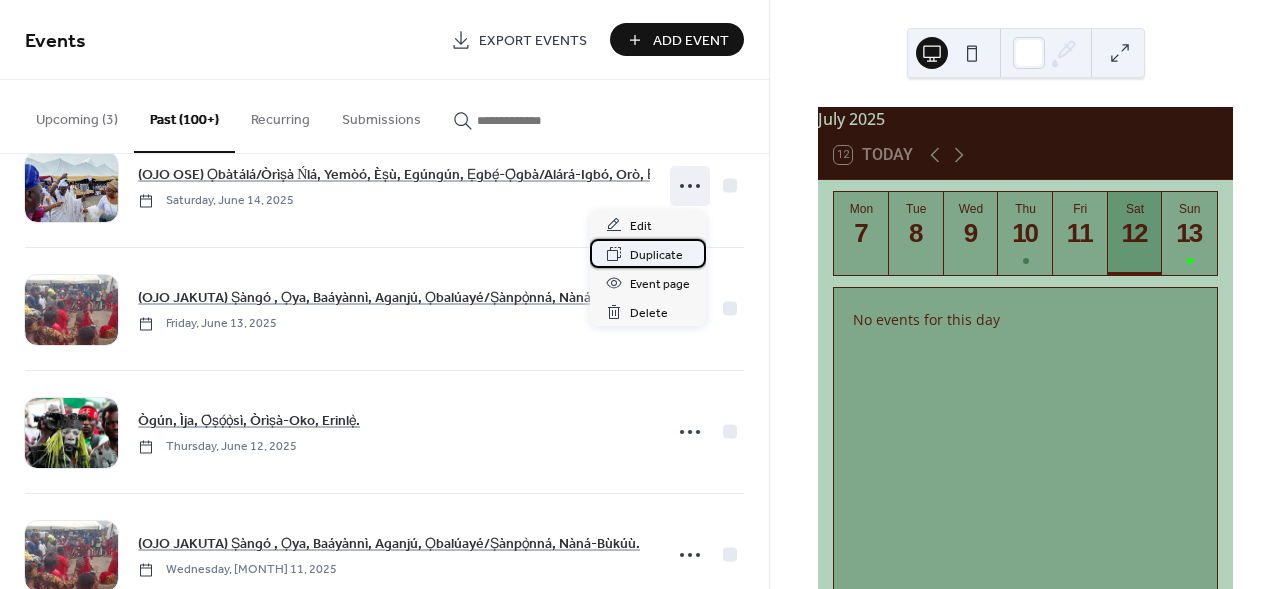click on "Duplicate" at bounding box center [656, 255] 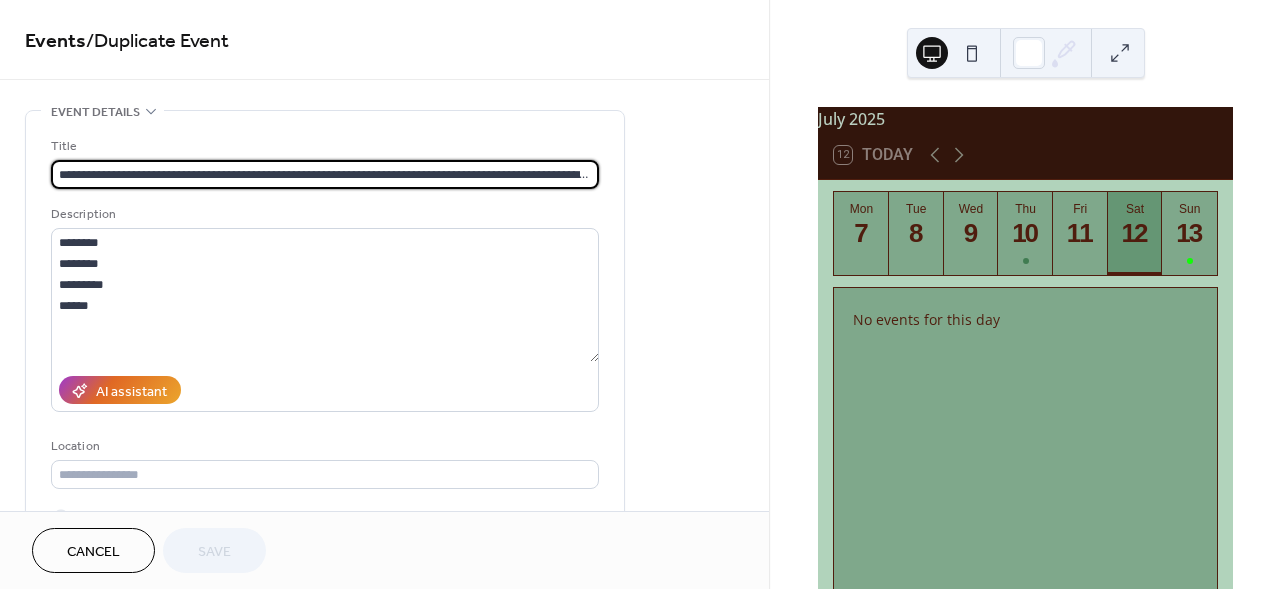 scroll, scrollTop: 0, scrollLeft: 119, axis: horizontal 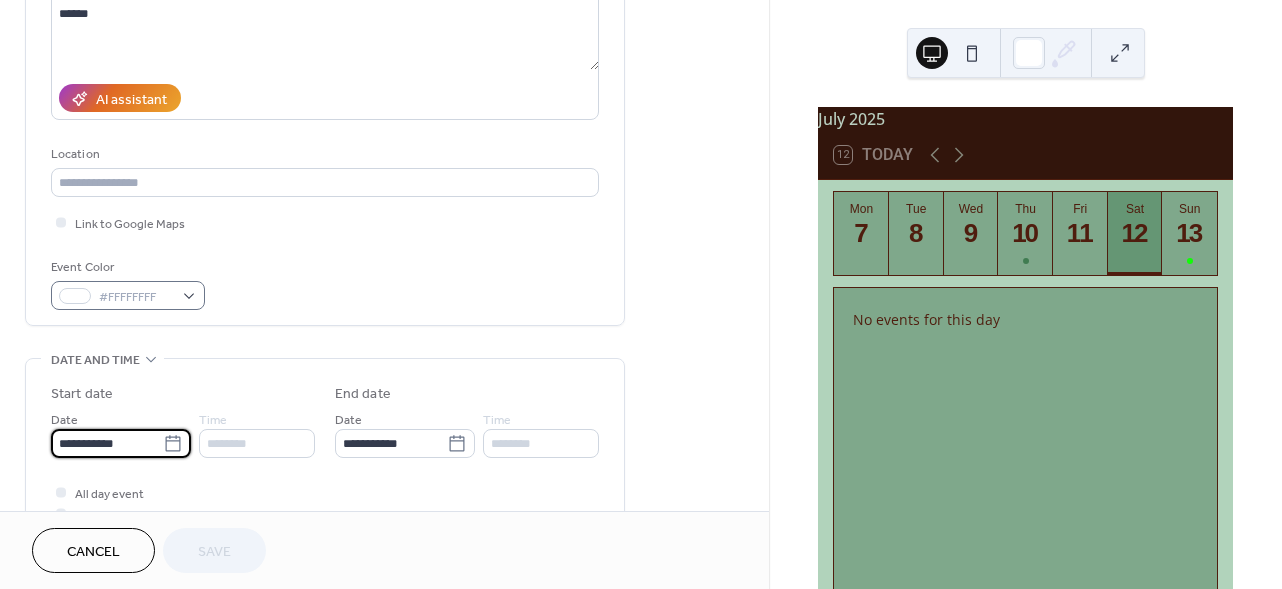 click on "**********" at bounding box center [107, 443] 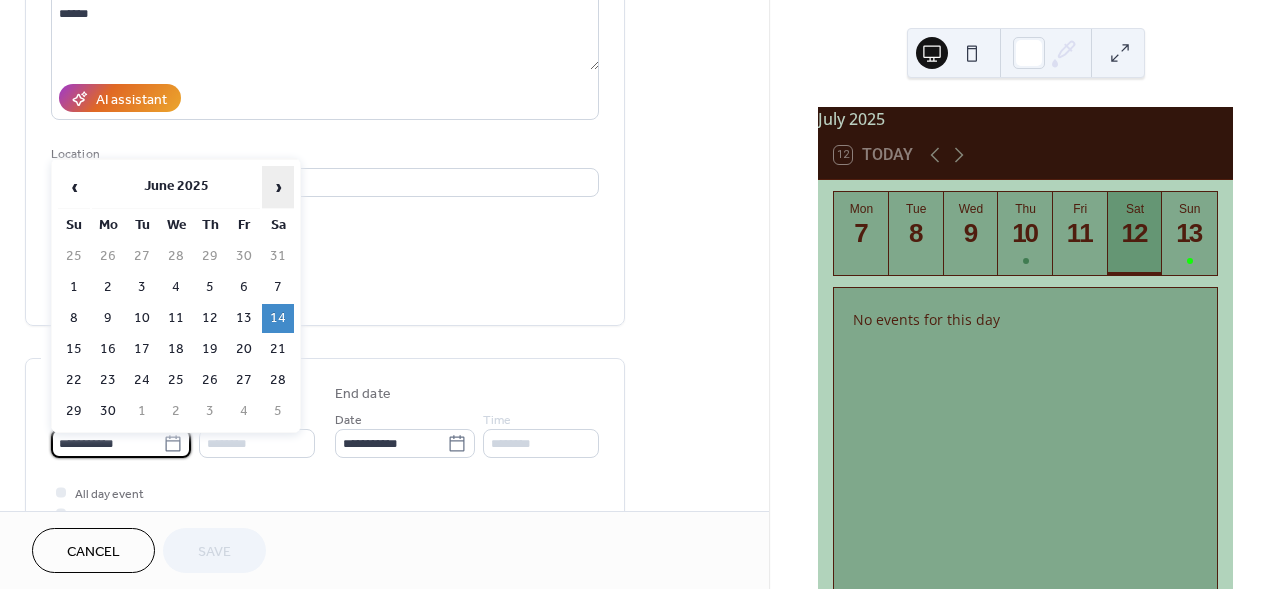 click on "›" at bounding box center [278, 187] 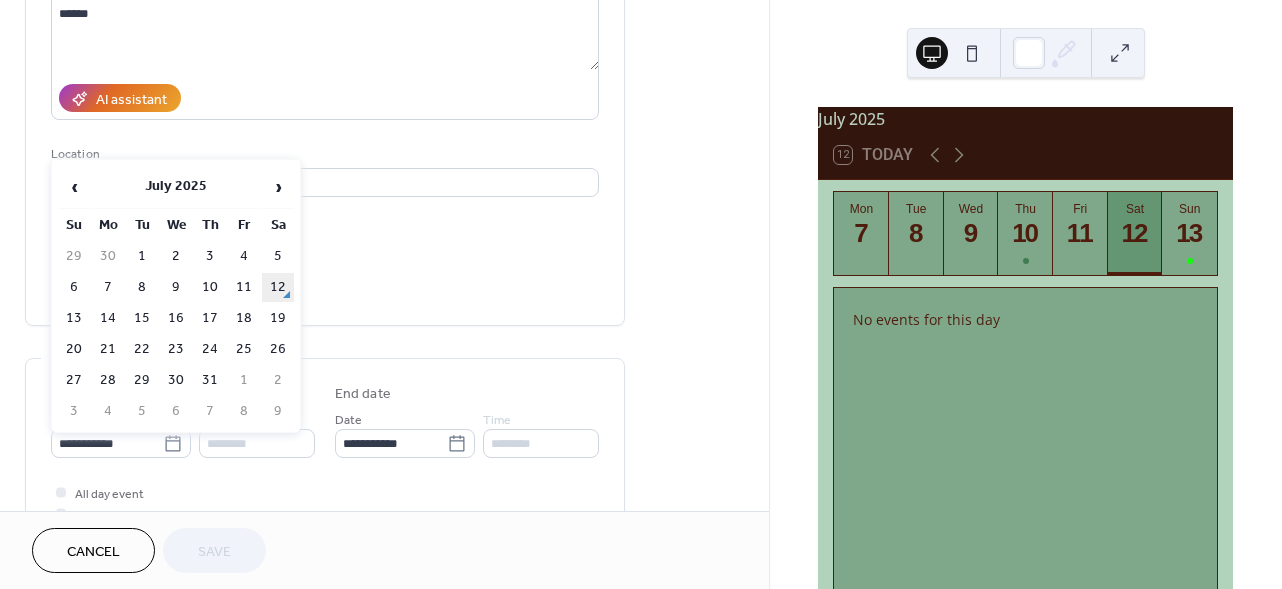 click on "12" at bounding box center [278, 287] 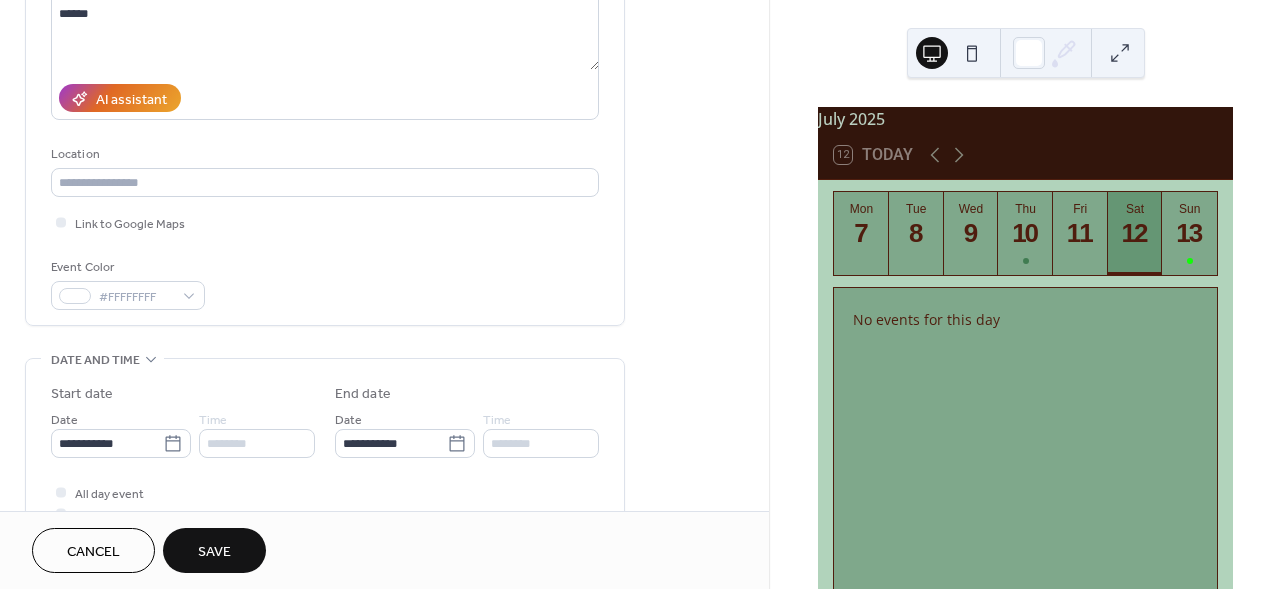 click on "Save" at bounding box center (214, 550) 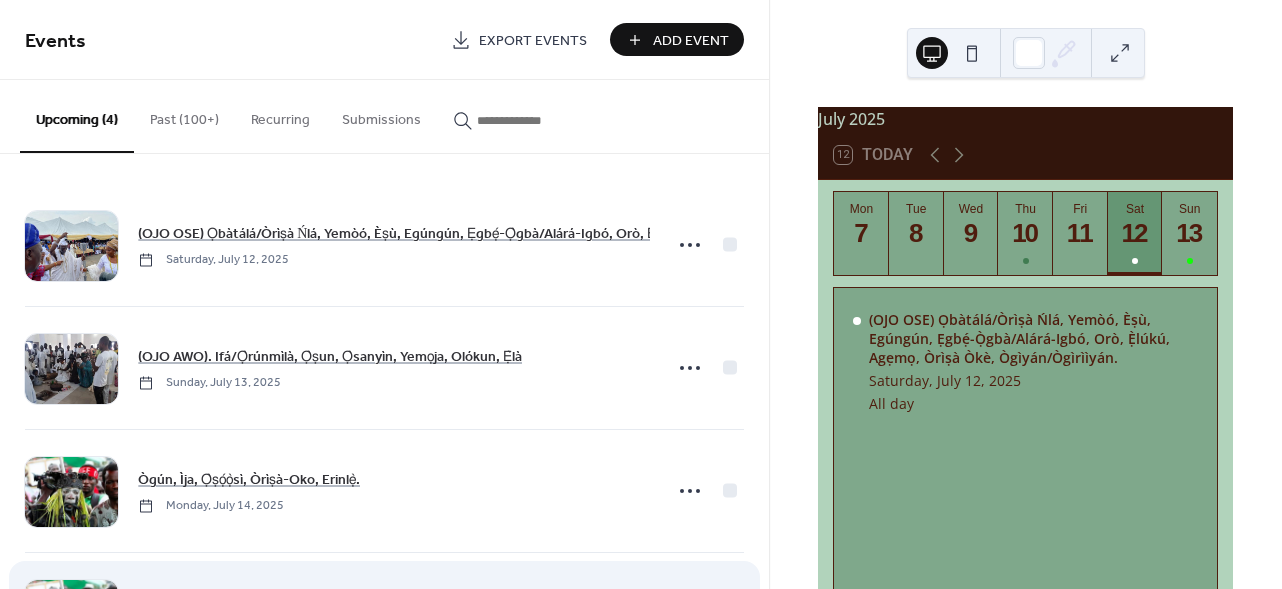 scroll, scrollTop: 116, scrollLeft: 0, axis: vertical 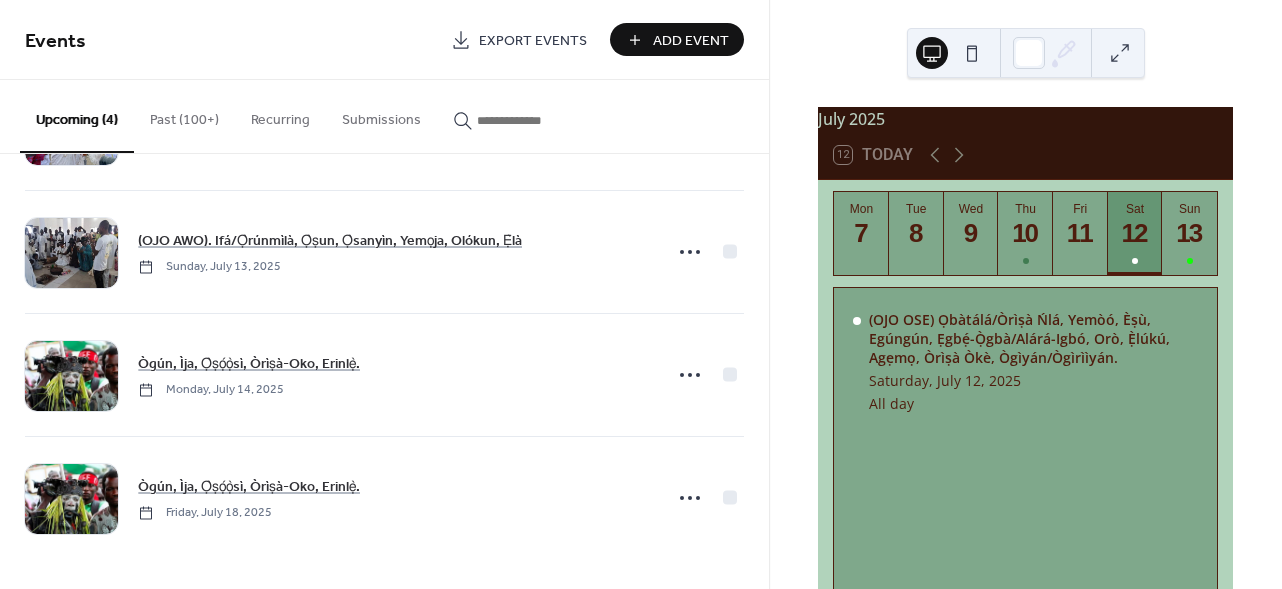 click on "Past  (100+)" at bounding box center [184, 115] 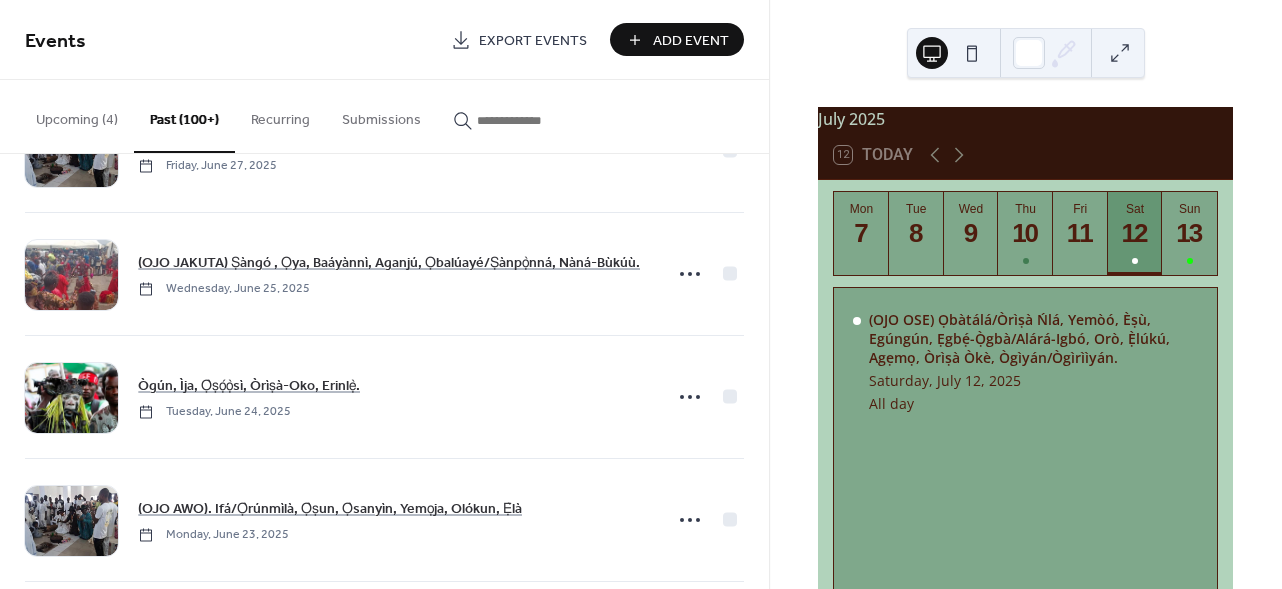 scroll, scrollTop: 602, scrollLeft: 0, axis: vertical 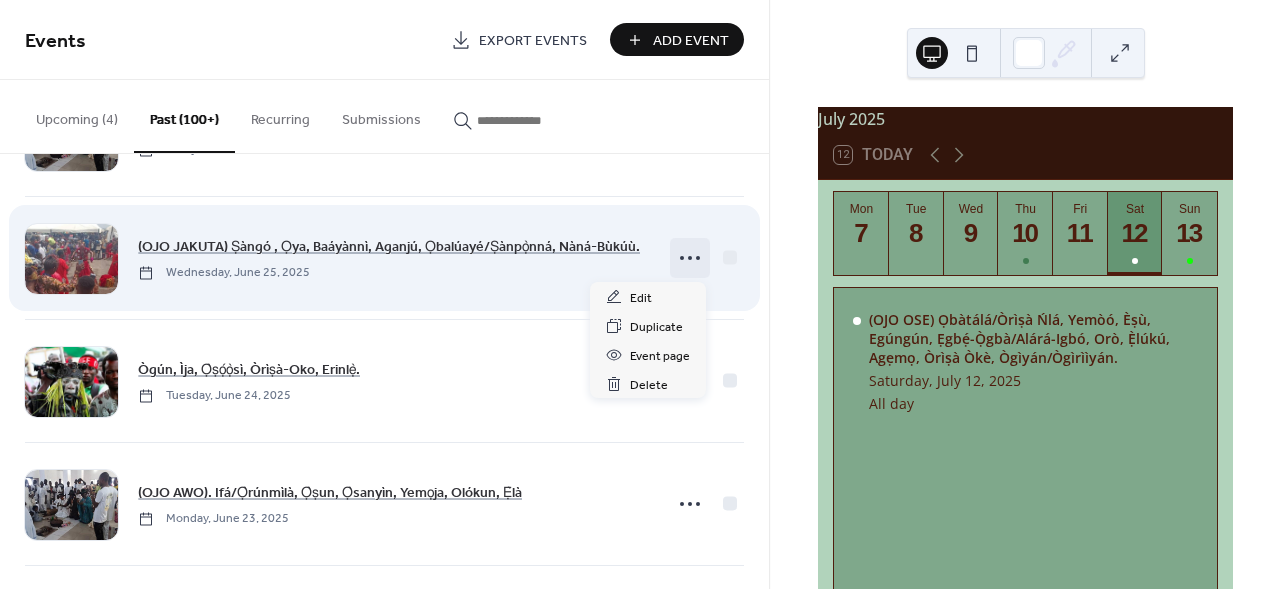 click 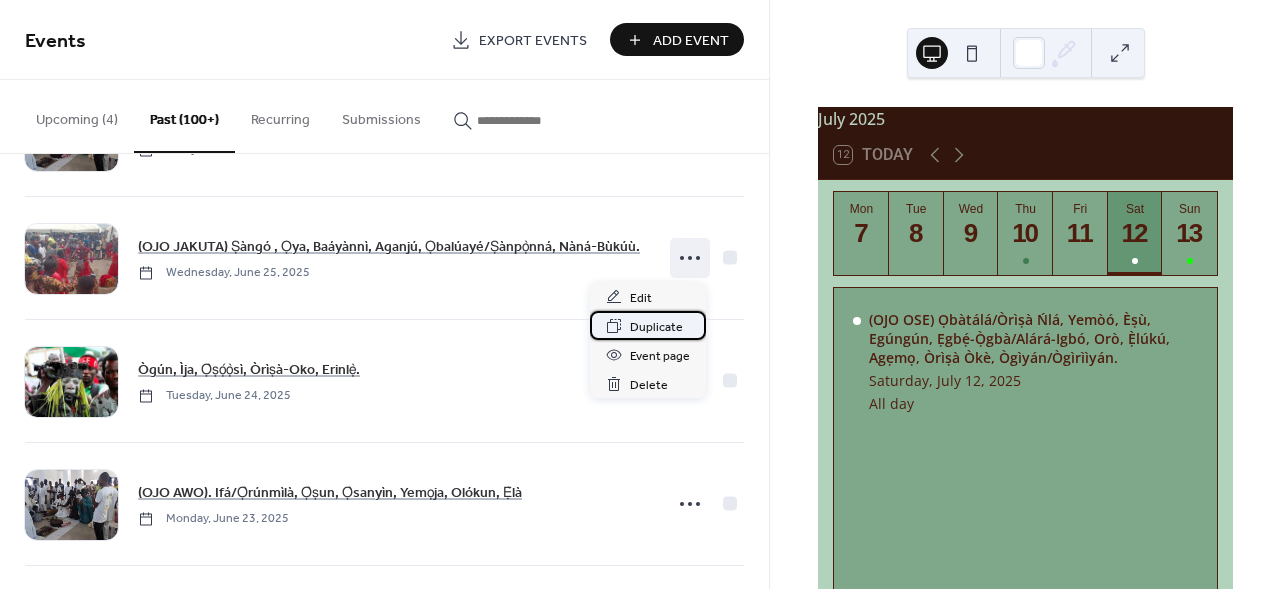 click on "Duplicate" at bounding box center (656, 327) 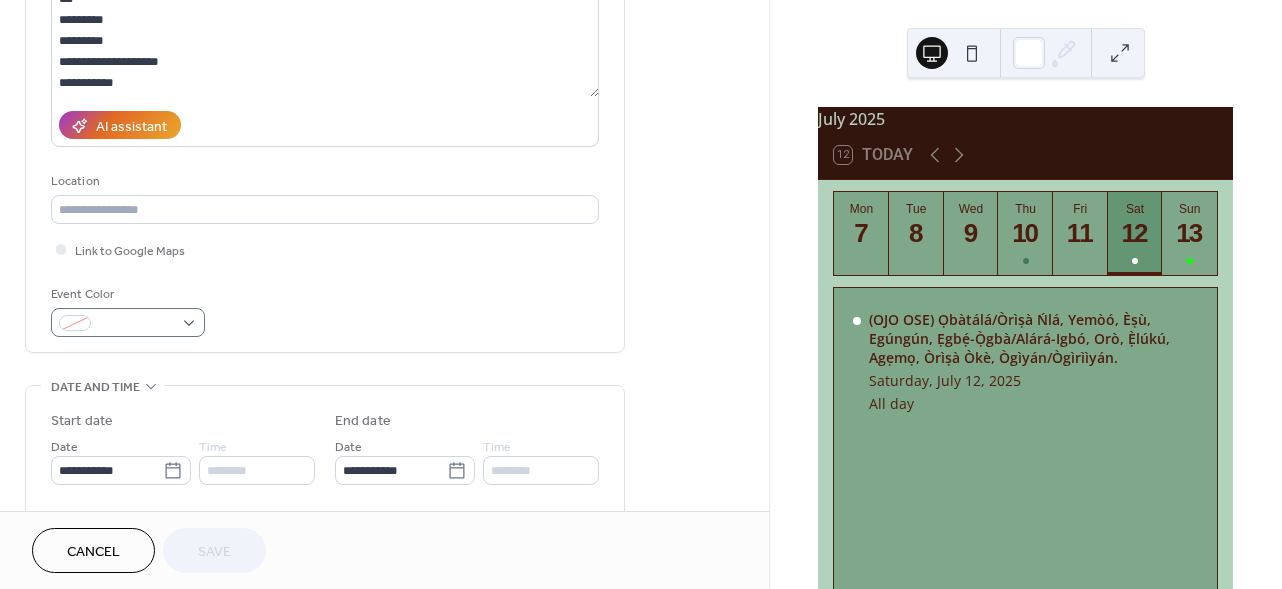 scroll, scrollTop: 296, scrollLeft: 0, axis: vertical 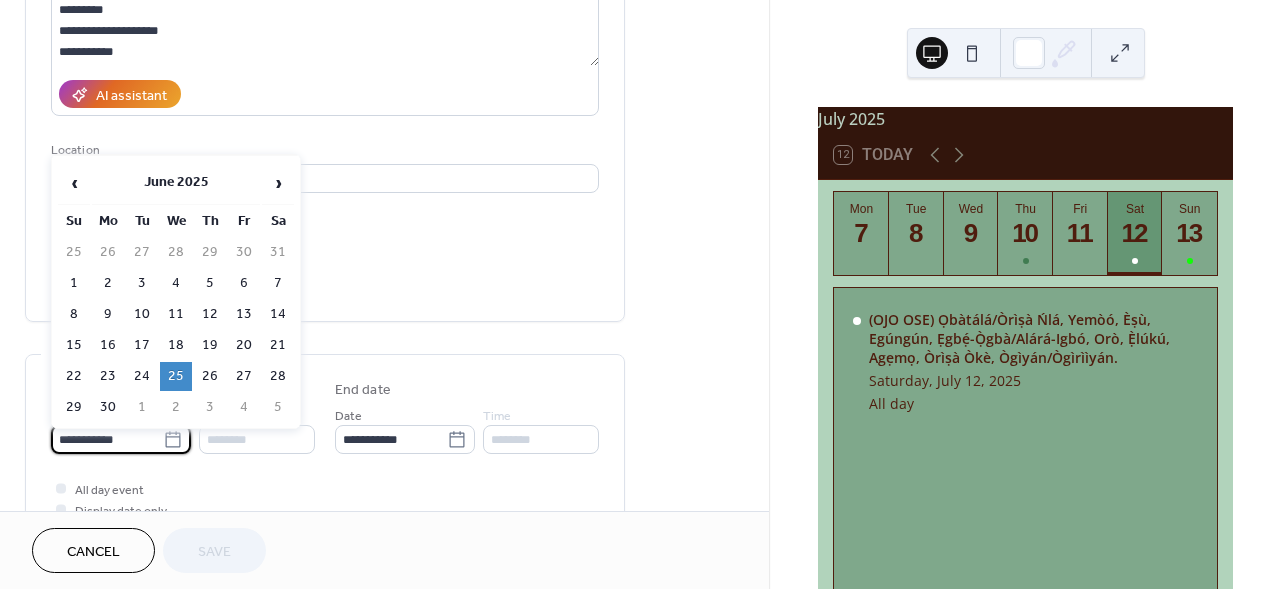 click on "**********" at bounding box center [107, 439] 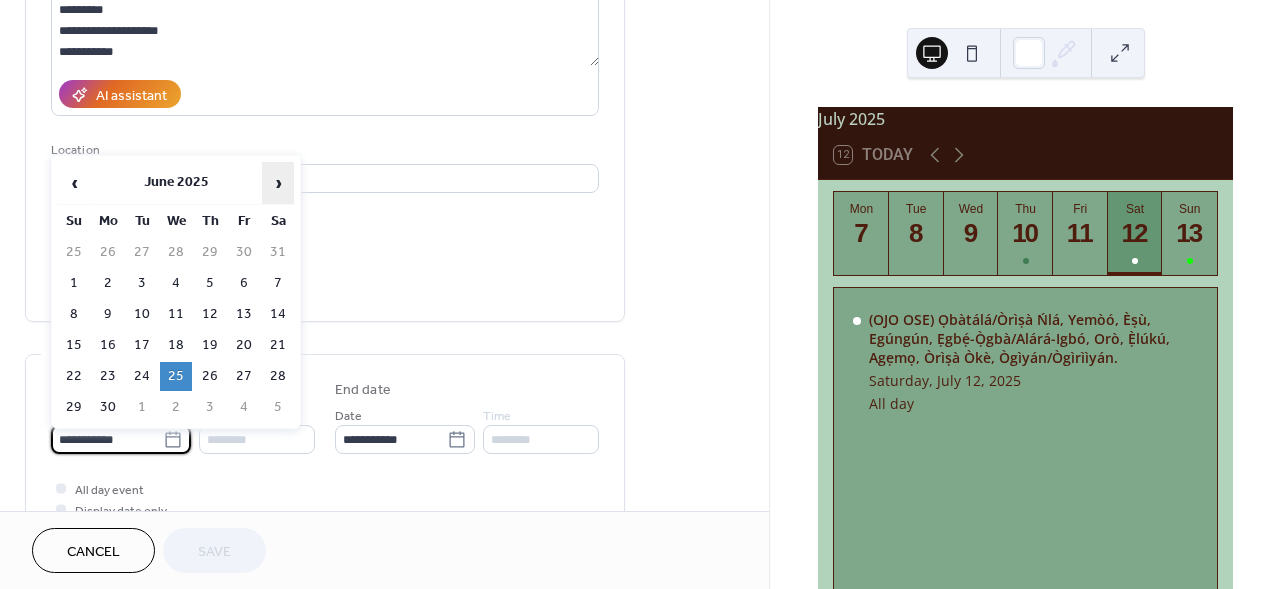 click on "›" at bounding box center (278, 183) 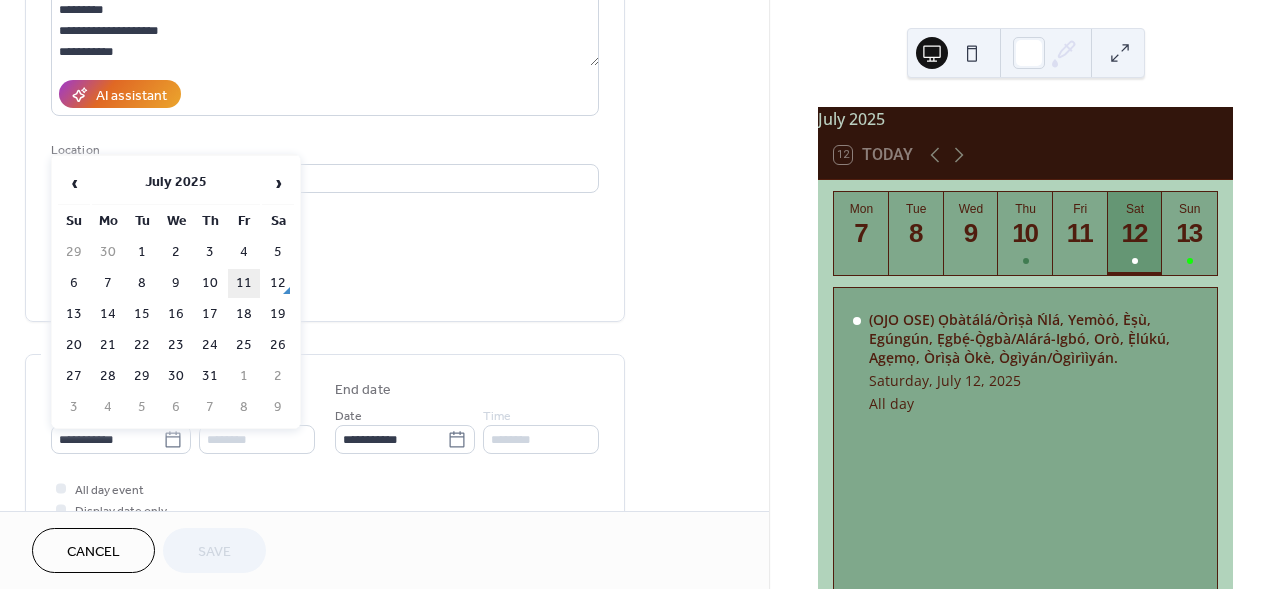 click on "11" at bounding box center (244, 283) 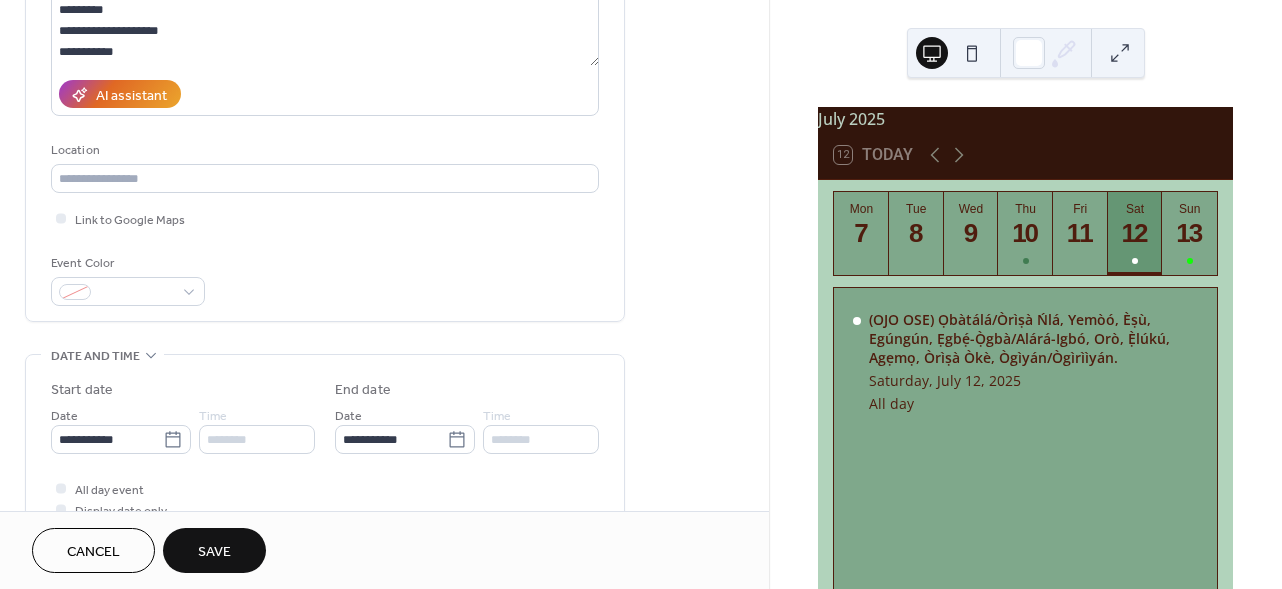click on "Save" at bounding box center (214, 550) 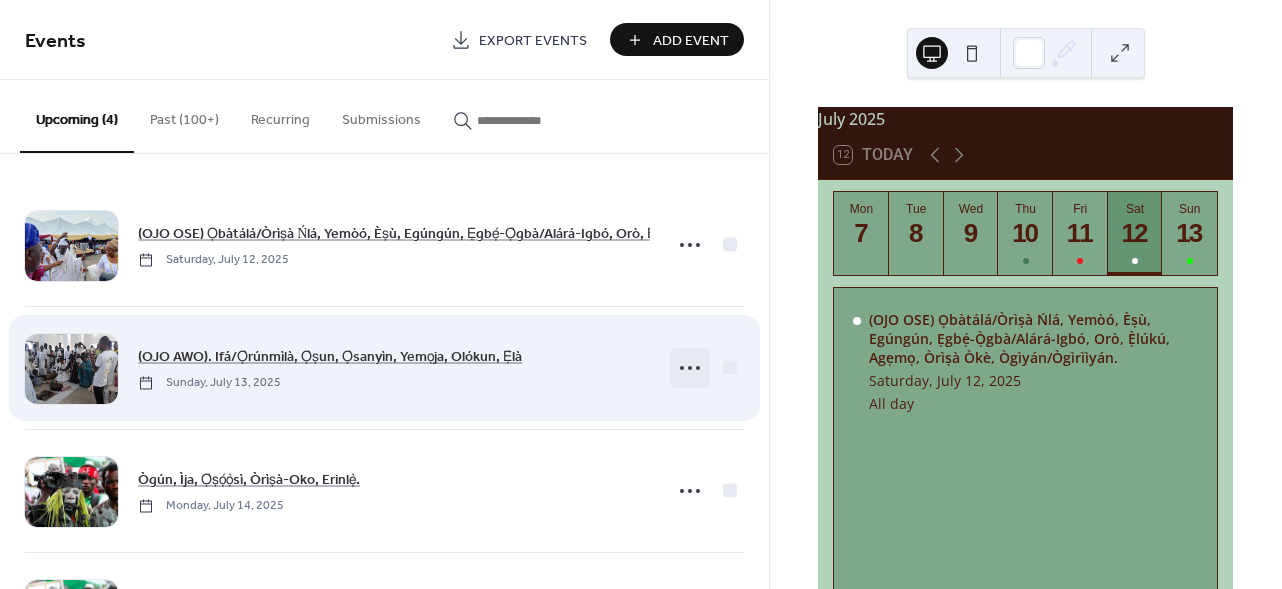 click at bounding box center (690, 368) 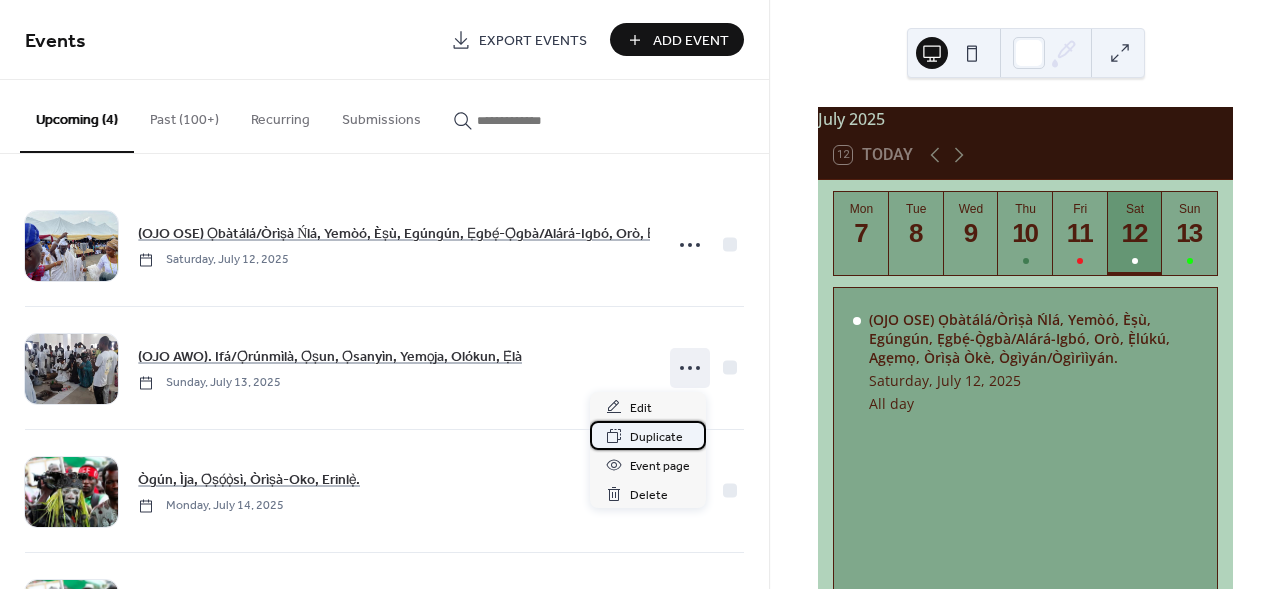 click on "Duplicate" at bounding box center [656, 437] 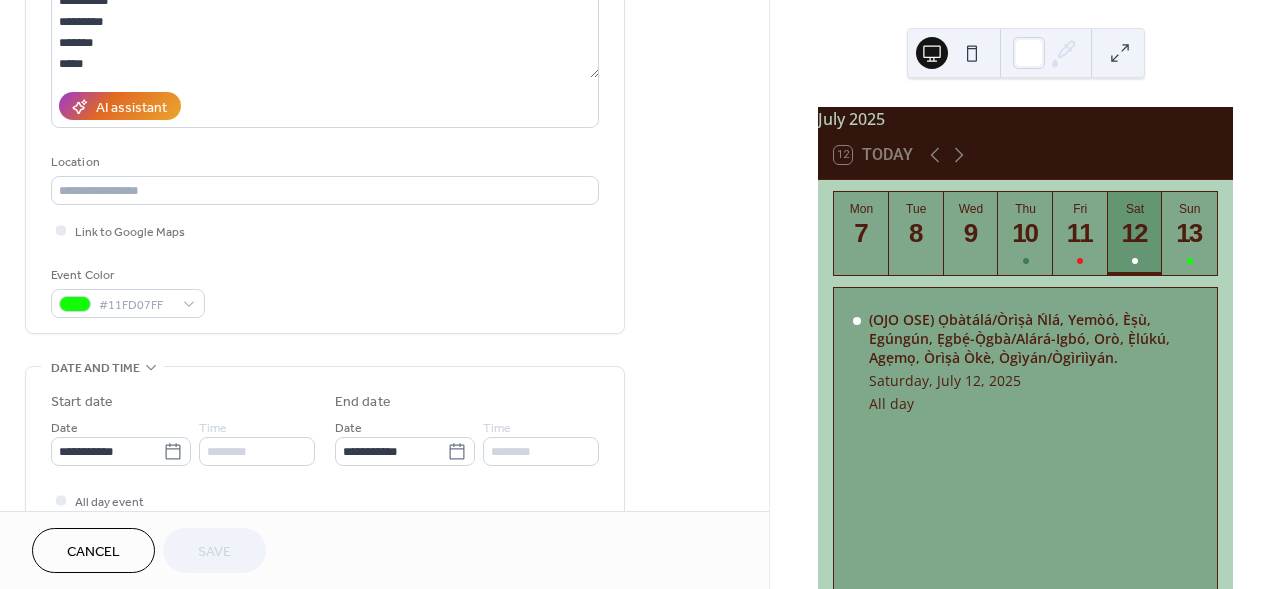 scroll, scrollTop: 324, scrollLeft: 0, axis: vertical 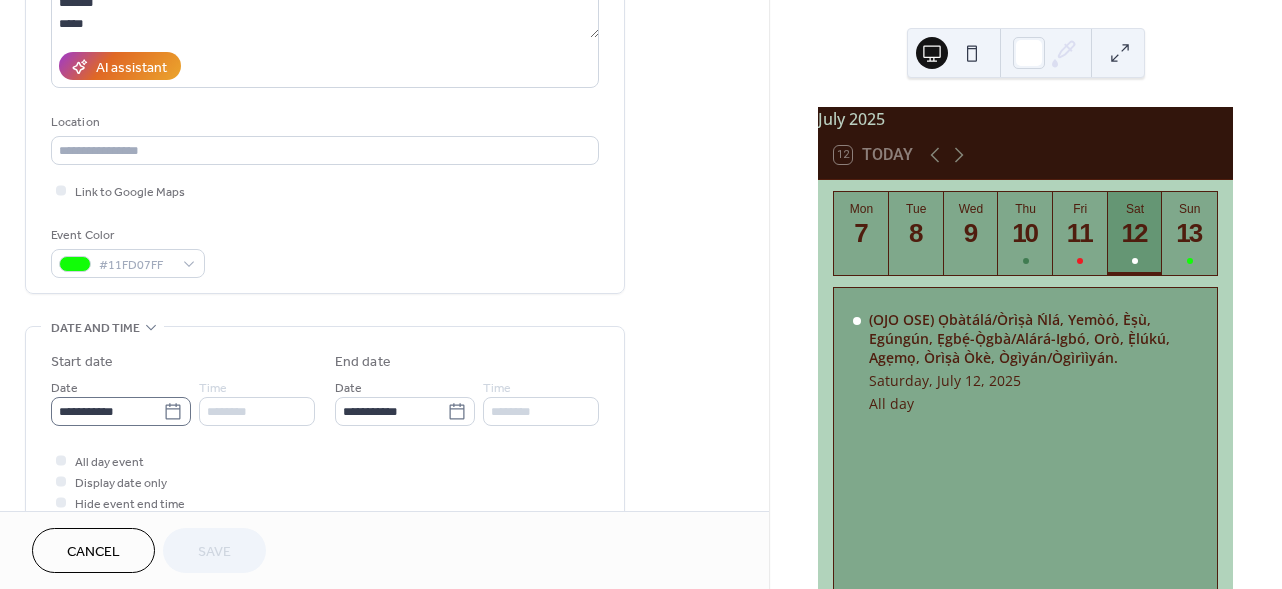 click on "**********" at bounding box center [121, 411] 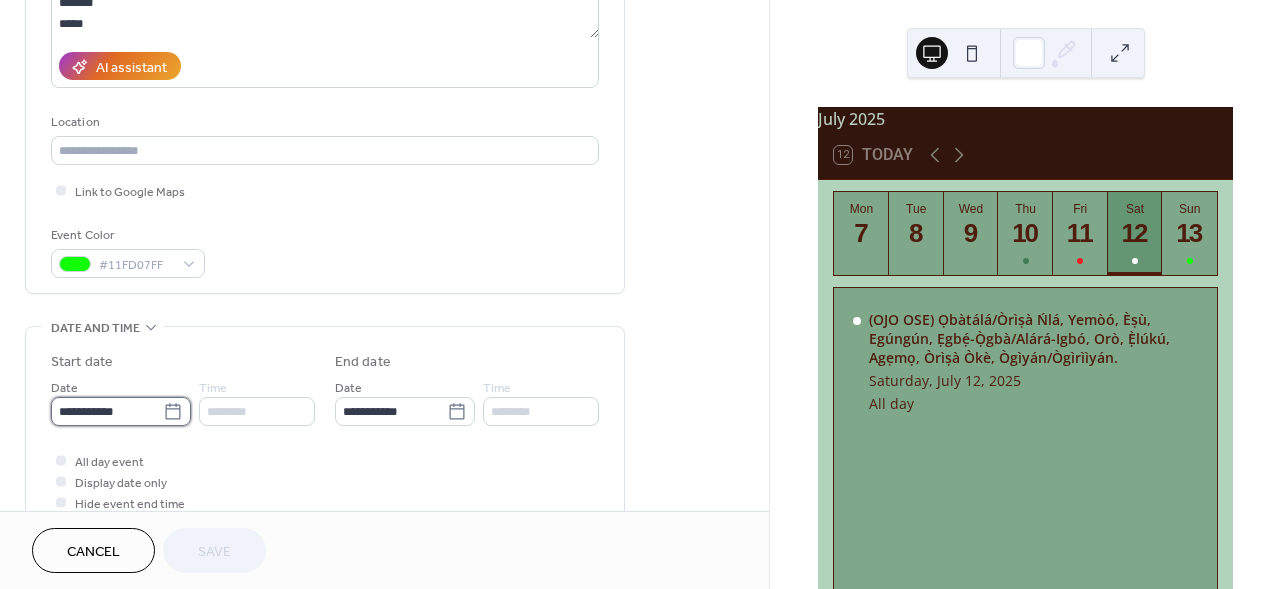 click on "**********" at bounding box center (107, 411) 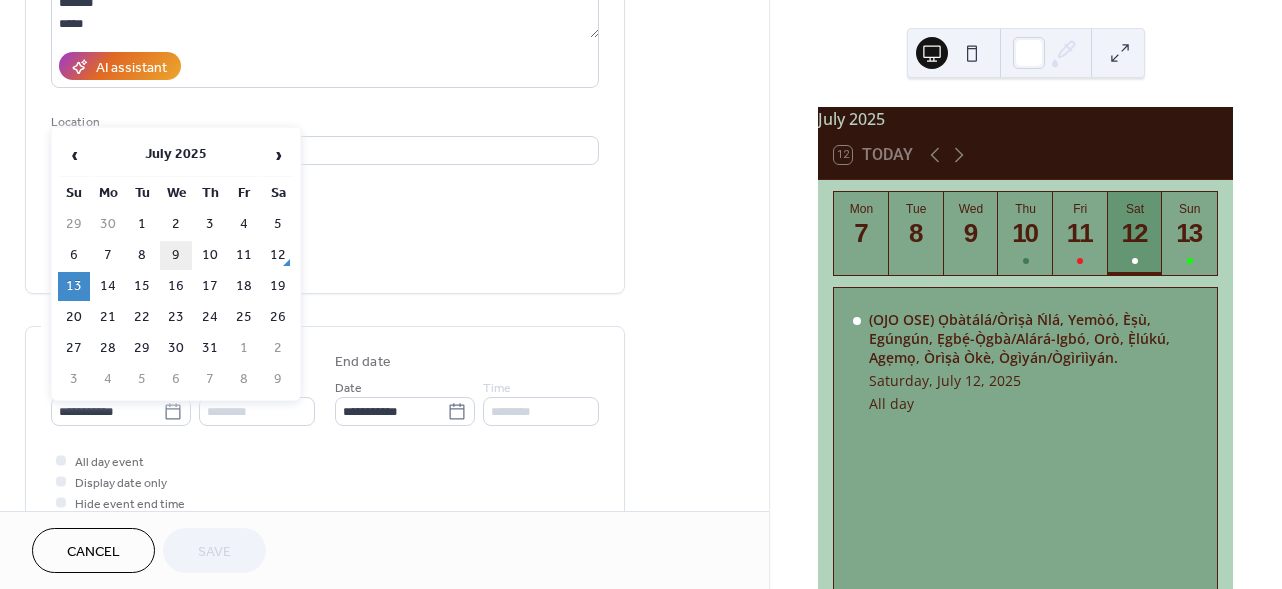 click on "9" at bounding box center [176, 255] 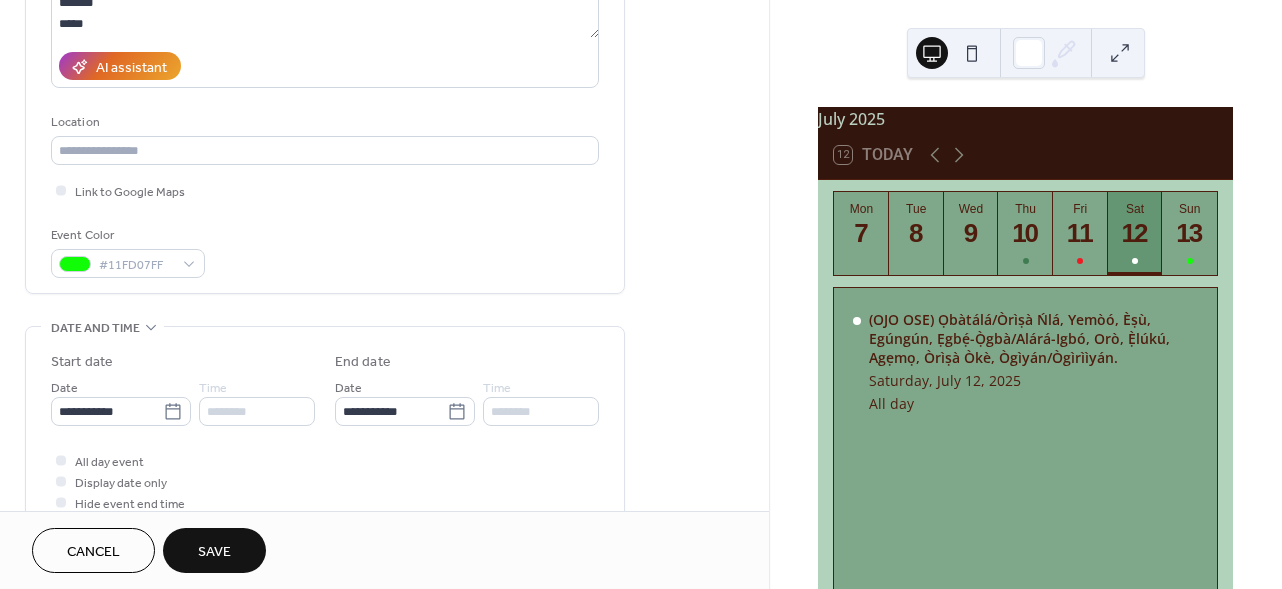 click on "Save" at bounding box center [214, 550] 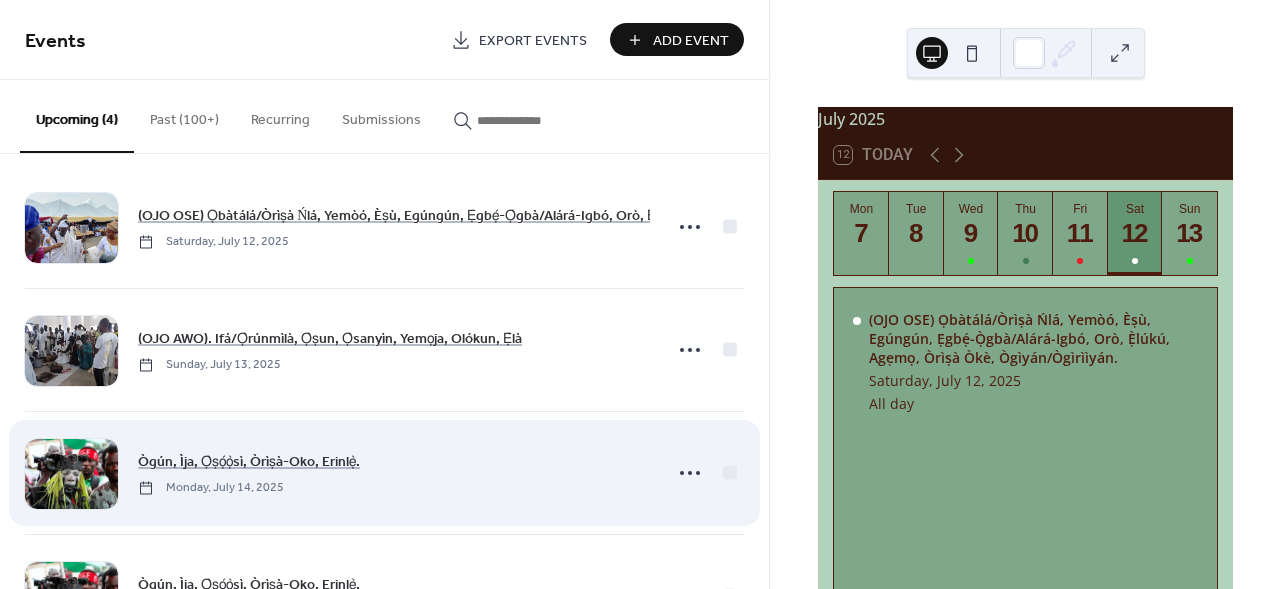 scroll, scrollTop: 0, scrollLeft: 0, axis: both 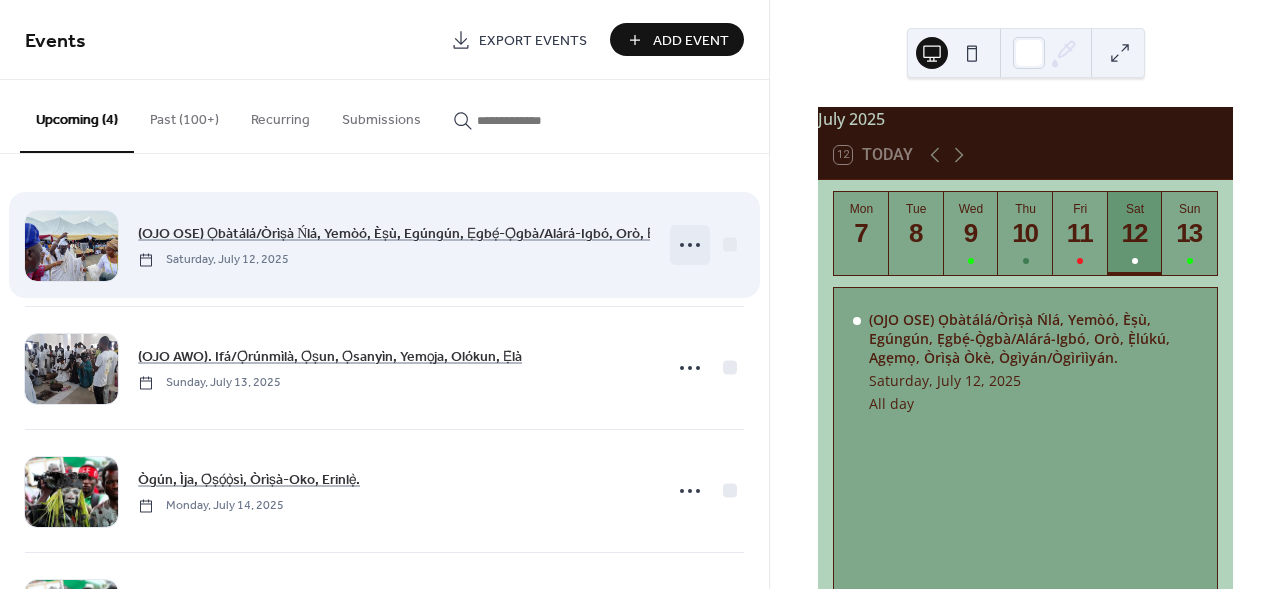 click 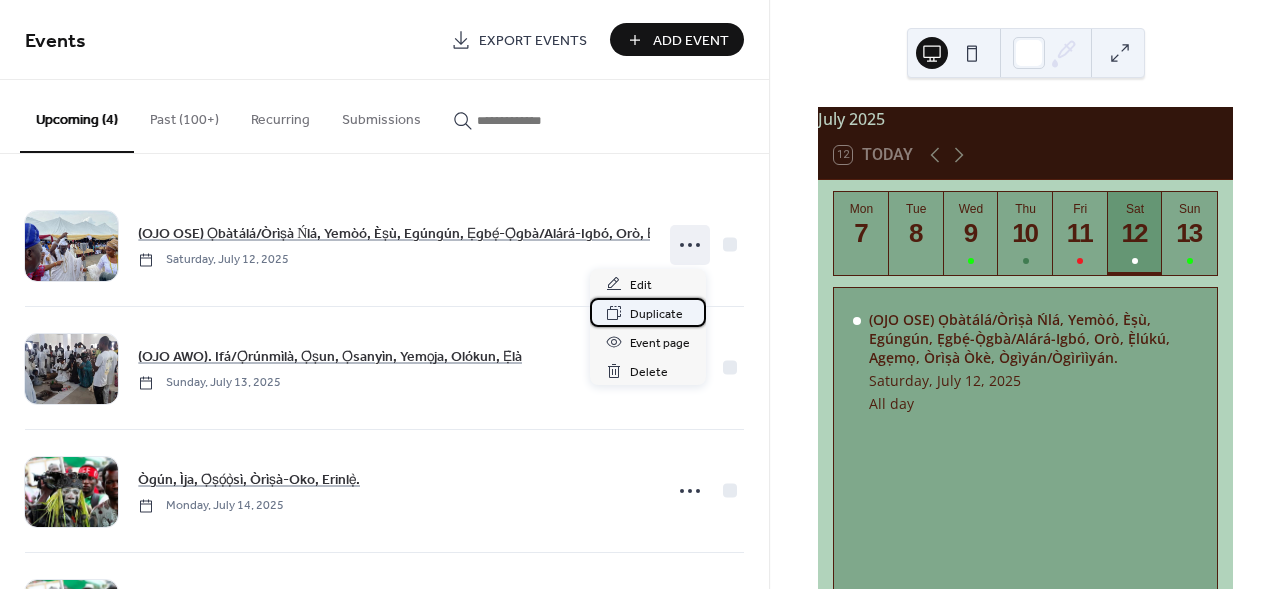 click on "Duplicate" at bounding box center (656, 314) 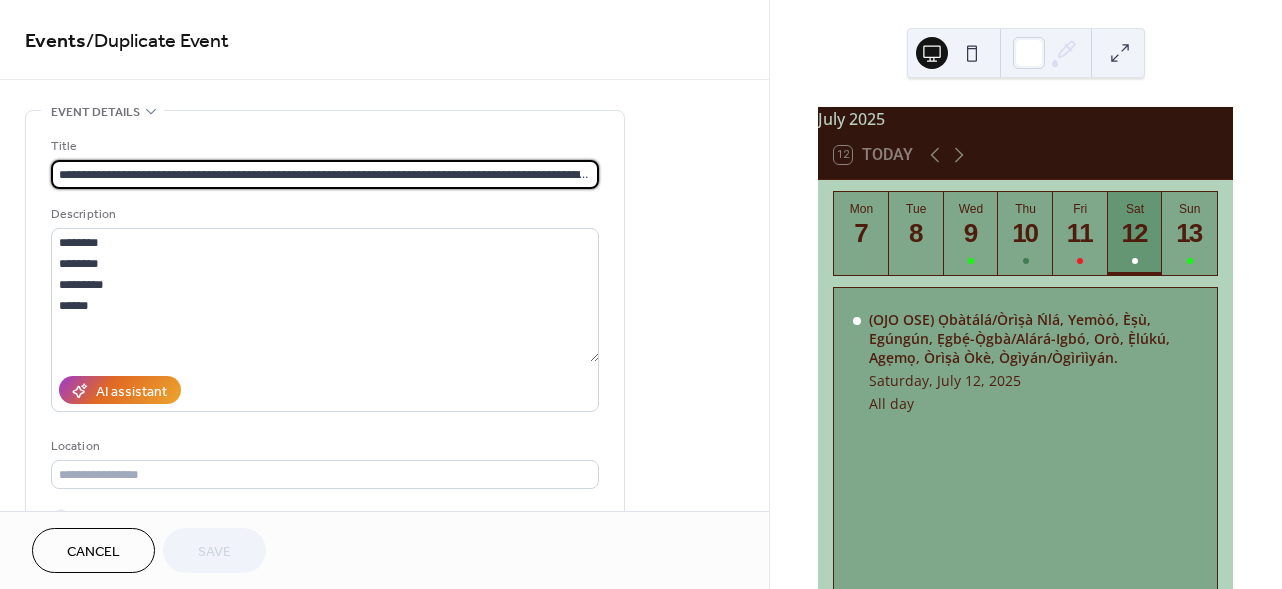 scroll, scrollTop: 0, scrollLeft: 119, axis: horizontal 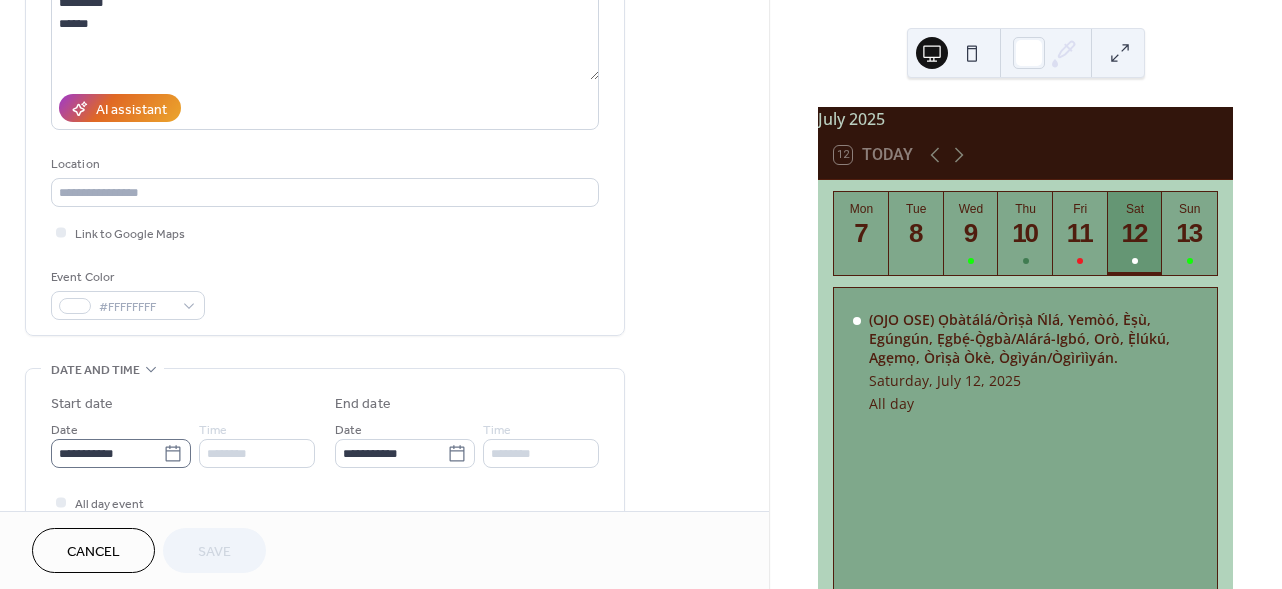 click on "**********" at bounding box center (121, 453) 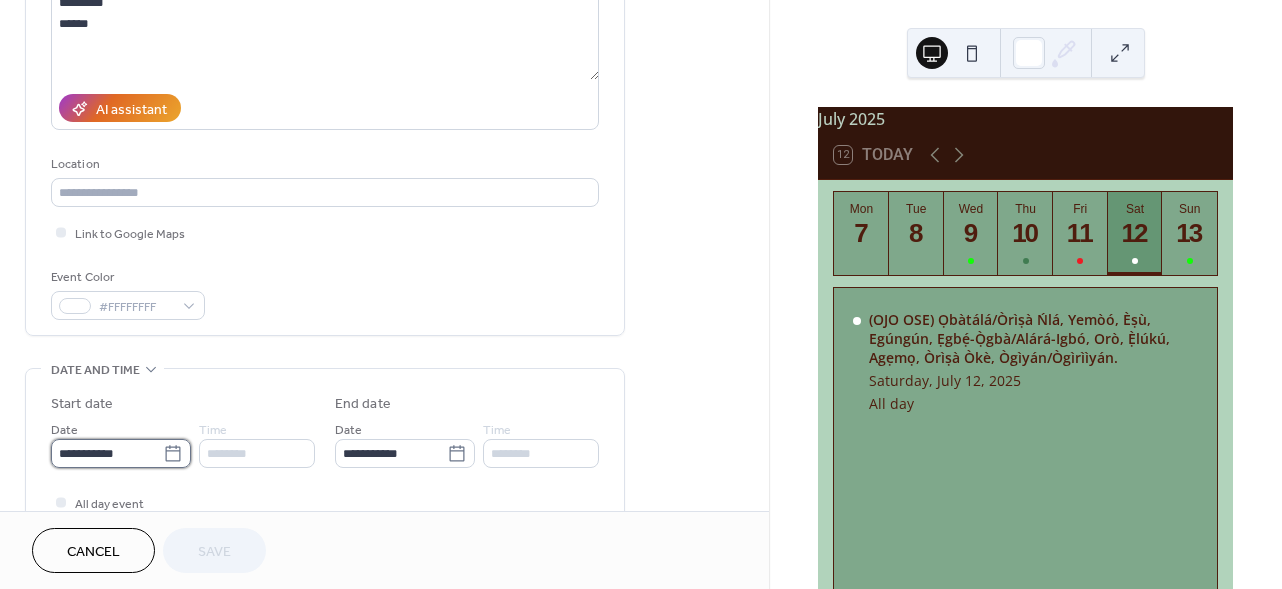 click on "**********" at bounding box center [107, 453] 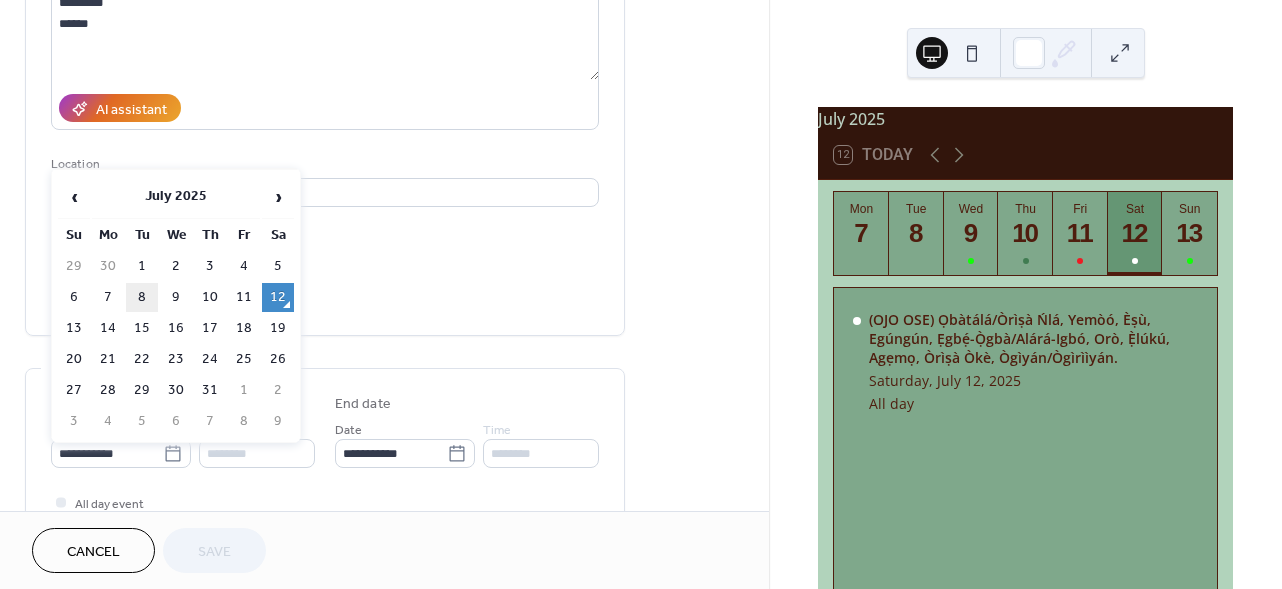 click on "8" at bounding box center (142, 297) 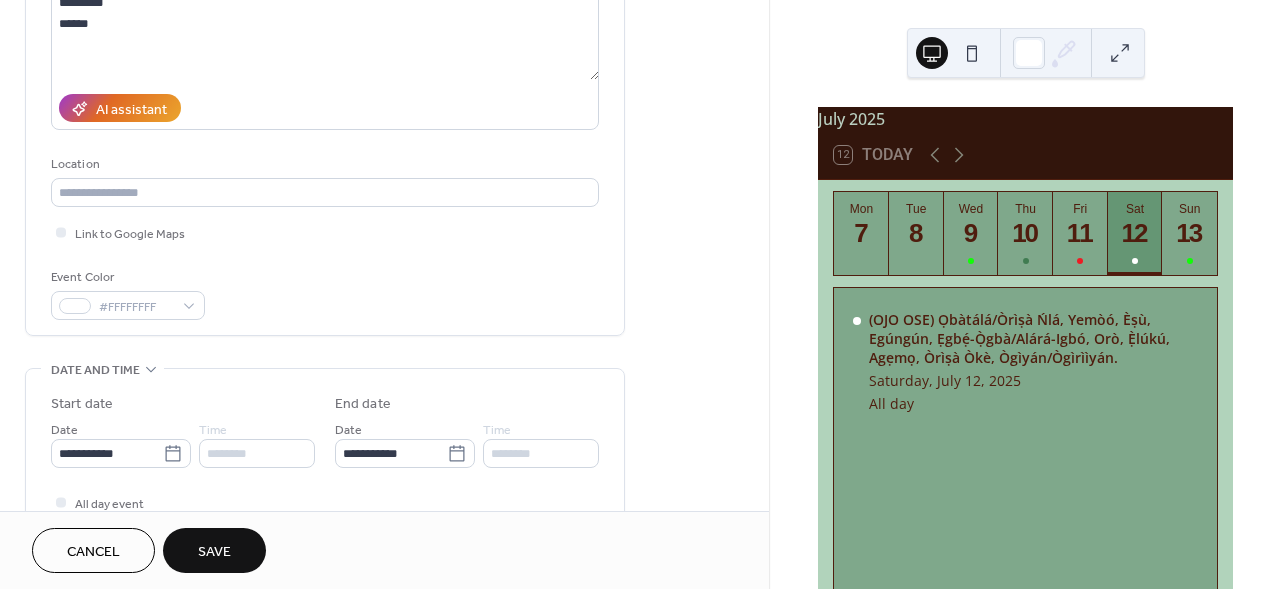 click on "Save" at bounding box center [214, 552] 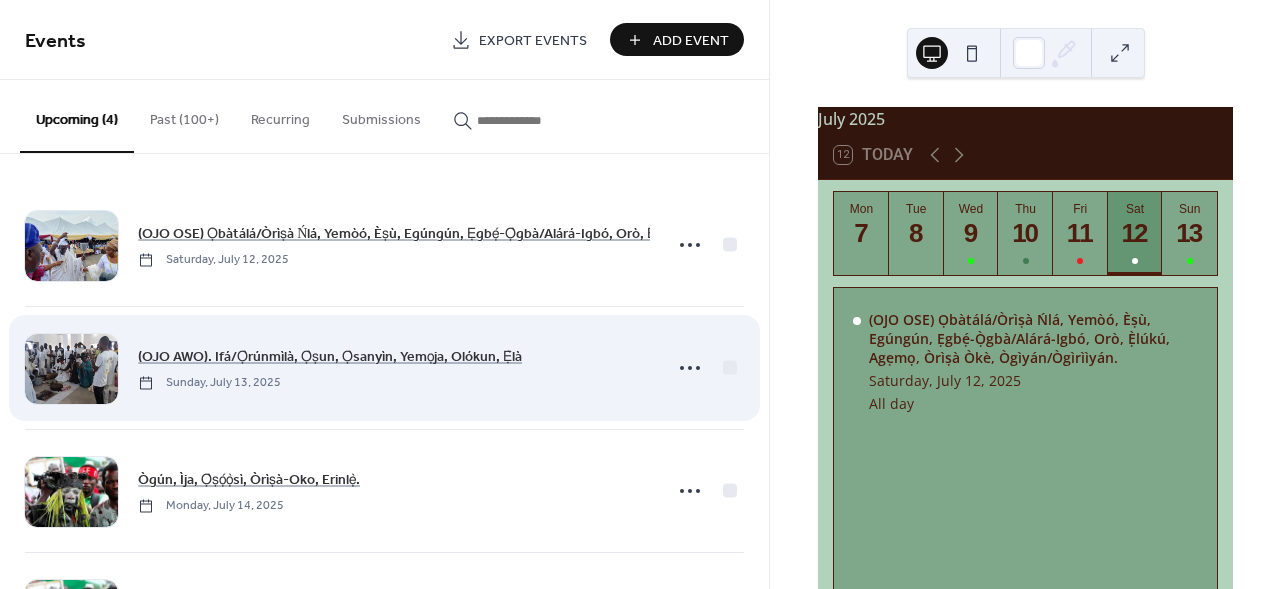 scroll, scrollTop: 116, scrollLeft: 0, axis: vertical 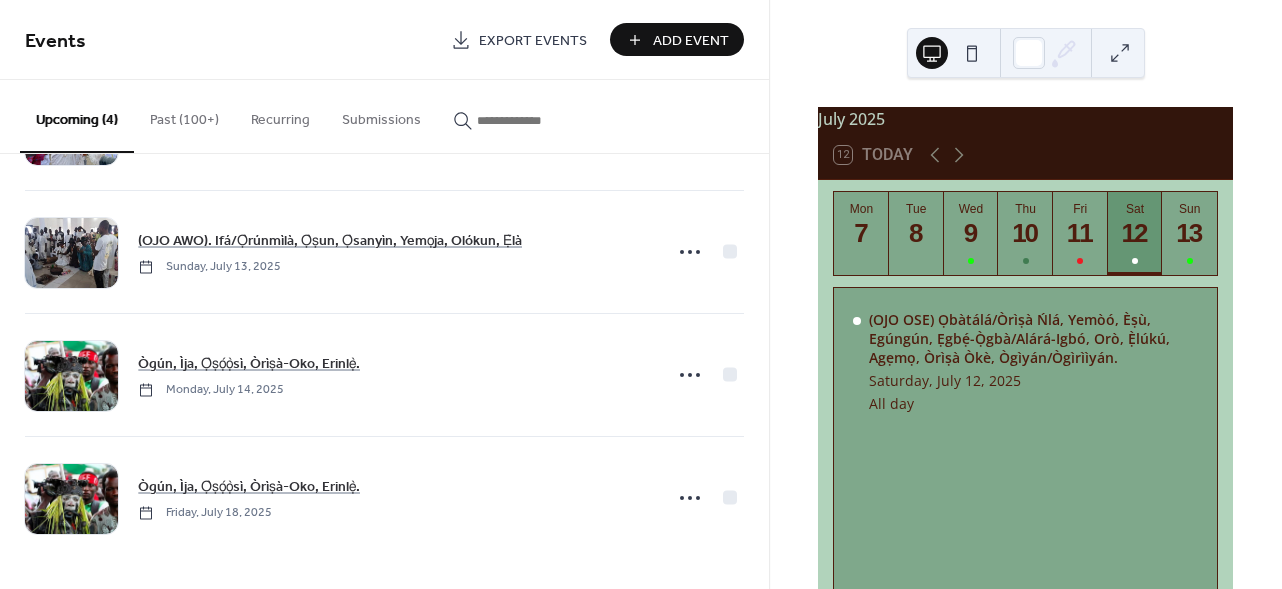click on "Past  (100+)" at bounding box center (184, 115) 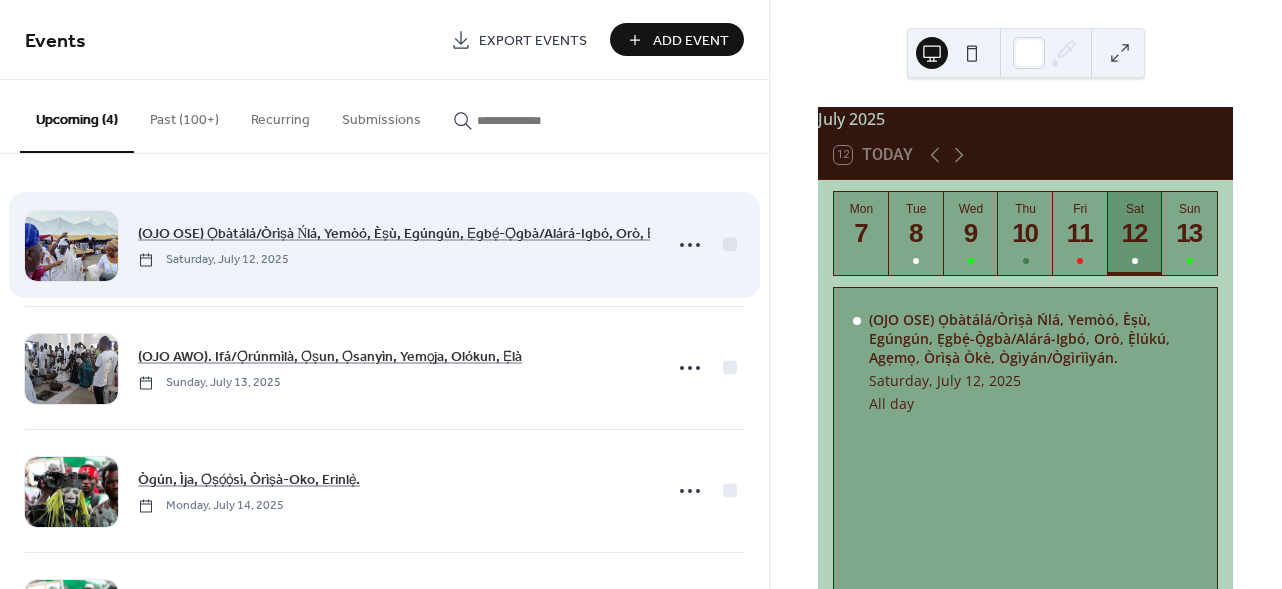 scroll, scrollTop: 116, scrollLeft: 0, axis: vertical 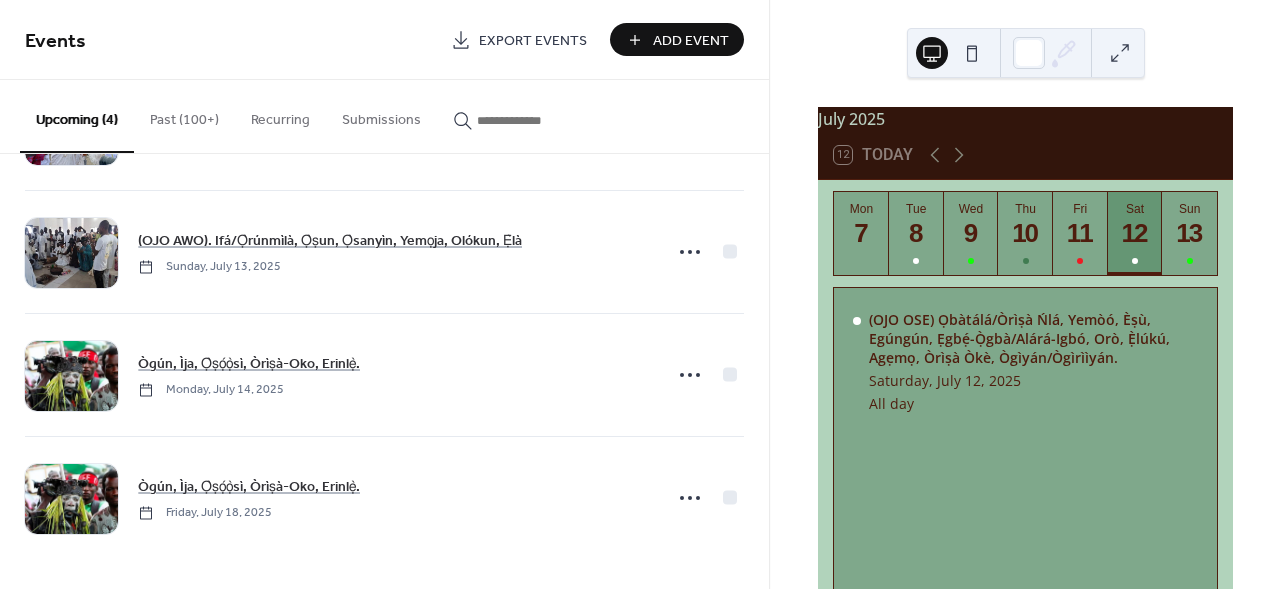 click on "Past  (100+)" at bounding box center [184, 115] 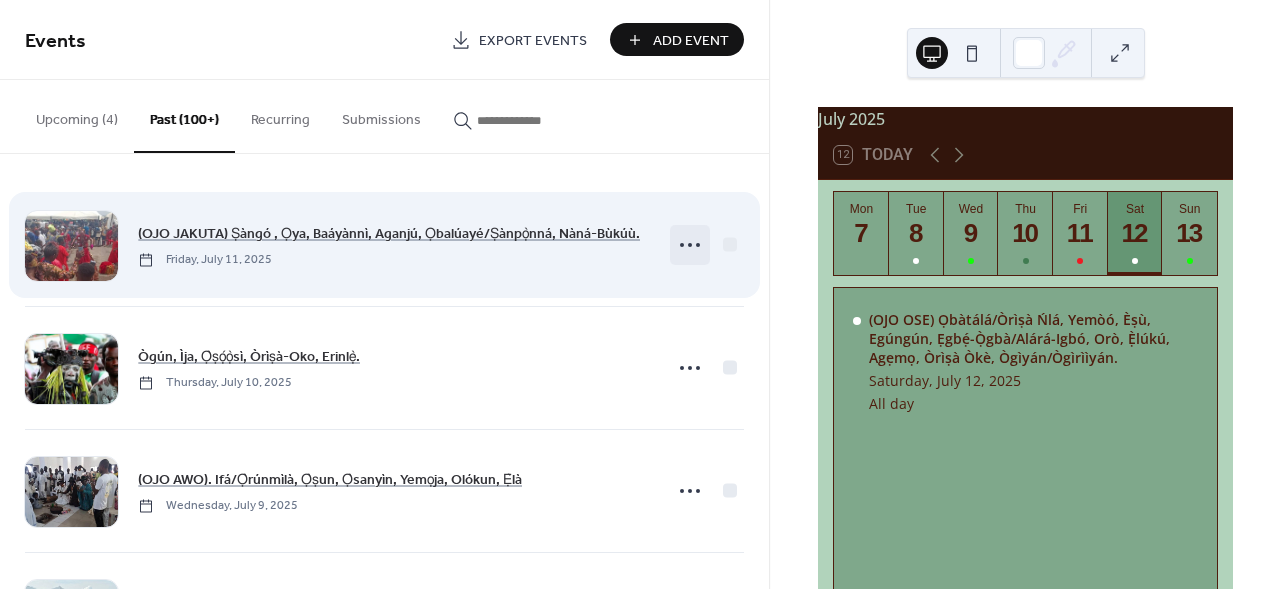 click 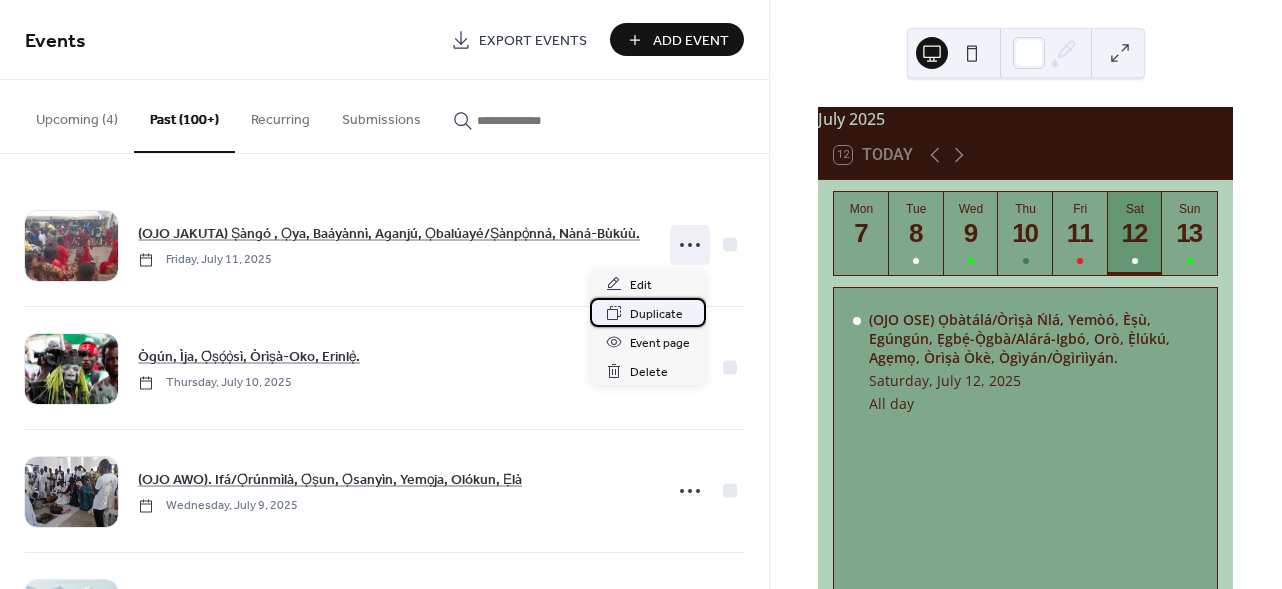 click on "Duplicate" at bounding box center [656, 314] 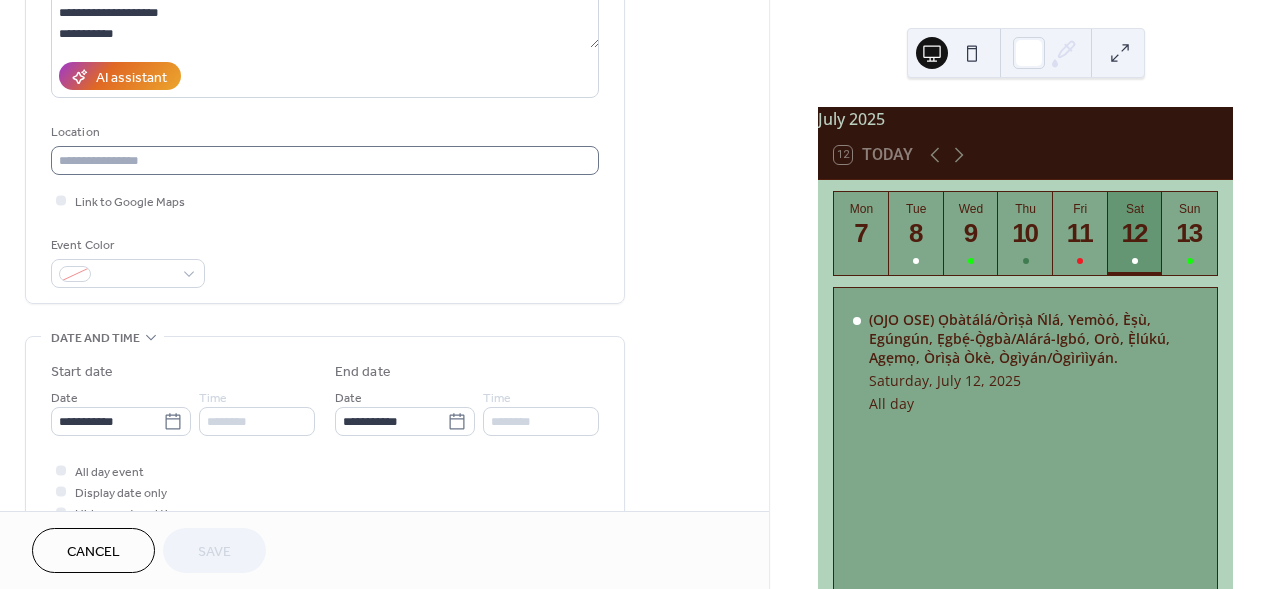 scroll, scrollTop: 318, scrollLeft: 0, axis: vertical 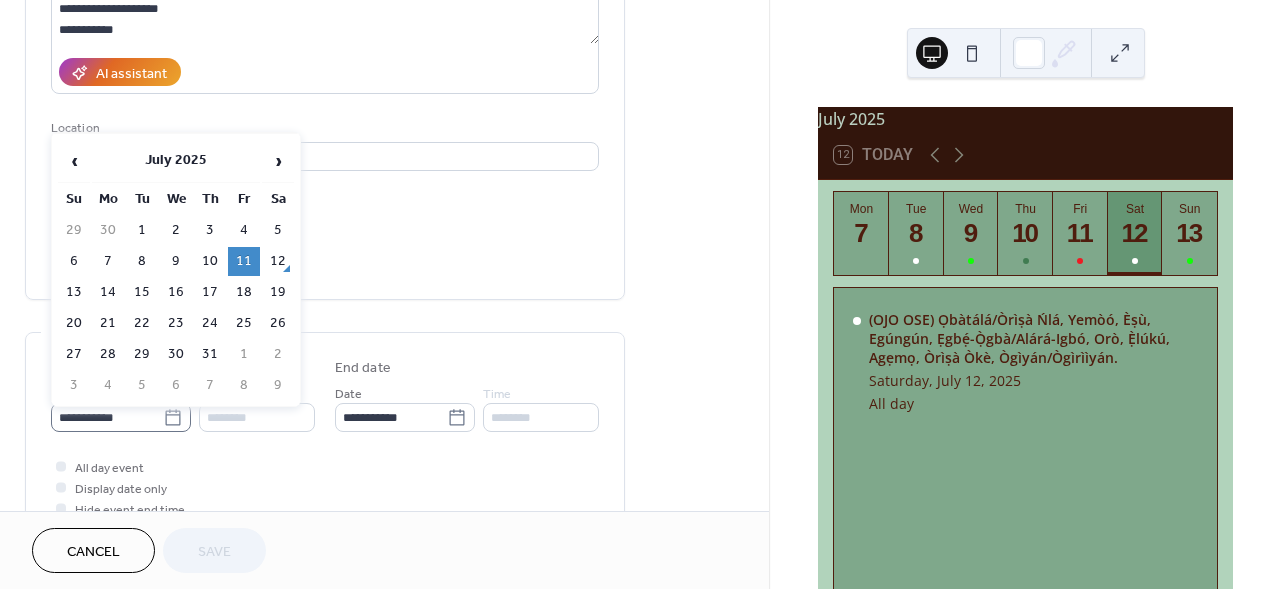 click 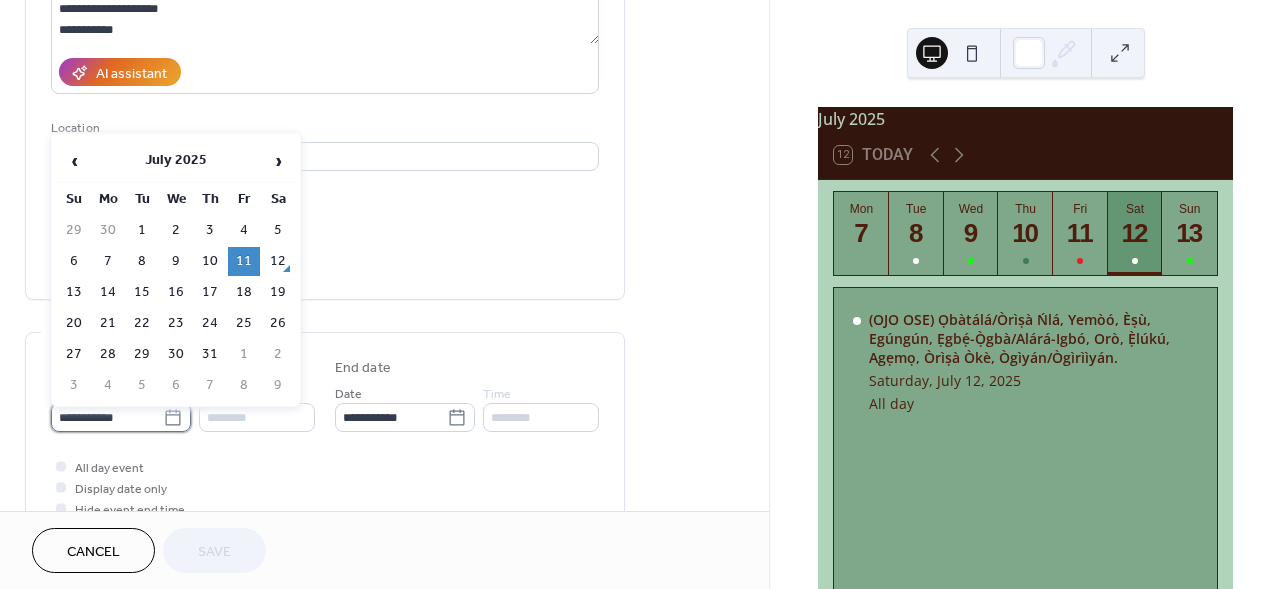 click on "**********" at bounding box center (107, 417) 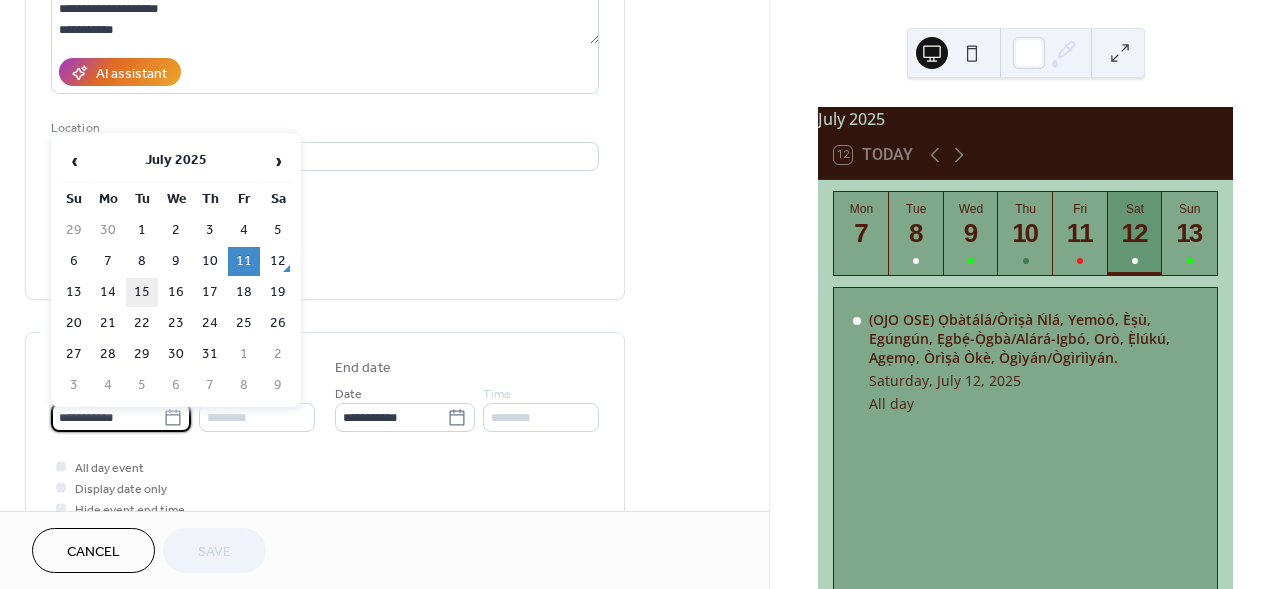 click on "15" at bounding box center [142, 292] 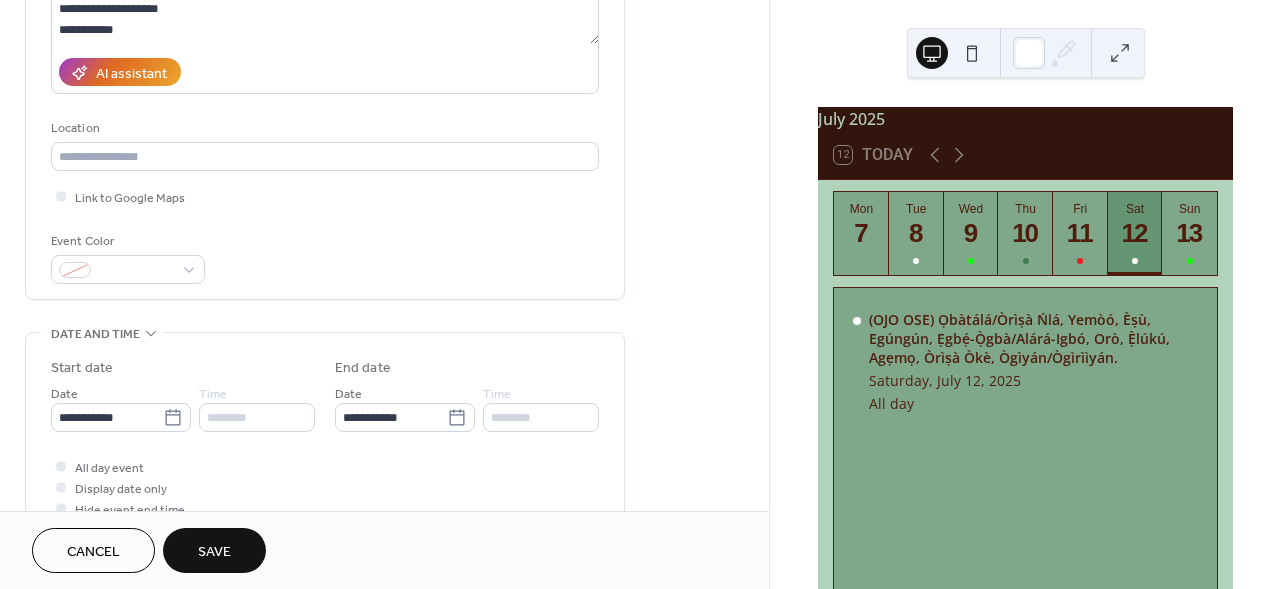 click on "Save" at bounding box center [214, 552] 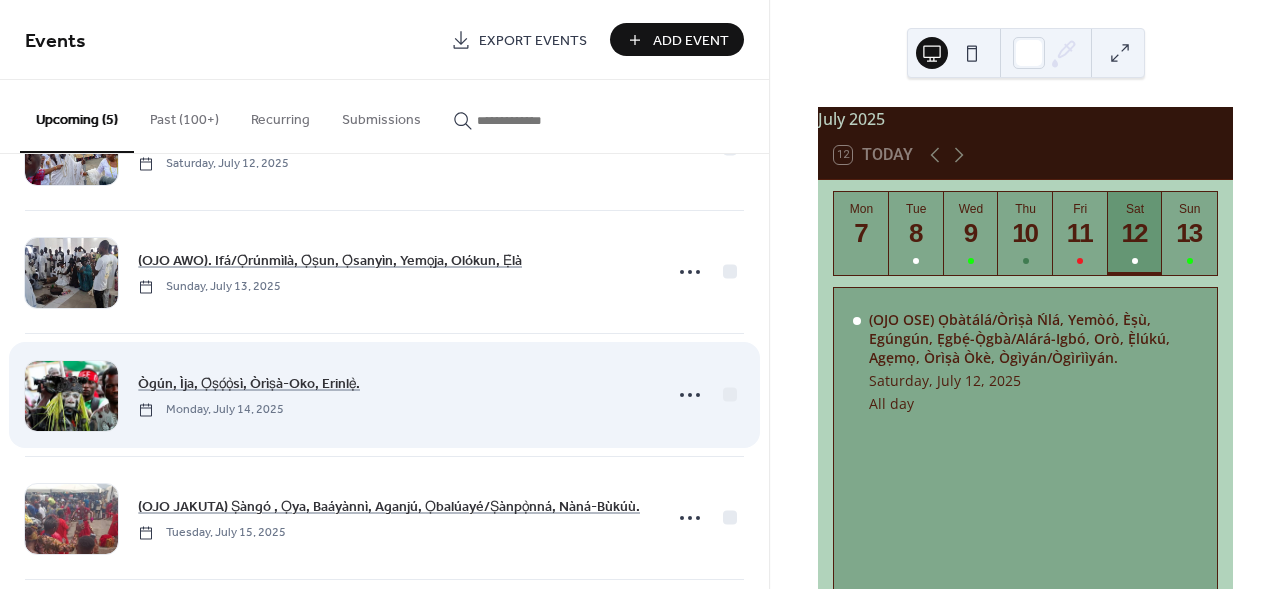 scroll, scrollTop: 239, scrollLeft: 0, axis: vertical 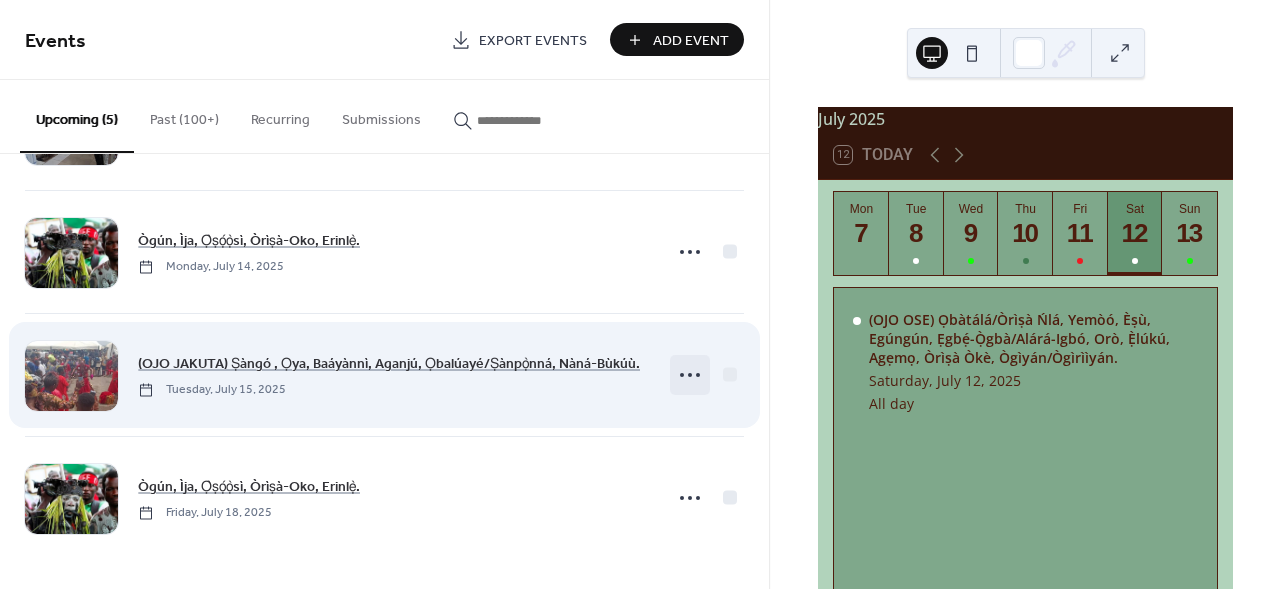 click 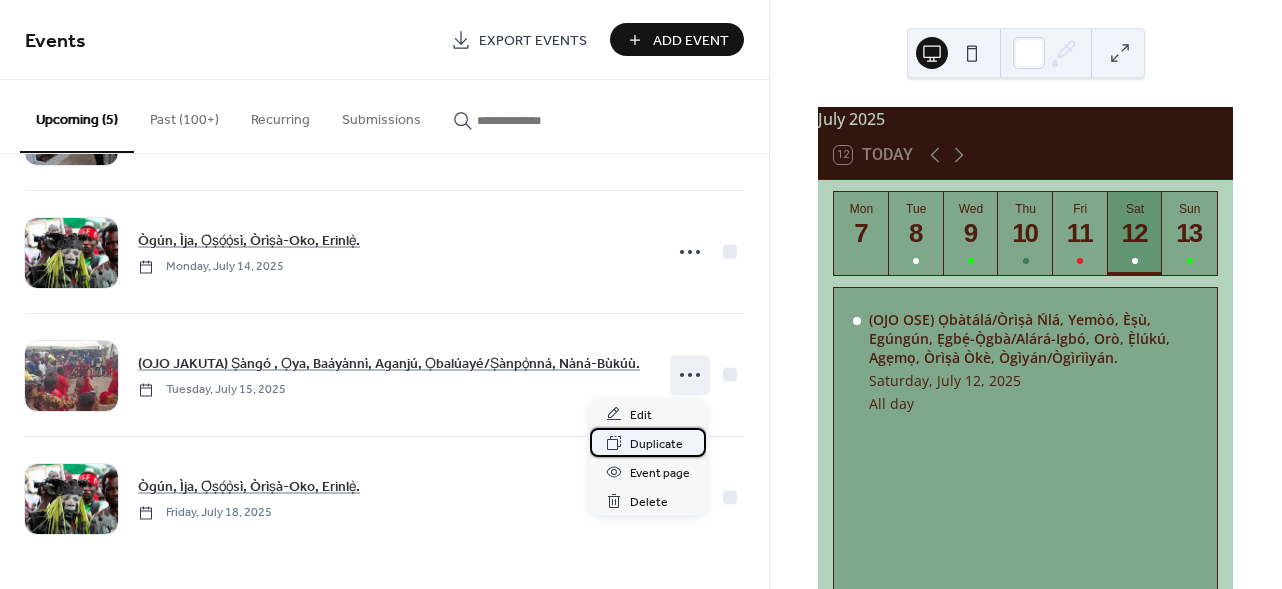 click on "Duplicate" at bounding box center (656, 444) 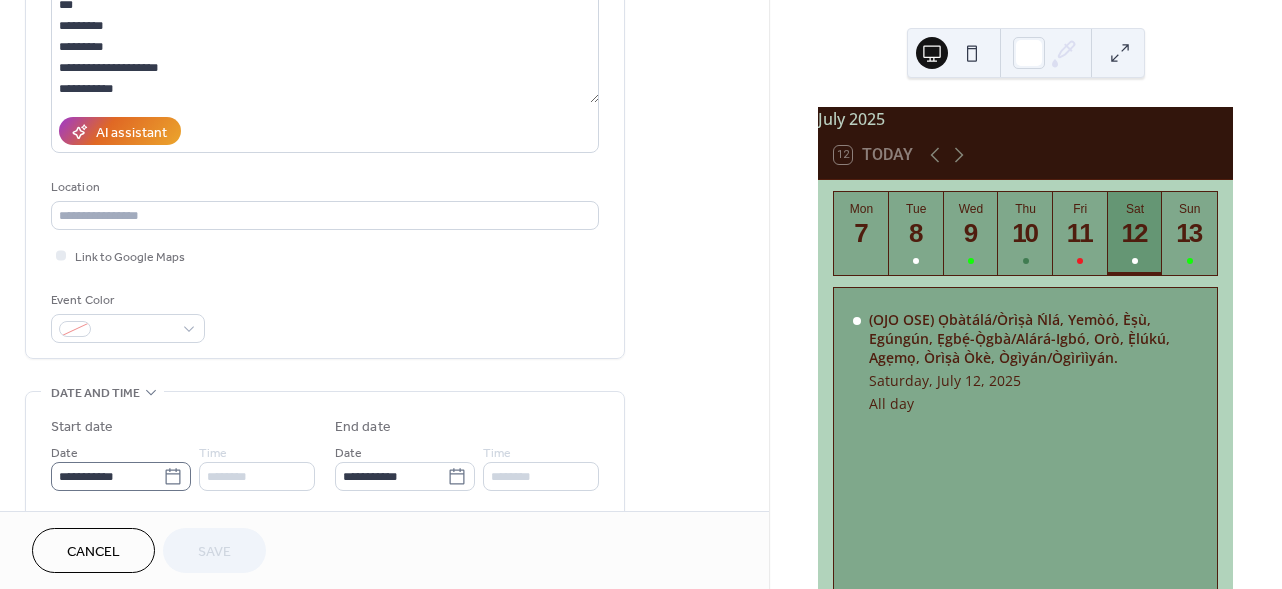 scroll, scrollTop: 258, scrollLeft: 0, axis: vertical 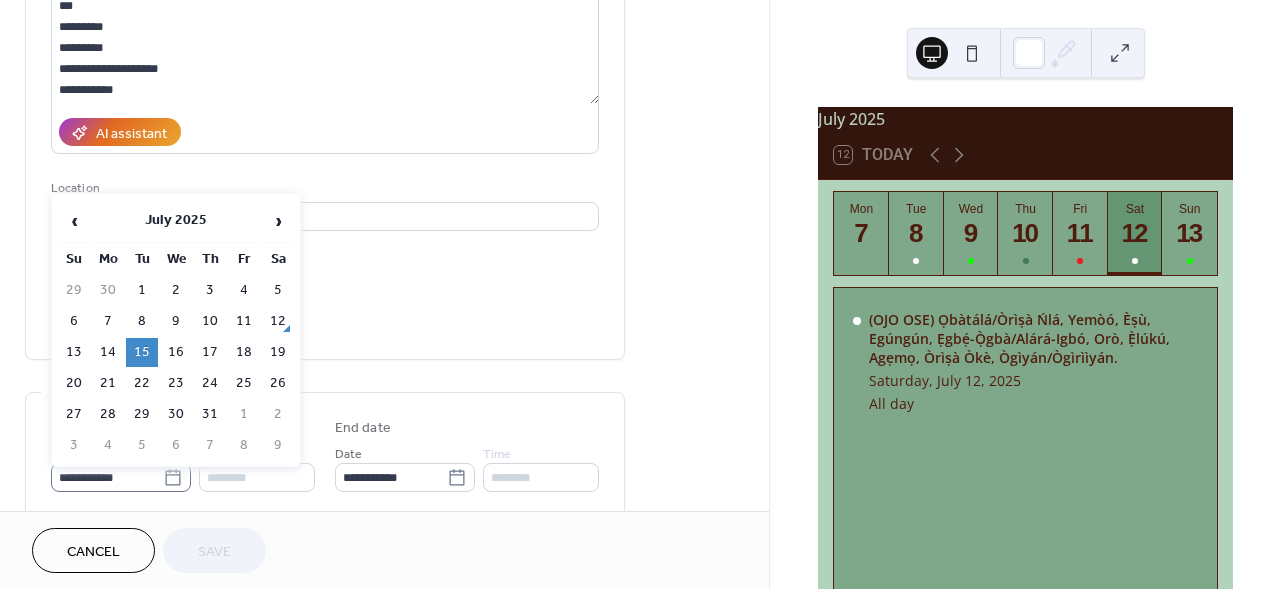 click 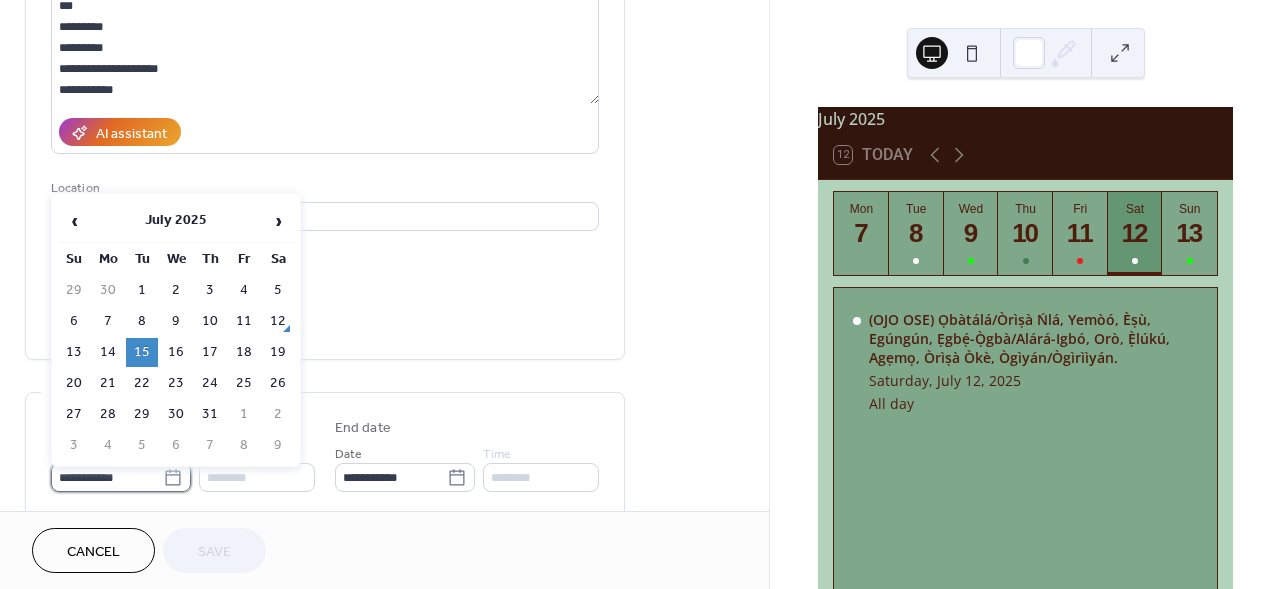 click on "**********" at bounding box center (107, 477) 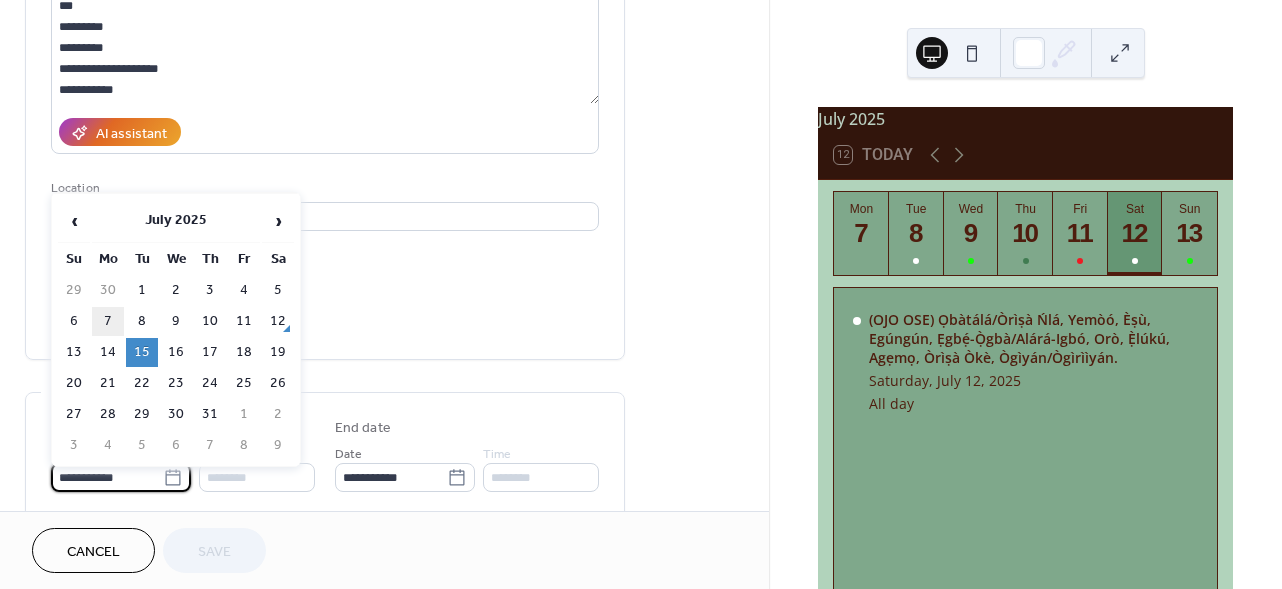 click on "7" at bounding box center [108, 321] 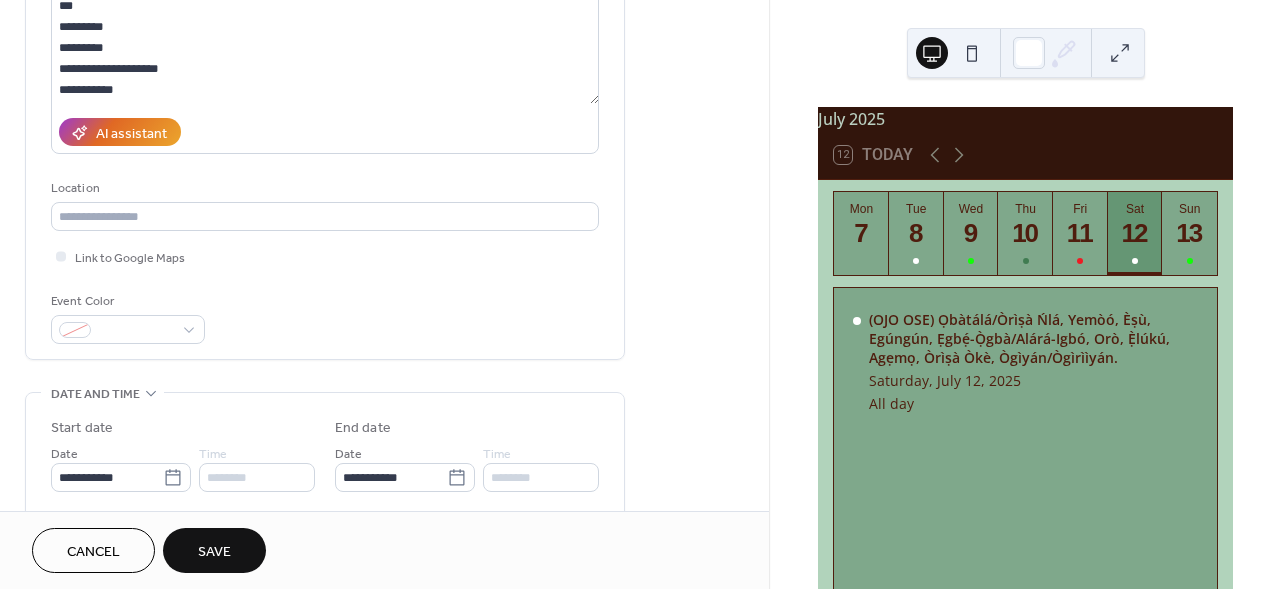click on "Save" at bounding box center [214, 550] 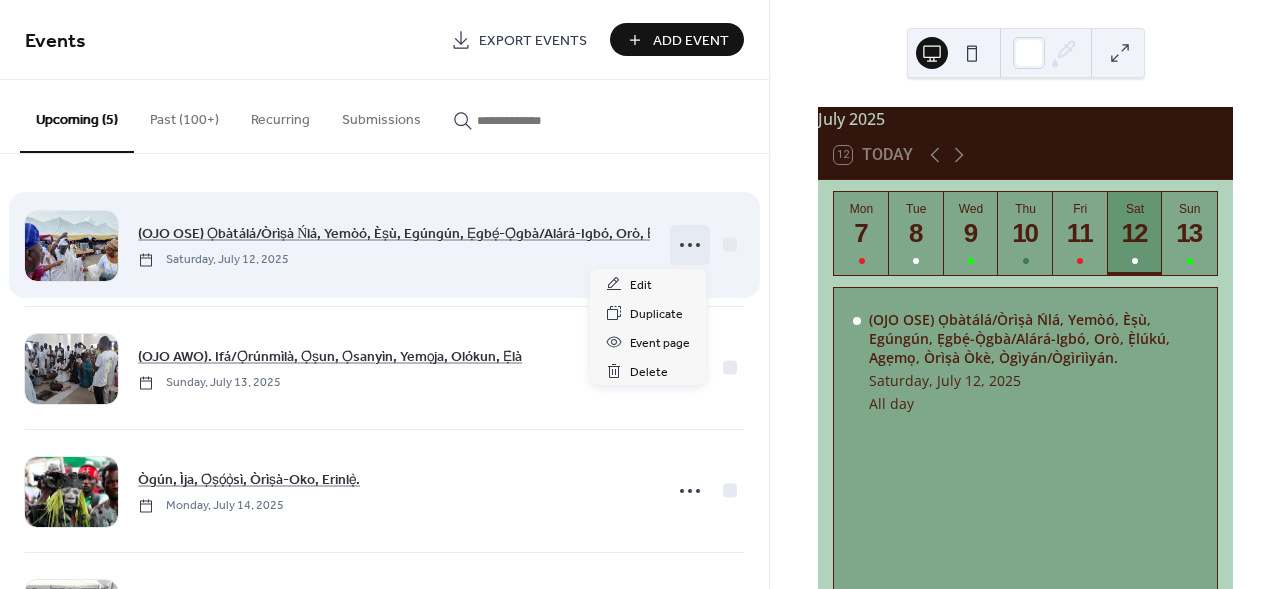 click 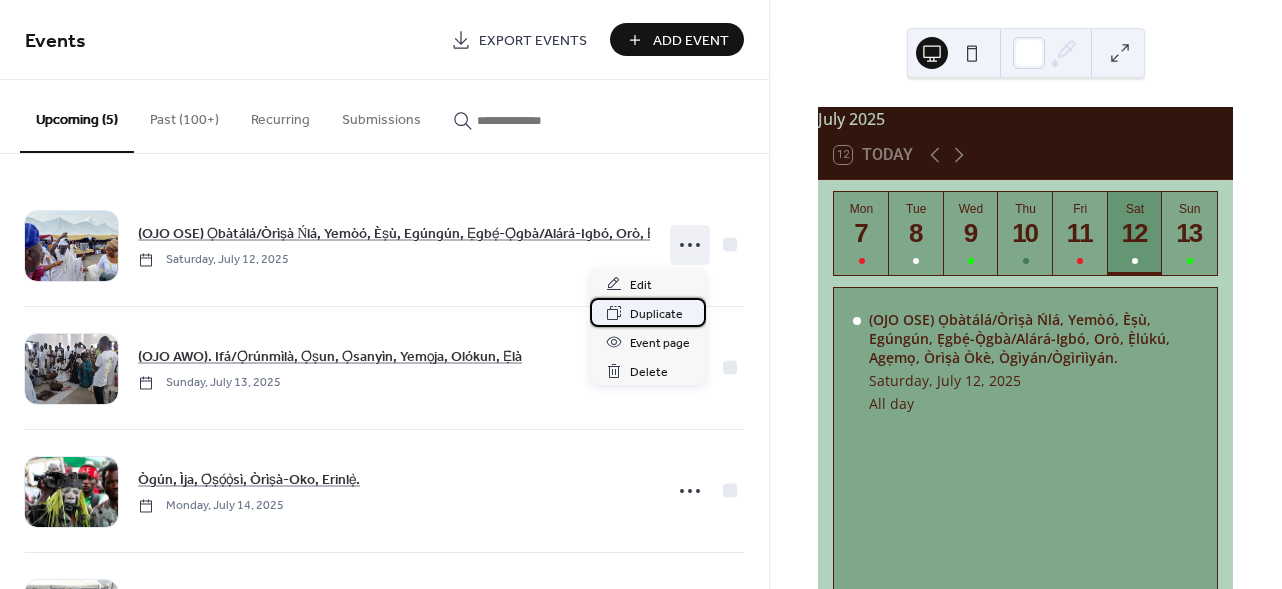 click on "Duplicate" at bounding box center [656, 314] 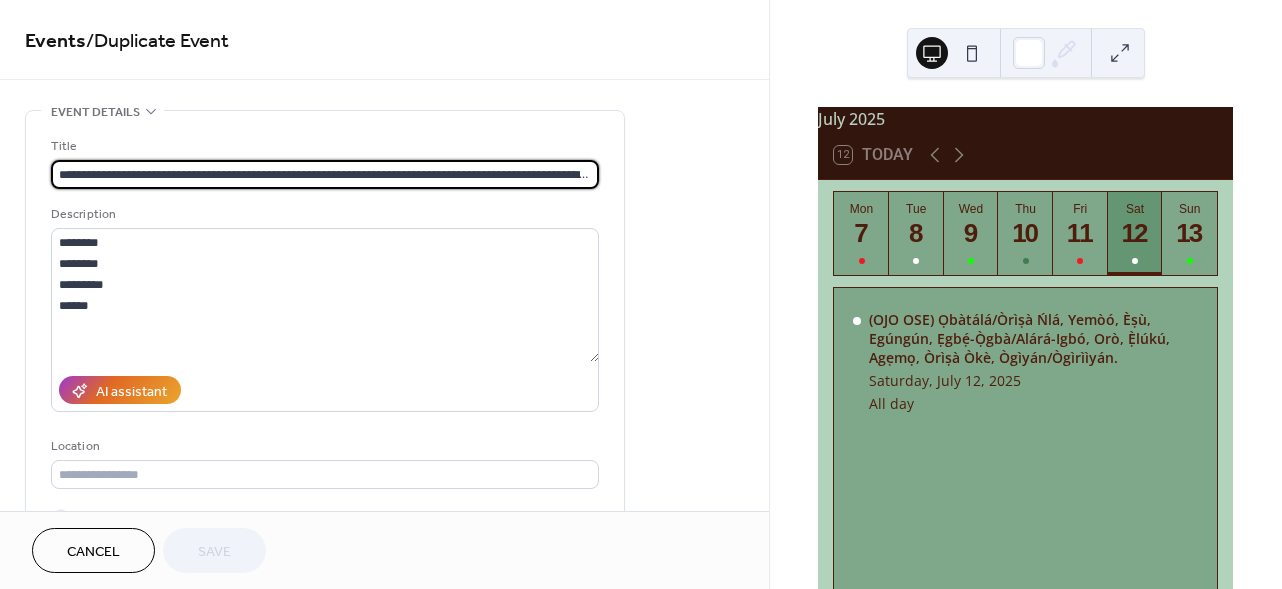 scroll, scrollTop: 0, scrollLeft: 119, axis: horizontal 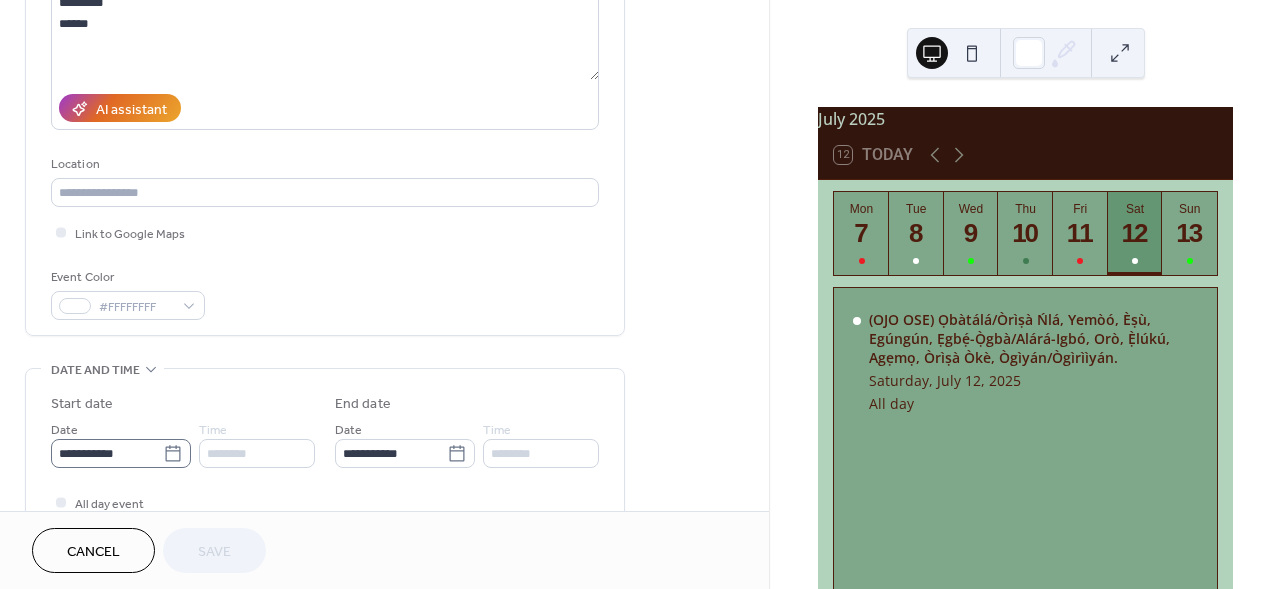 click 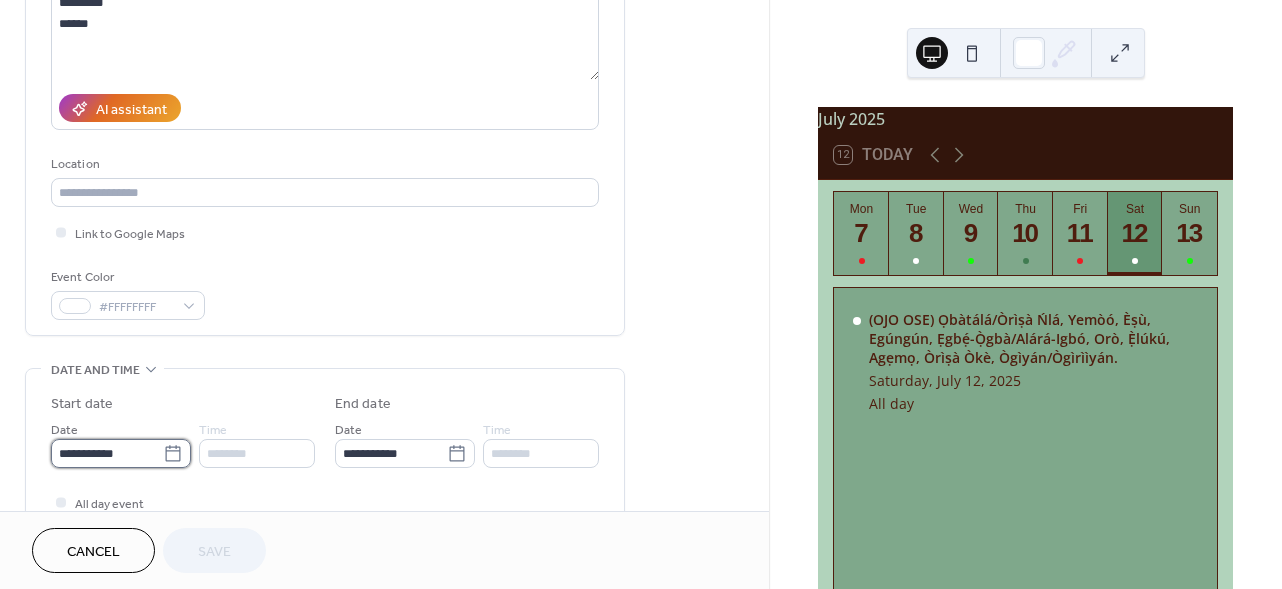 click on "**********" at bounding box center (107, 453) 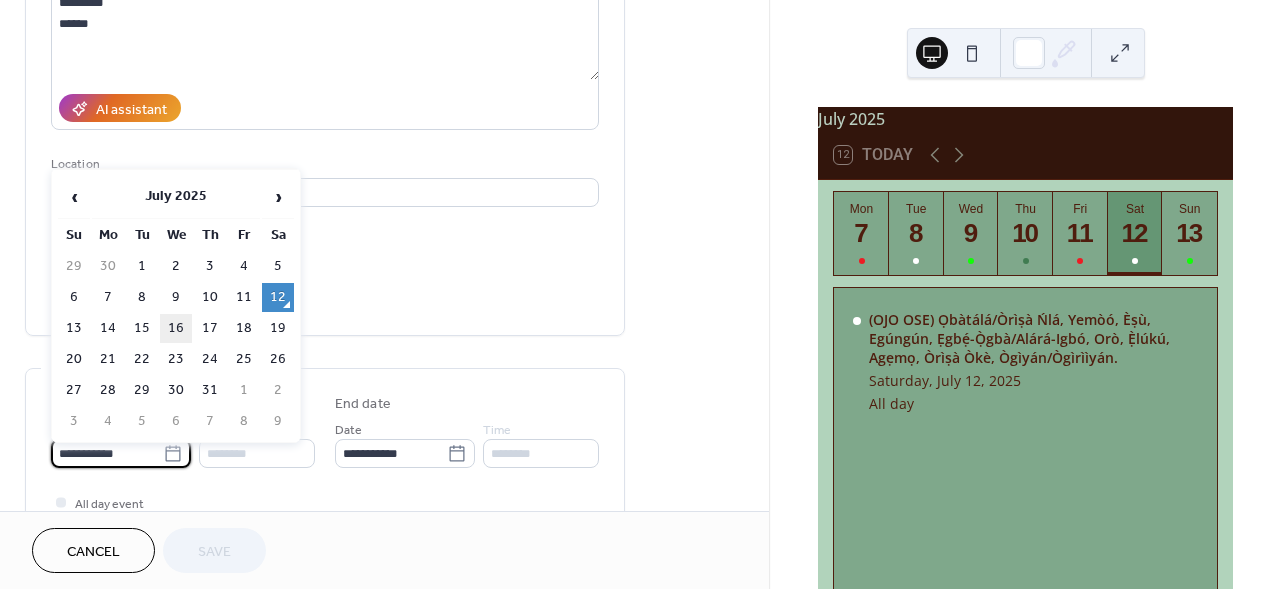 click on "16" at bounding box center [176, 328] 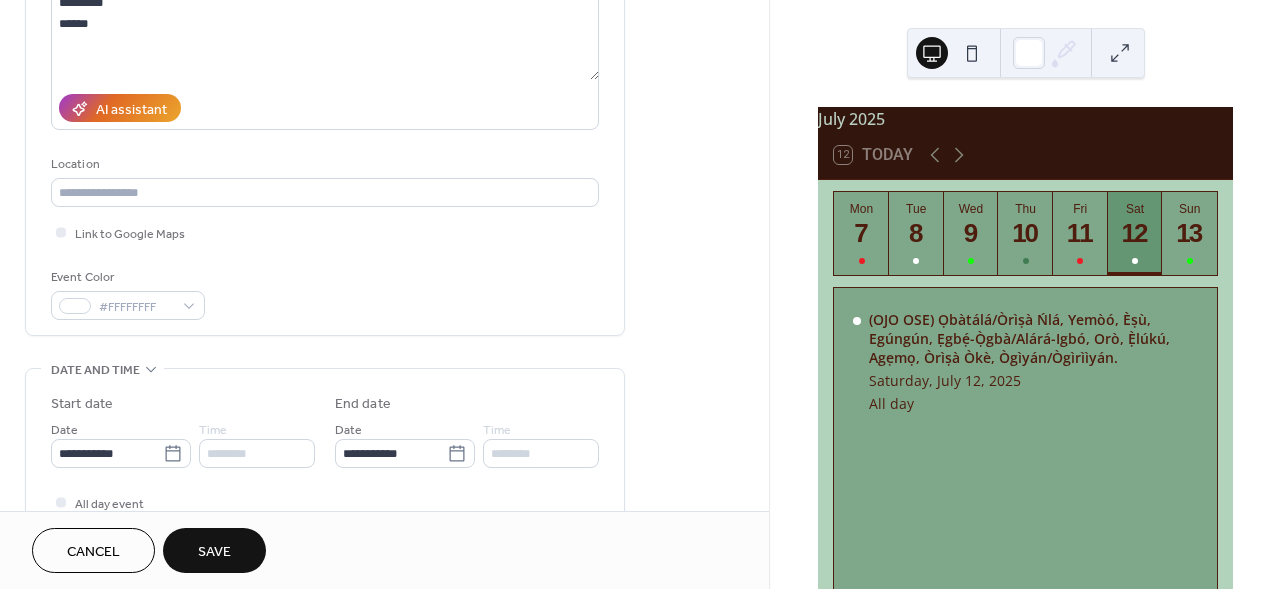 click on "Save" at bounding box center [214, 552] 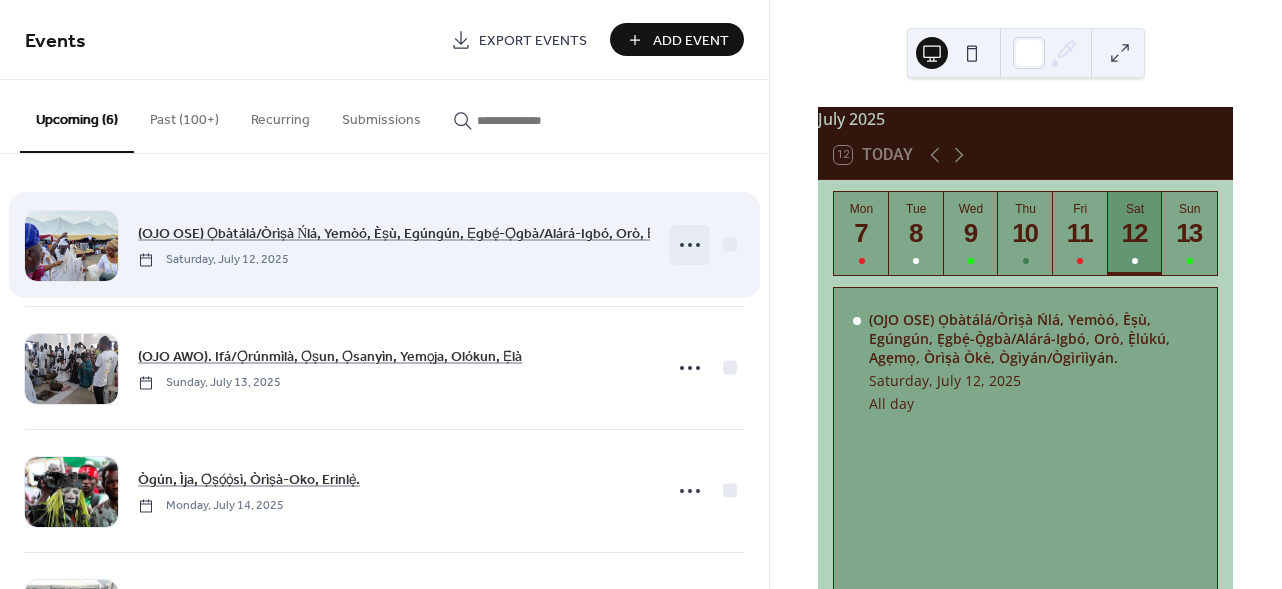 click 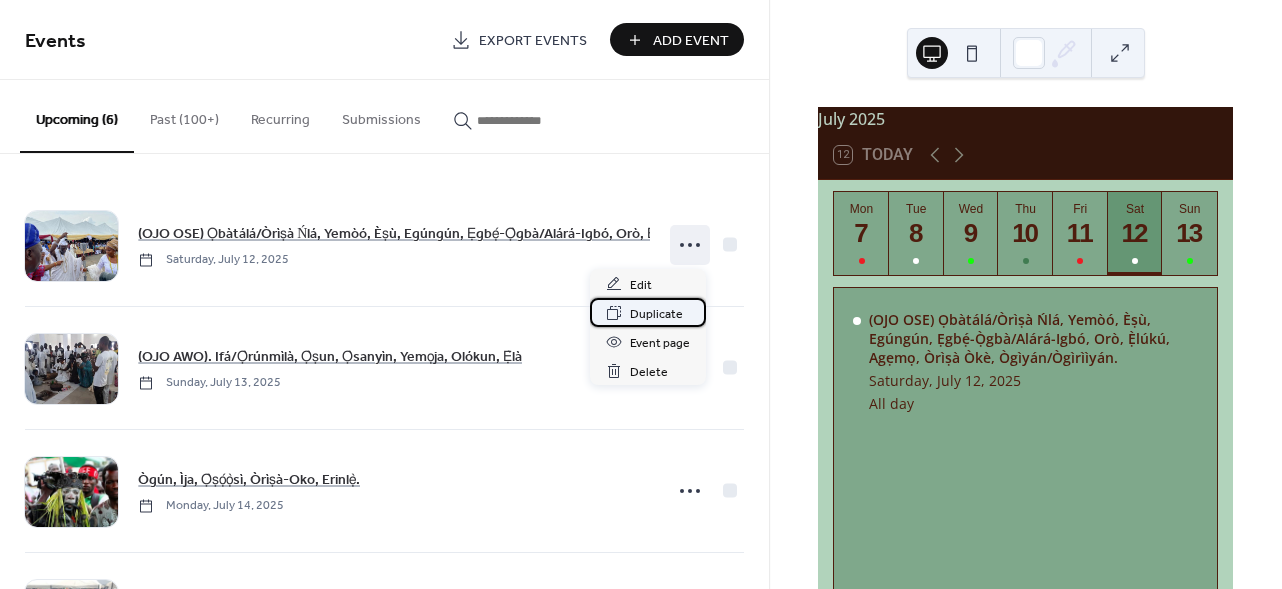 click on "Duplicate" at bounding box center (656, 314) 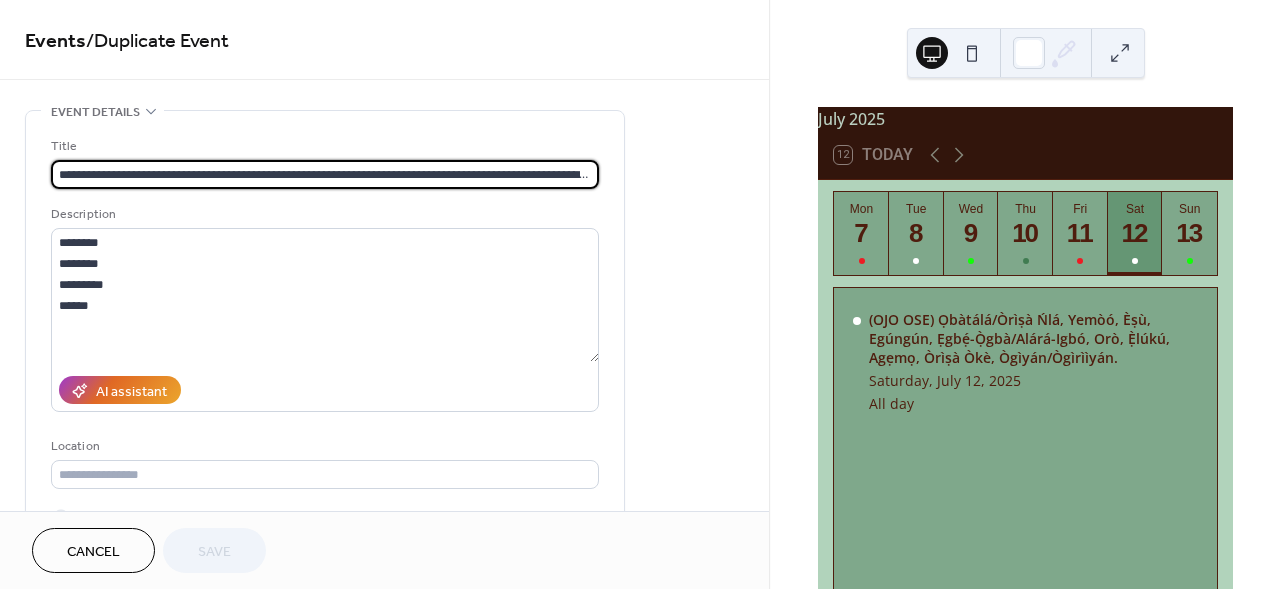 scroll, scrollTop: 0, scrollLeft: 119, axis: horizontal 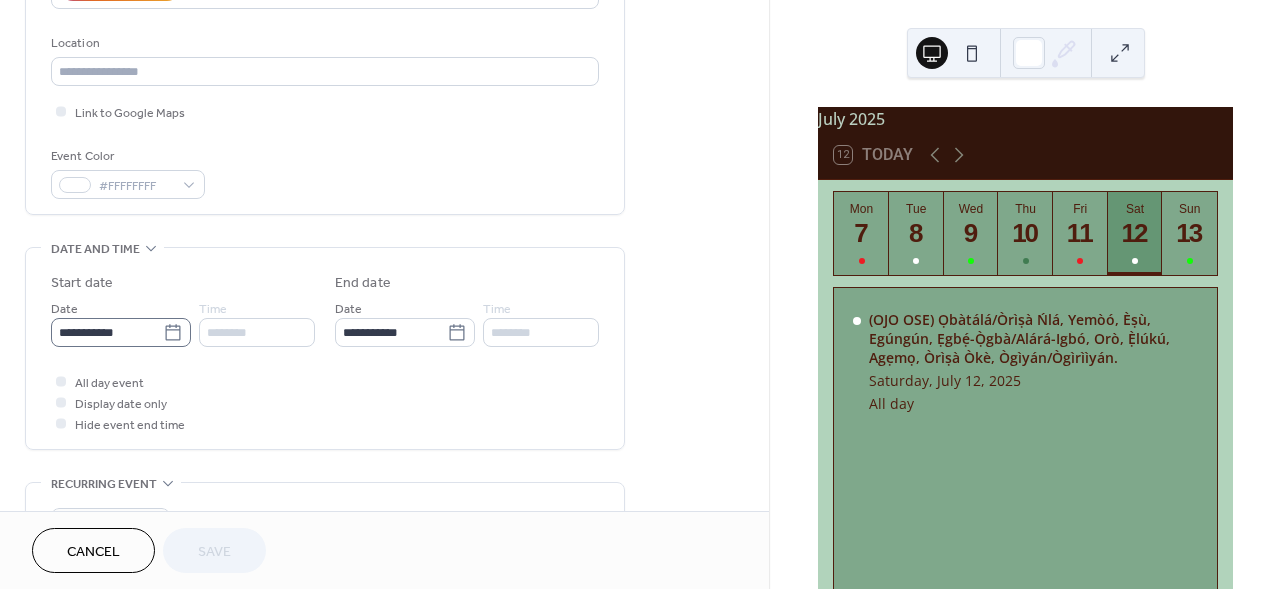 click 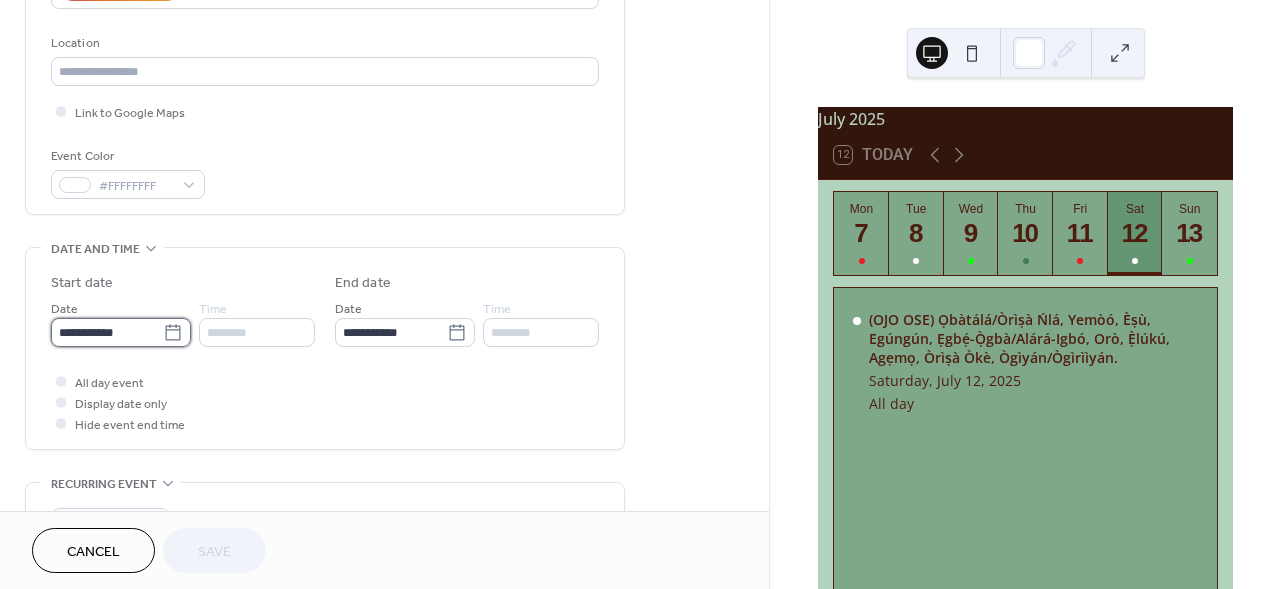 click on "**********" at bounding box center (107, 332) 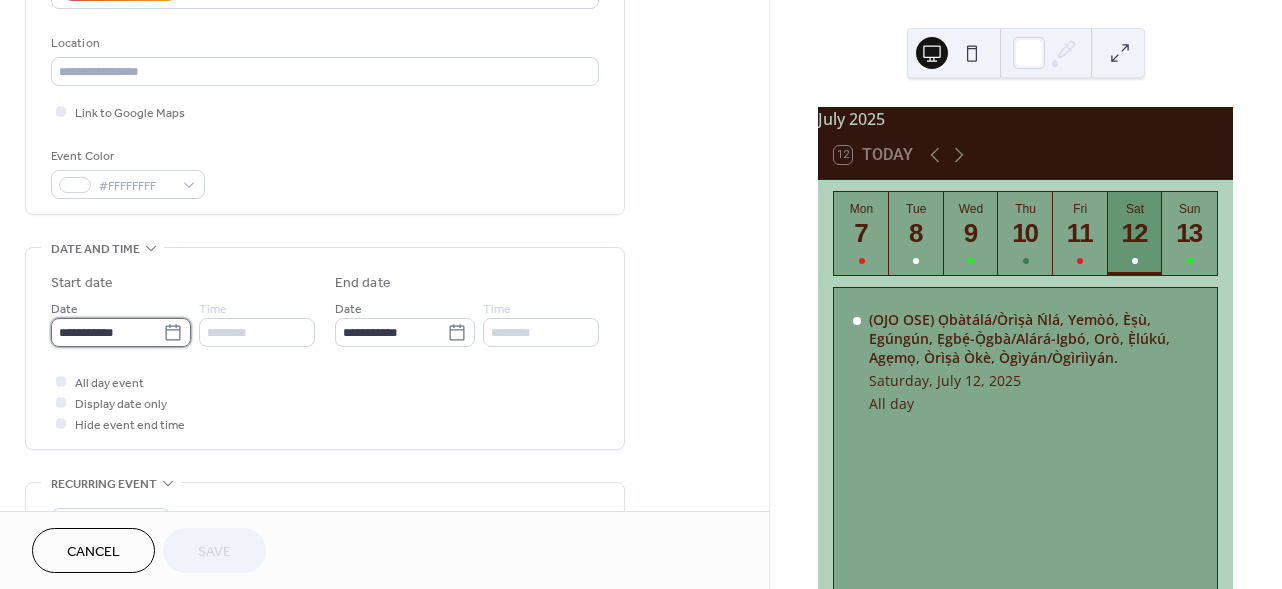scroll, scrollTop: 0, scrollLeft: 0, axis: both 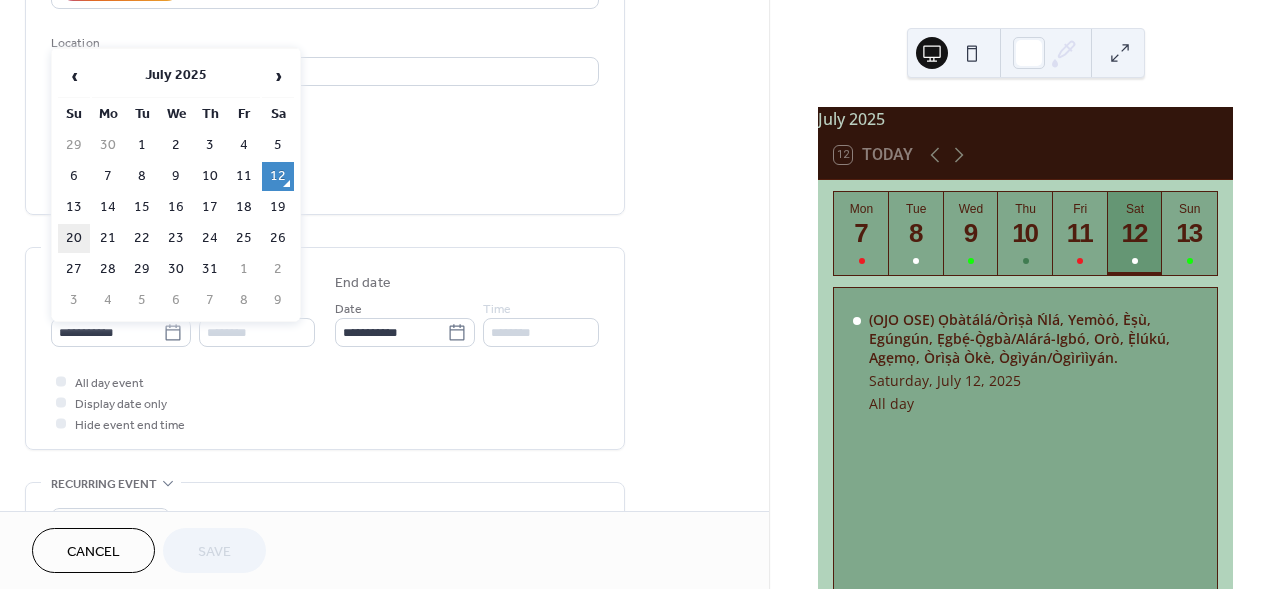 click on "20" at bounding box center [74, 238] 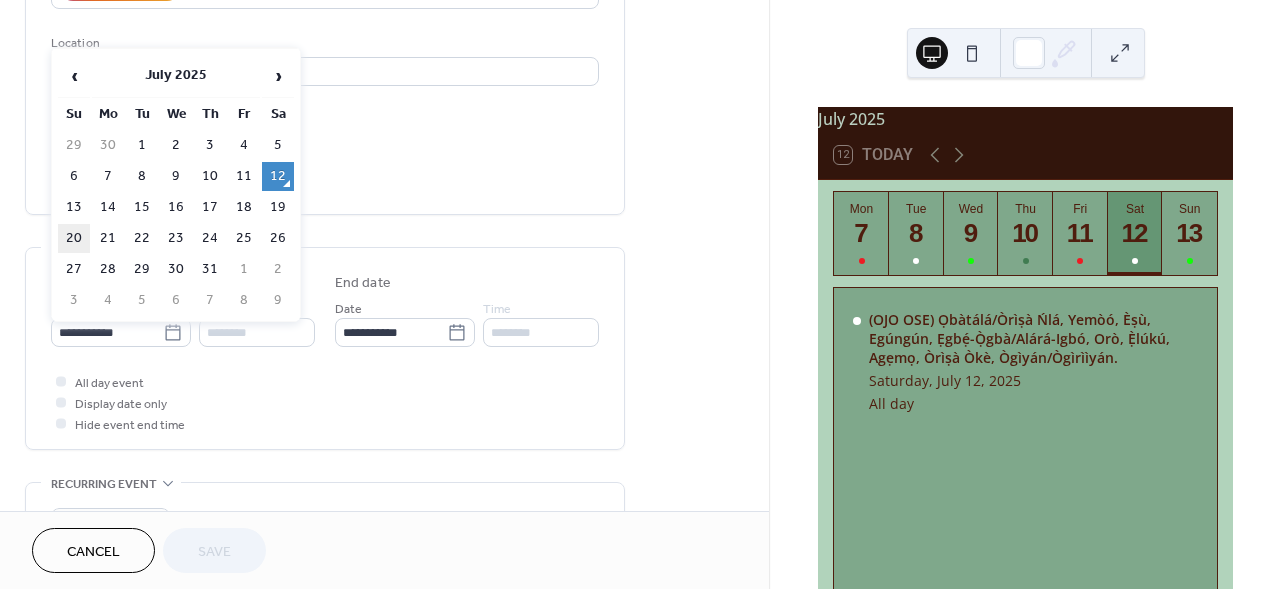 type on "**********" 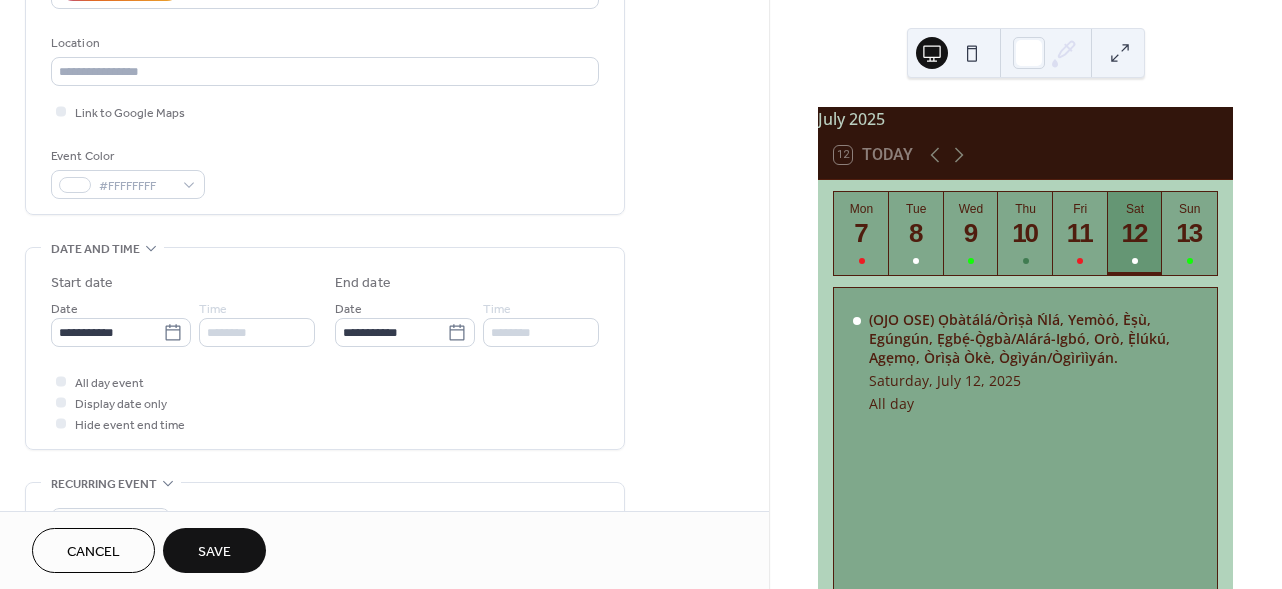 click on "Save" at bounding box center [214, 550] 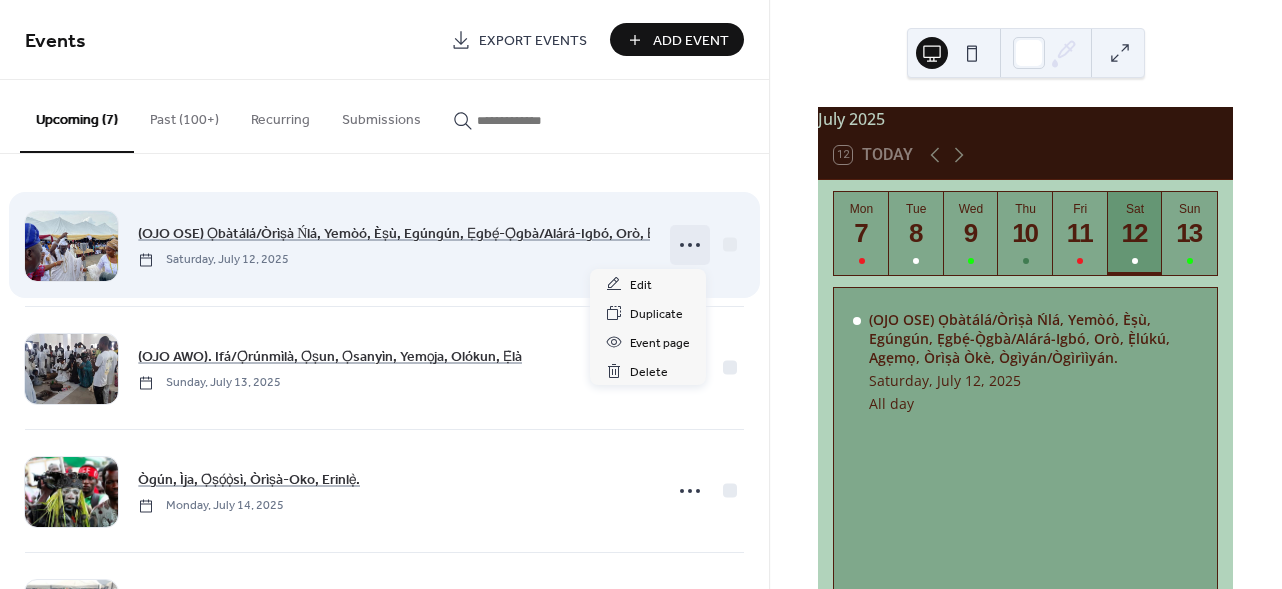 click 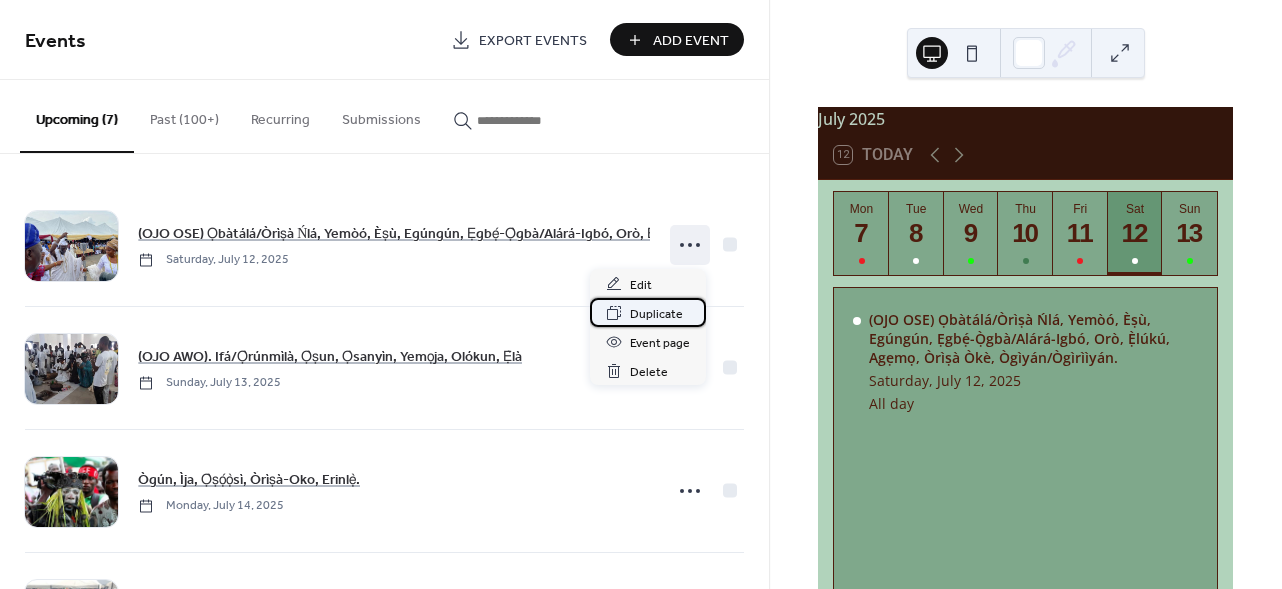 click on "Duplicate" at bounding box center (656, 314) 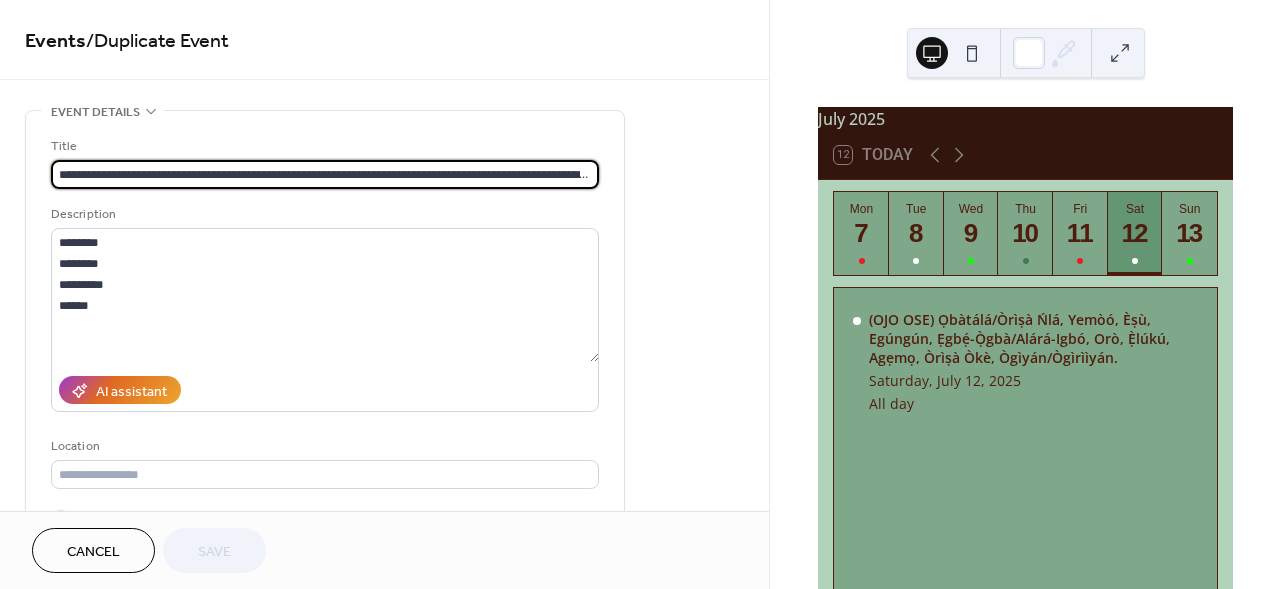 scroll, scrollTop: 0, scrollLeft: 119, axis: horizontal 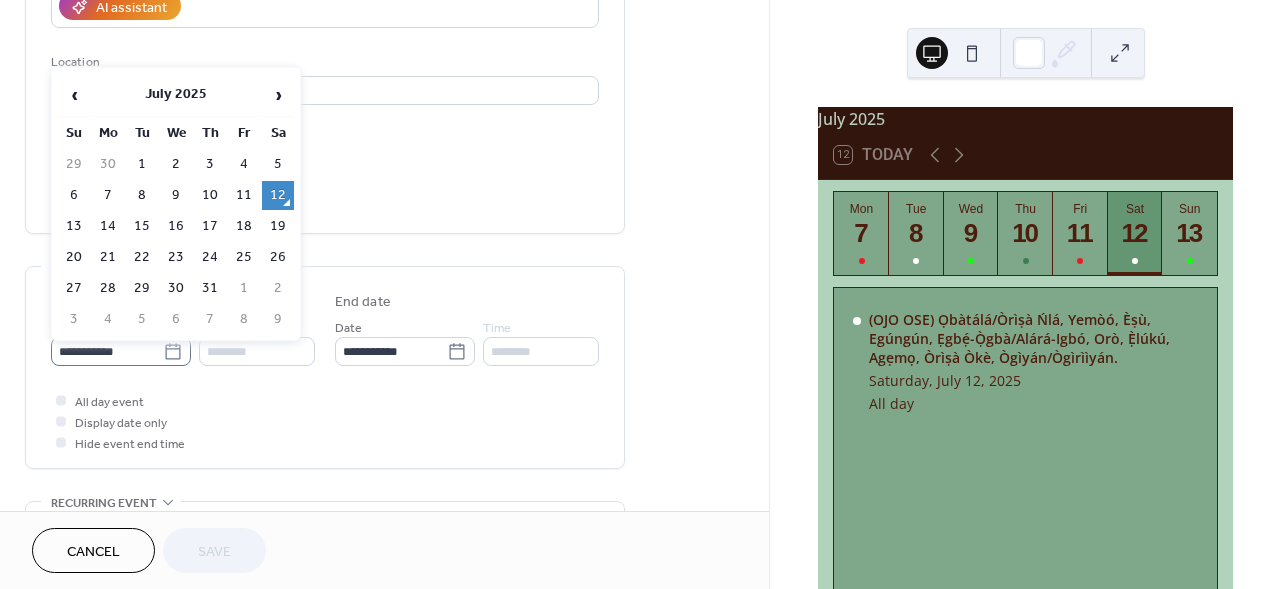 click 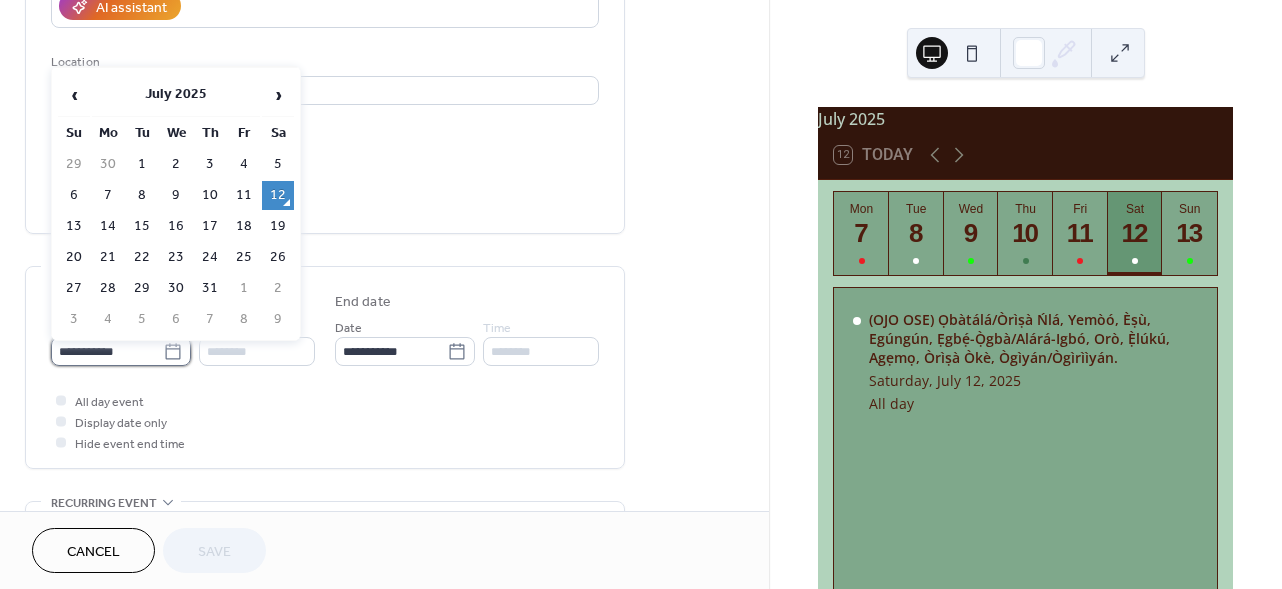 click on "**********" at bounding box center [107, 351] 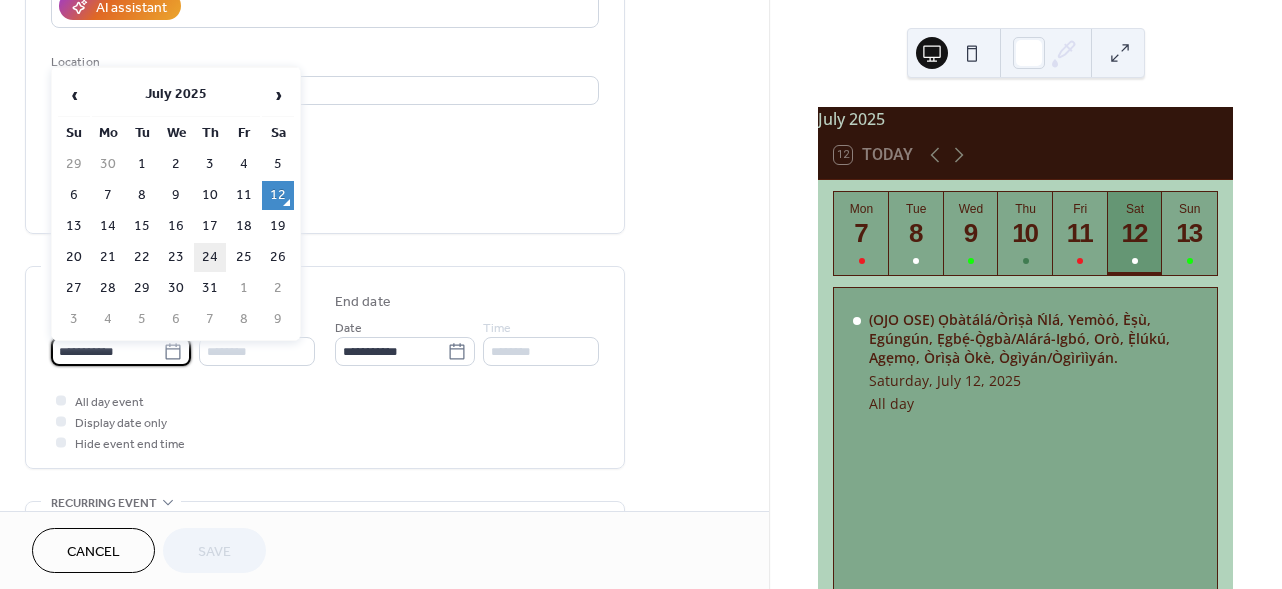 click on "24" at bounding box center [210, 257] 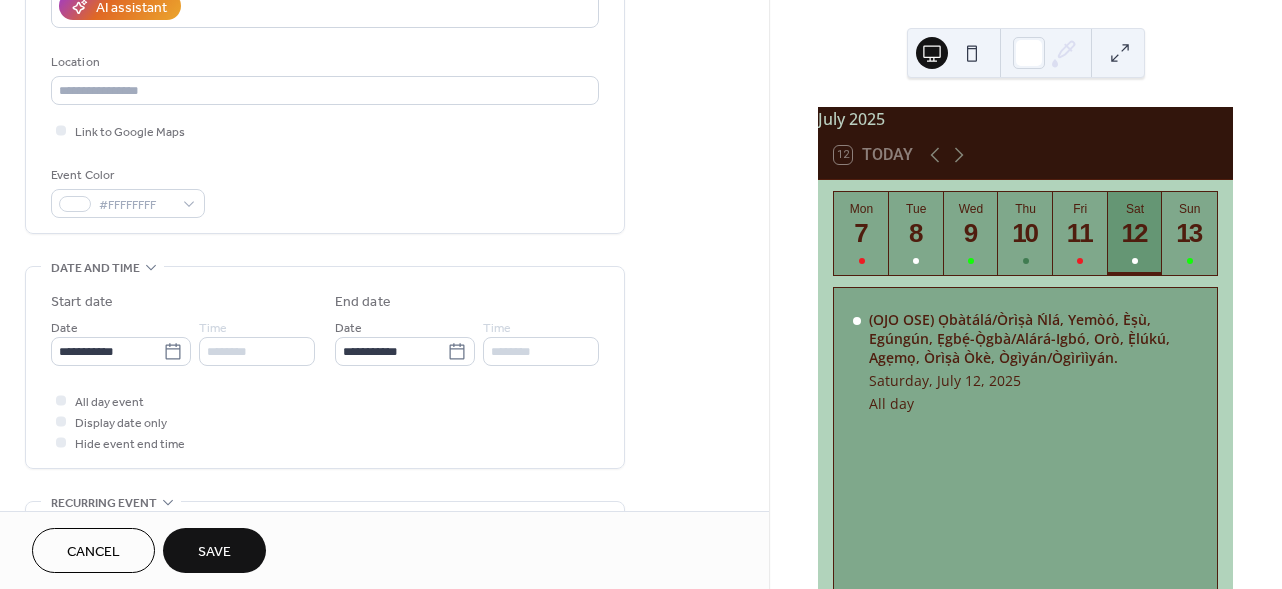 click on "Save" at bounding box center (214, 550) 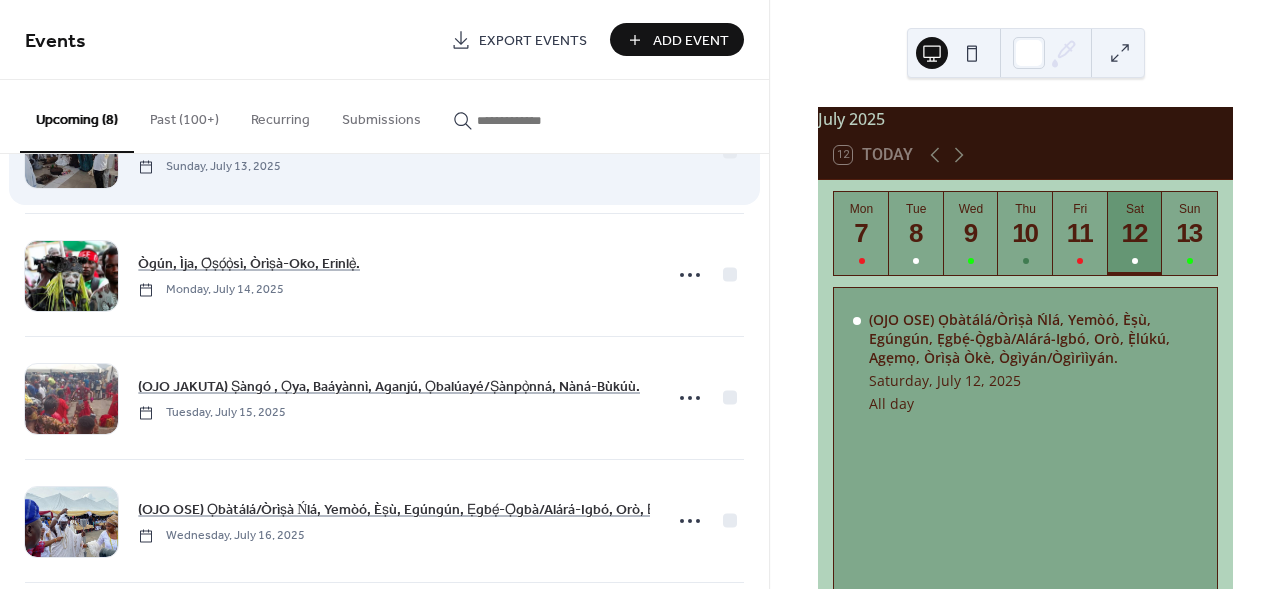 scroll, scrollTop: 608, scrollLeft: 0, axis: vertical 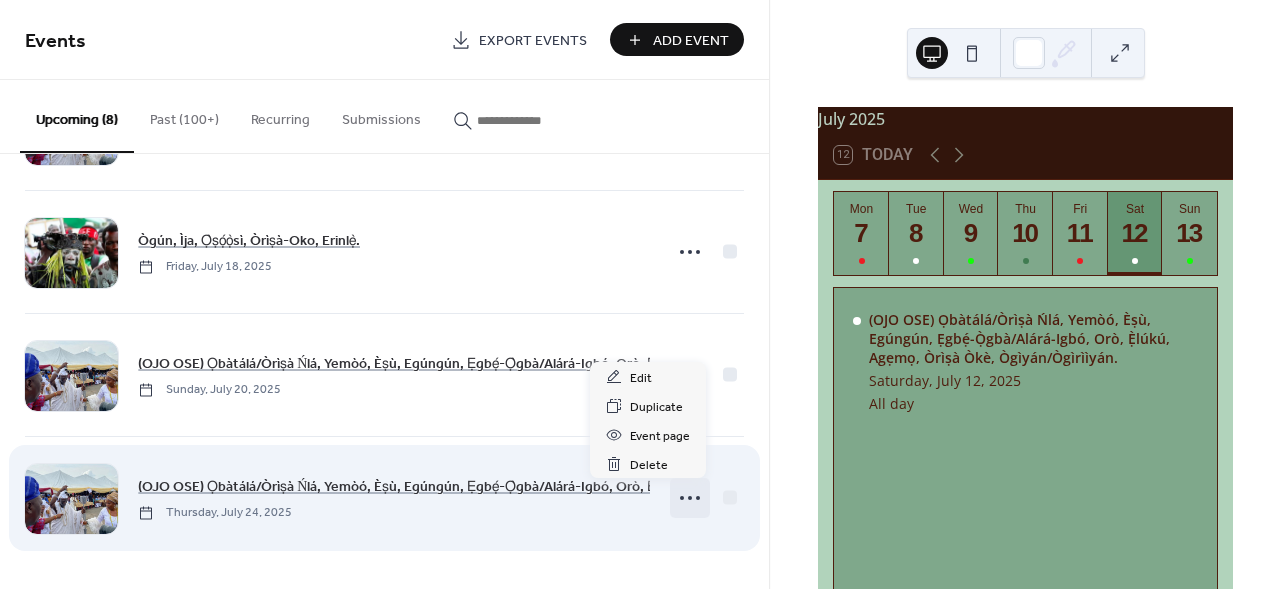 click 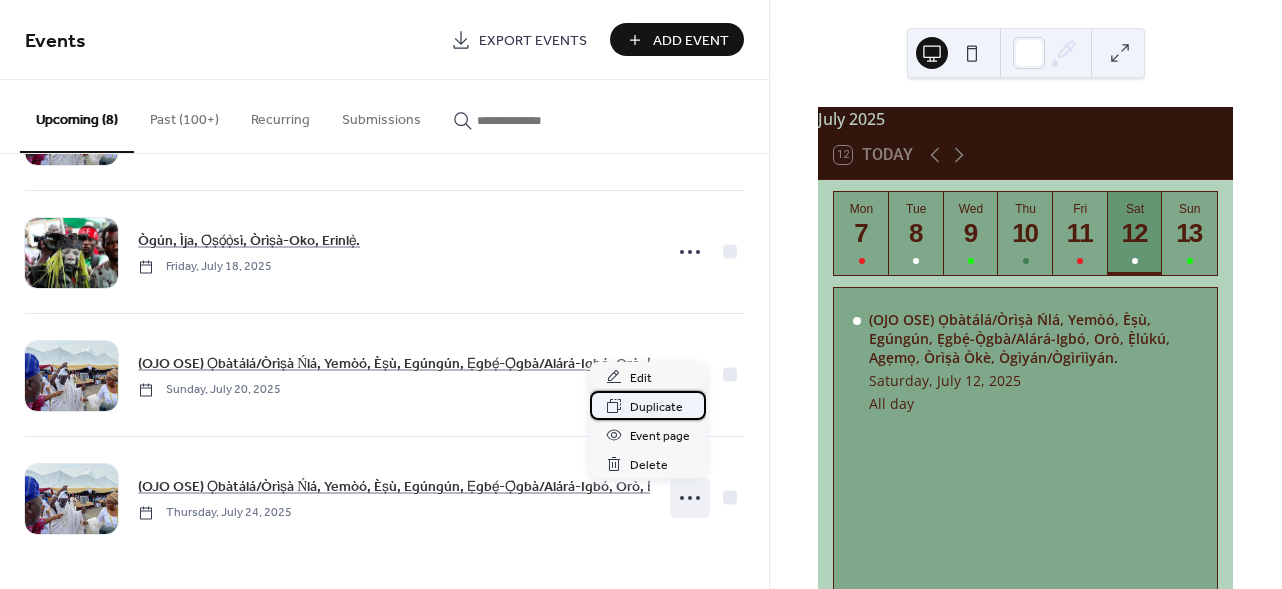 click on "Duplicate" at bounding box center [656, 407] 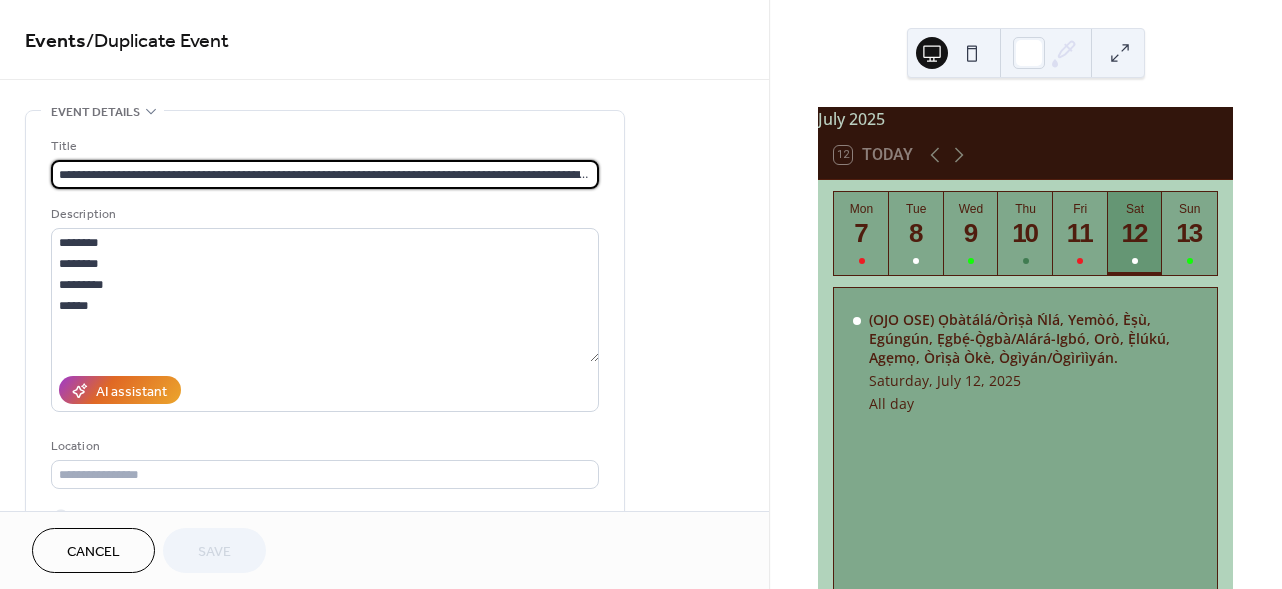 scroll, scrollTop: 0, scrollLeft: 119, axis: horizontal 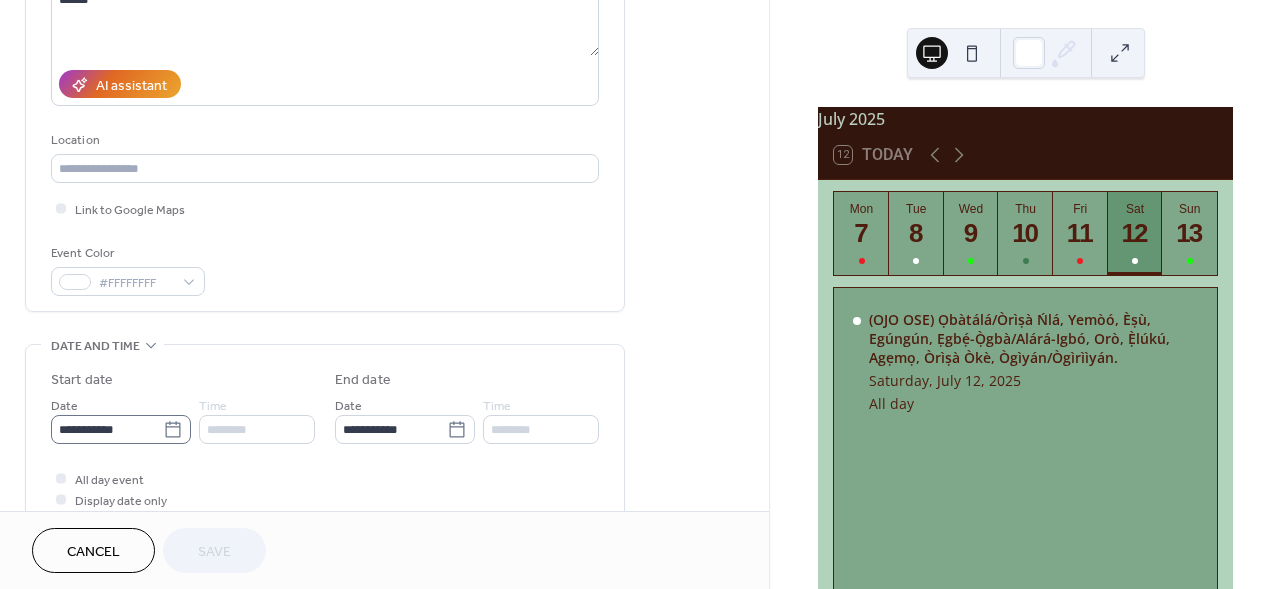 click 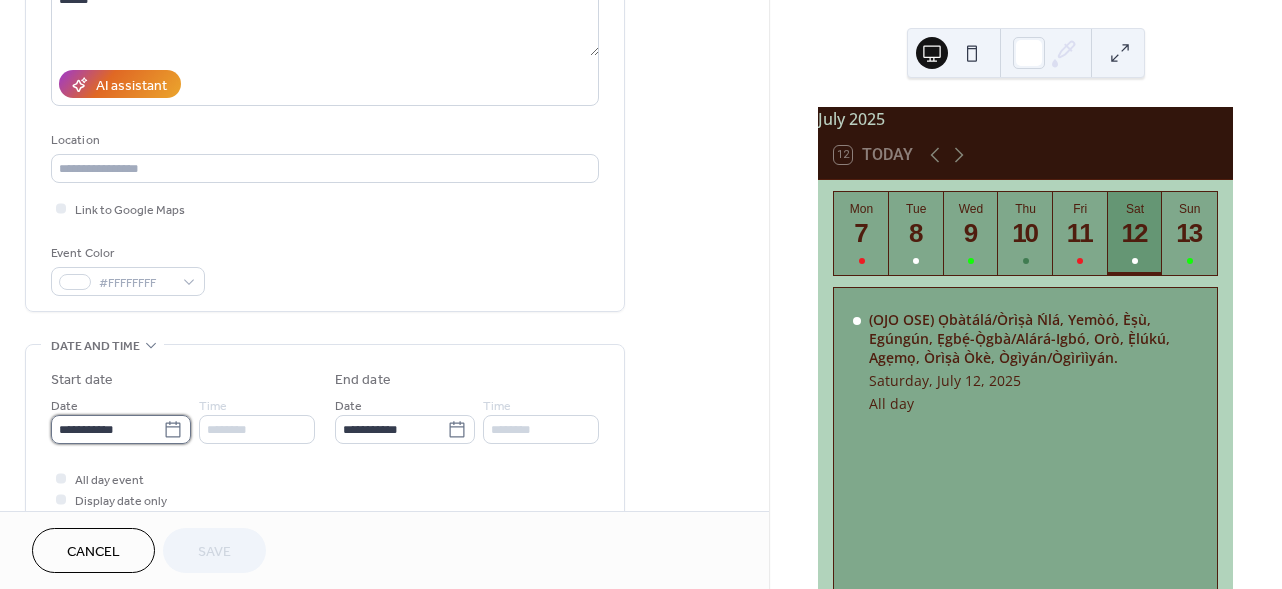 click on "**********" at bounding box center [107, 429] 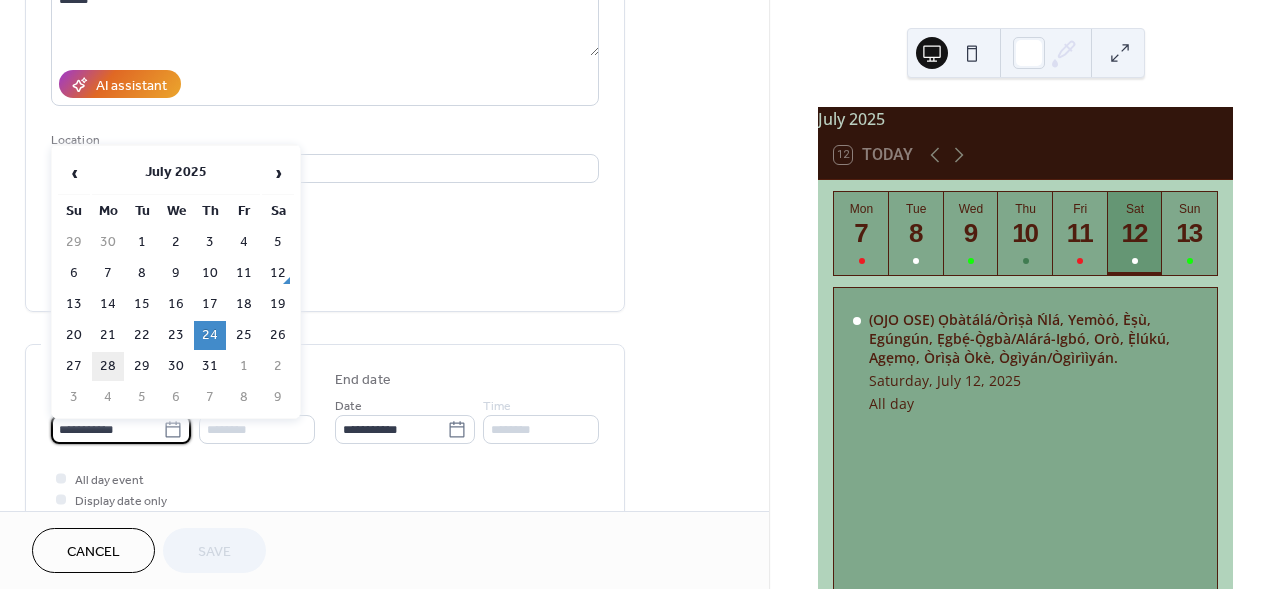 click on "28" at bounding box center (108, 366) 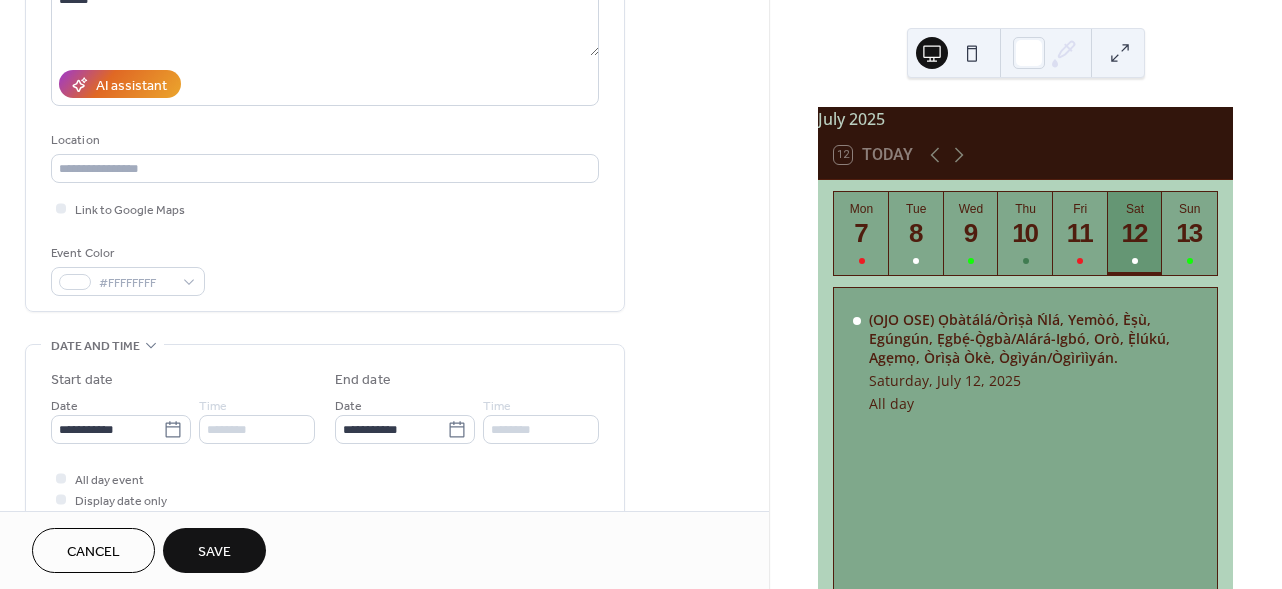 click on "Save" at bounding box center (214, 550) 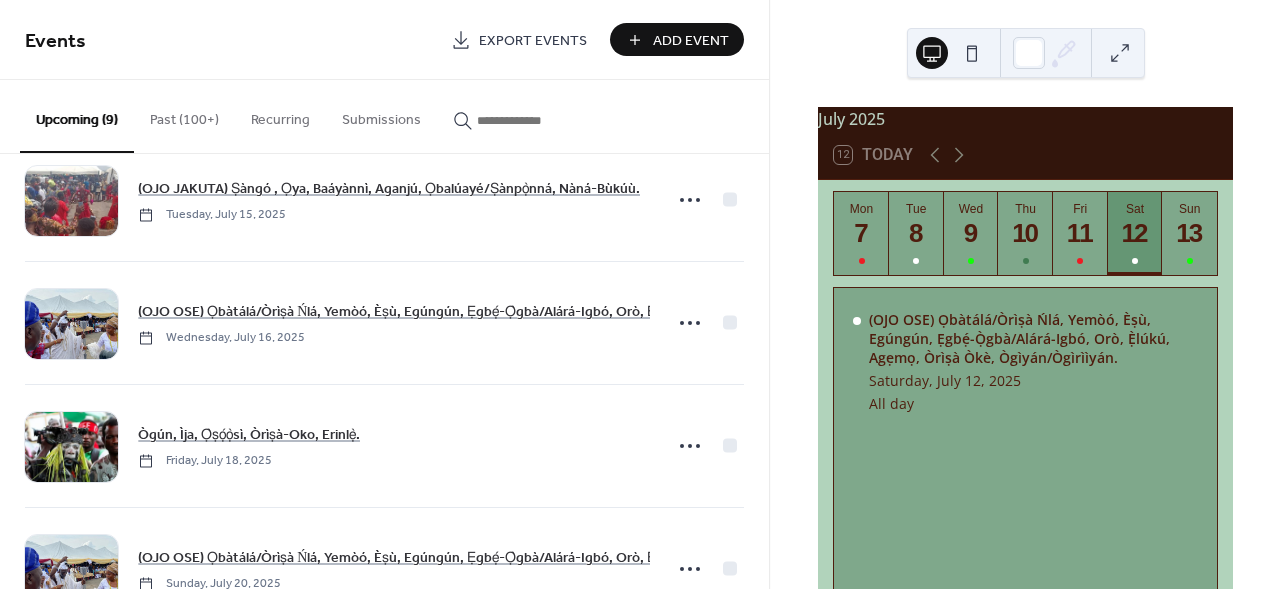 scroll, scrollTop: 731, scrollLeft: 0, axis: vertical 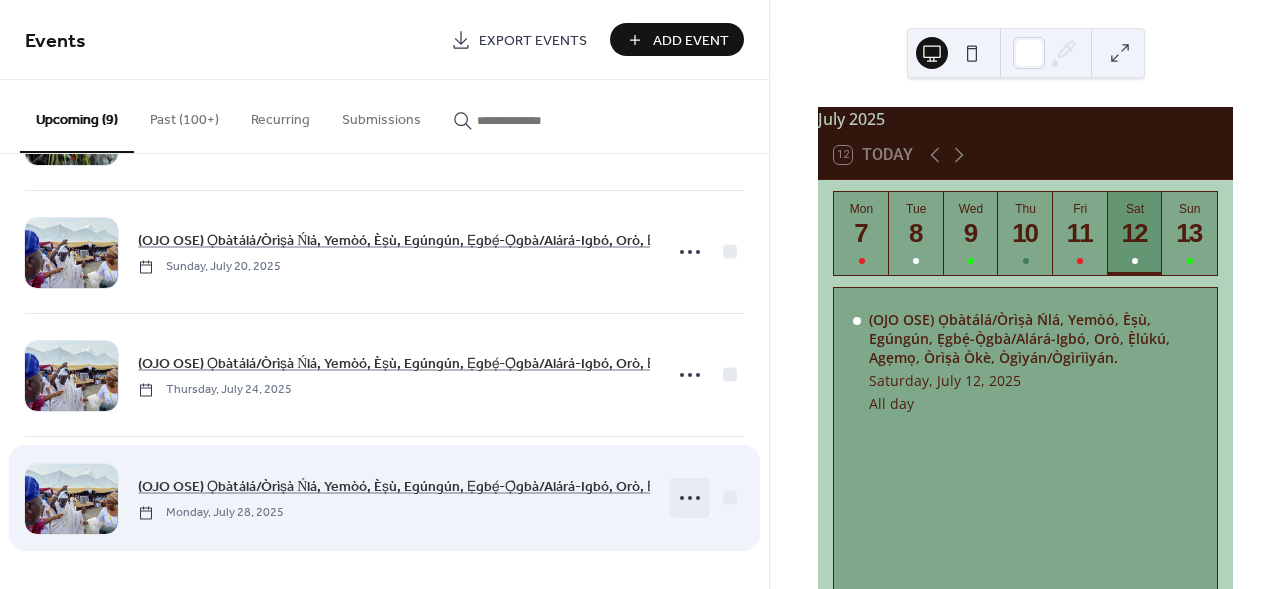 click 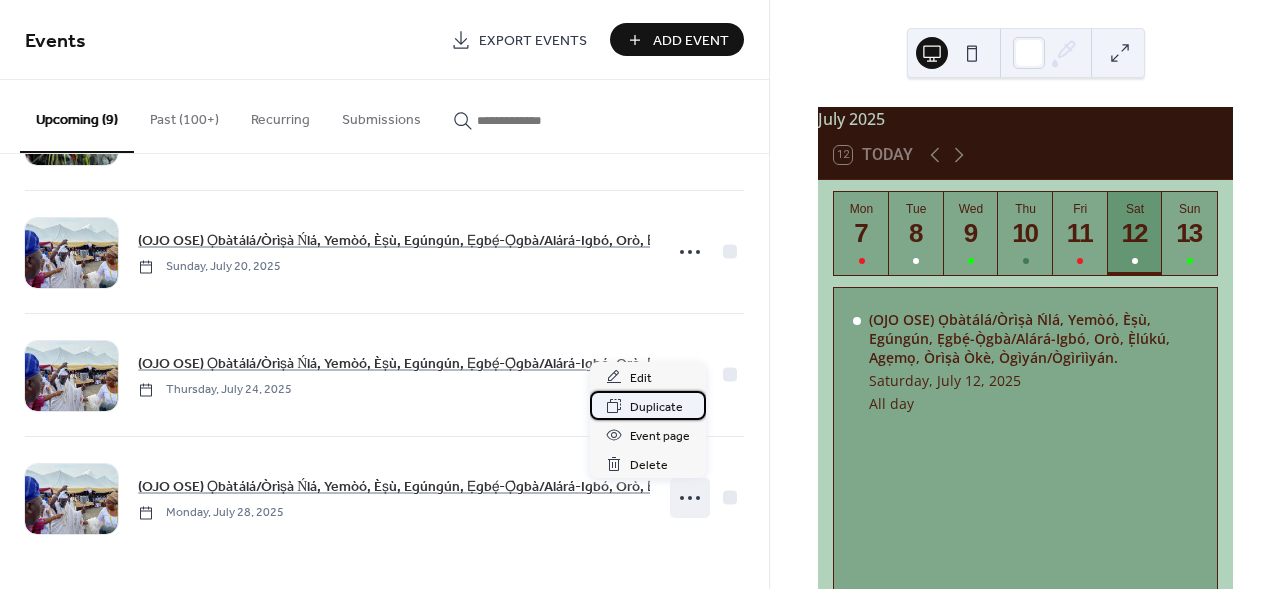 click on "Duplicate" at bounding box center [656, 407] 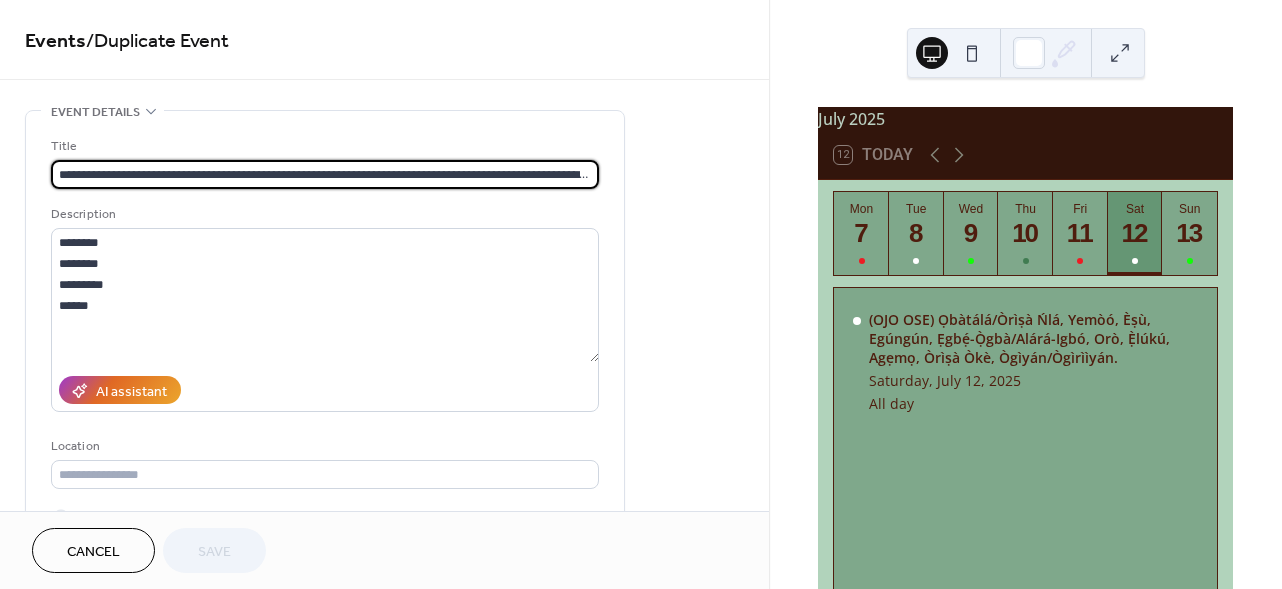 scroll, scrollTop: 0, scrollLeft: 119, axis: horizontal 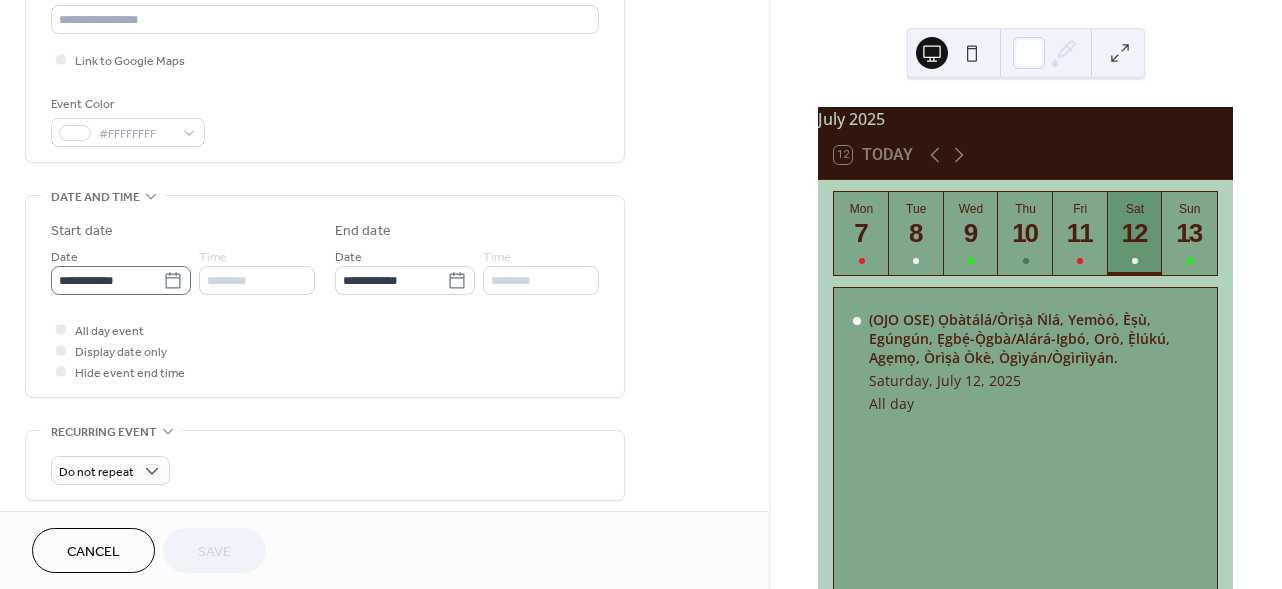 click 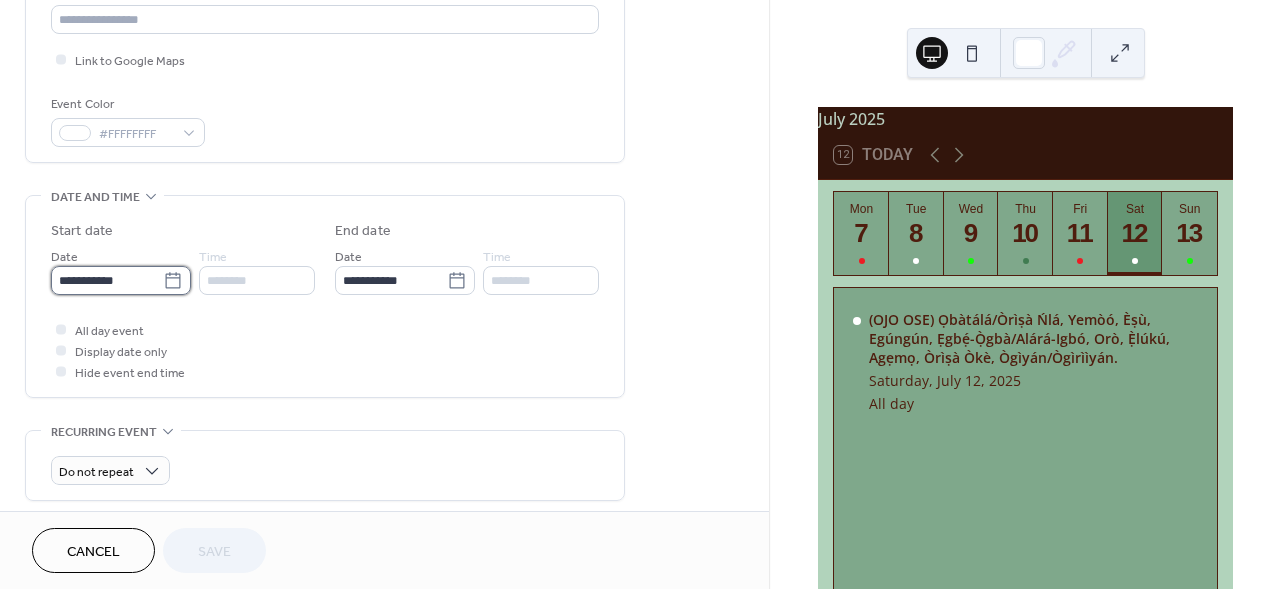 click on "**********" at bounding box center [107, 280] 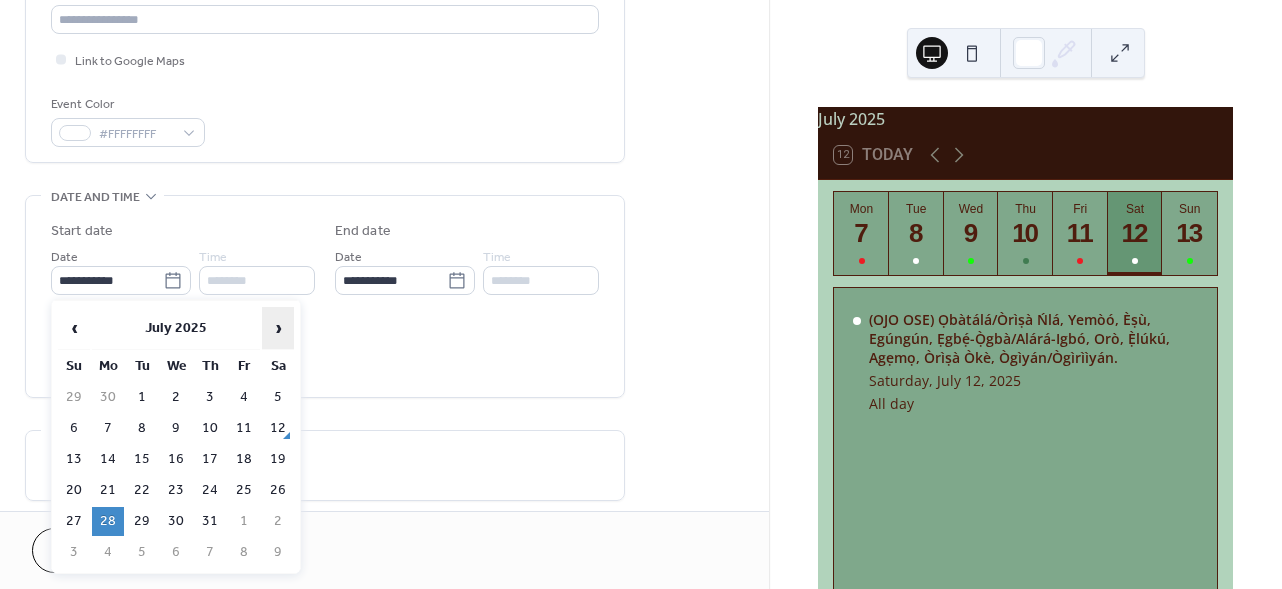 click on "›" at bounding box center (278, 328) 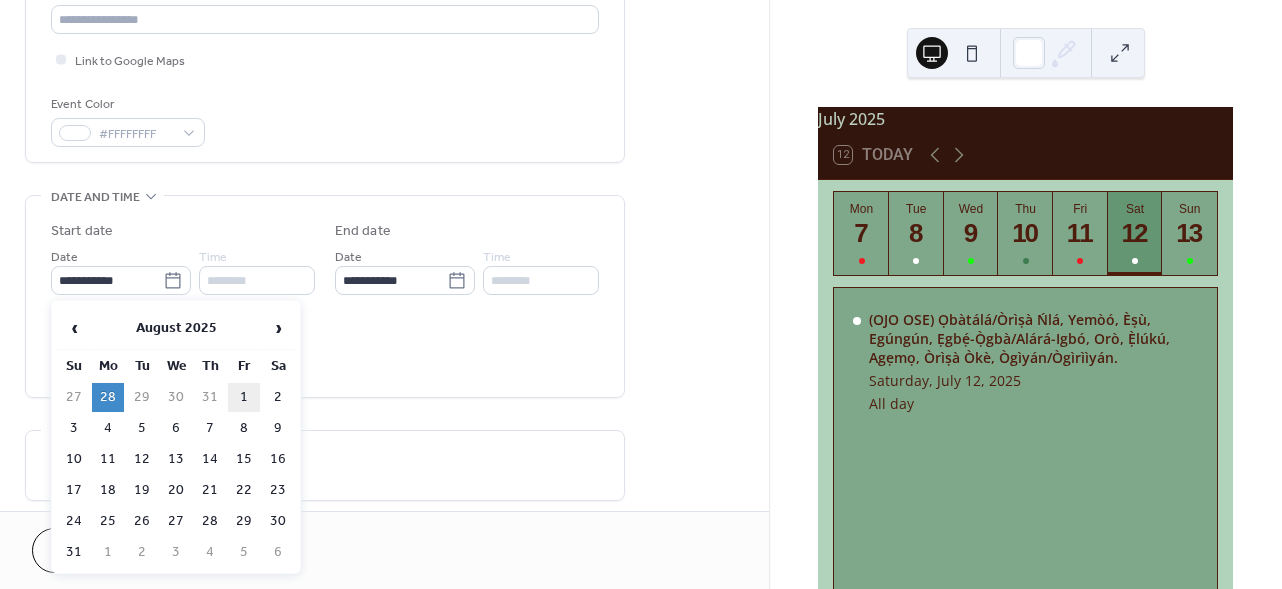 click on "1" at bounding box center (244, 397) 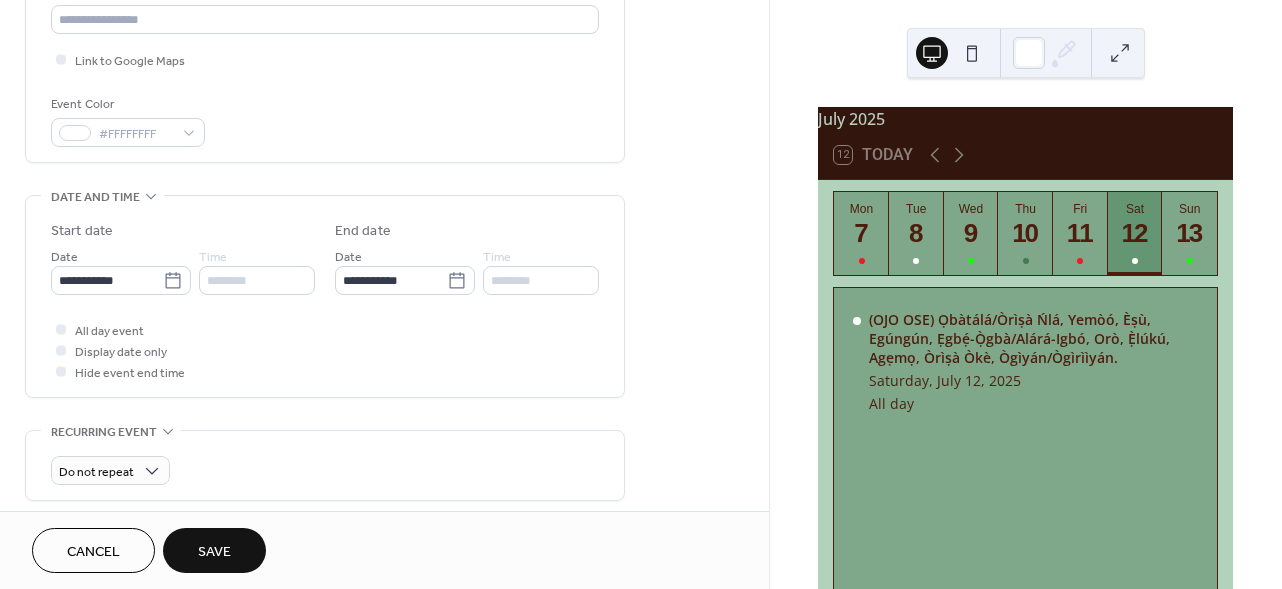 click on "Save" at bounding box center [214, 550] 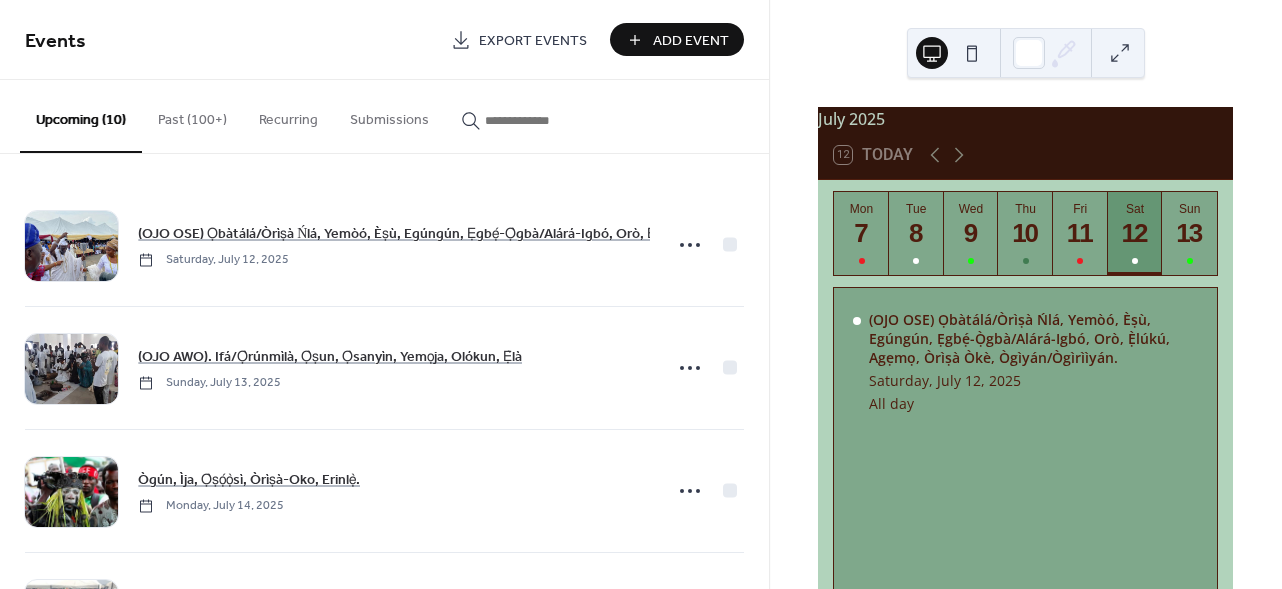 scroll, scrollTop: 854, scrollLeft: 0, axis: vertical 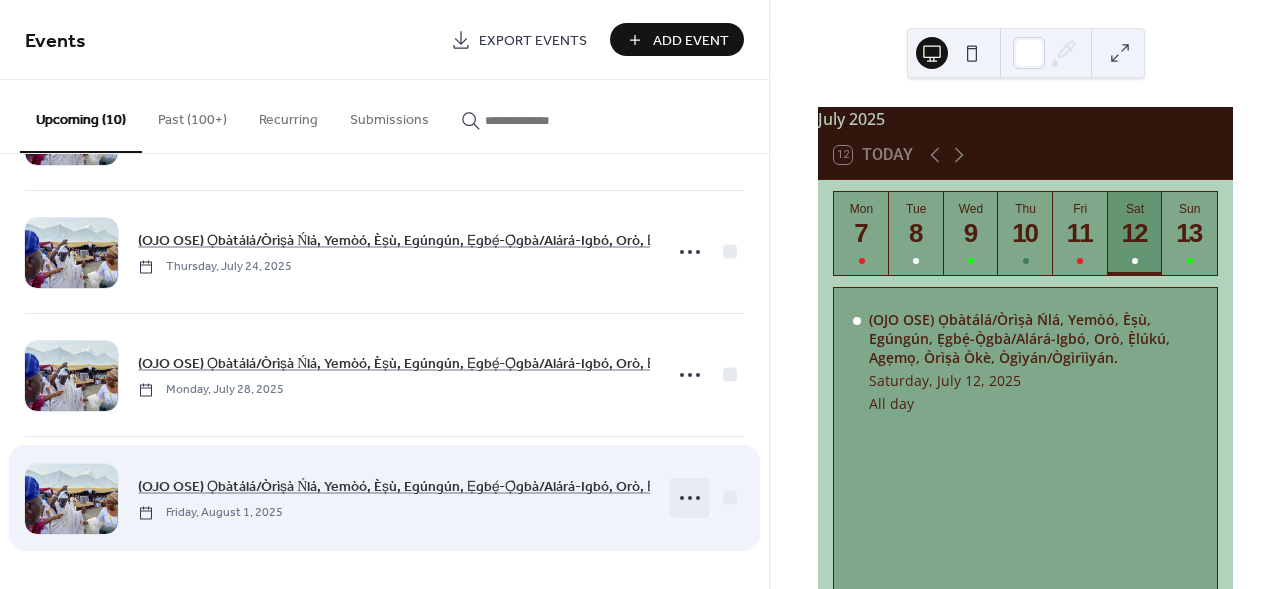 click 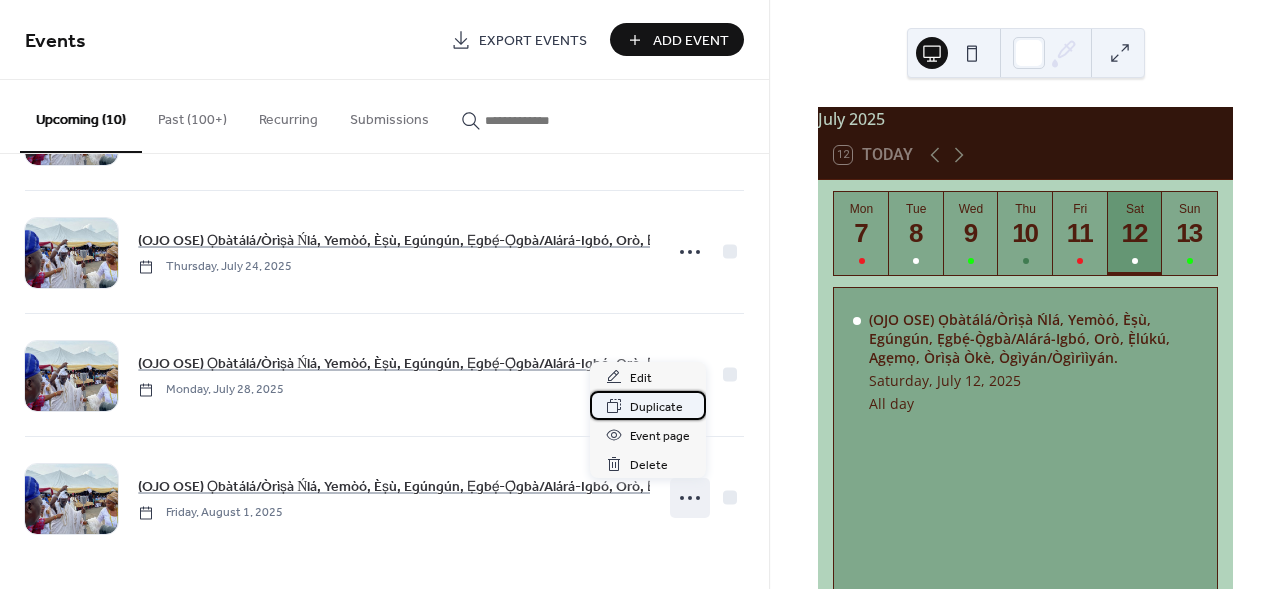 click on "Duplicate" at bounding box center (656, 407) 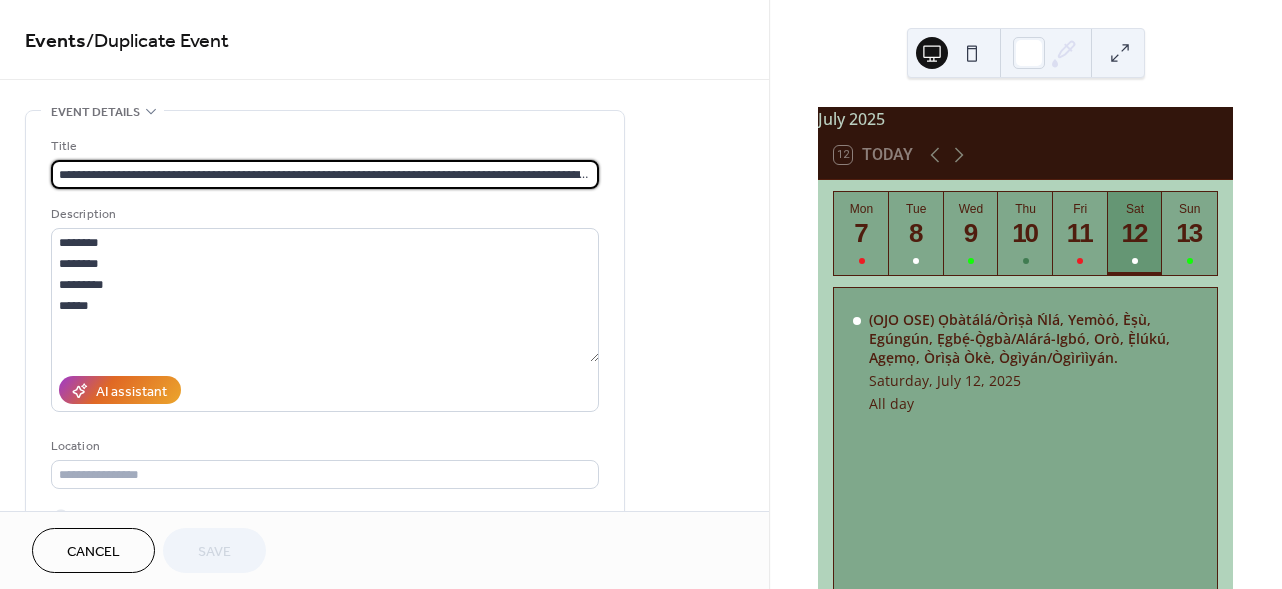 scroll, scrollTop: 0, scrollLeft: 119, axis: horizontal 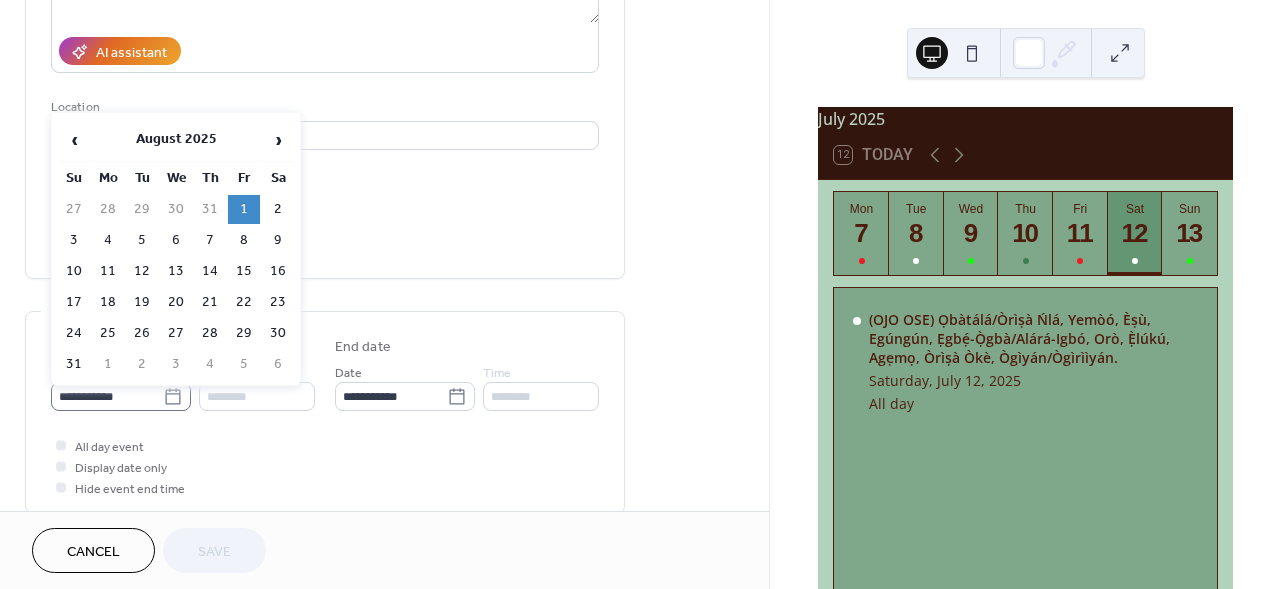 click 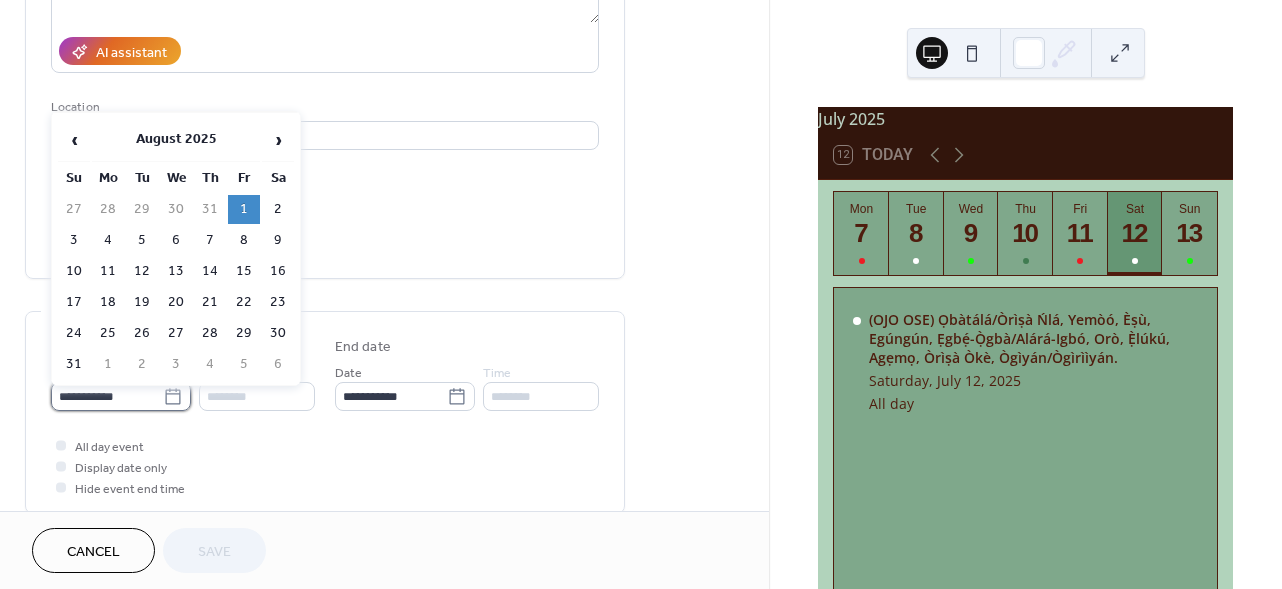 click on "**********" at bounding box center (107, 396) 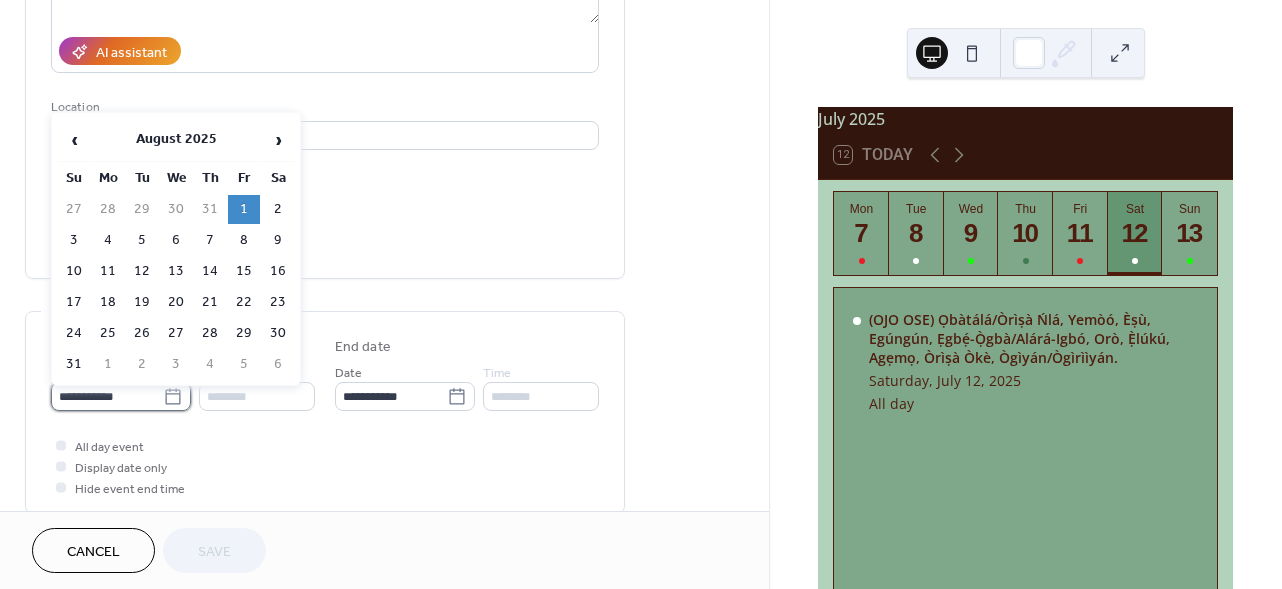 scroll, scrollTop: 0, scrollLeft: 0, axis: both 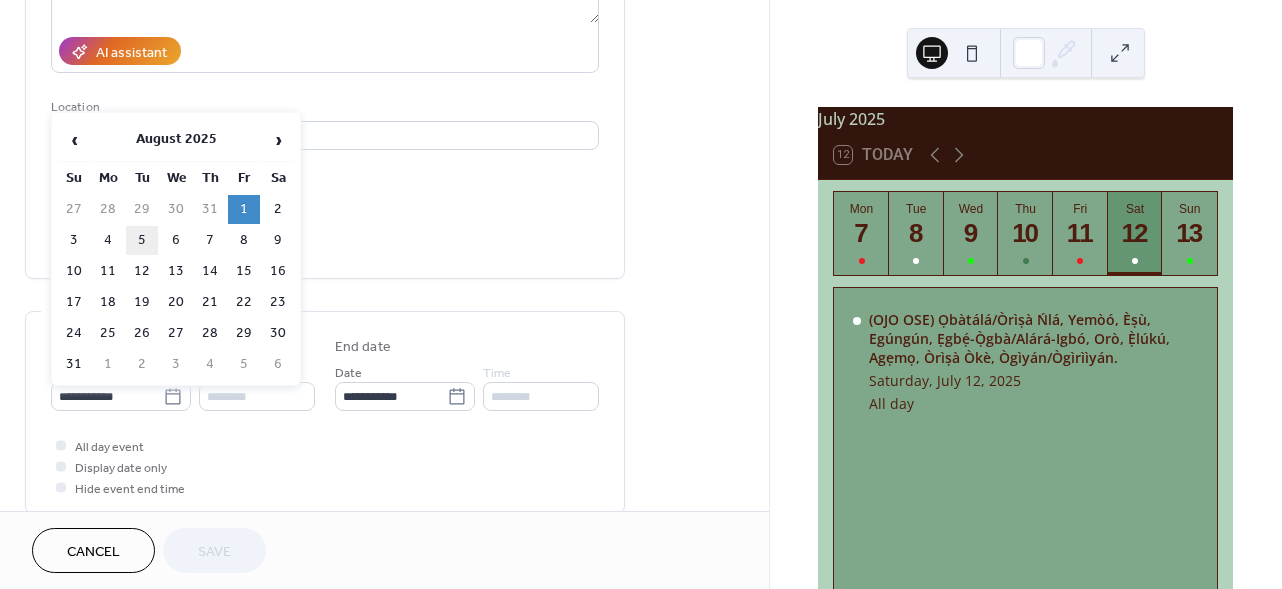 click on "5" at bounding box center (142, 240) 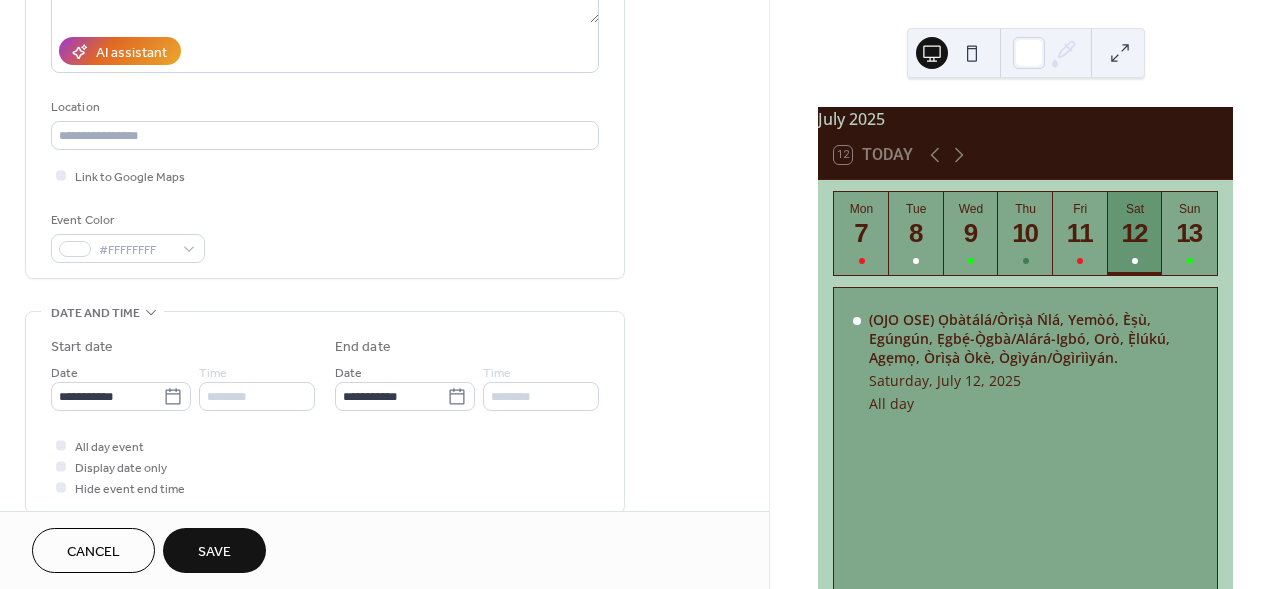 click on "Save" at bounding box center [214, 550] 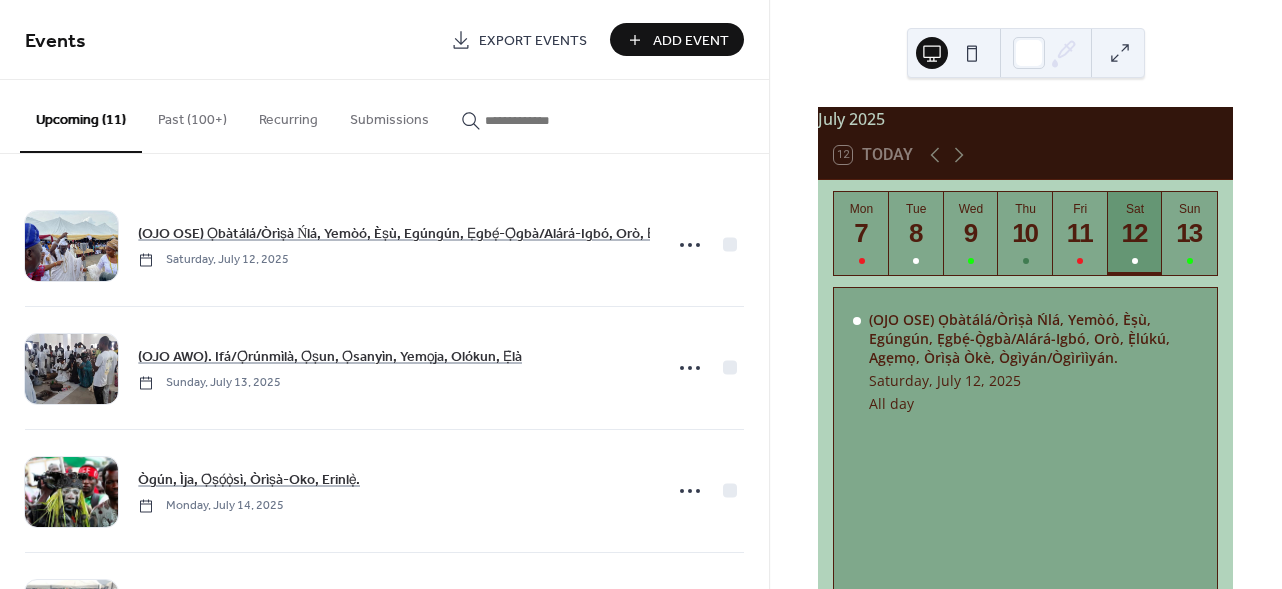 scroll, scrollTop: 977, scrollLeft: 0, axis: vertical 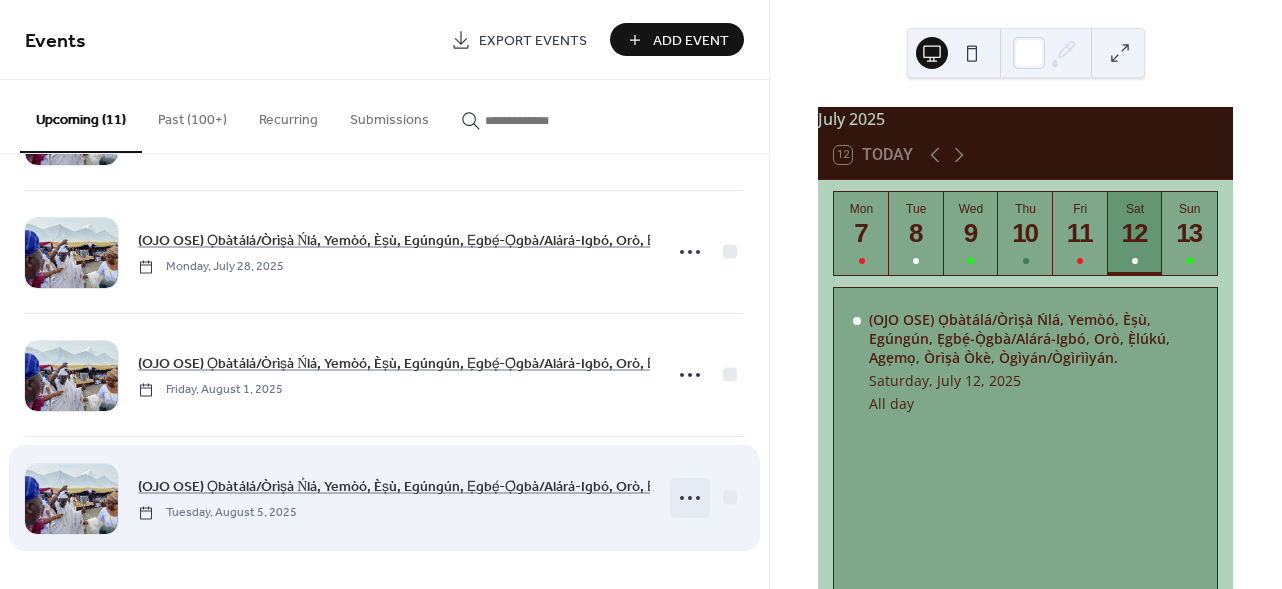 click 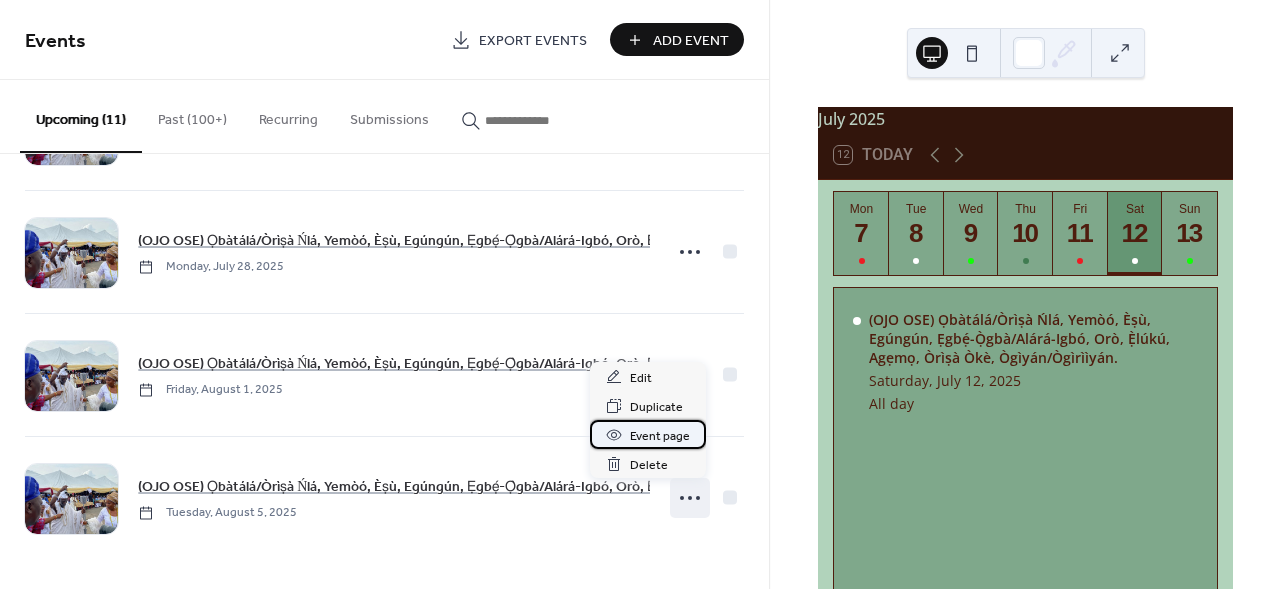 click on "Event page" at bounding box center [648, 434] 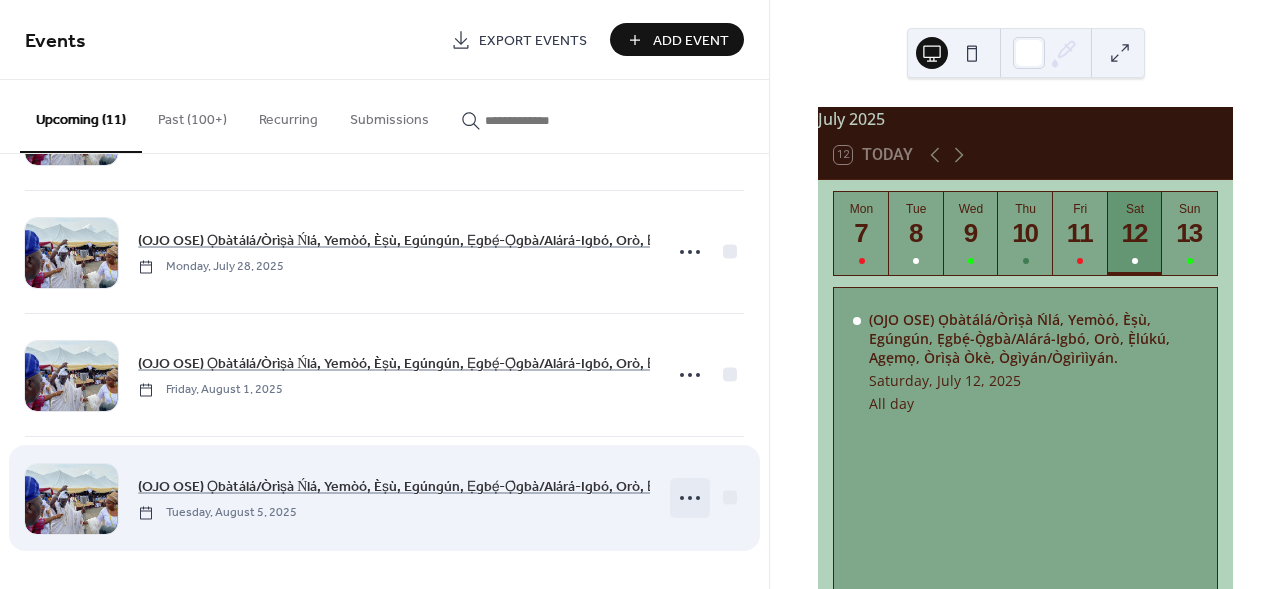 click 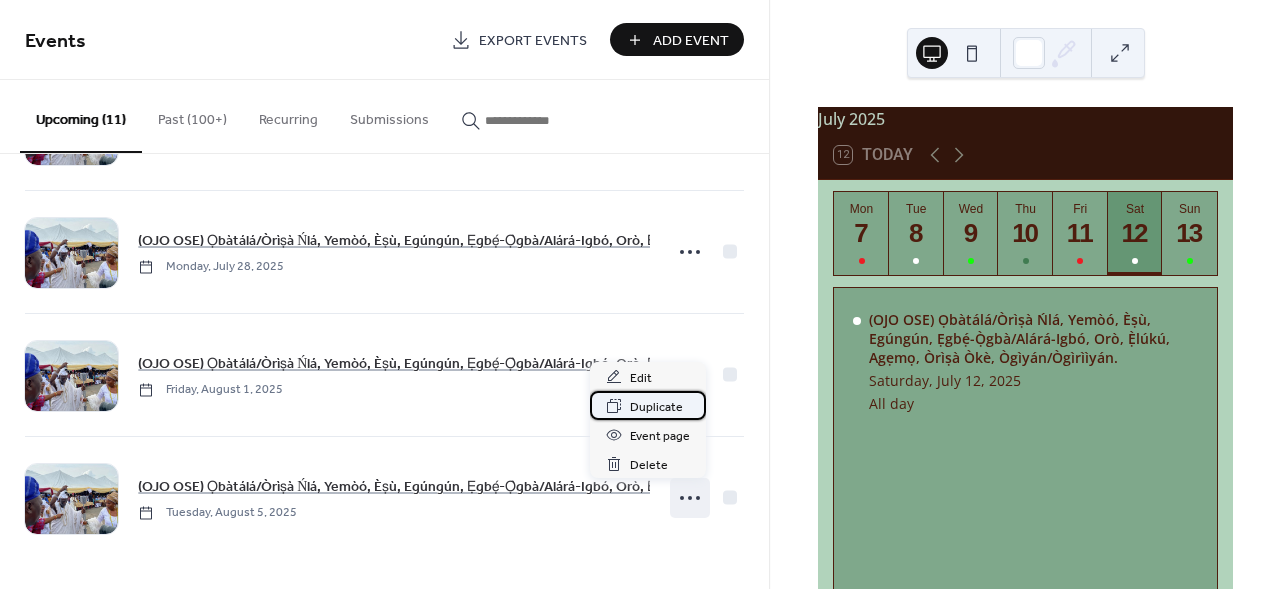click on "Duplicate" at bounding box center [656, 407] 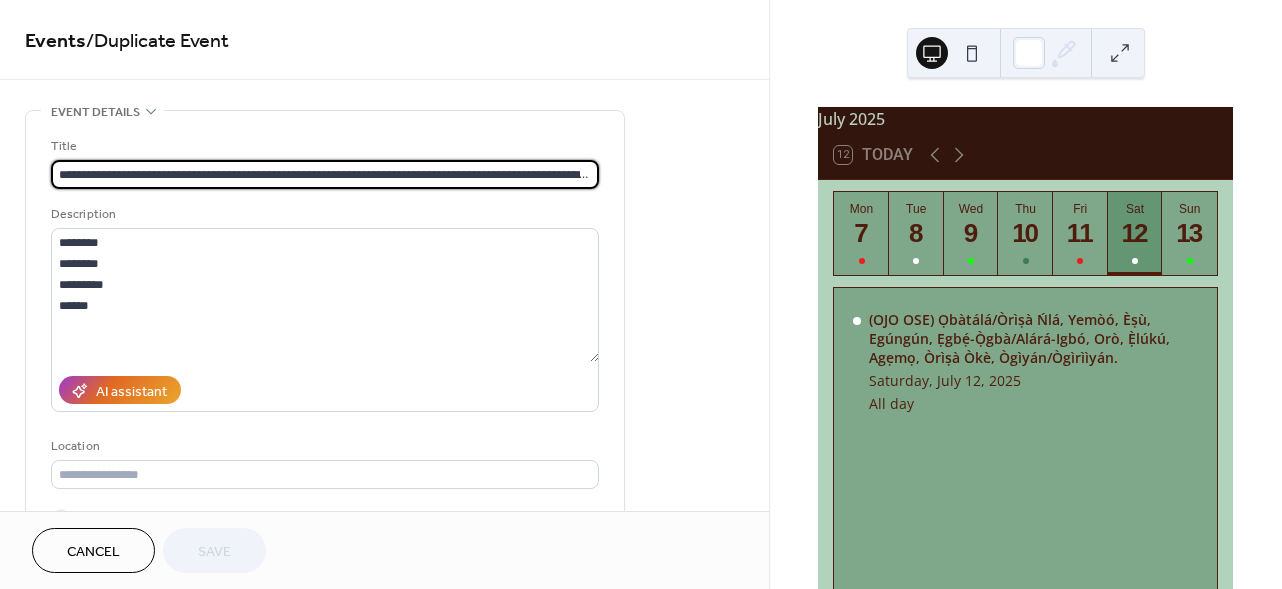 scroll, scrollTop: 0, scrollLeft: 119, axis: horizontal 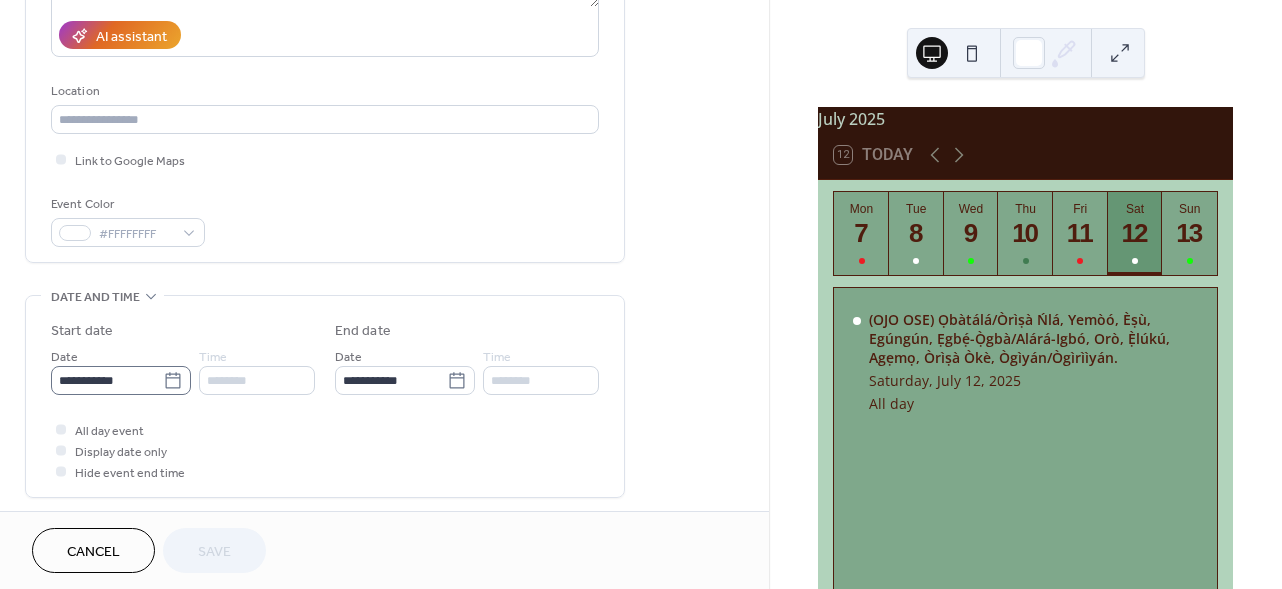 click 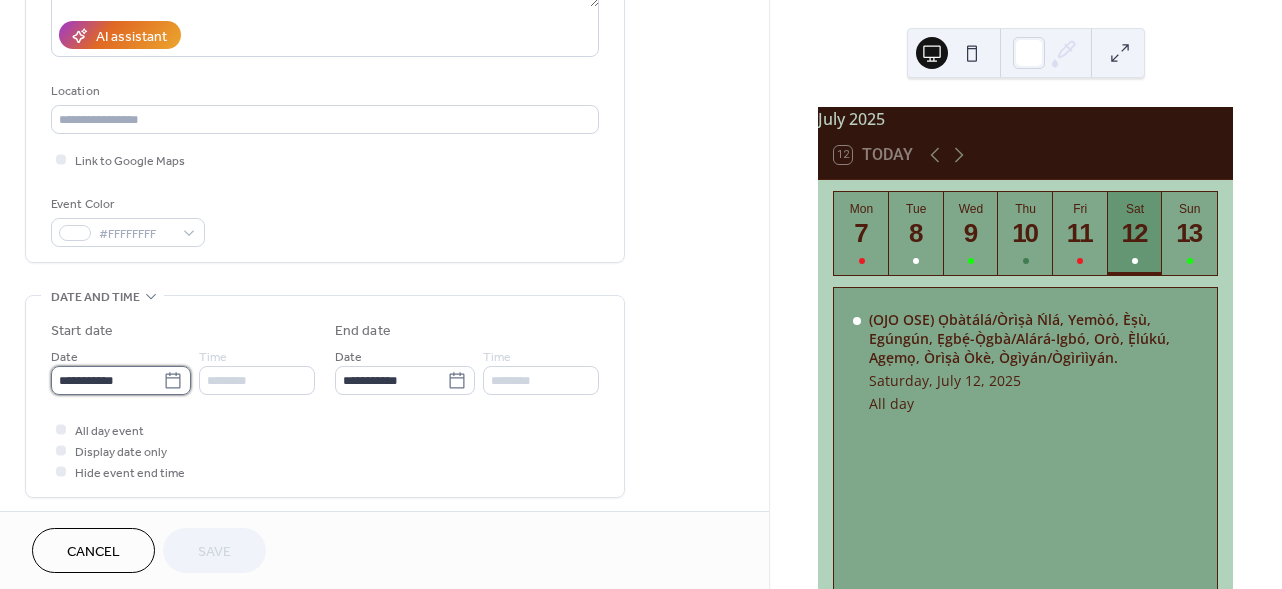 click on "**********" at bounding box center [107, 380] 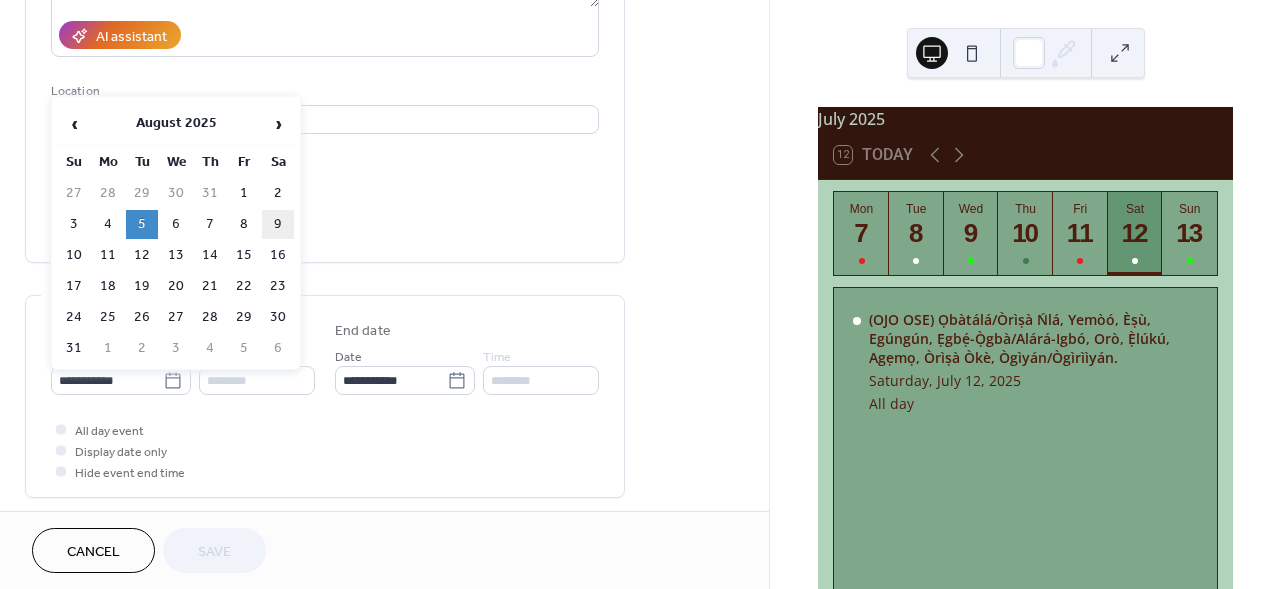 click on "9" at bounding box center [278, 224] 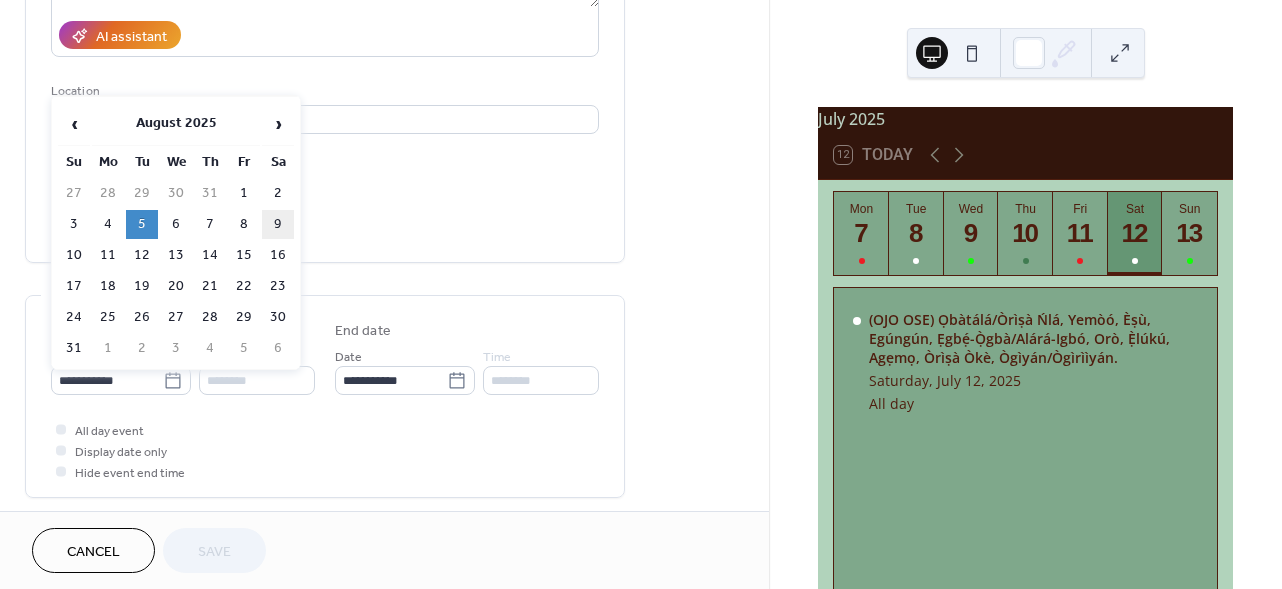 type on "**********" 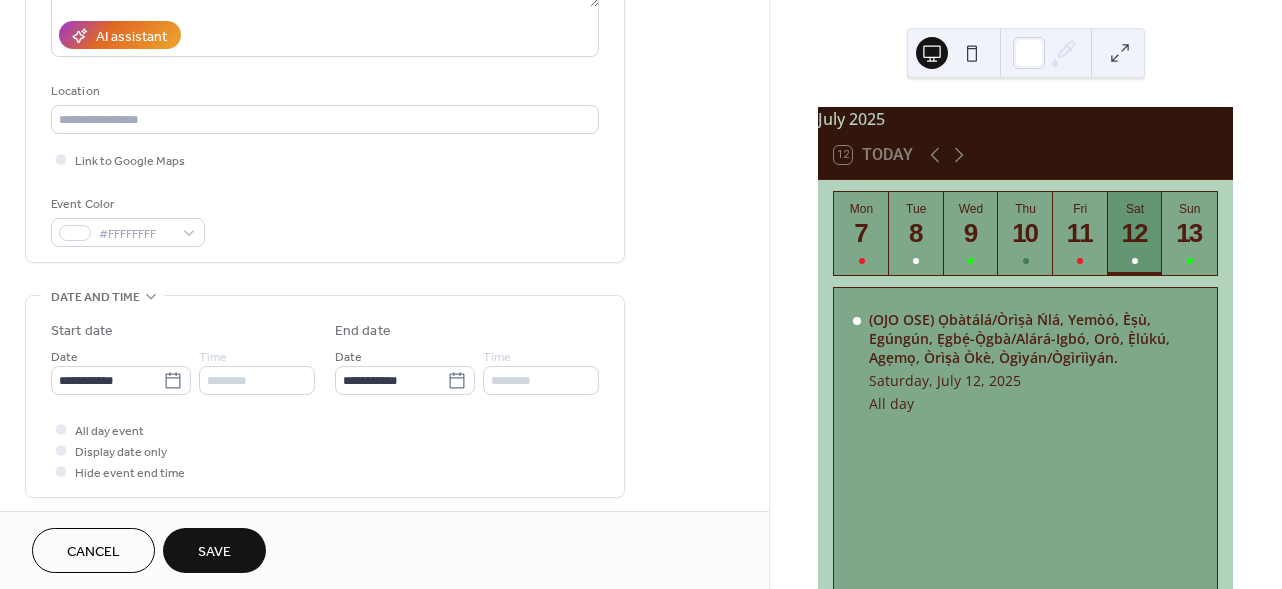 click on "Save" at bounding box center (214, 552) 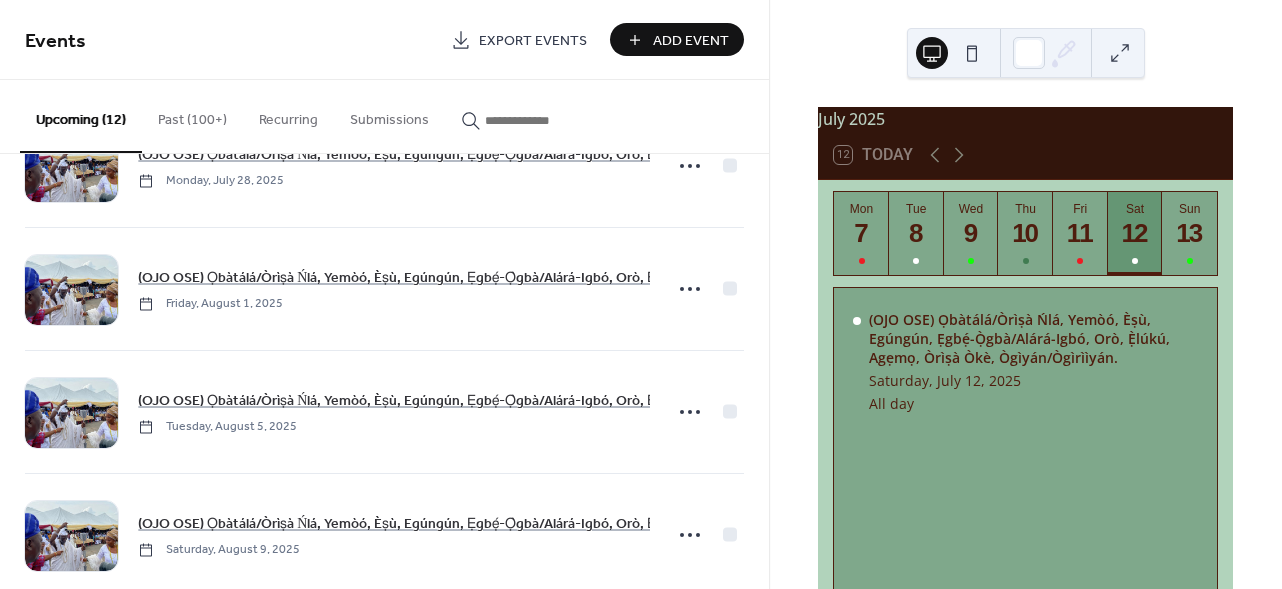 scroll, scrollTop: 1100, scrollLeft: 0, axis: vertical 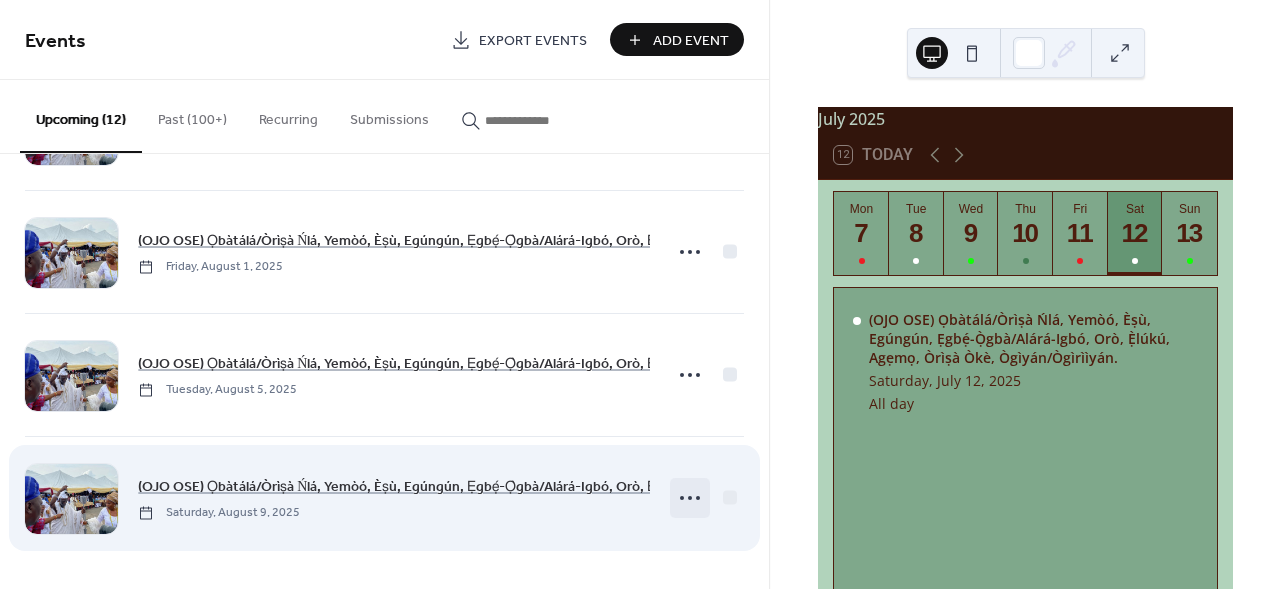 click 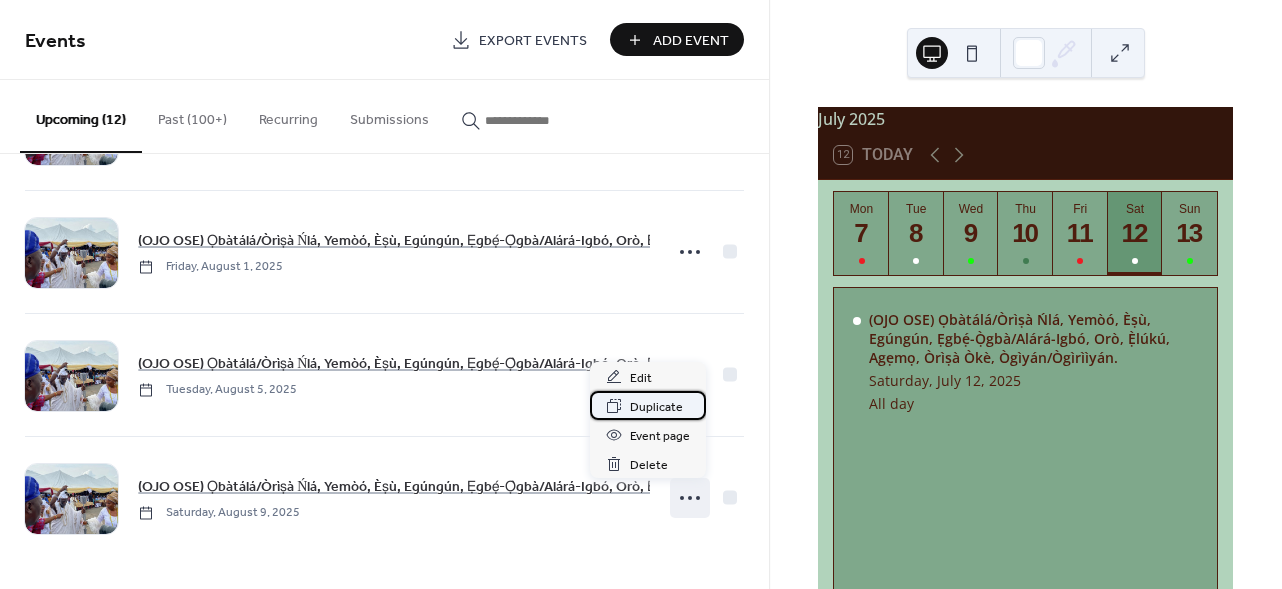click on "Duplicate" at bounding box center (656, 407) 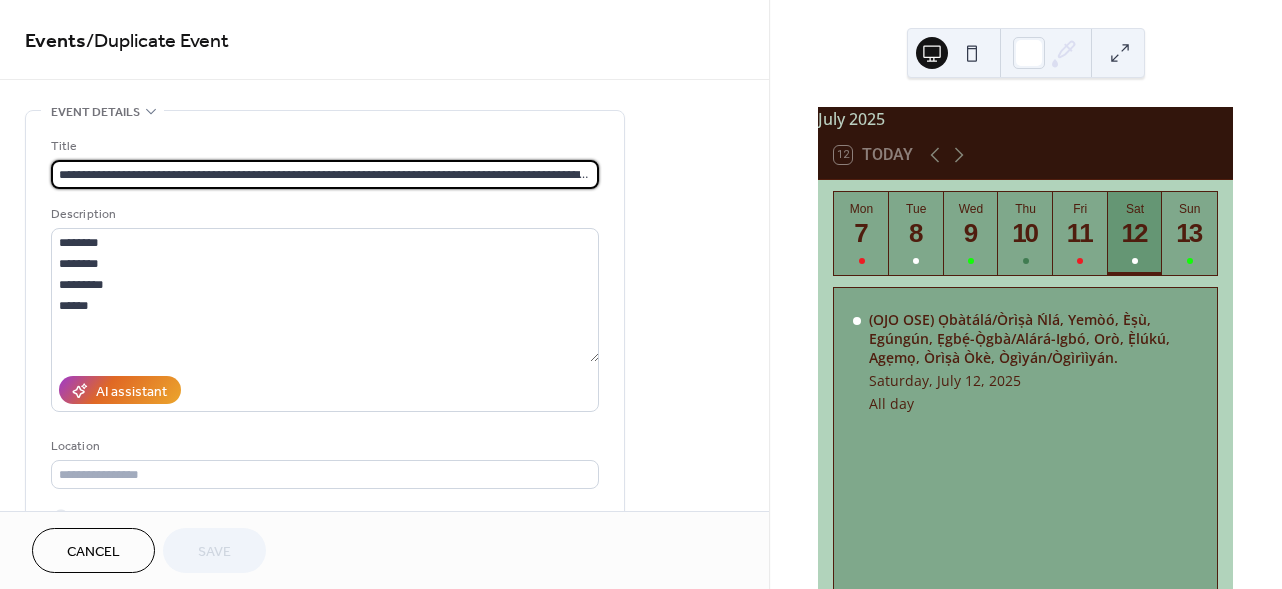 scroll, scrollTop: 0, scrollLeft: 119, axis: horizontal 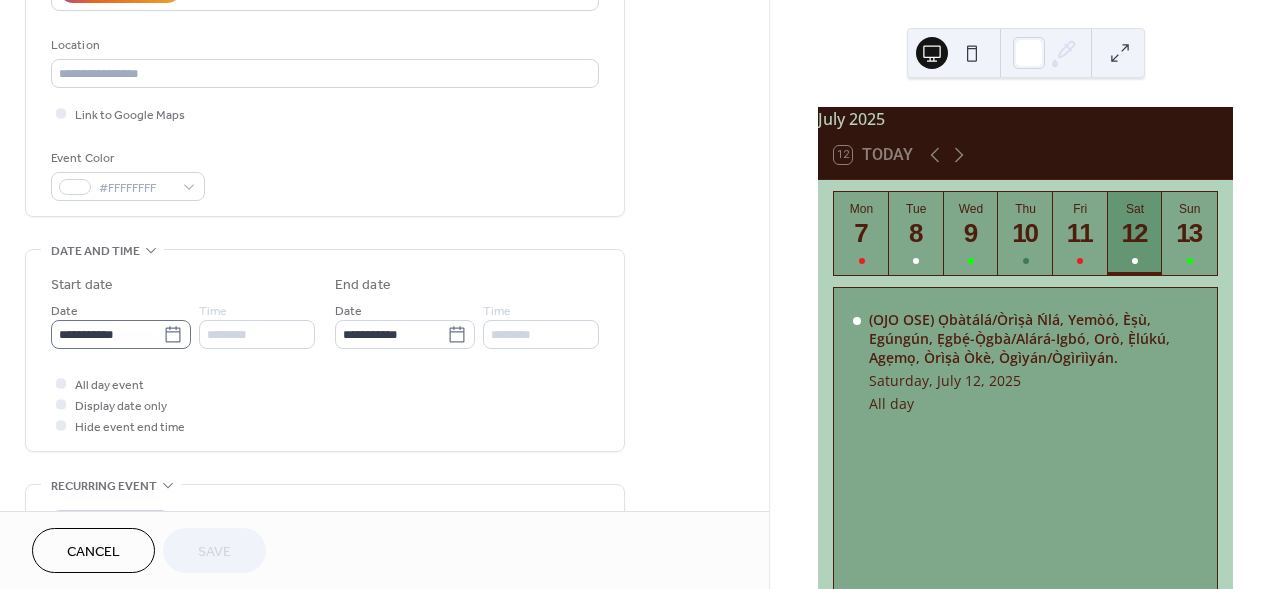 click 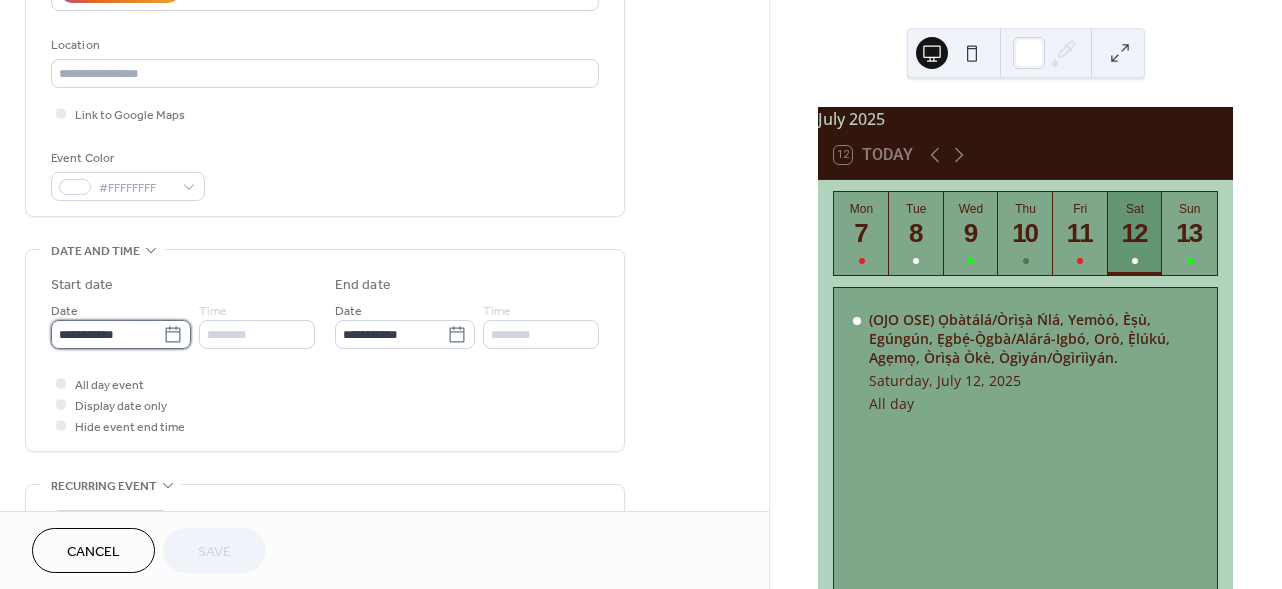 click on "**********" at bounding box center (107, 334) 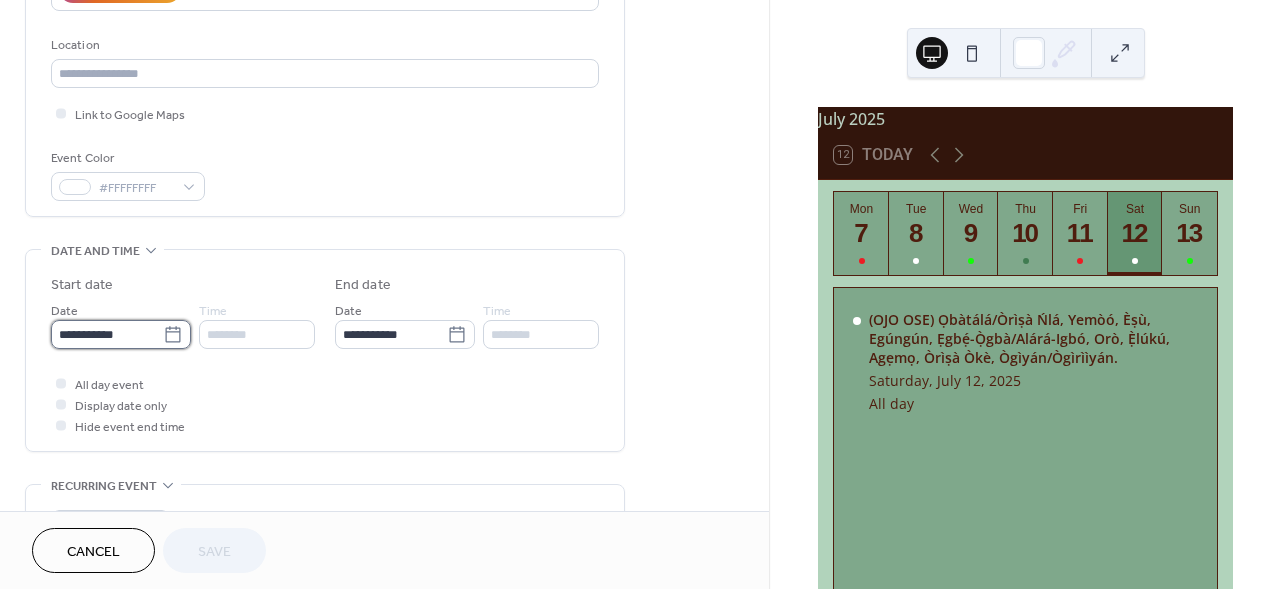 scroll, scrollTop: 0, scrollLeft: 0, axis: both 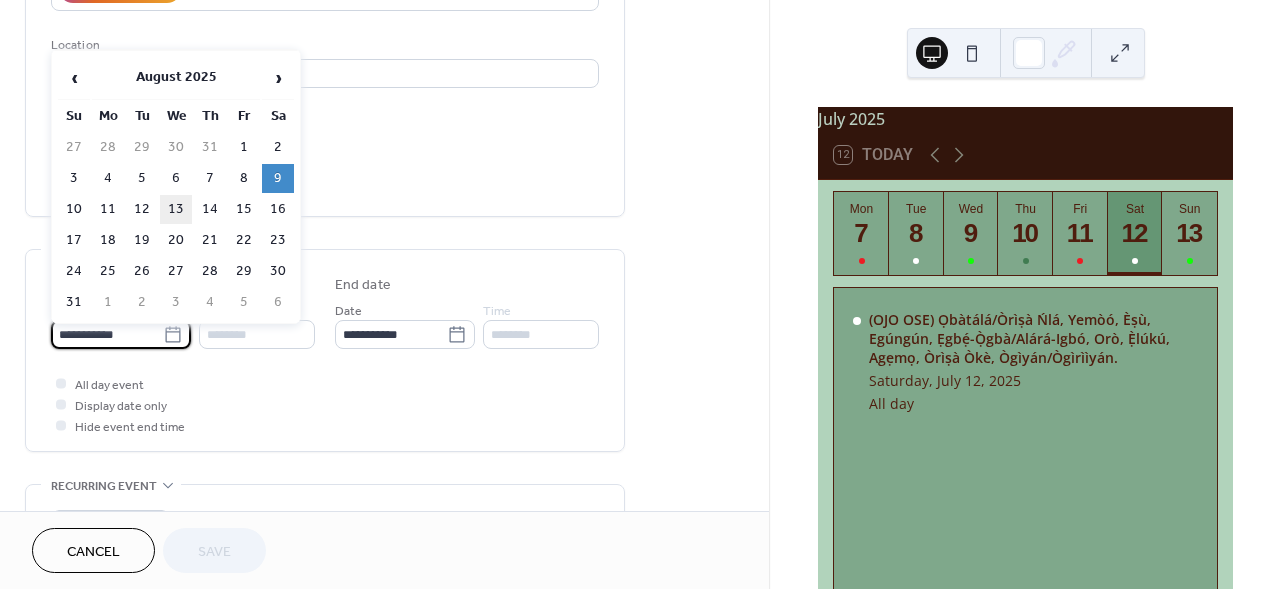 click on "13" at bounding box center [176, 209] 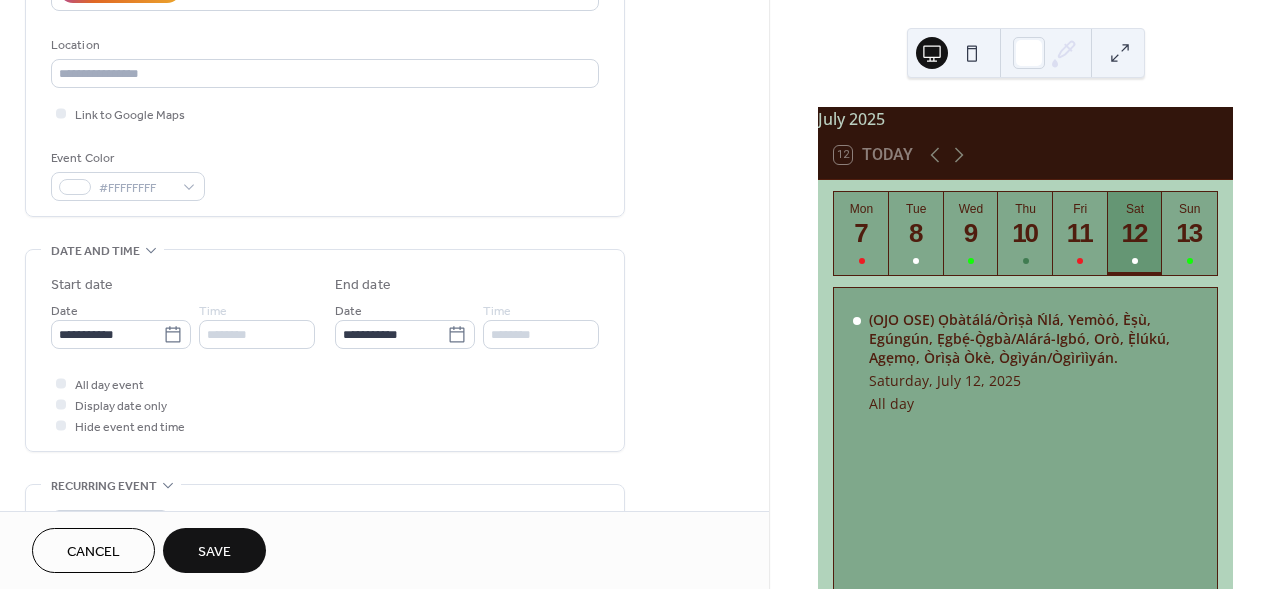 click on "Save" at bounding box center (214, 552) 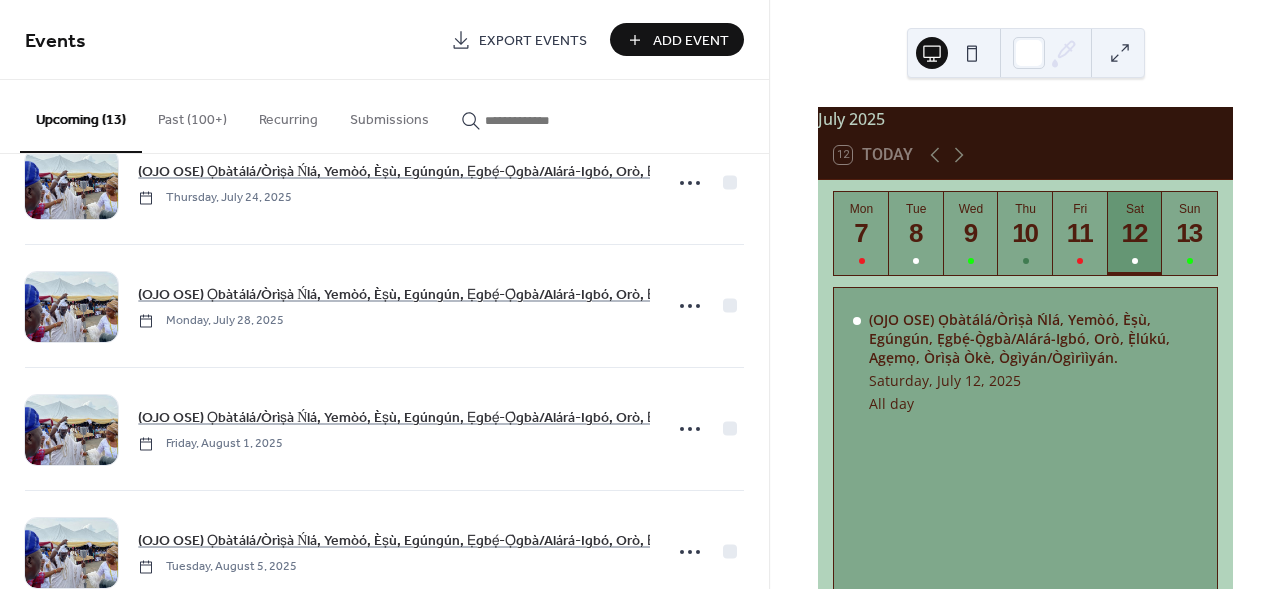 scroll, scrollTop: 1223, scrollLeft: 0, axis: vertical 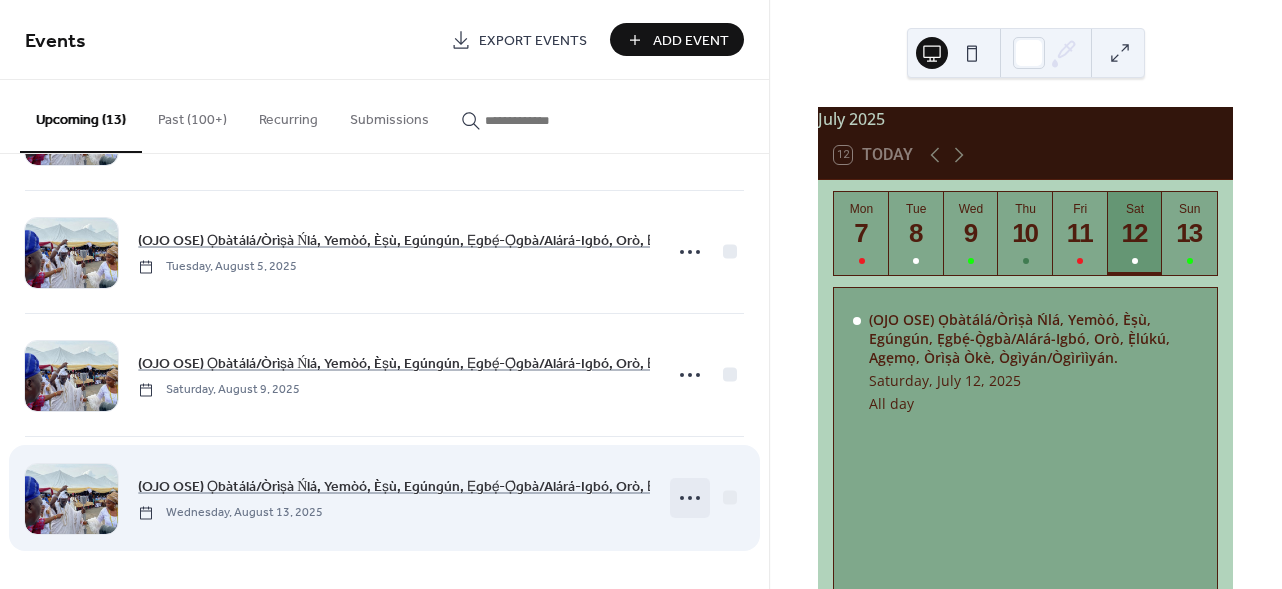 click 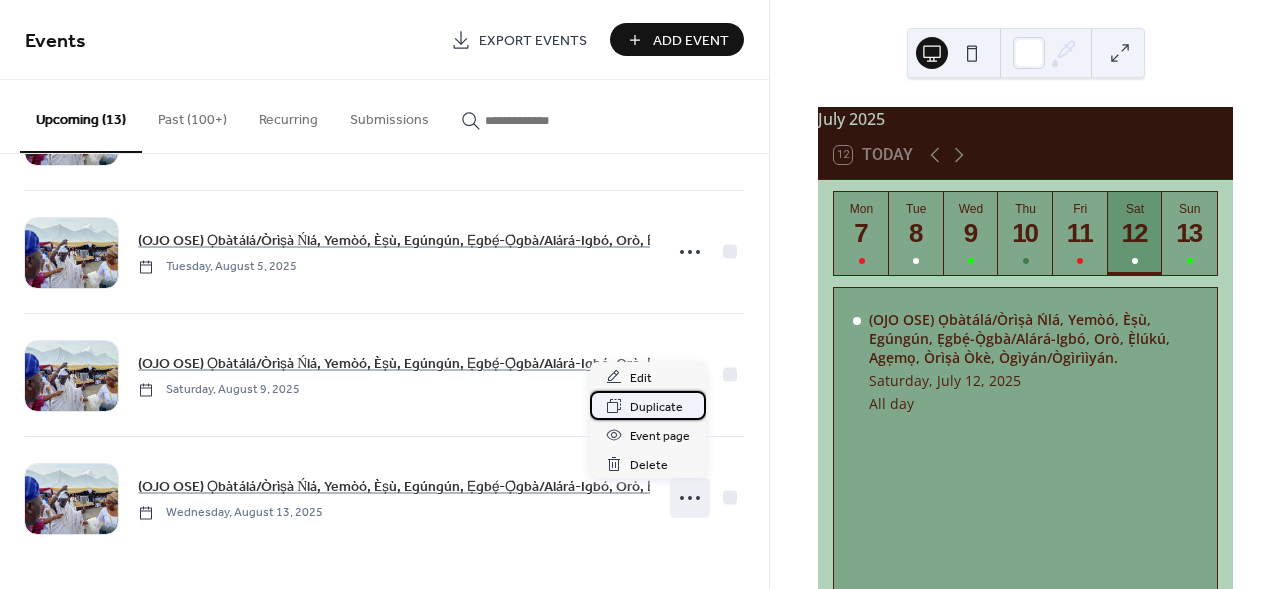 click on "Duplicate" at bounding box center [656, 407] 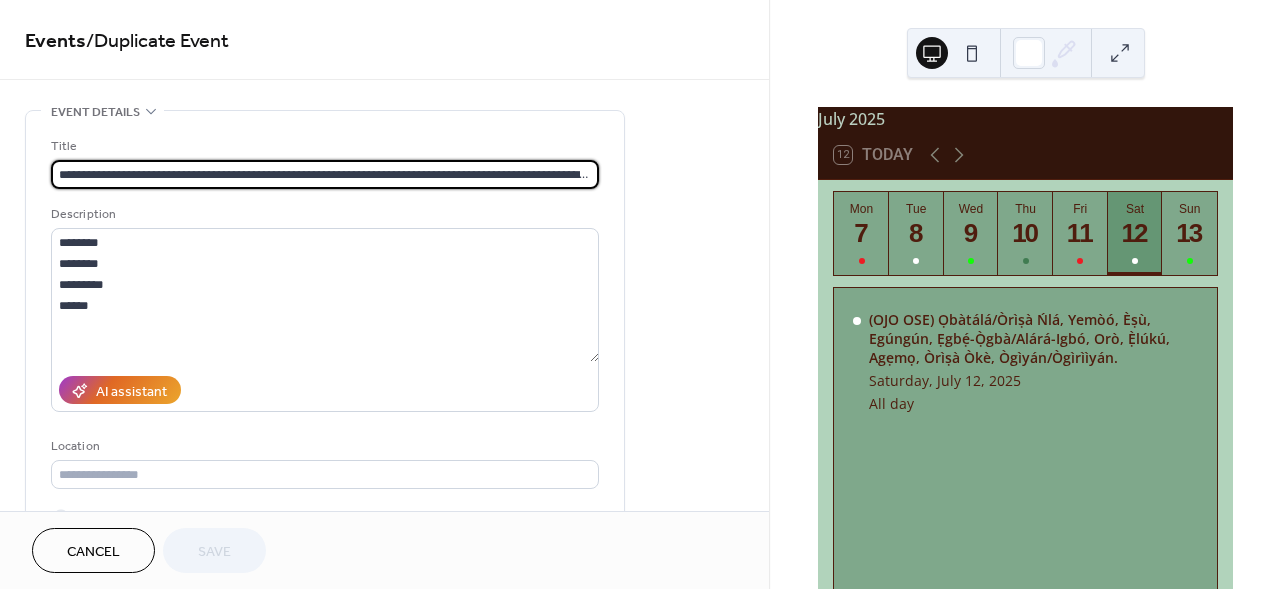 scroll, scrollTop: 0, scrollLeft: 119, axis: horizontal 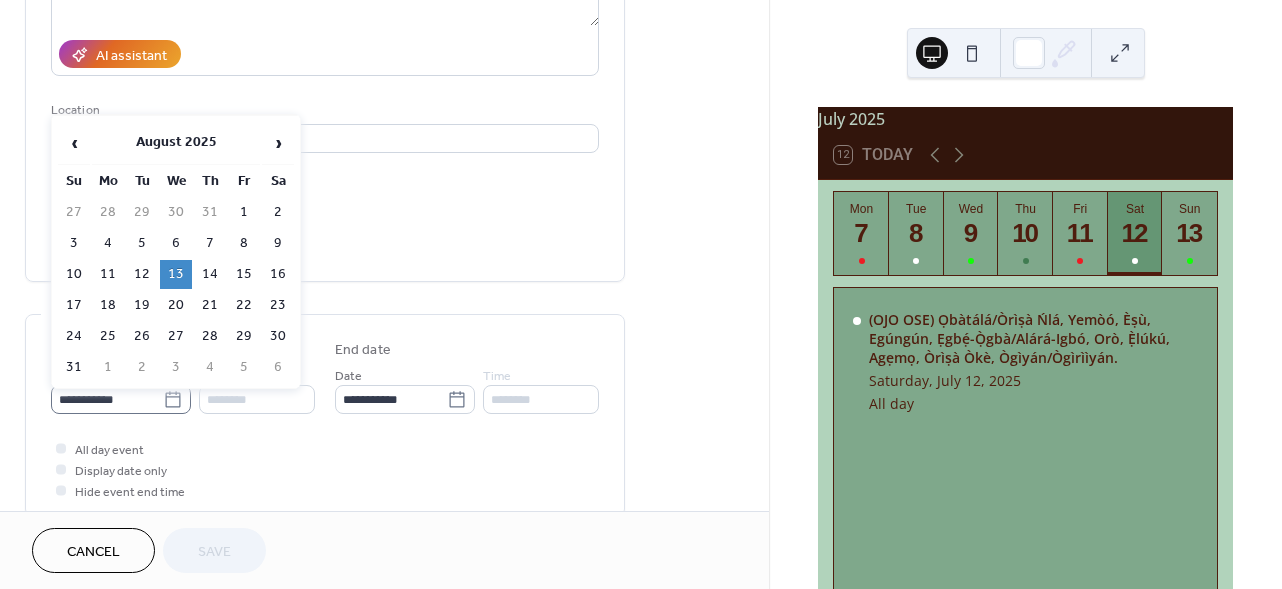 click 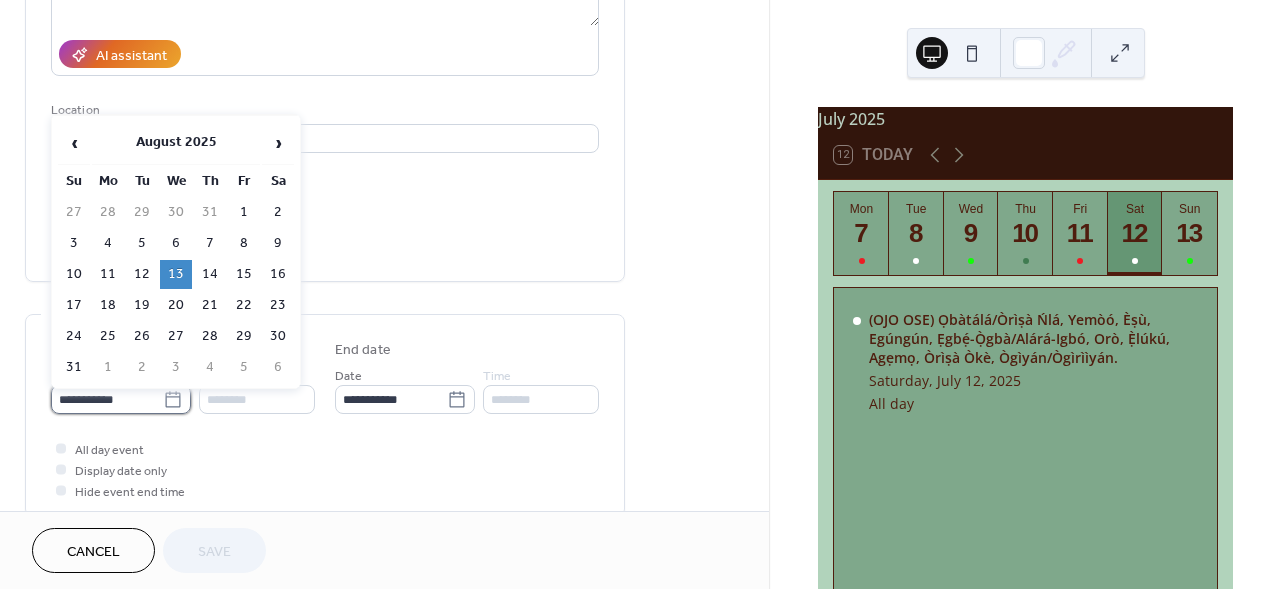 click on "**********" at bounding box center [107, 399] 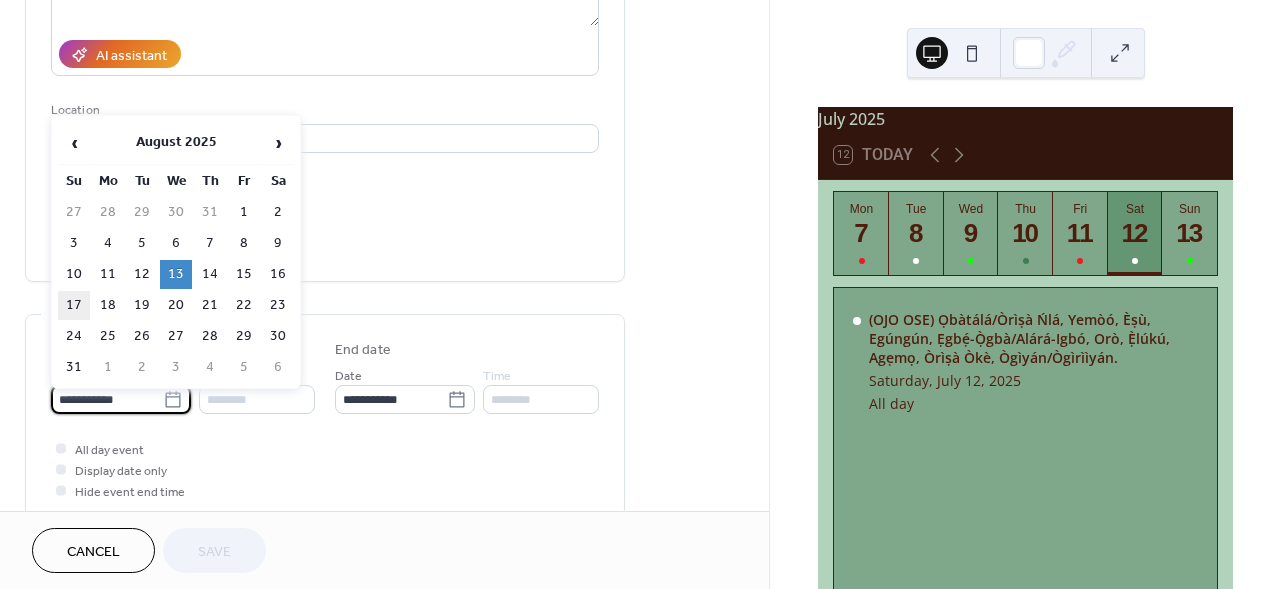 click on "17" at bounding box center (74, 305) 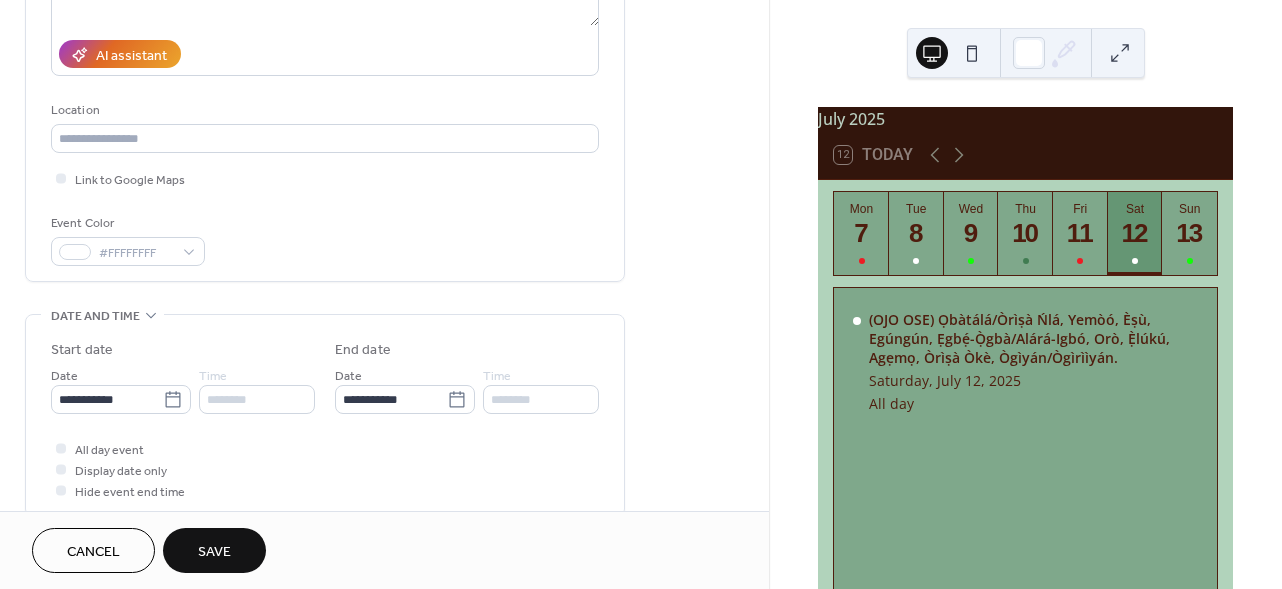 click on "Save" at bounding box center [214, 550] 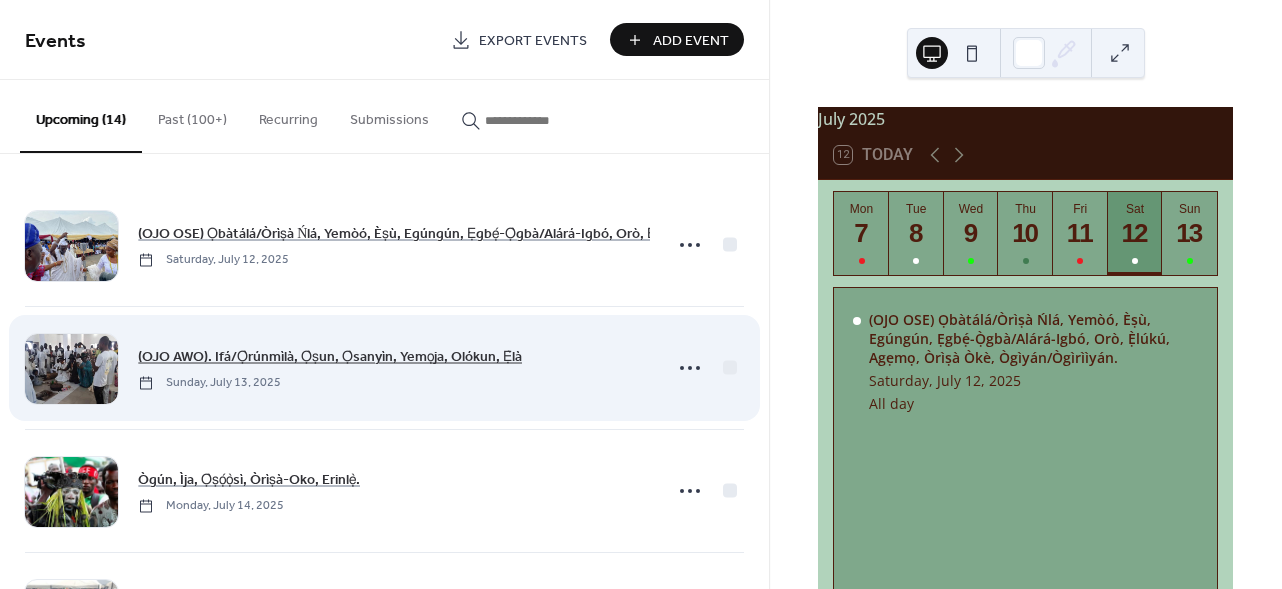 scroll, scrollTop: 1346, scrollLeft: 0, axis: vertical 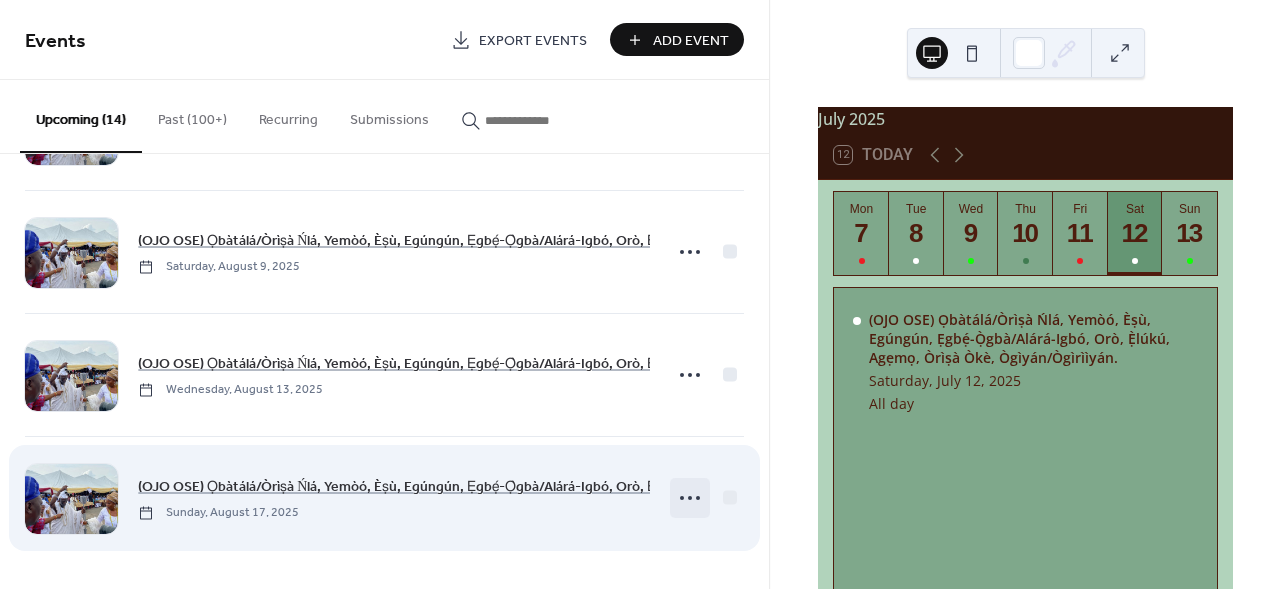 click 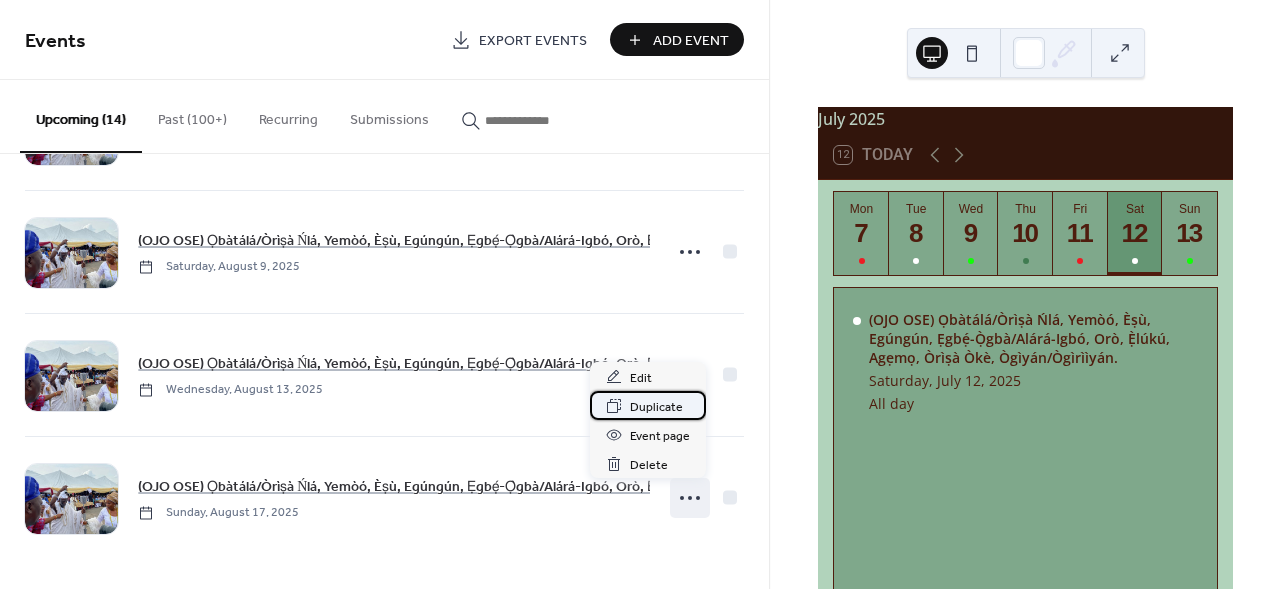 click on "Duplicate" at bounding box center (656, 407) 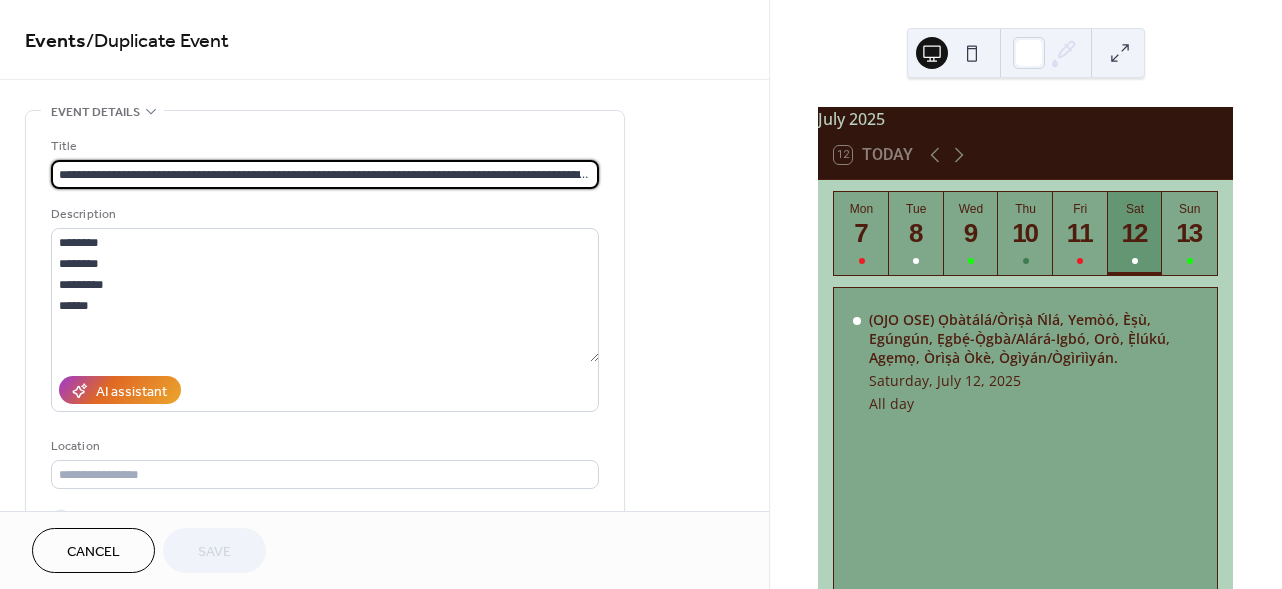 scroll, scrollTop: 0, scrollLeft: 119, axis: horizontal 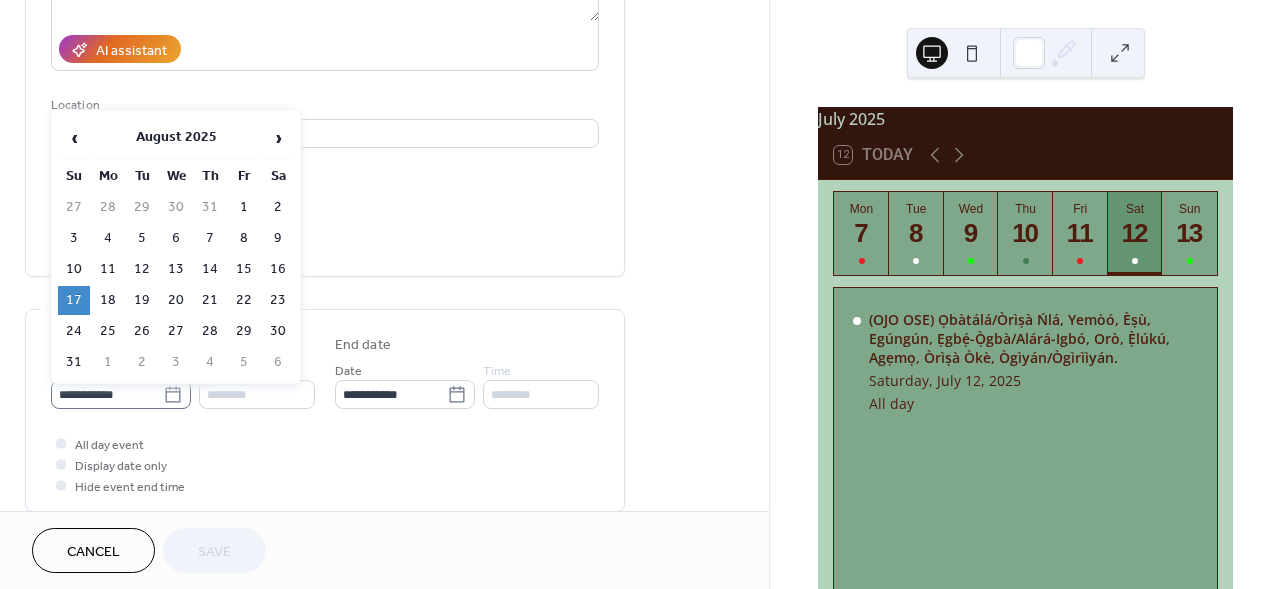 click 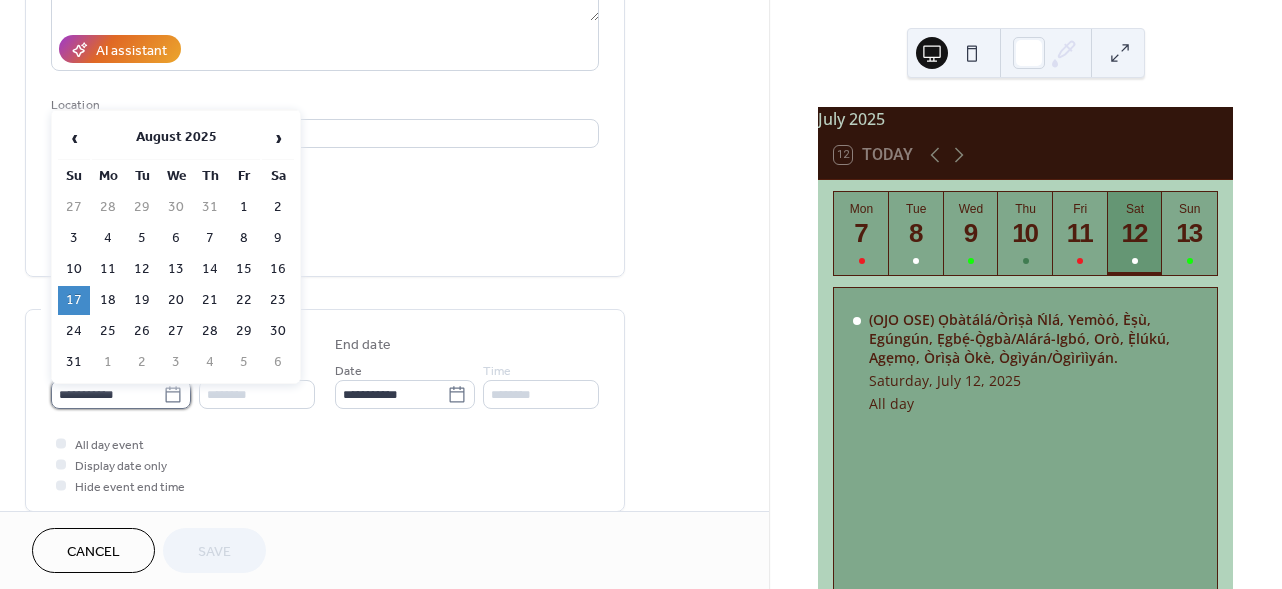 click on "**********" at bounding box center (107, 394) 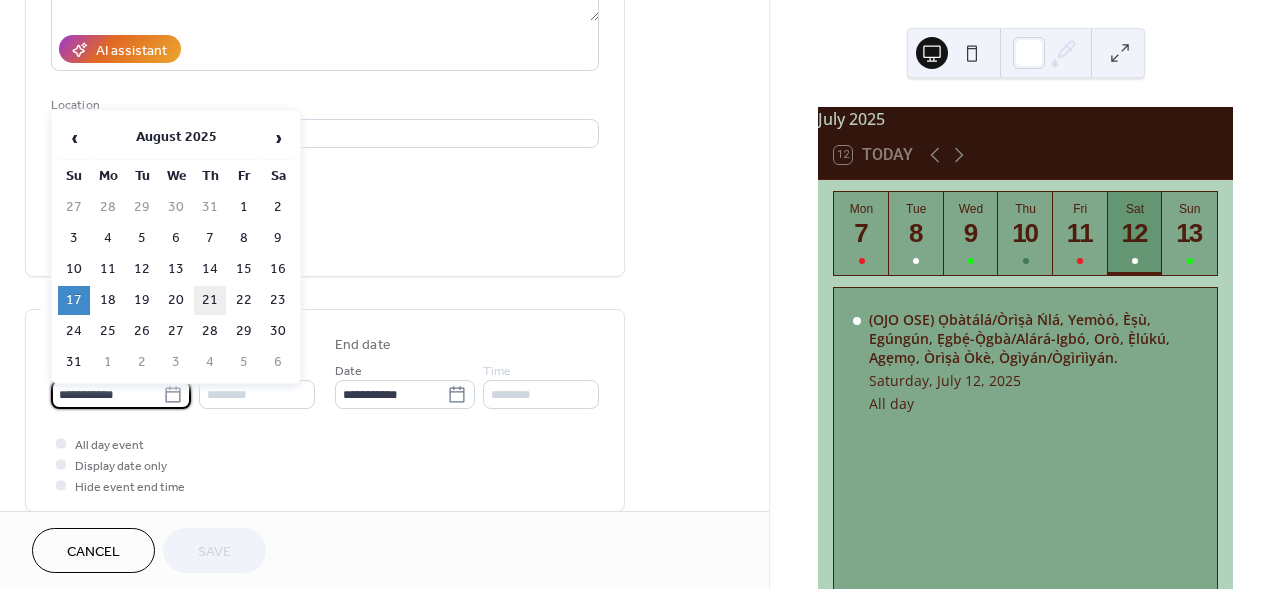 click on "21" at bounding box center [210, 300] 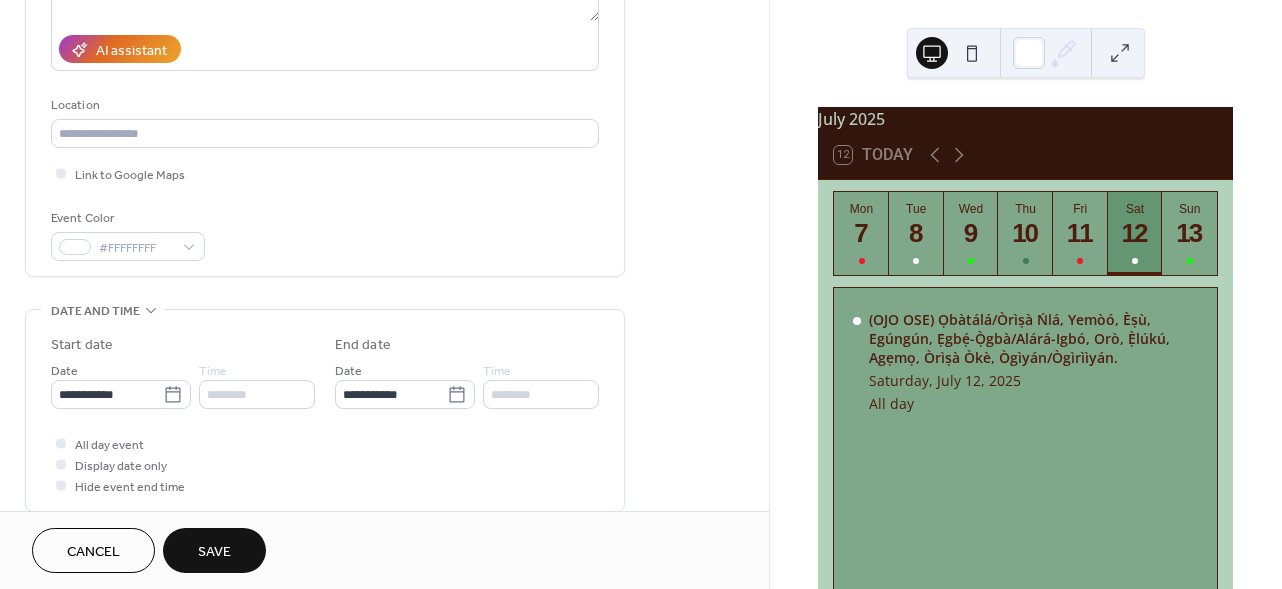 click on "Save" at bounding box center [214, 552] 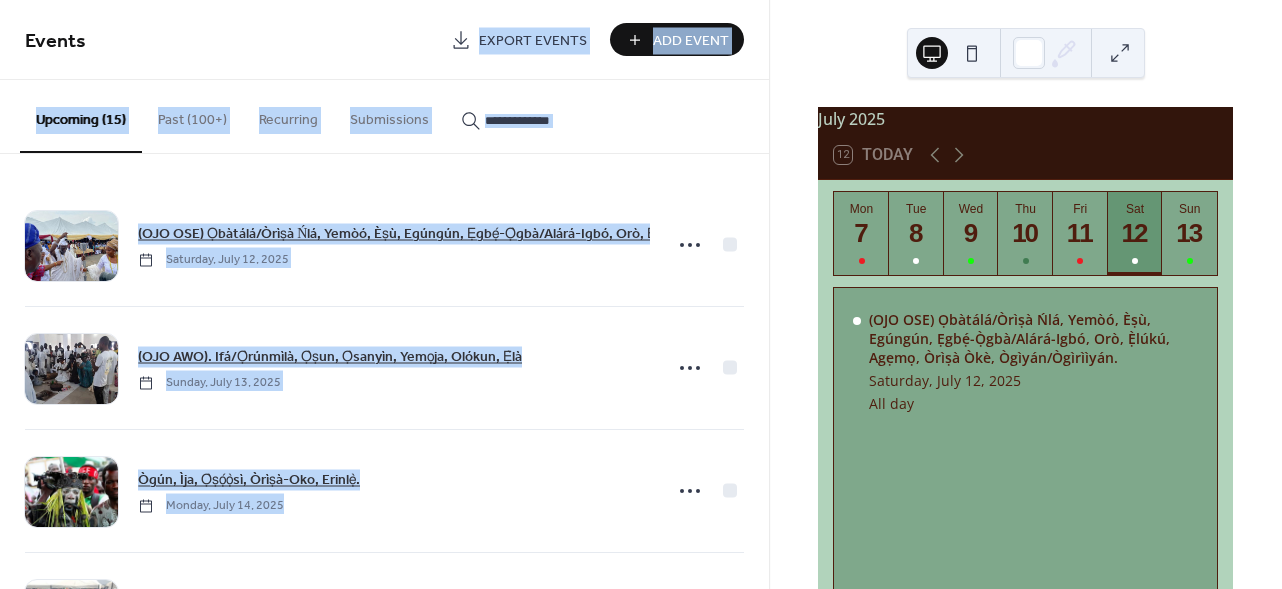 drag, startPoint x: 216, startPoint y: 556, endPoint x: 412, endPoint y: -225, distance: 805.2186 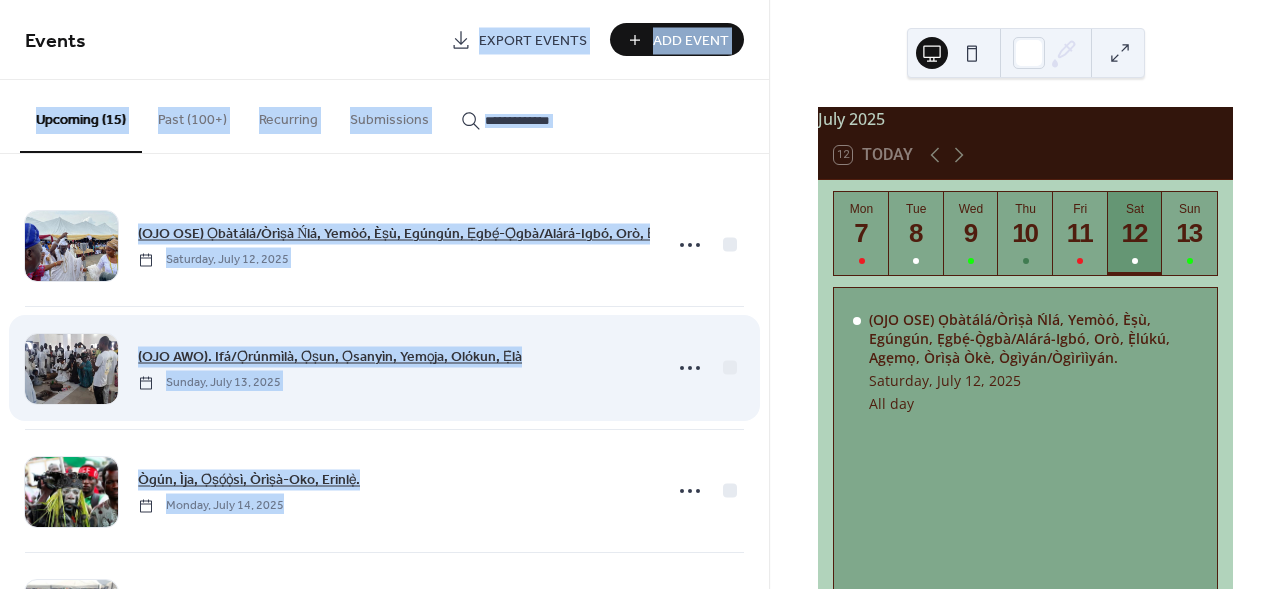 scroll, scrollTop: 1469, scrollLeft: 0, axis: vertical 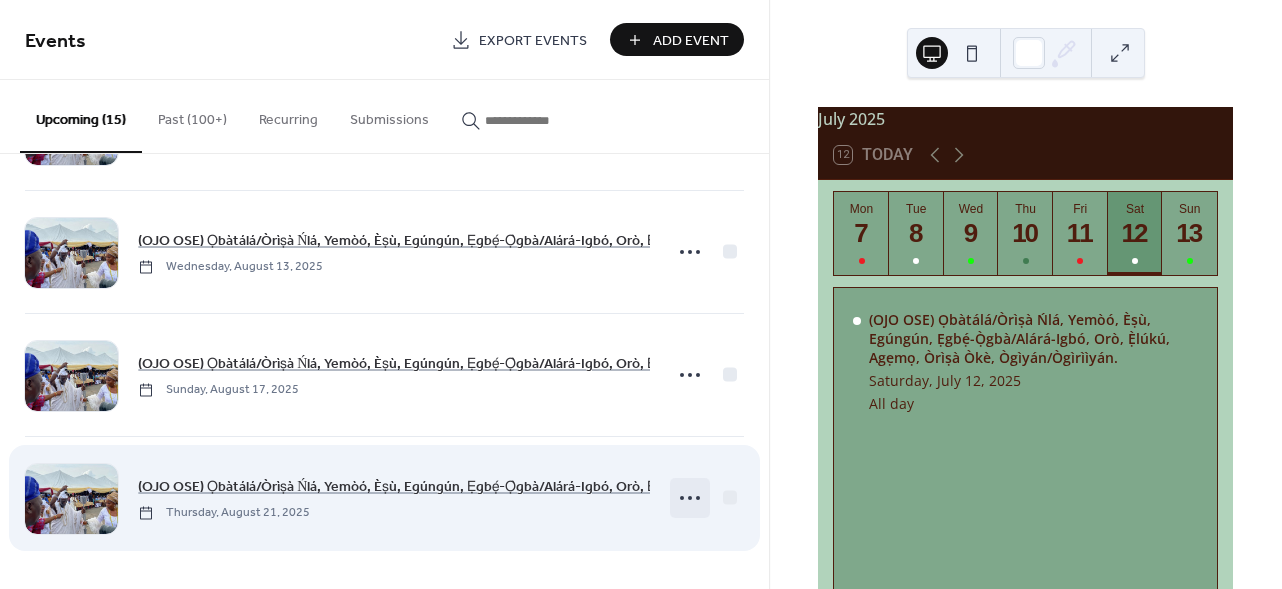 click 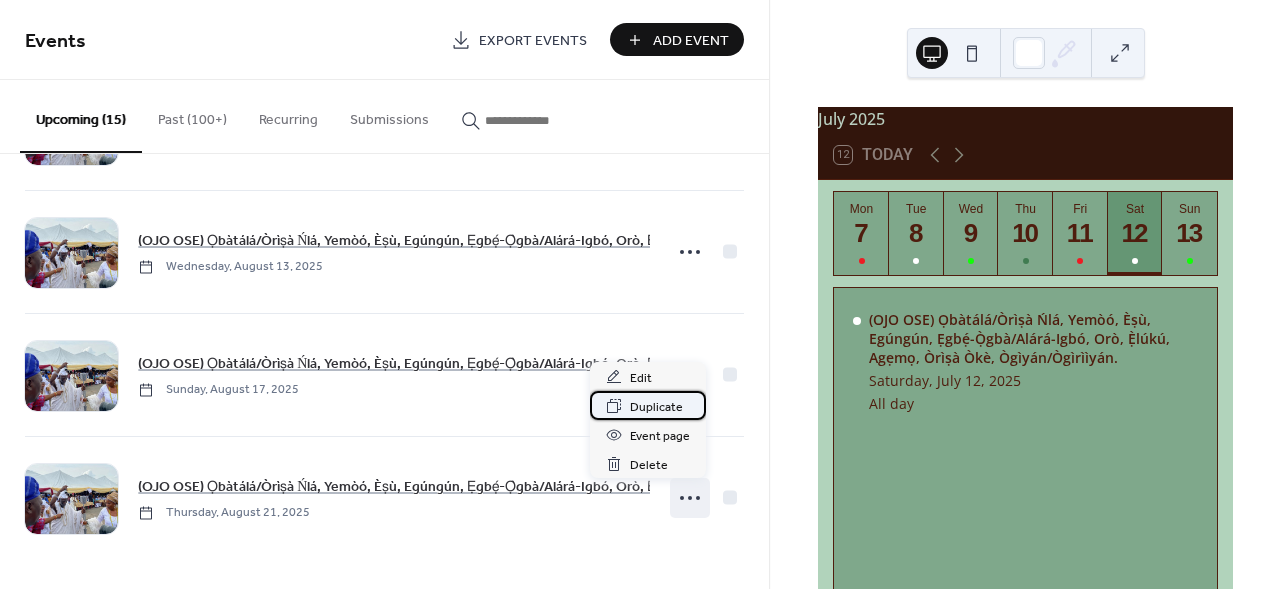 click on "Duplicate" at bounding box center (656, 407) 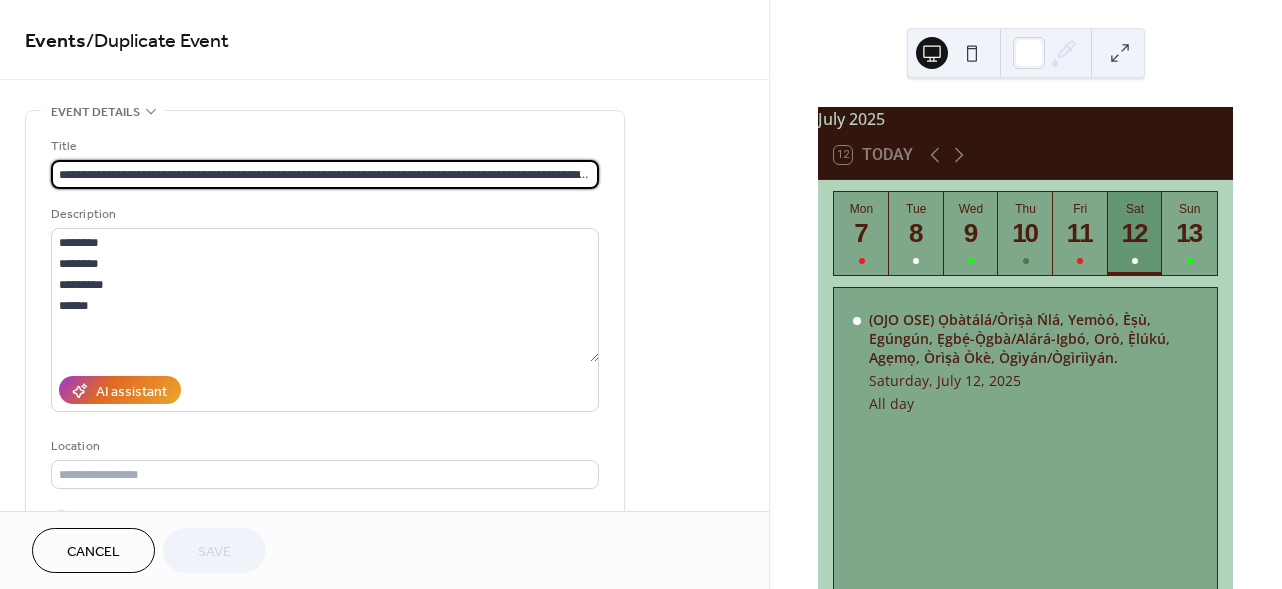 scroll, scrollTop: 0, scrollLeft: 119, axis: horizontal 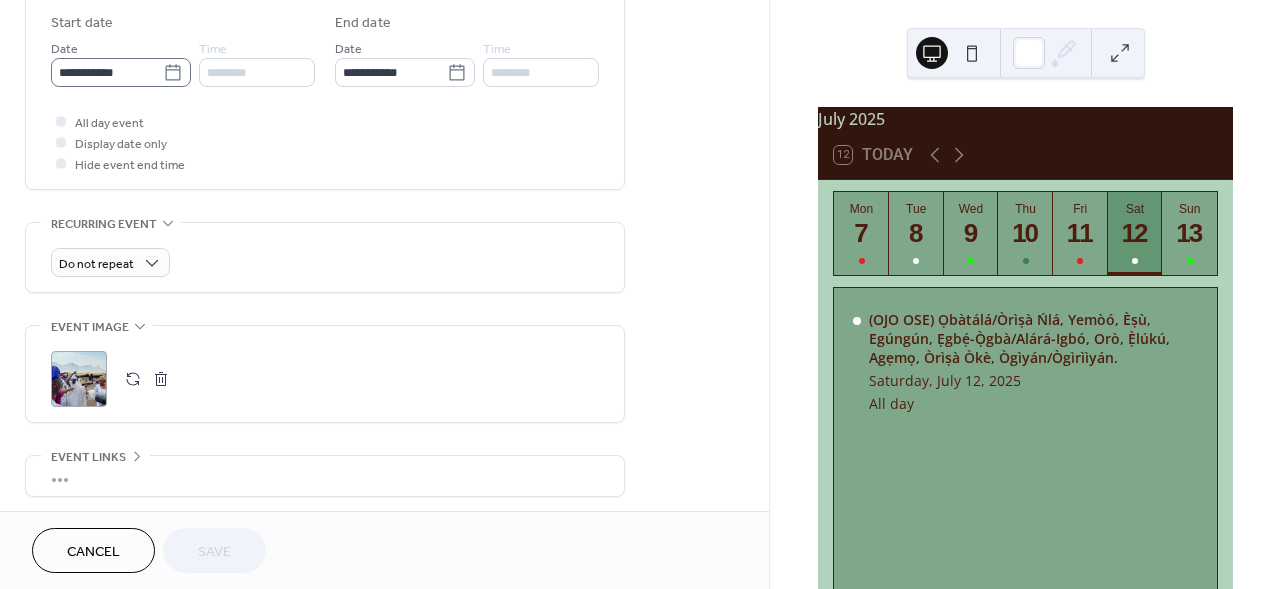 click 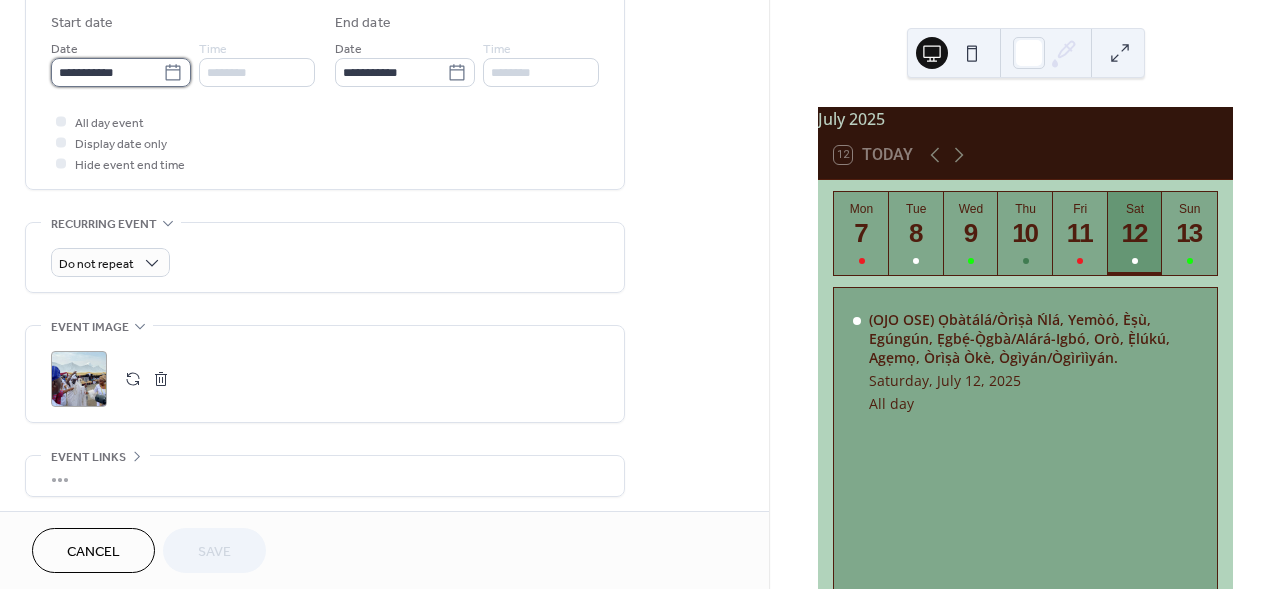 click on "**********" at bounding box center (107, 72) 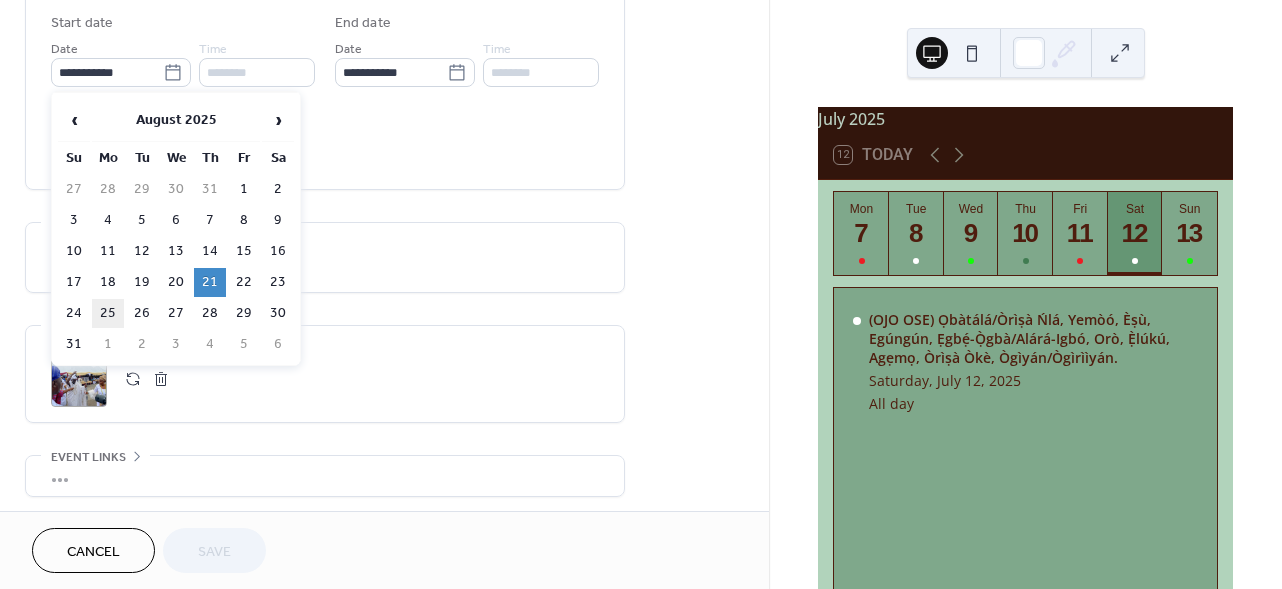 click on "25" at bounding box center [108, 313] 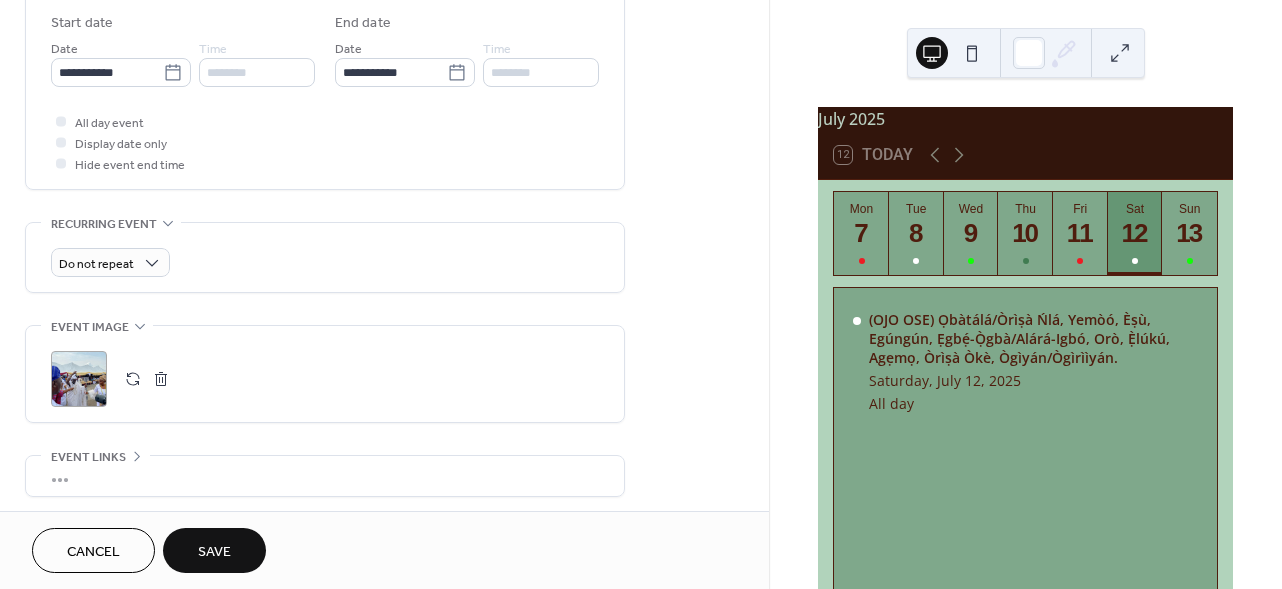 click on "Save" at bounding box center (214, 550) 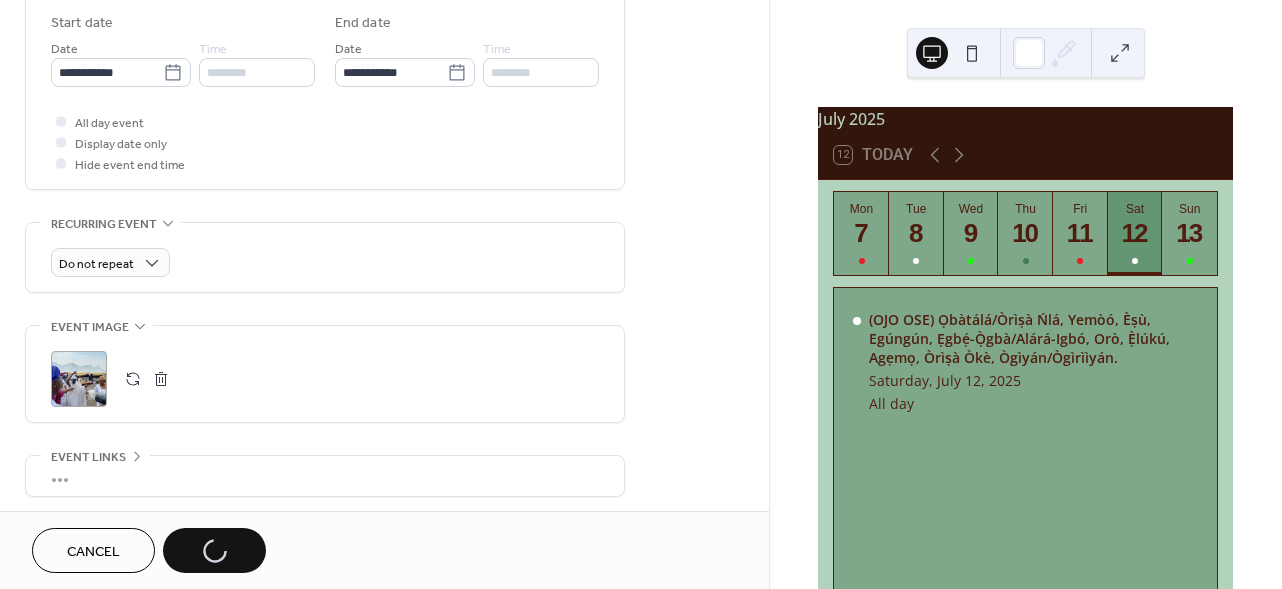 click on "Cancel Save" at bounding box center (149, 550) 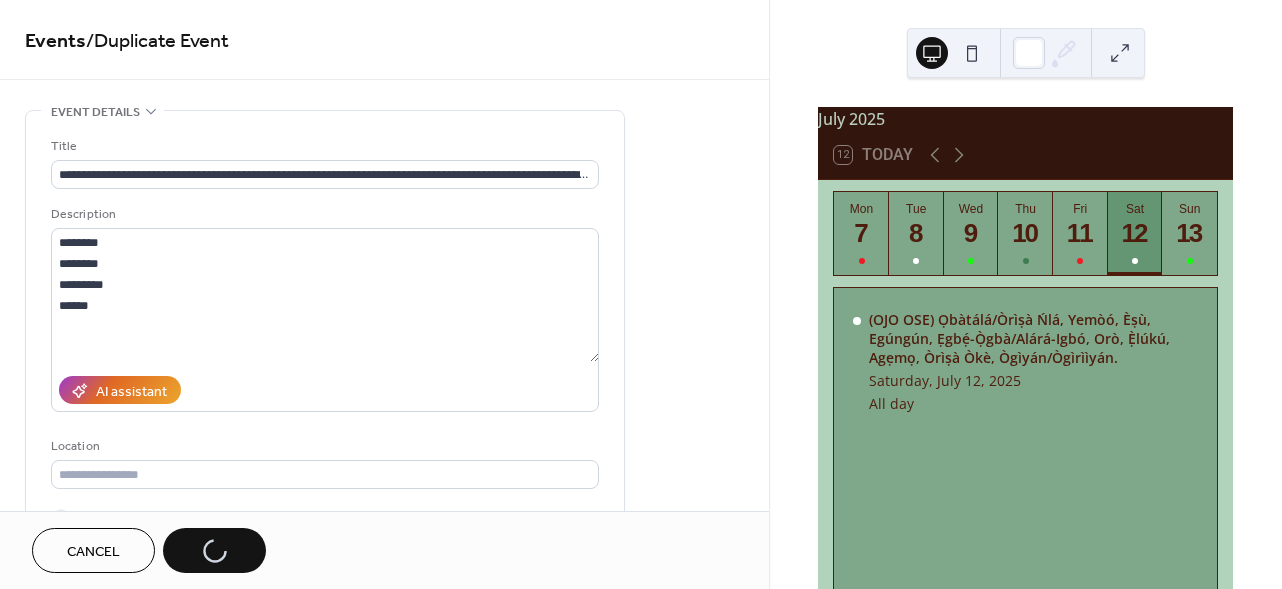 scroll, scrollTop: 817, scrollLeft: 0, axis: vertical 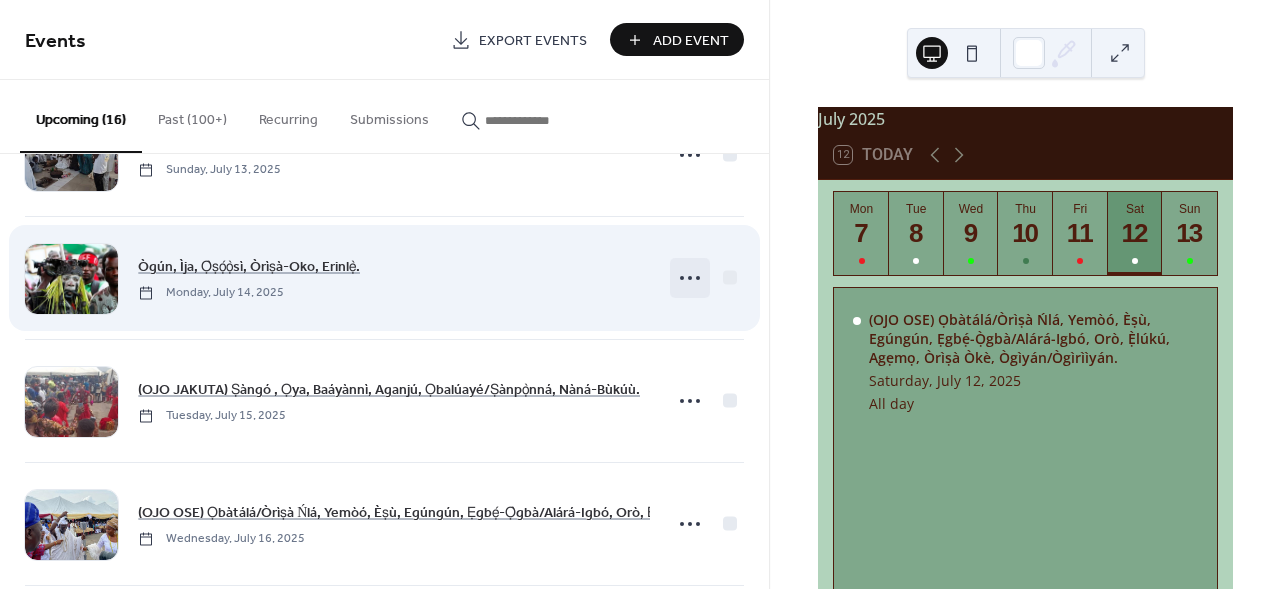 click 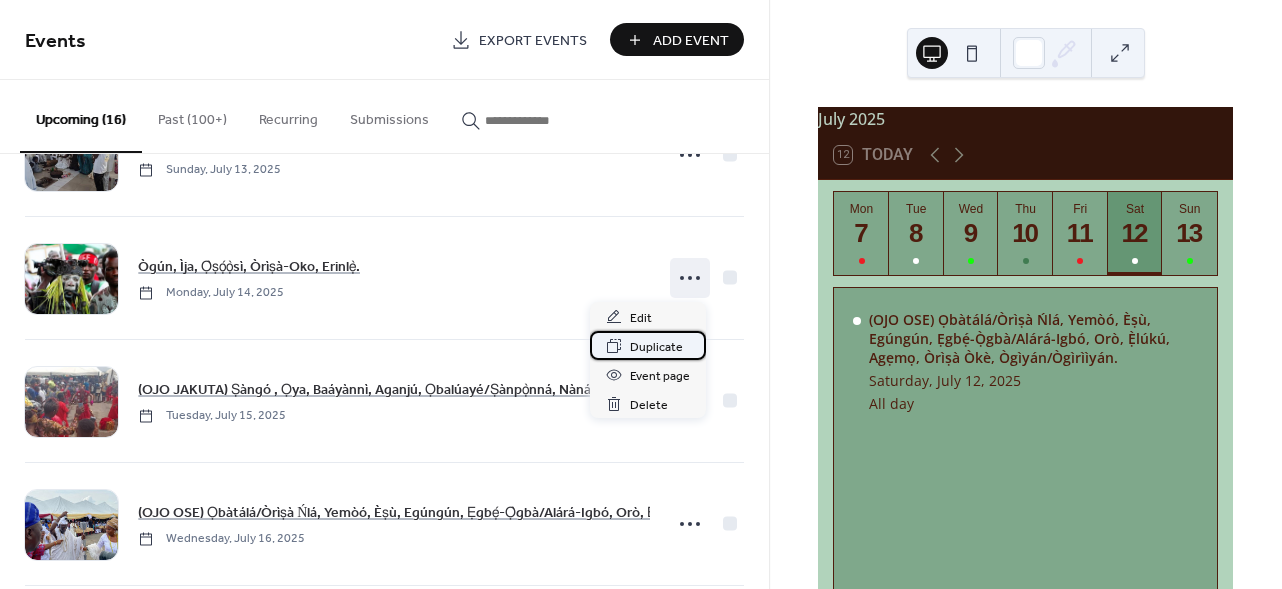 click on "Duplicate" at bounding box center [656, 347] 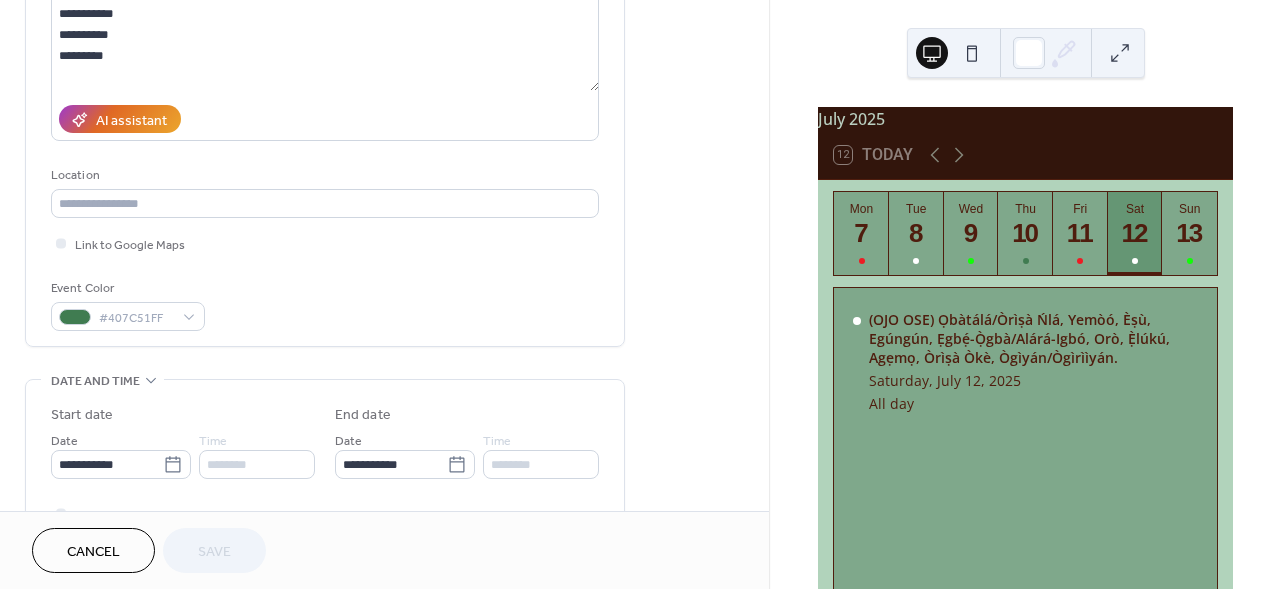 scroll, scrollTop: 273, scrollLeft: 0, axis: vertical 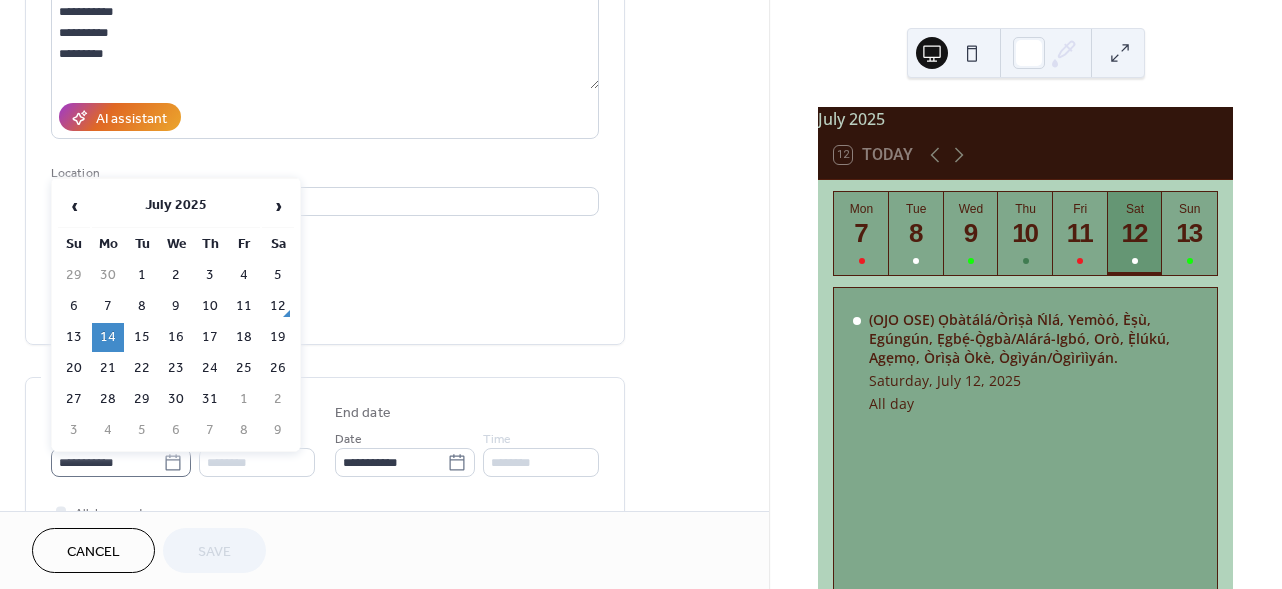 click 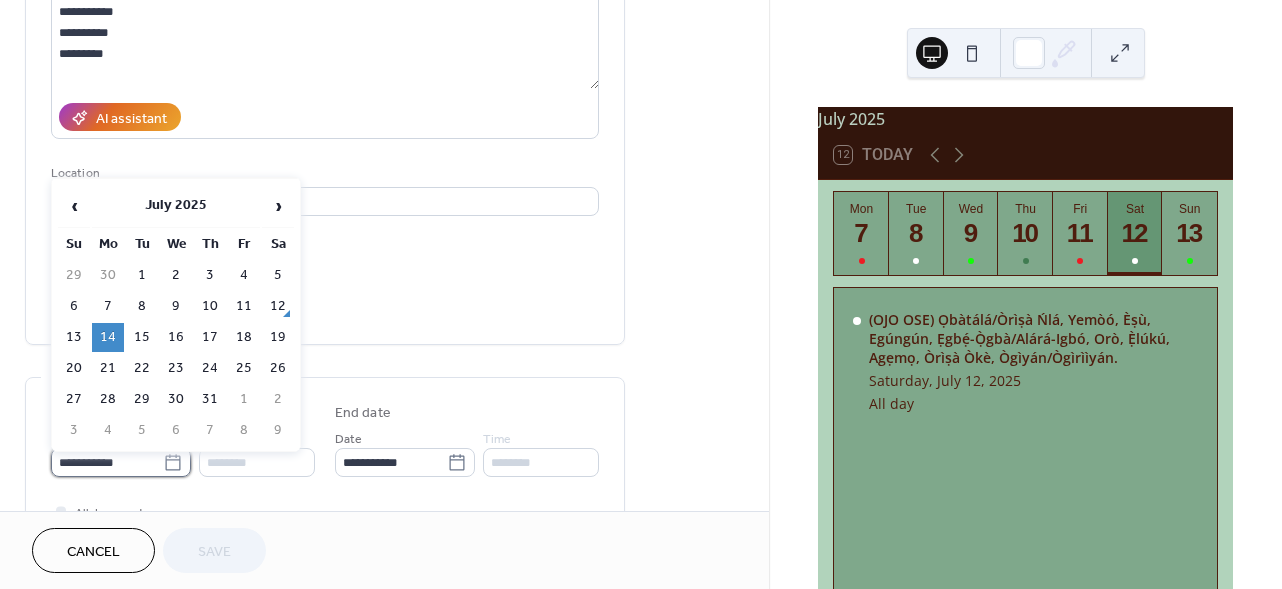 click on "**********" at bounding box center [107, 462] 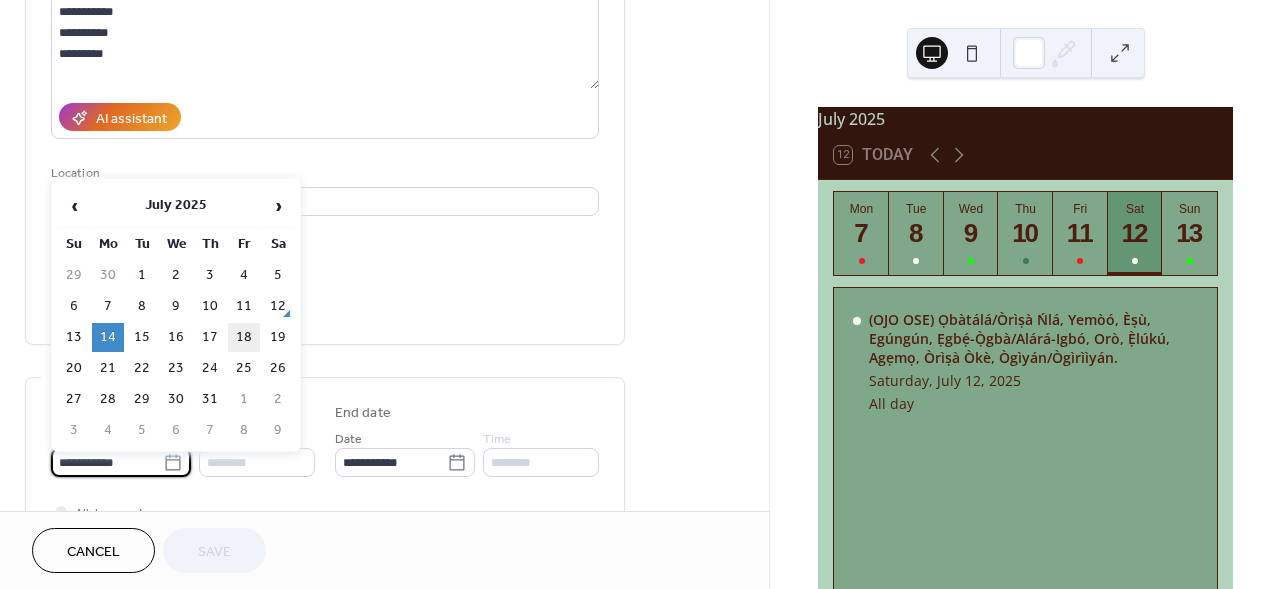 click on "18" at bounding box center [244, 337] 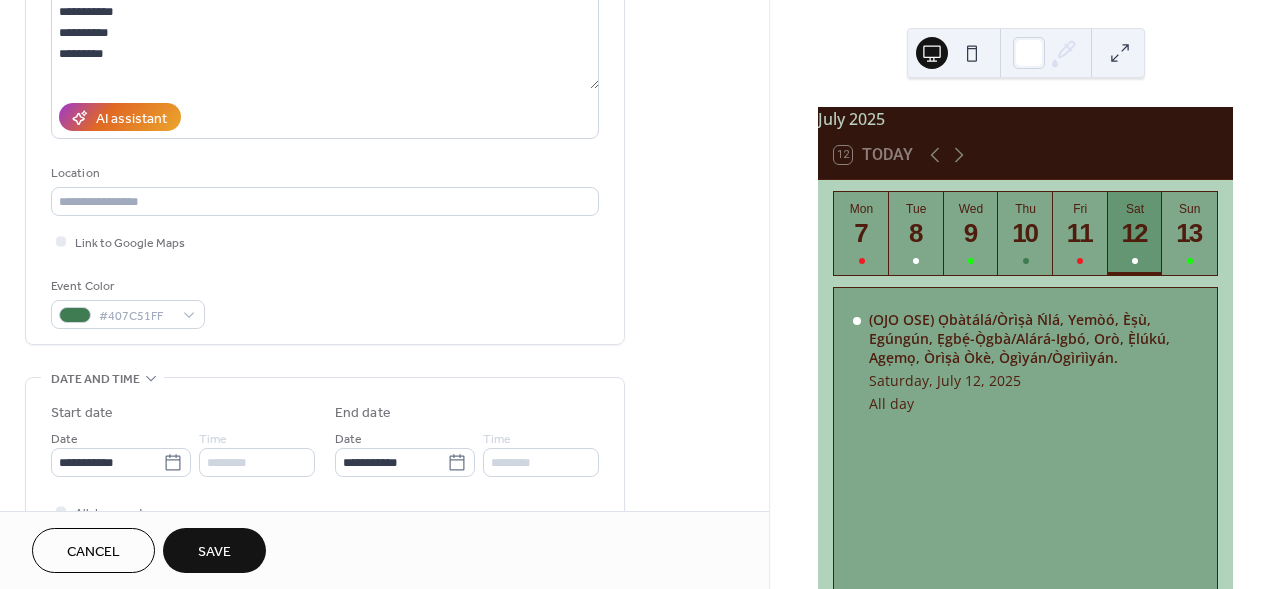 click on "Save" at bounding box center (214, 552) 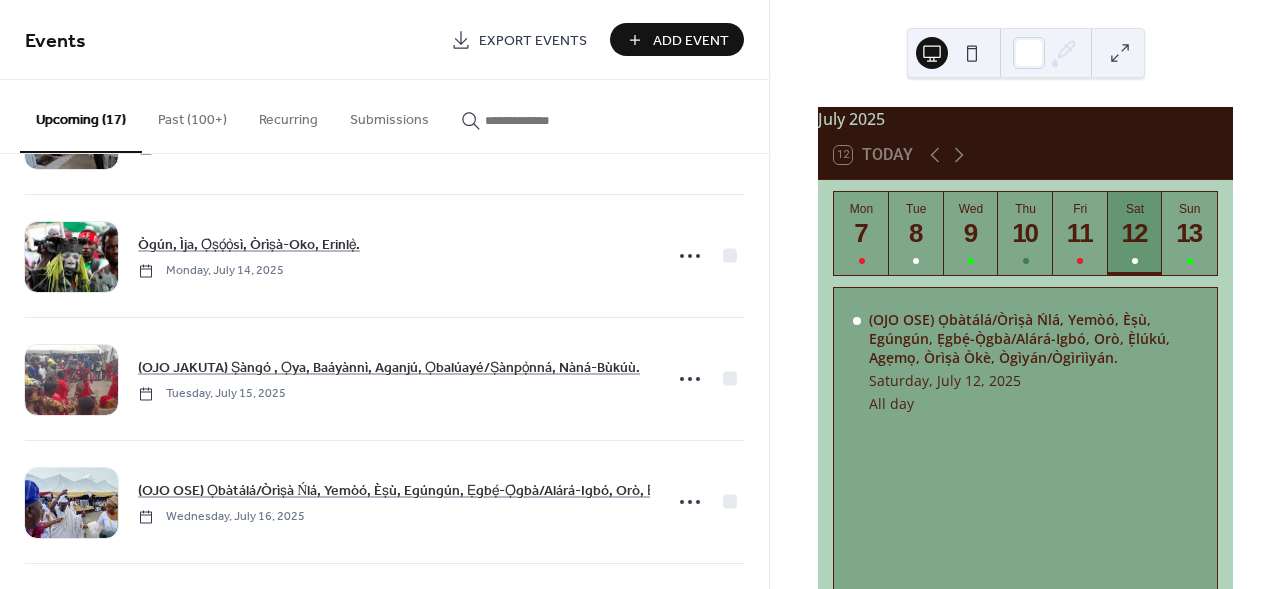 scroll, scrollTop: 239, scrollLeft: 0, axis: vertical 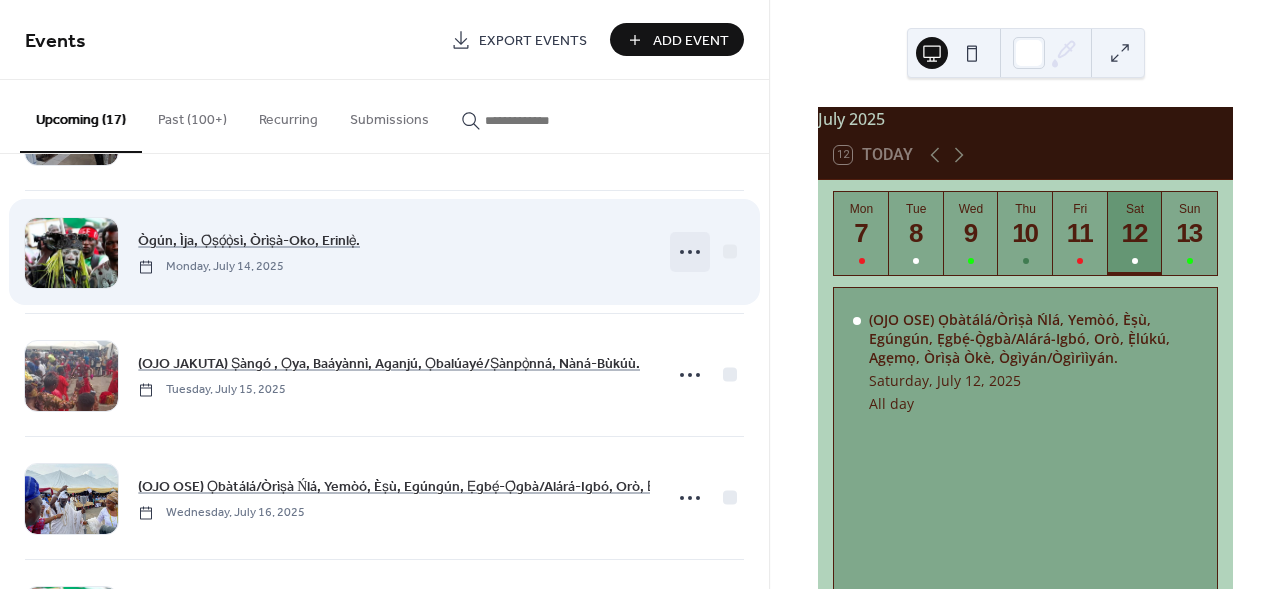 click 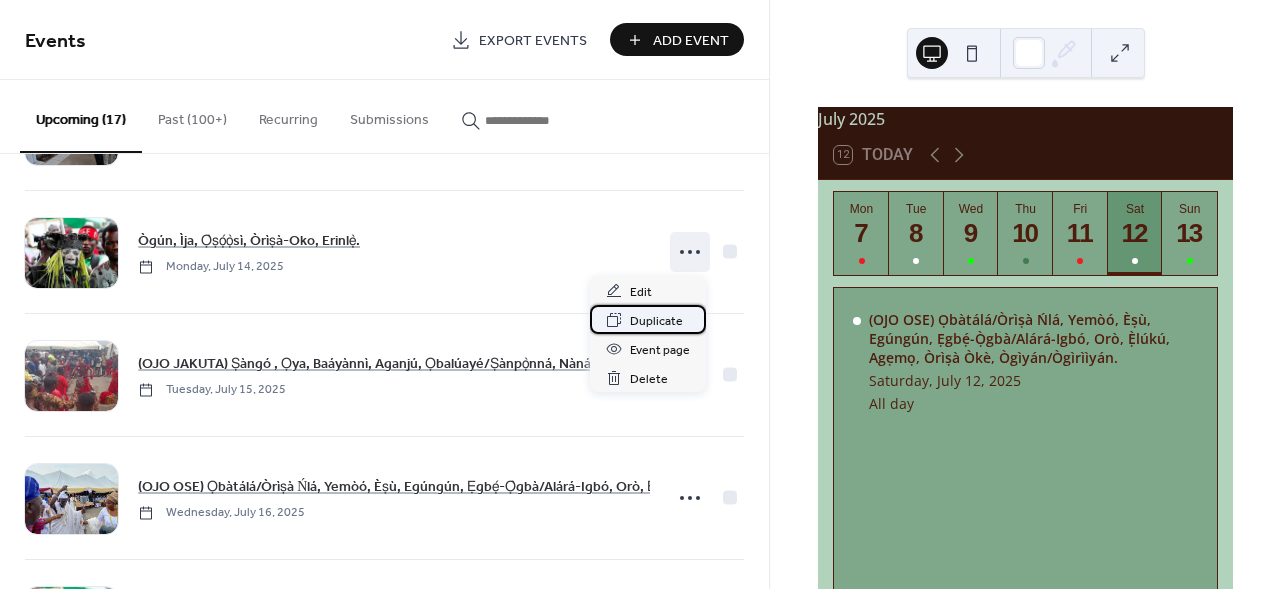click on "Duplicate" at bounding box center (656, 321) 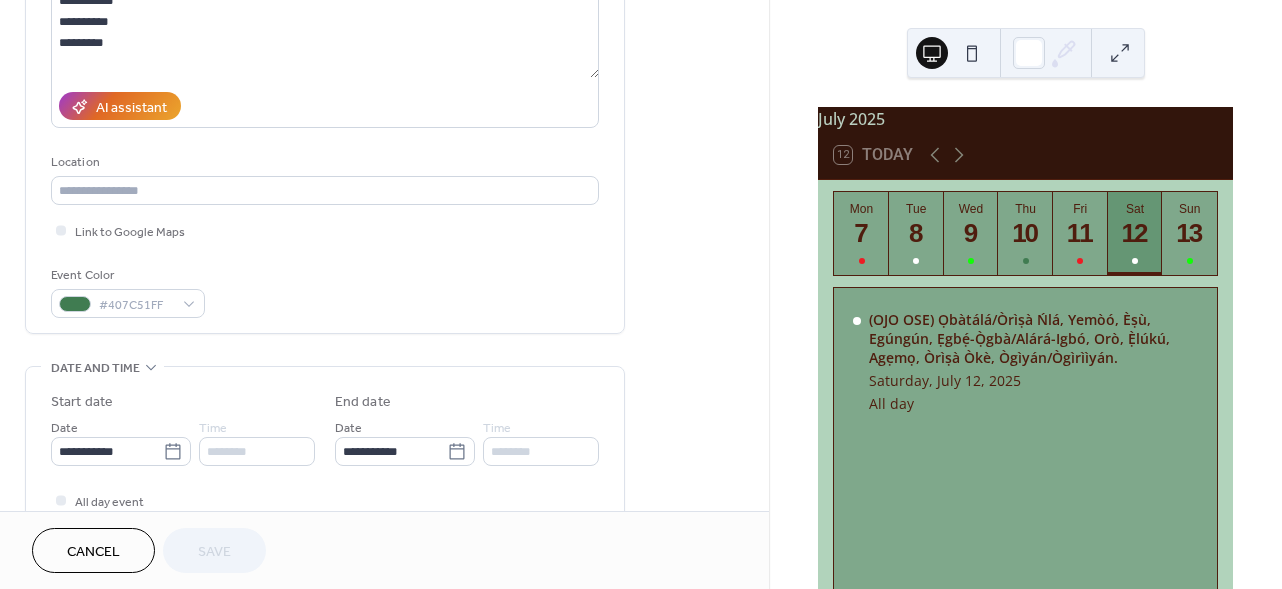 scroll, scrollTop: 287, scrollLeft: 0, axis: vertical 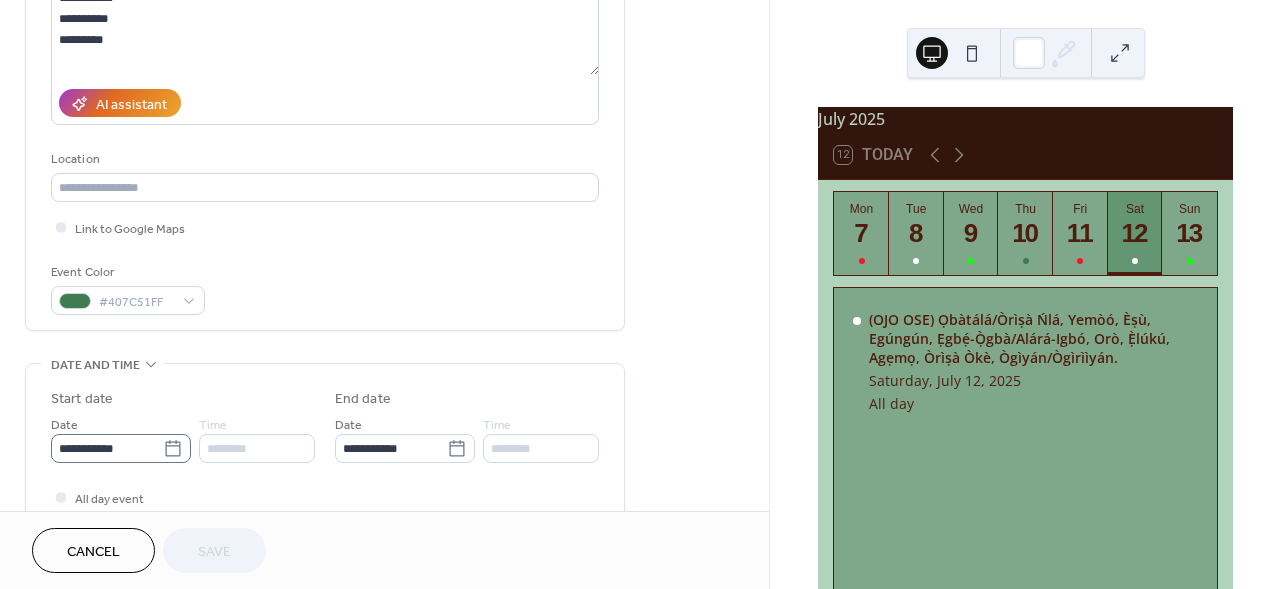 click 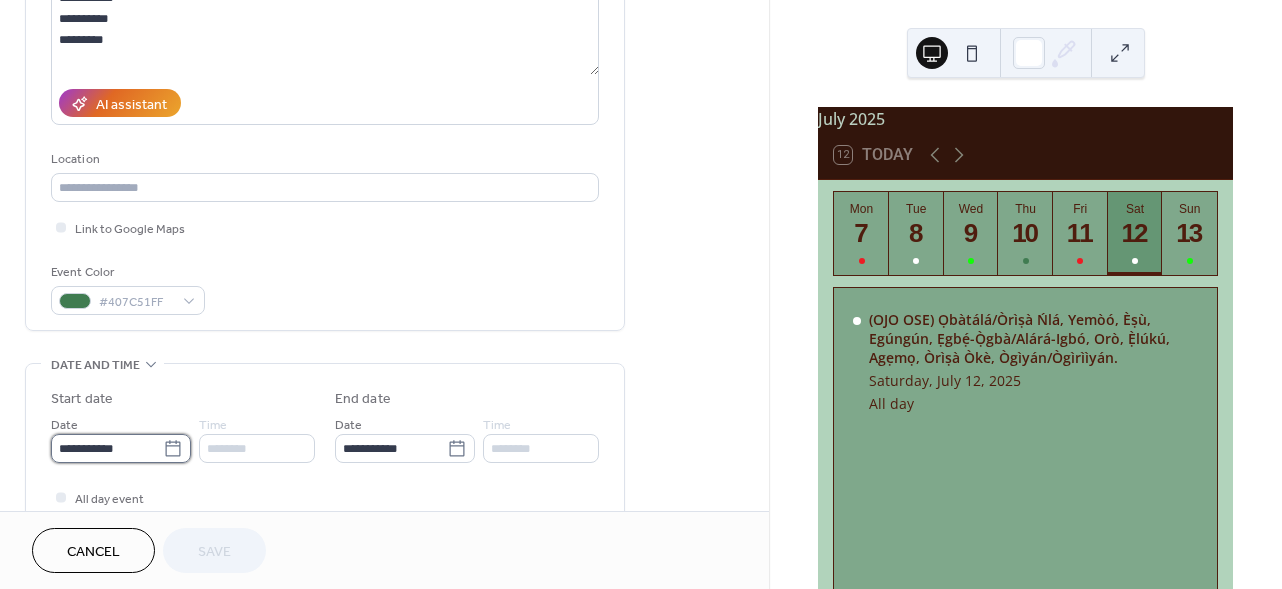 click on "**********" at bounding box center (107, 448) 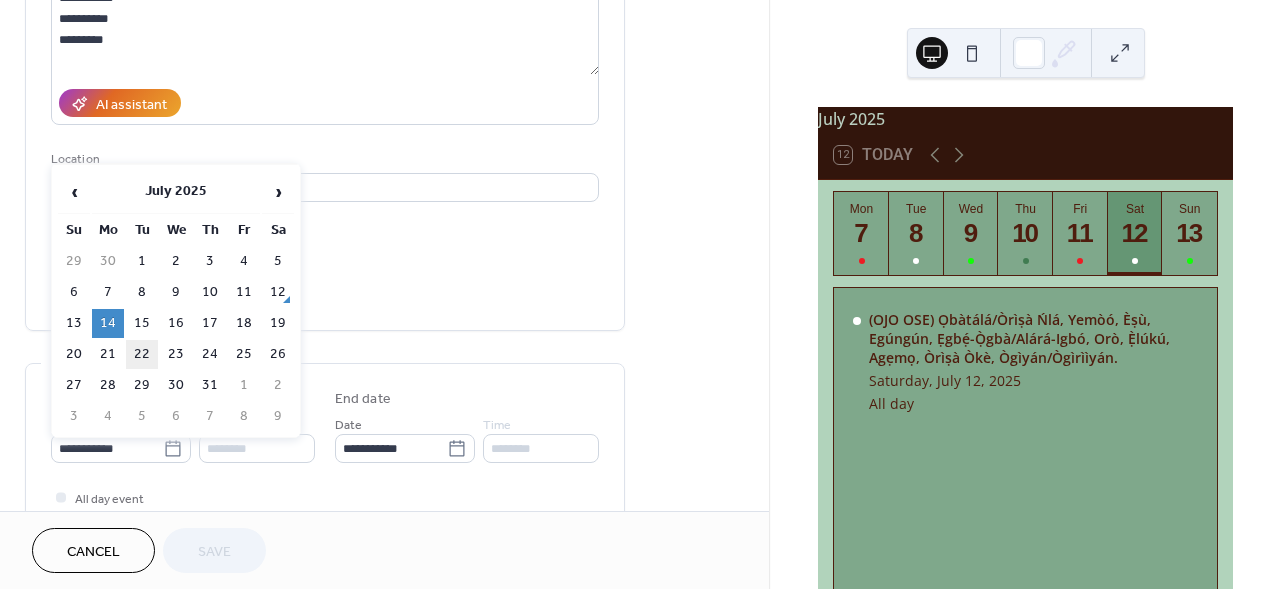 click on "22" at bounding box center [142, 354] 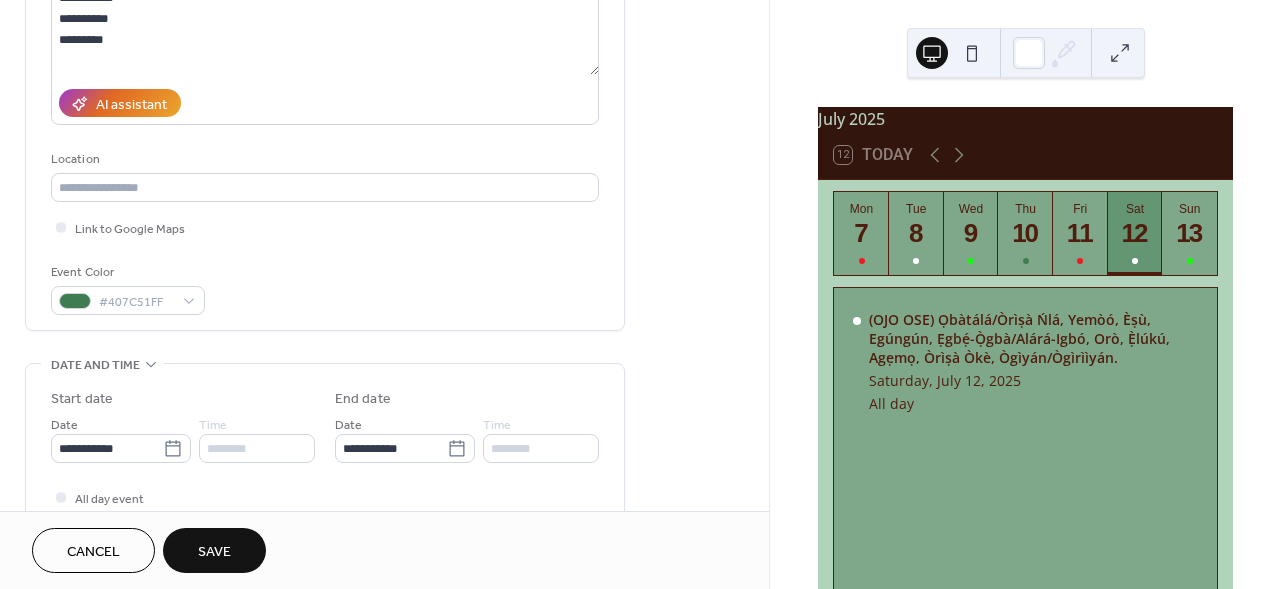 click on "Save" at bounding box center [214, 552] 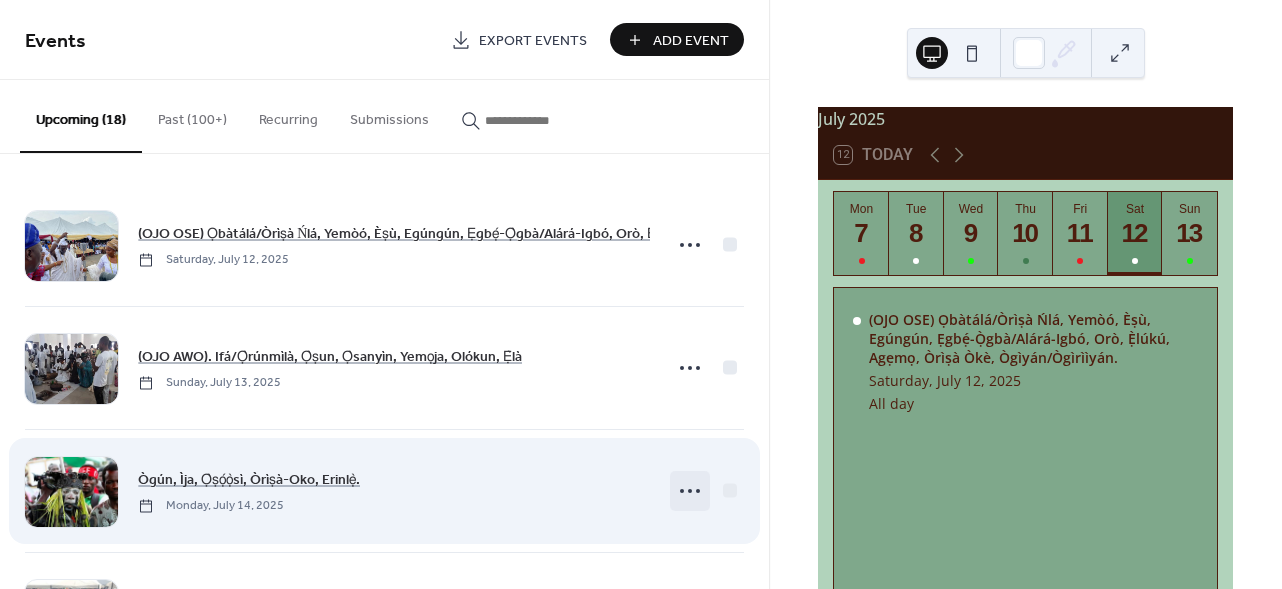 click 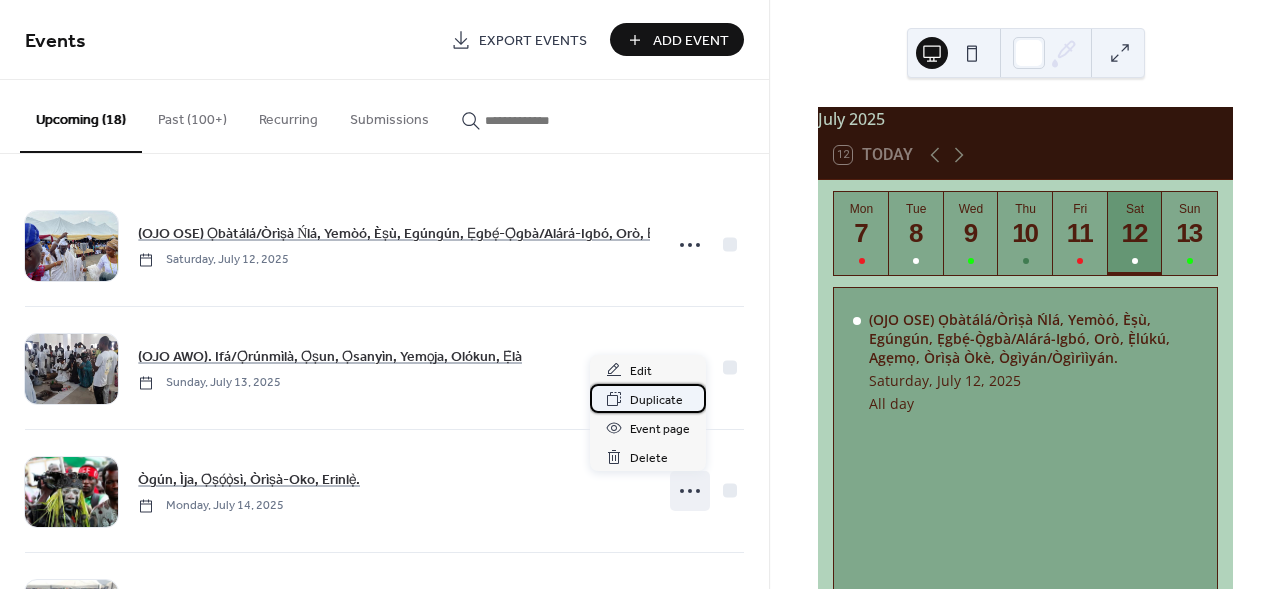 click on "Duplicate" at bounding box center [656, 400] 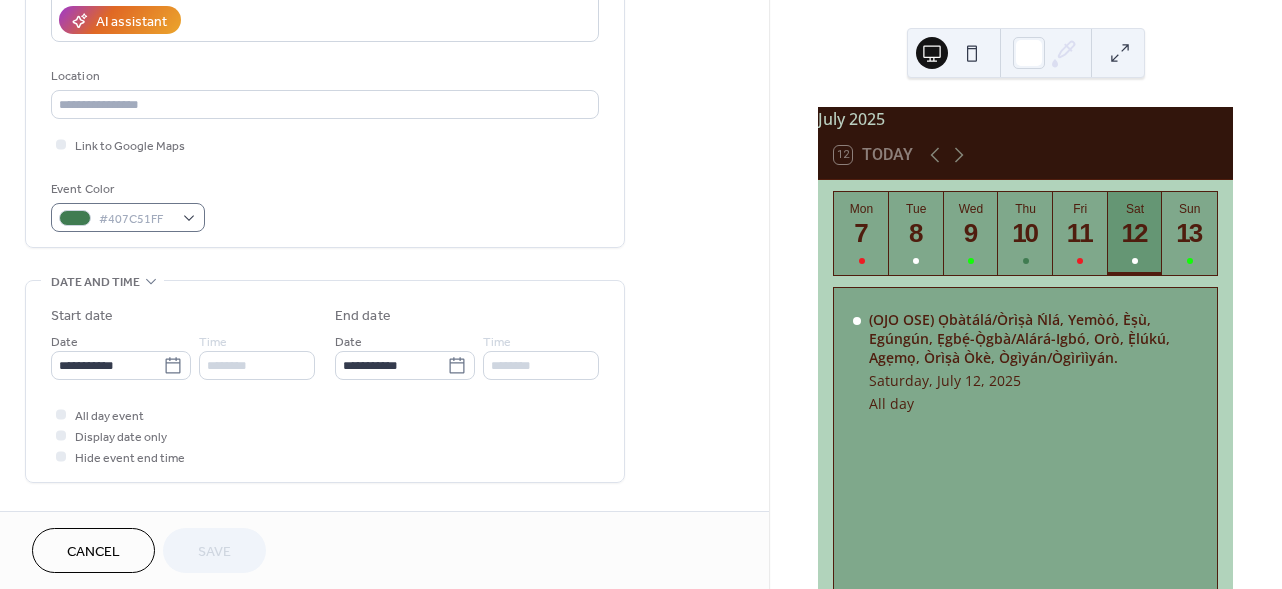 scroll, scrollTop: 388, scrollLeft: 0, axis: vertical 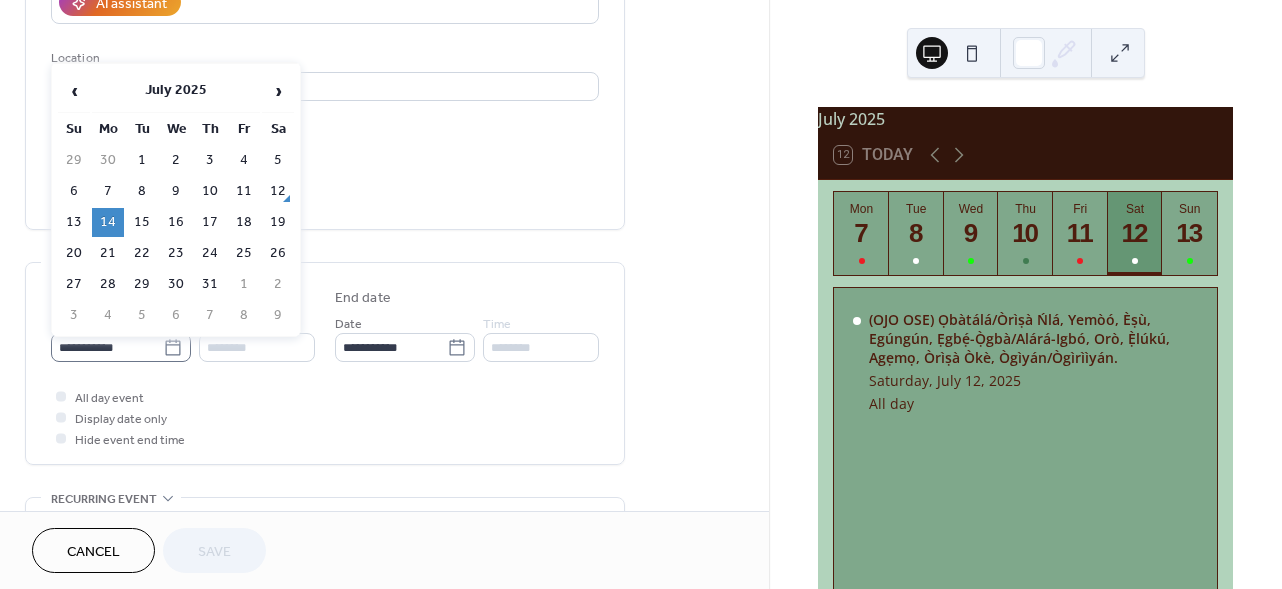 click 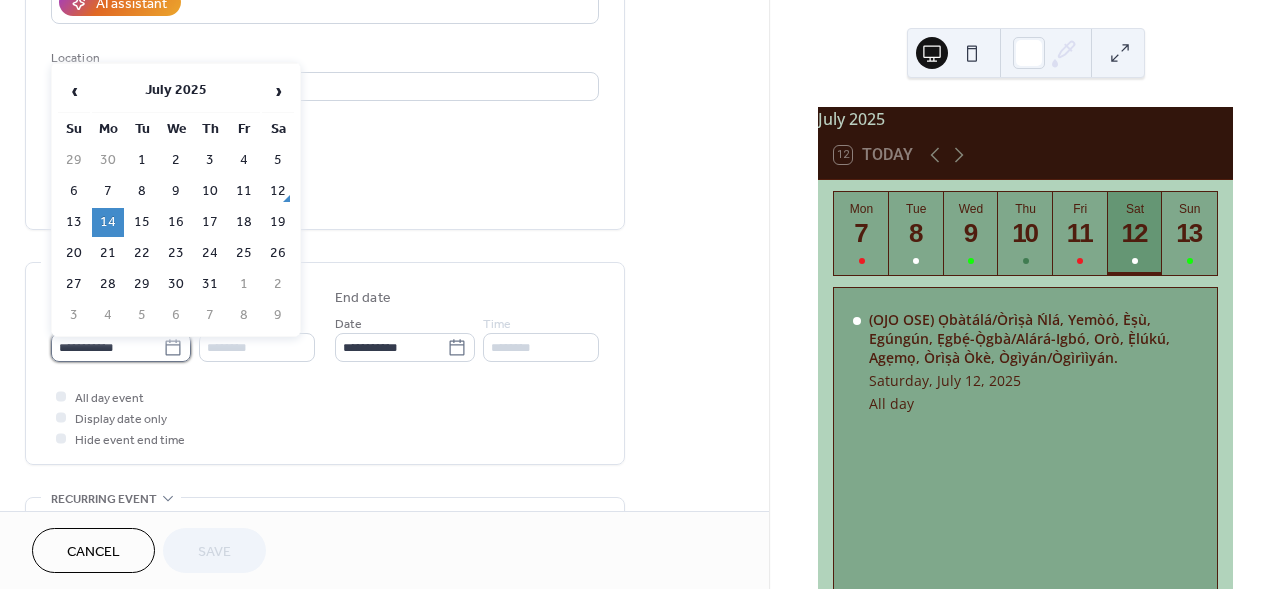 click on "**********" at bounding box center (107, 347) 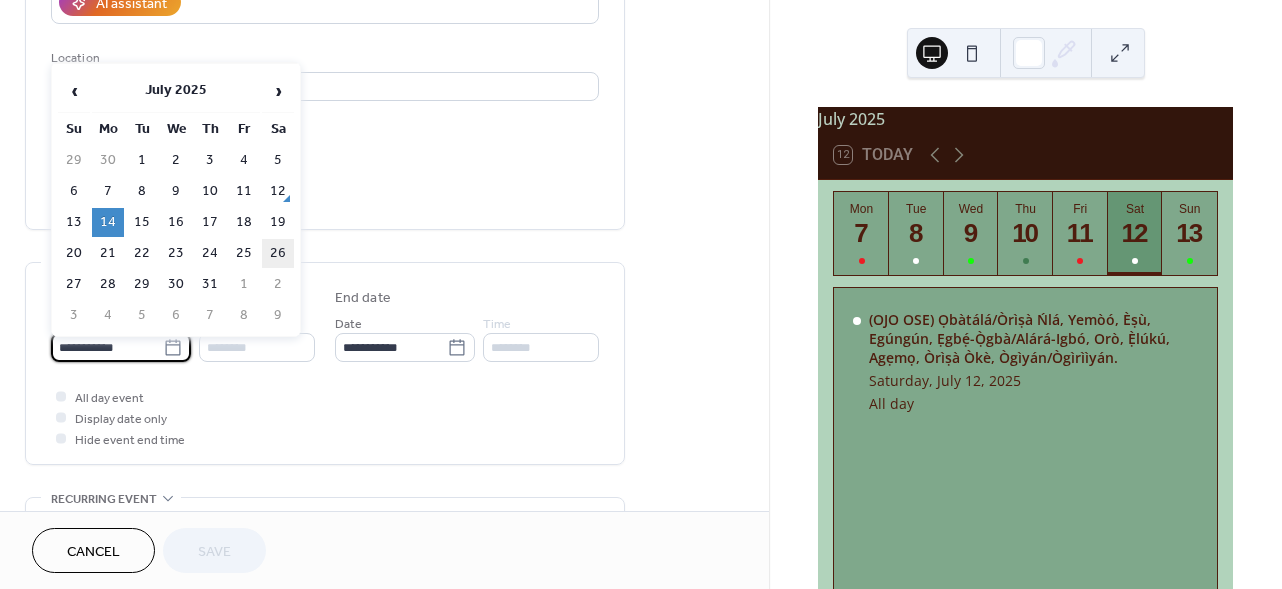 click on "26" at bounding box center [278, 253] 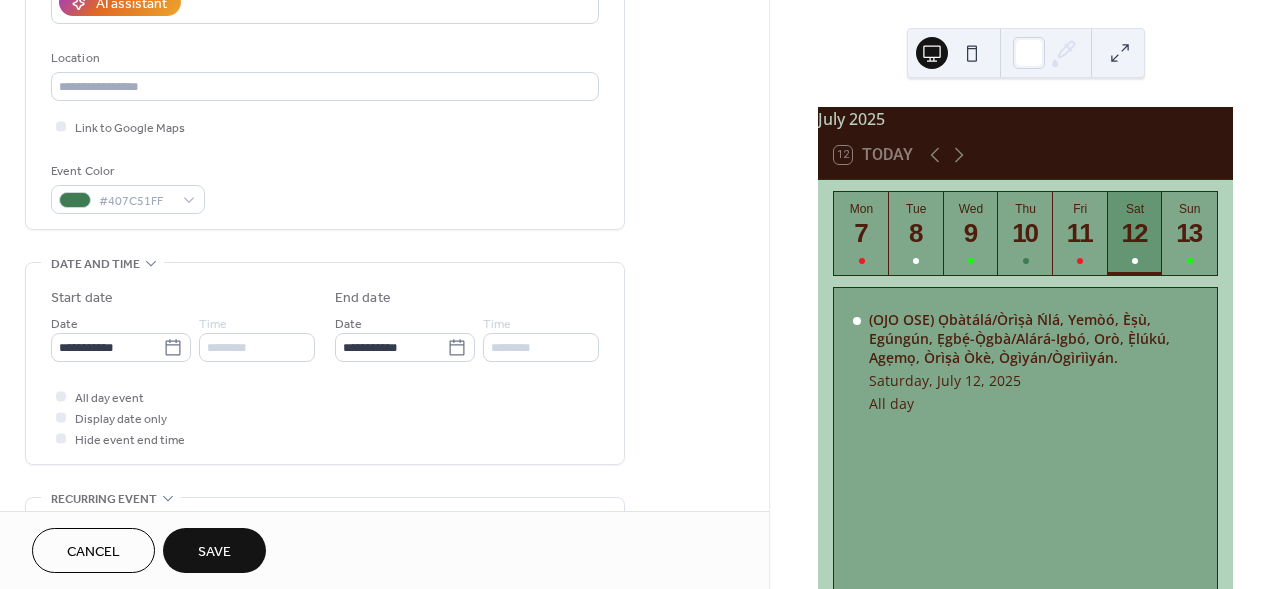 click on "Save" at bounding box center (214, 552) 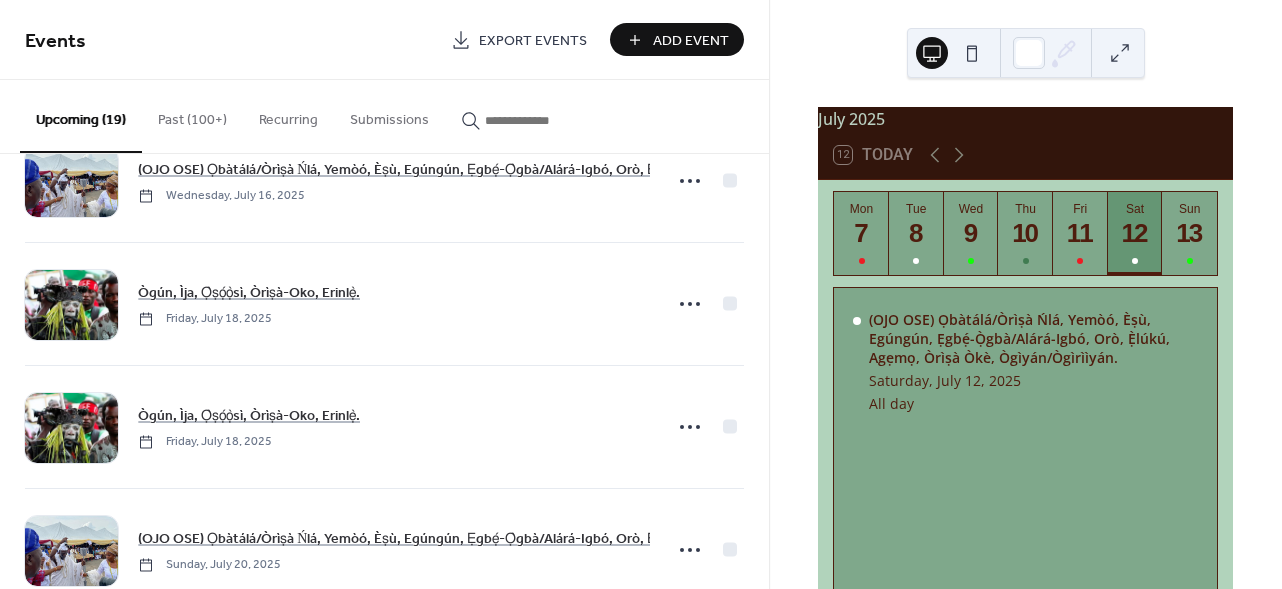 scroll, scrollTop: 575, scrollLeft: 0, axis: vertical 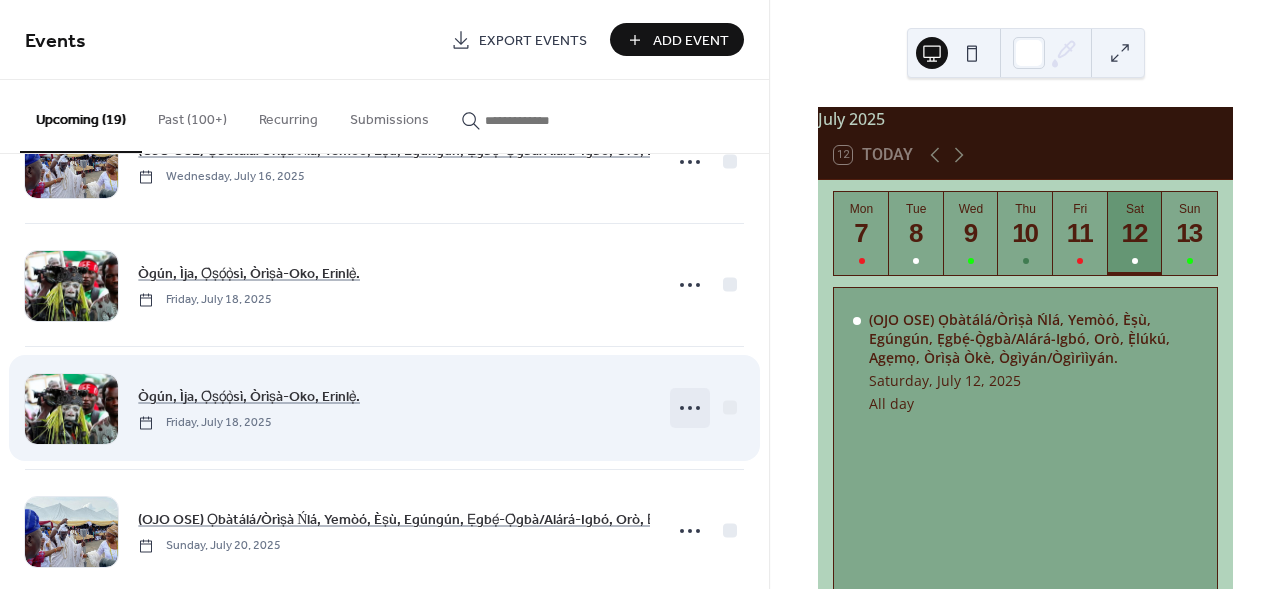 click 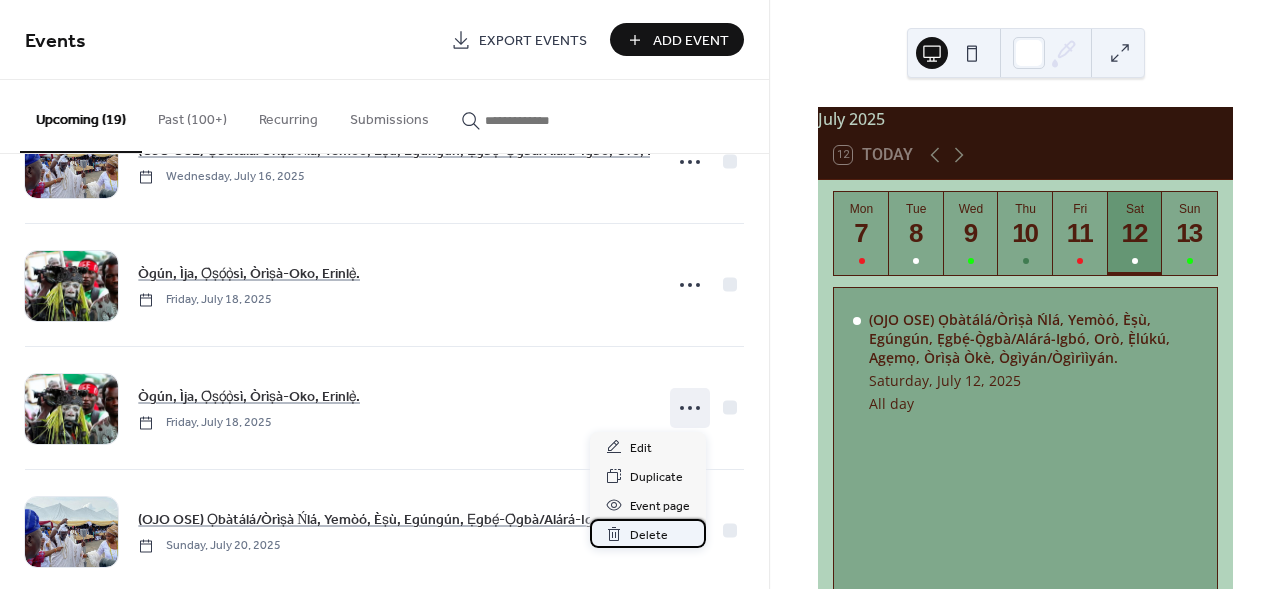 click on "Delete" at bounding box center (649, 535) 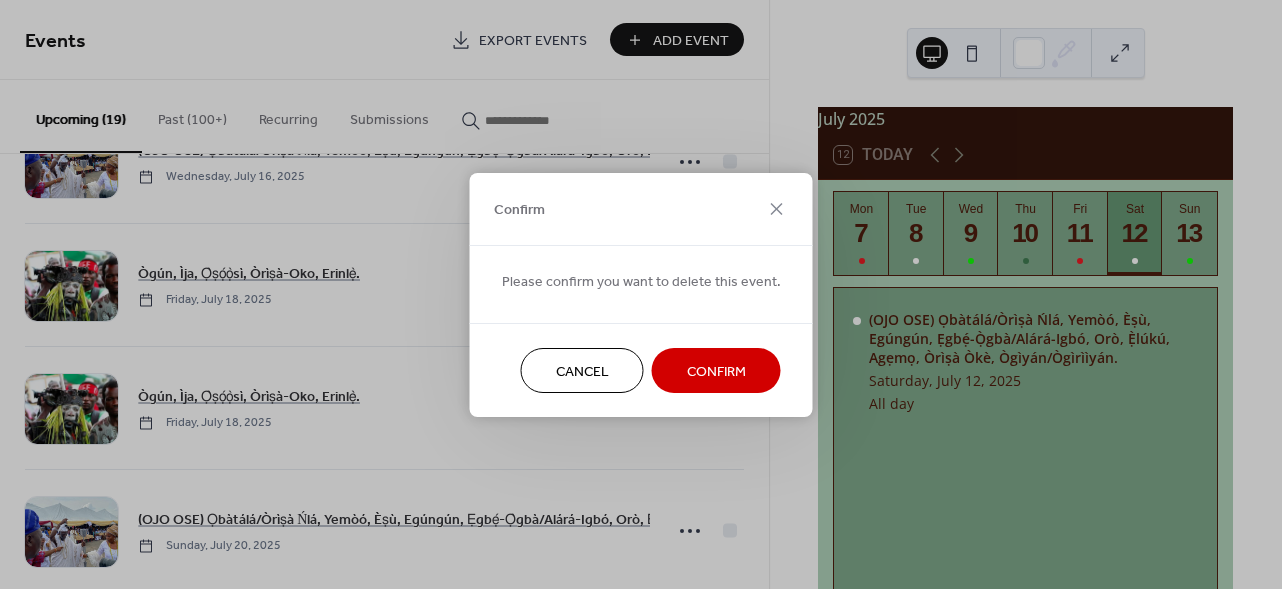 click on "Confirm" at bounding box center (716, 371) 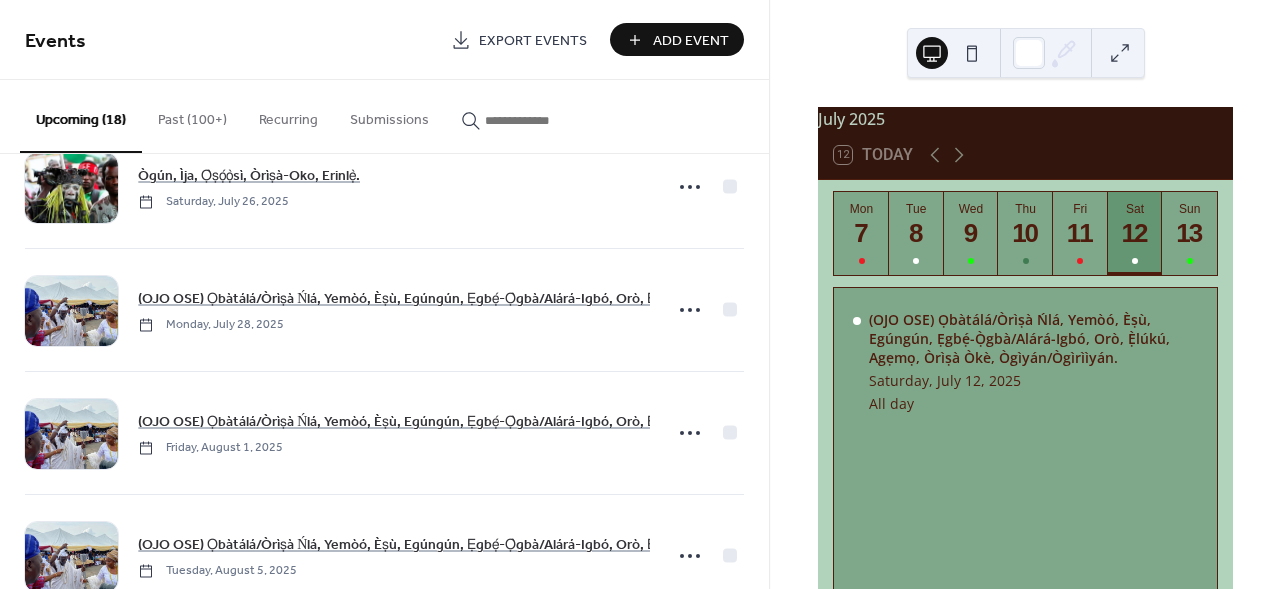 scroll, scrollTop: 1161, scrollLeft: 0, axis: vertical 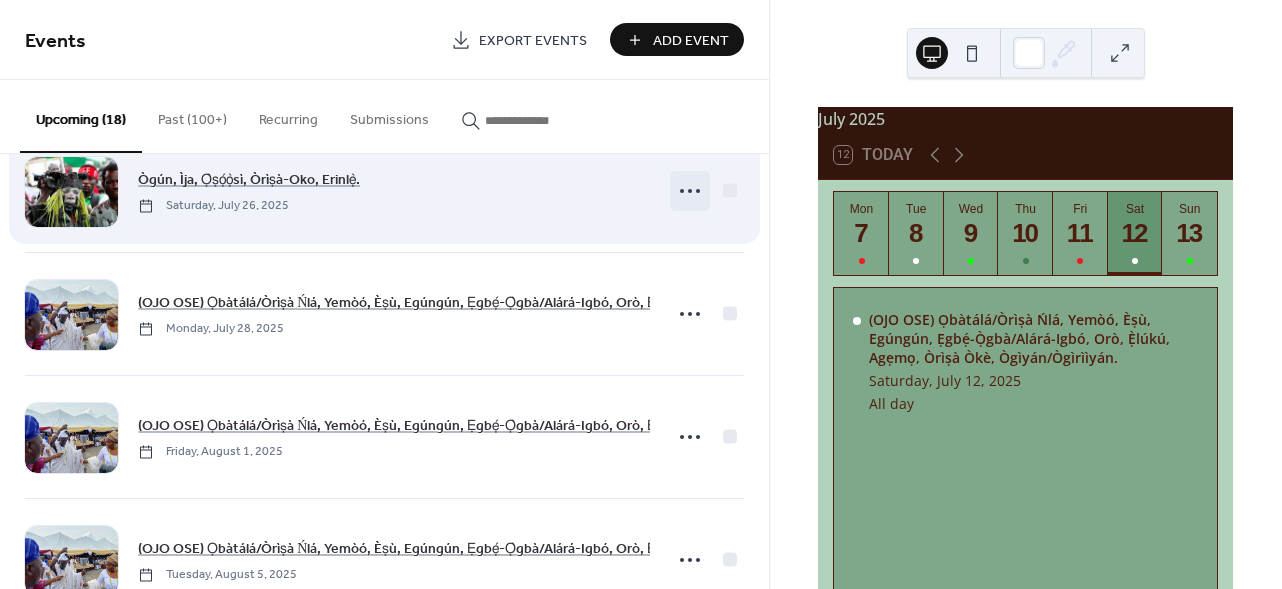 click 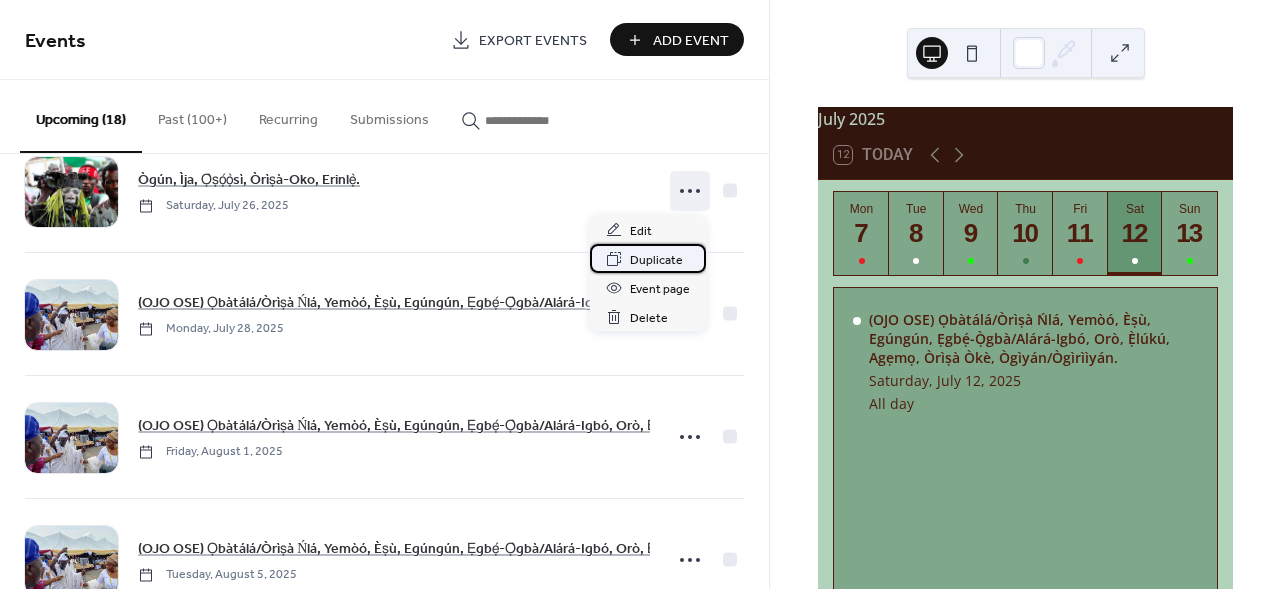 click on "Duplicate" at bounding box center [656, 260] 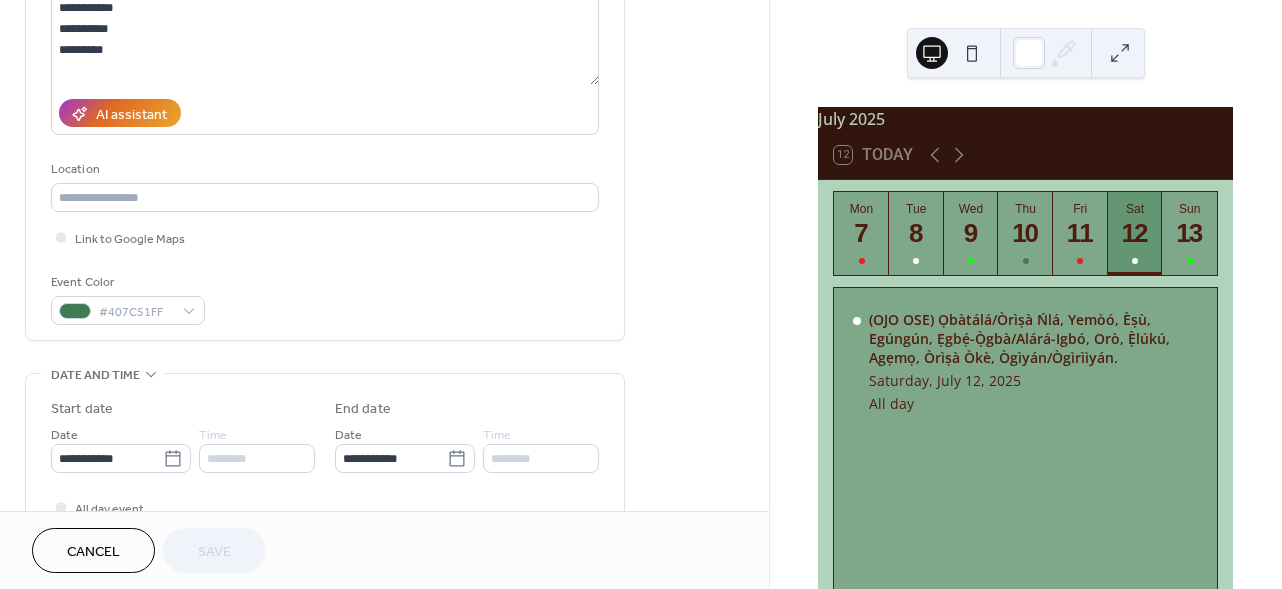 scroll, scrollTop: 281, scrollLeft: 0, axis: vertical 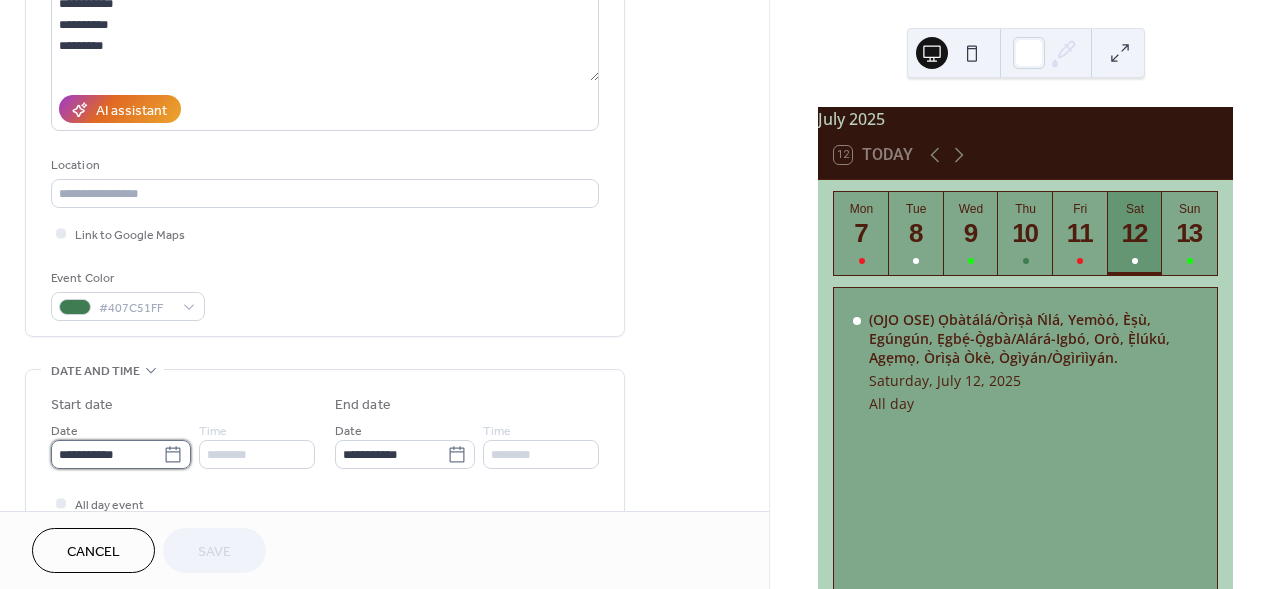click on "**********" at bounding box center [107, 454] 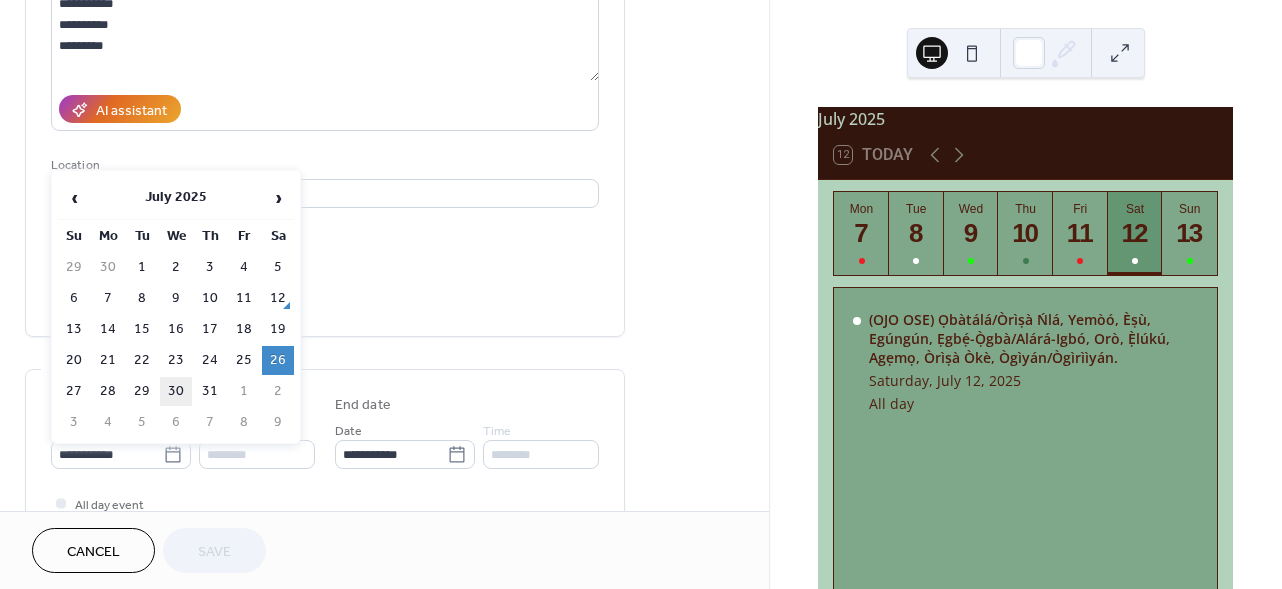 click on "30" at bounding box center [176, 391] 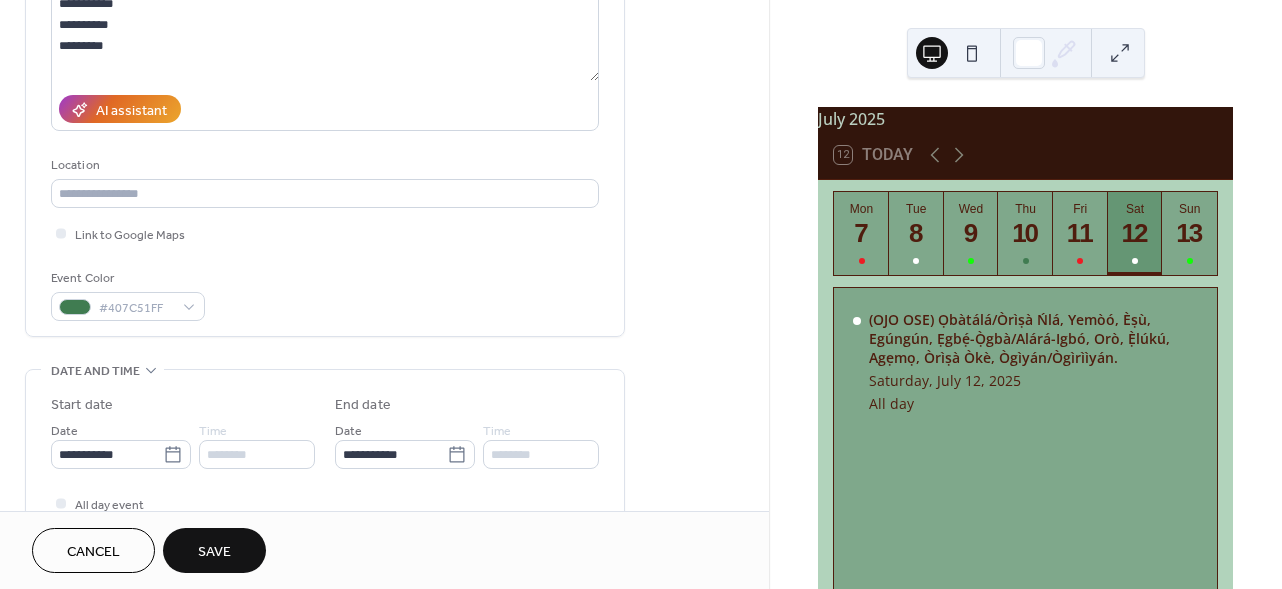 click on "Save" at bounding box center (214, 550) 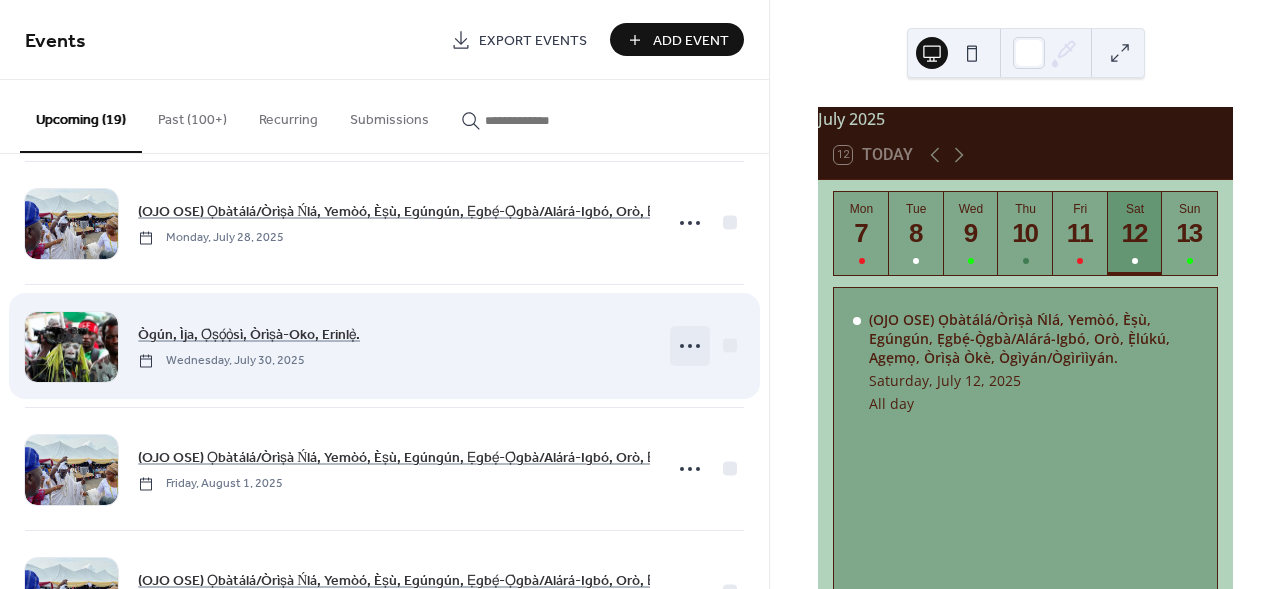 scroll, scrollTop: 1253, scrollLeft: 0, axis: vertical 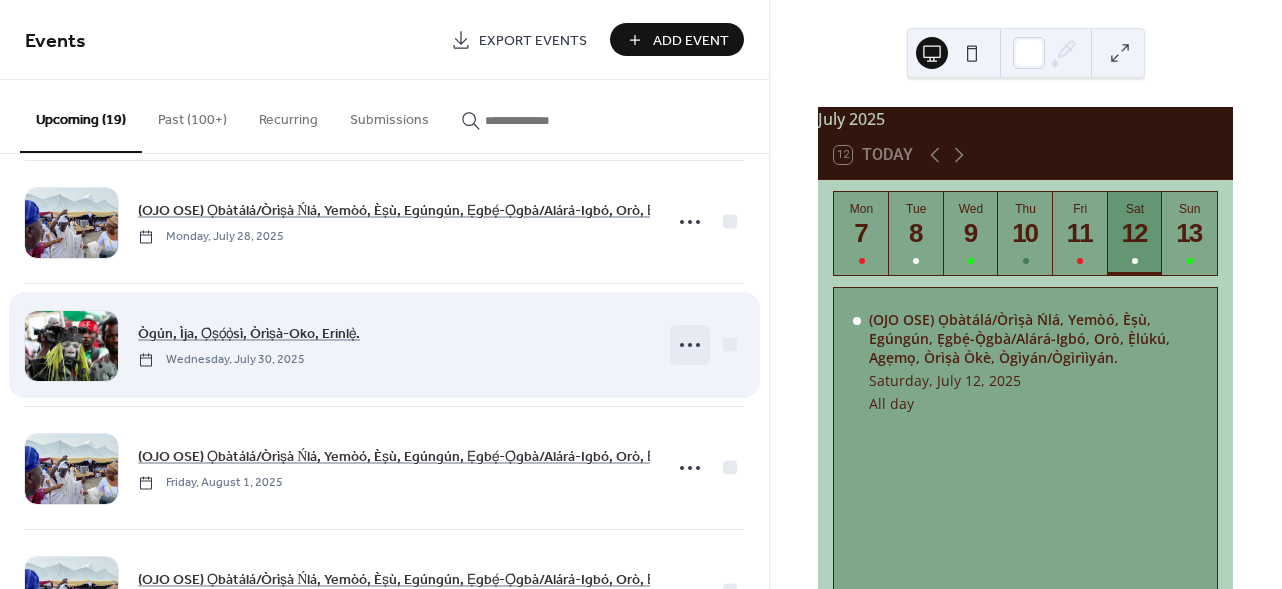 click 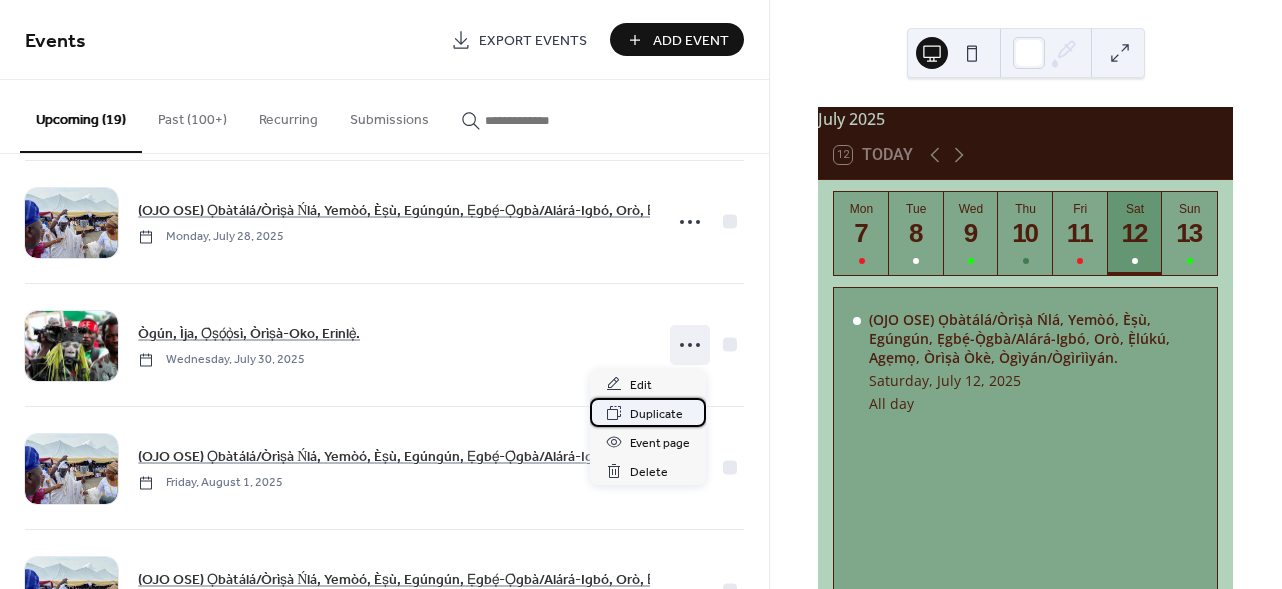 click on "Duplicate" at bounding box center (656, 414) 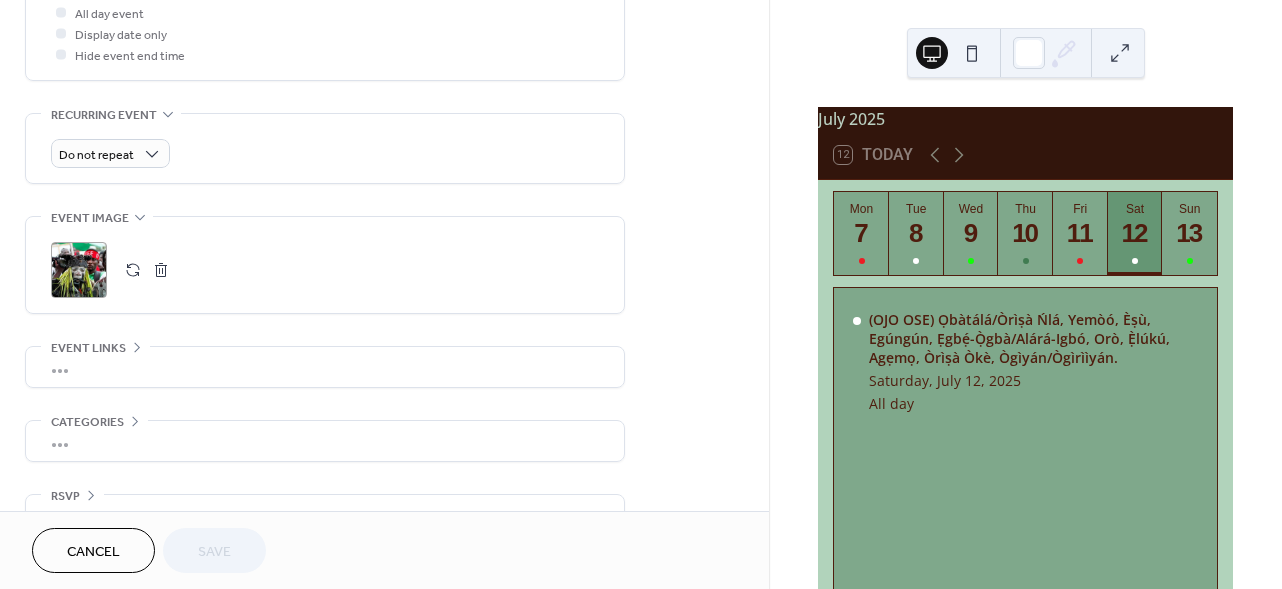 scroll, scrollTop: 799, scrollLeft: 0, axis: vertical 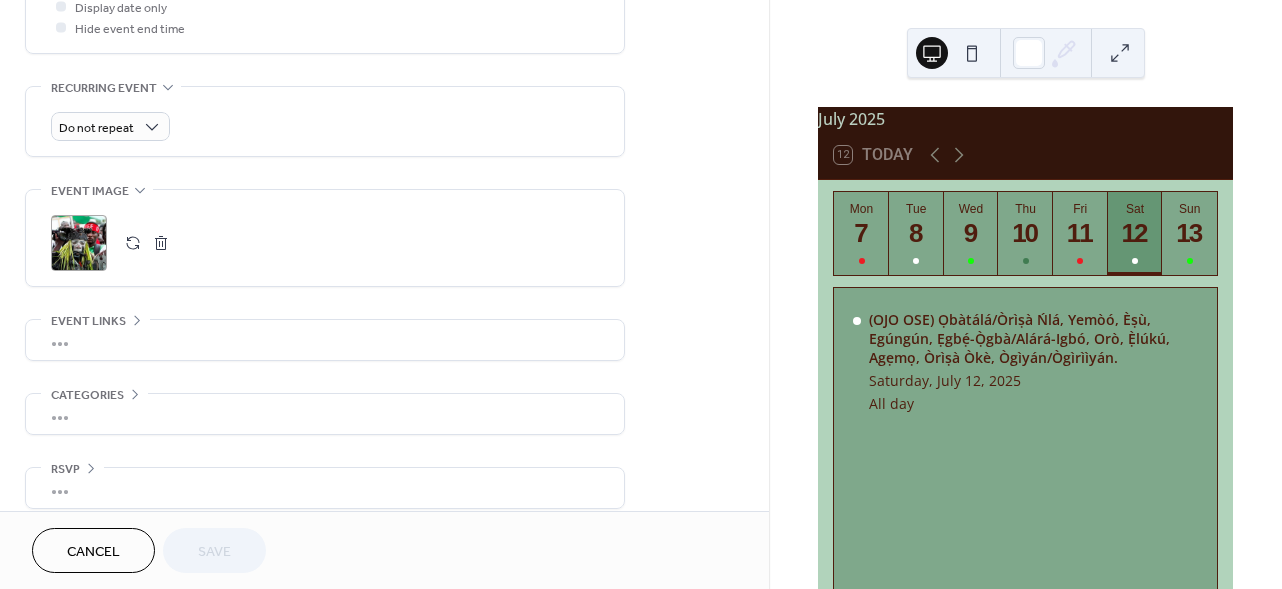 click on "•••" at bounding box center (325, 340) 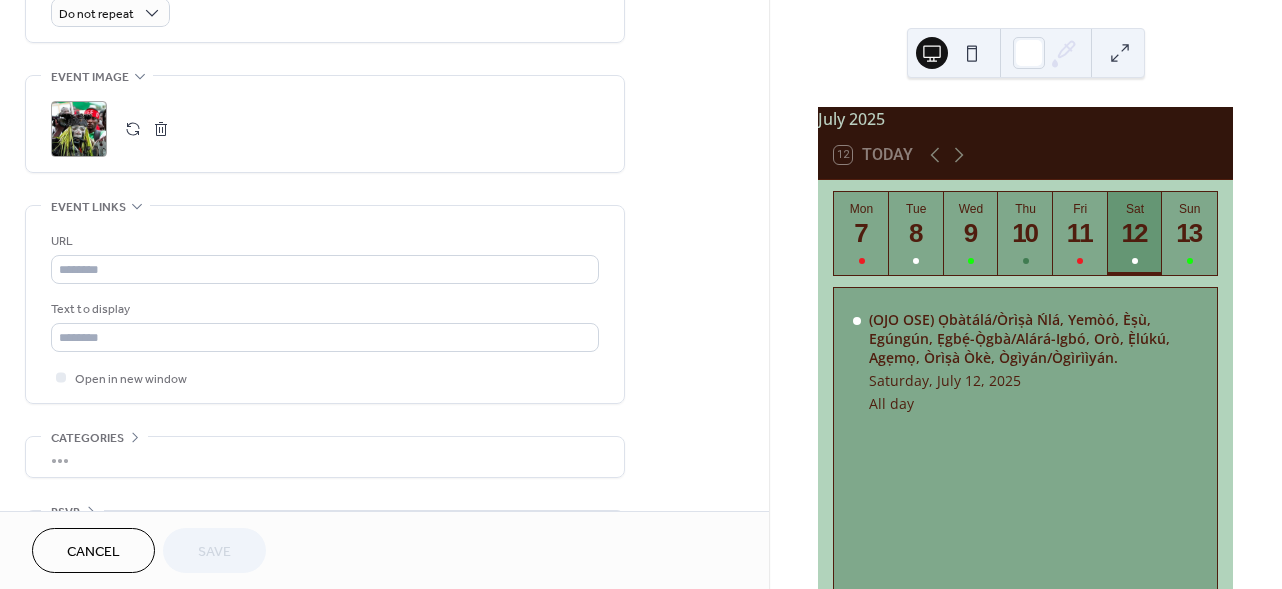 scroll, scrollTop: 911, scrollLeft: 0, axis: vertical 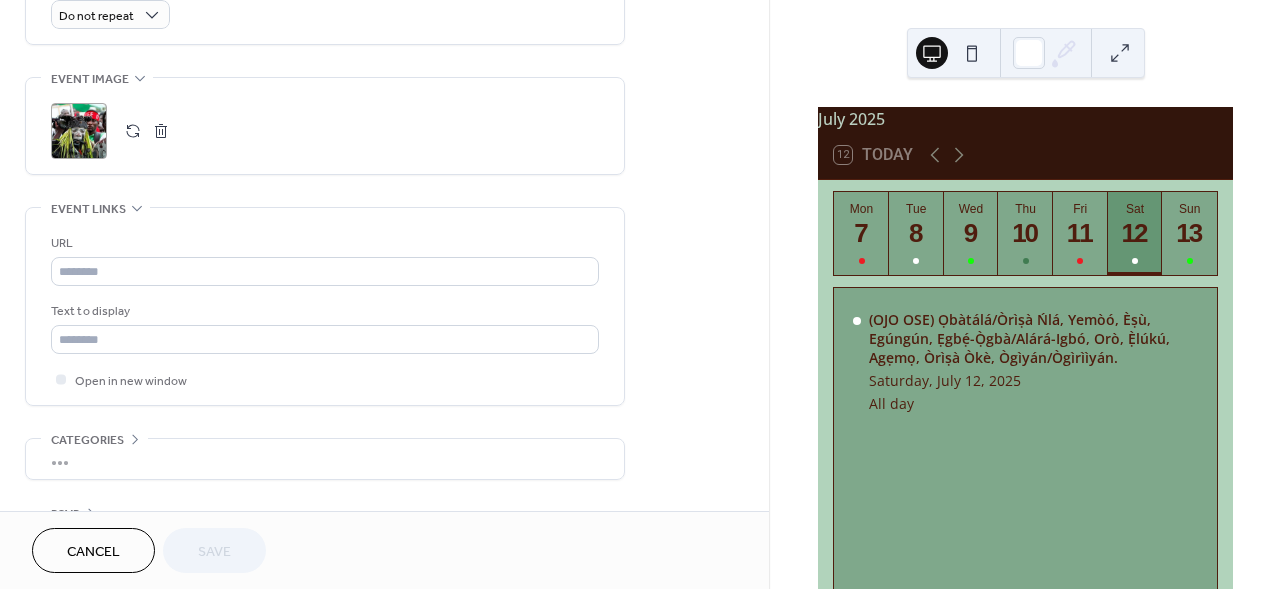 click on "Event Links" at bounding box center (95, 208) 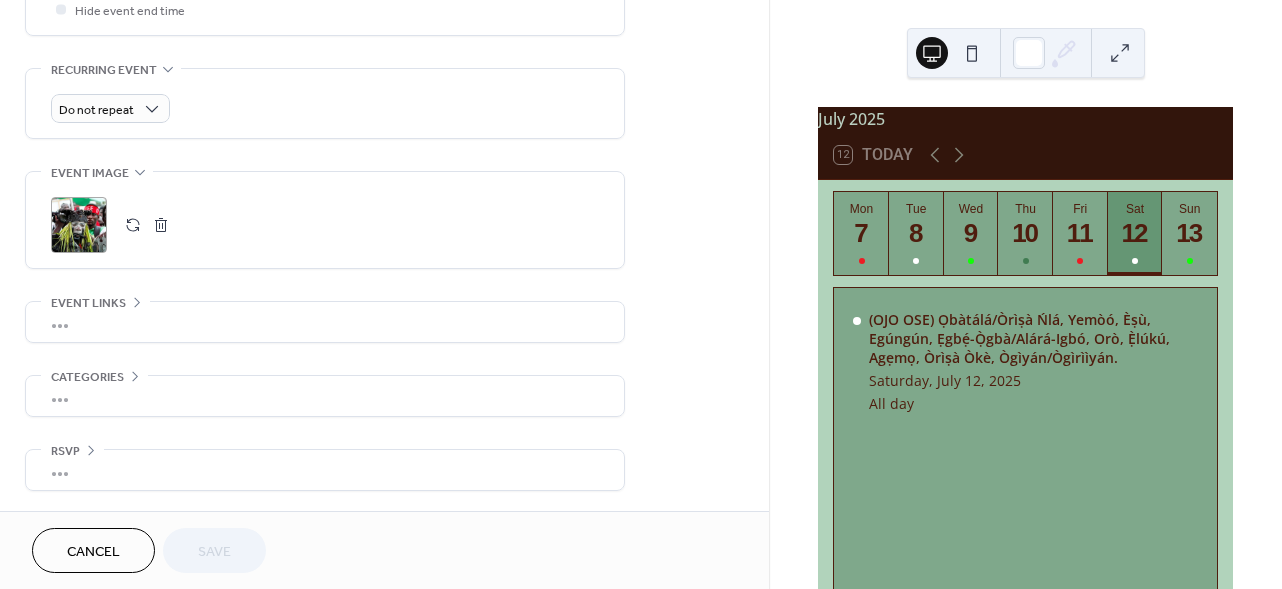 scroll, scrollTop: 817, scrollLeft: 0, axis: vertical 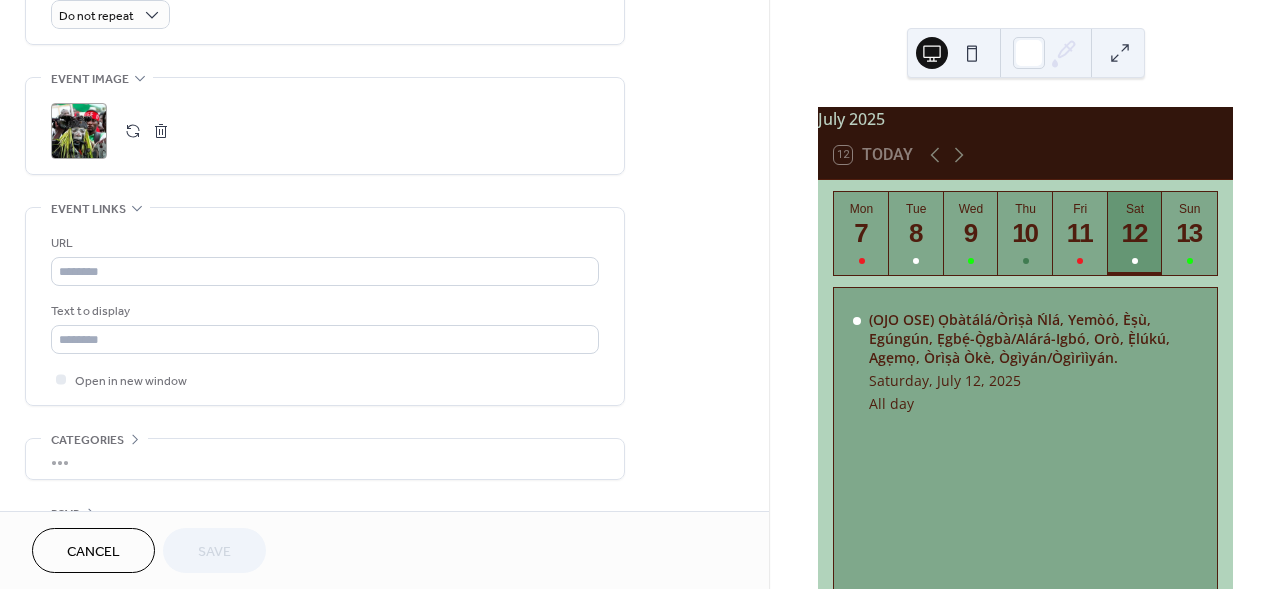 click 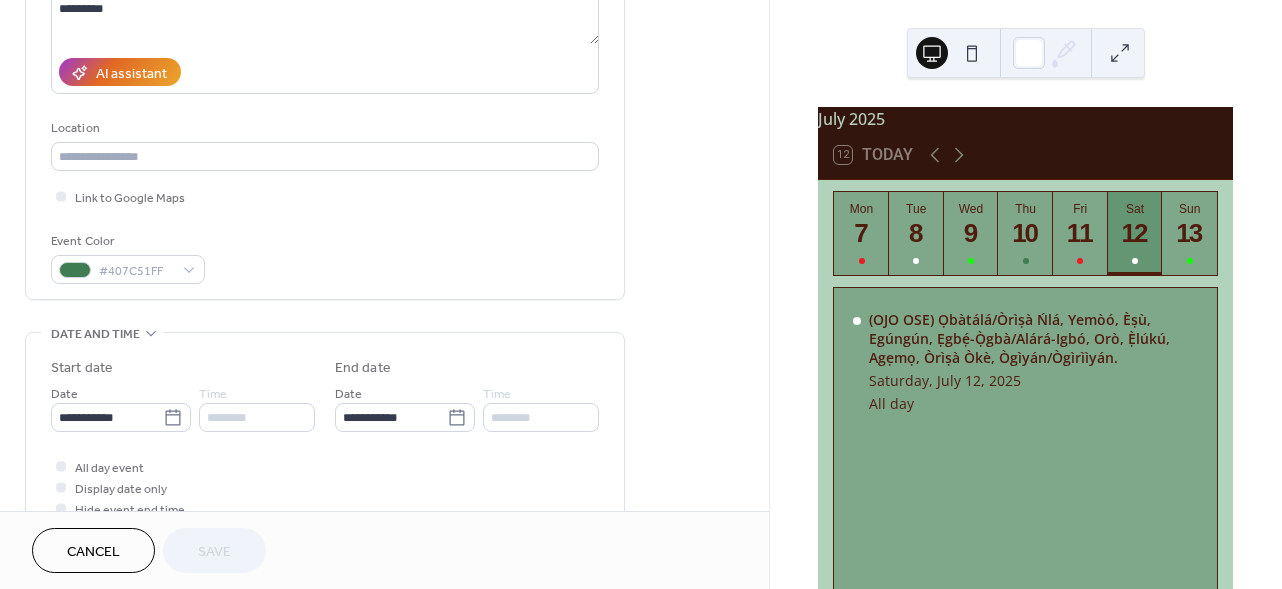 scroll, scrollTop: 334, scrollLeft: 0, axis: vertical 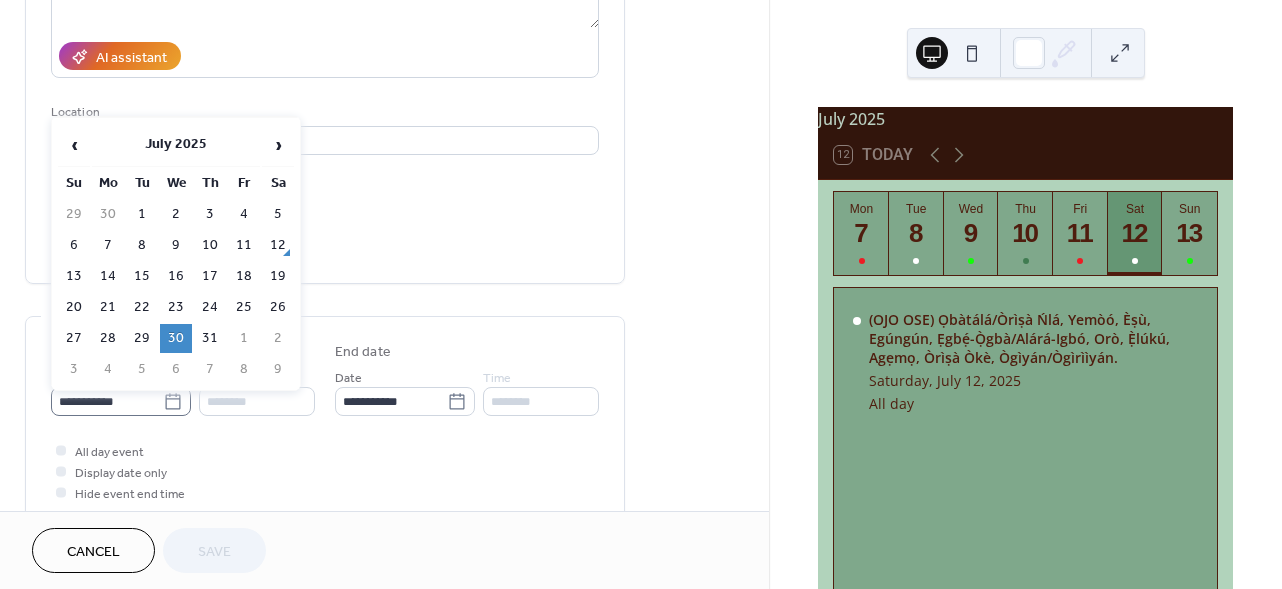 click 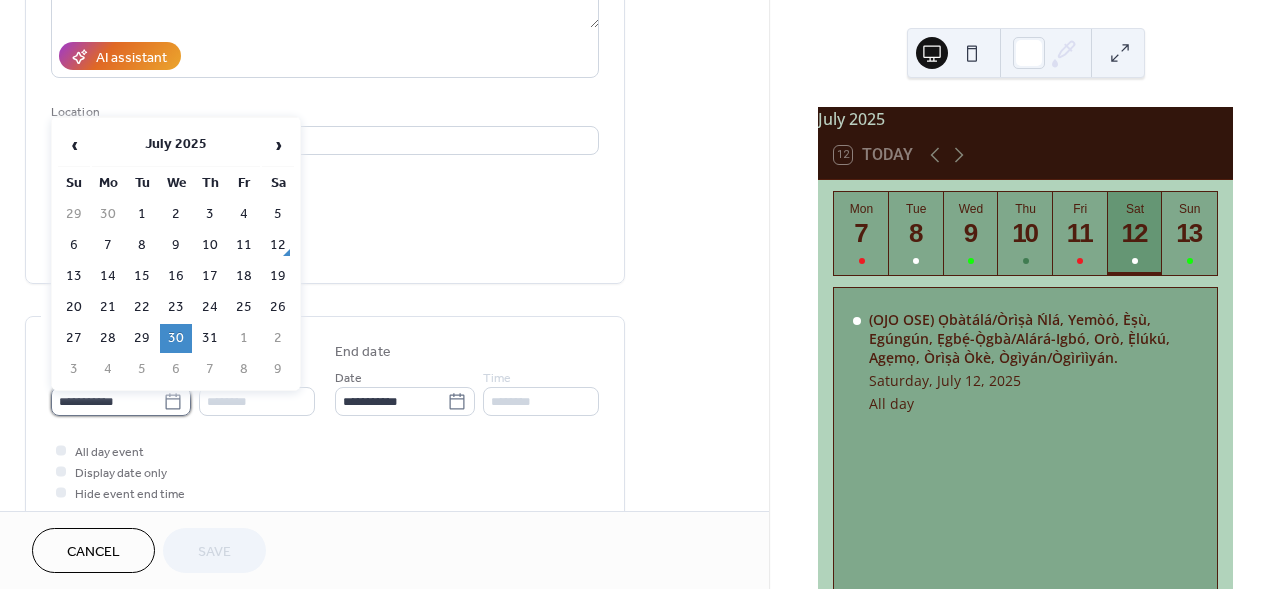 click on "**********" at bounding box center [107, 401] 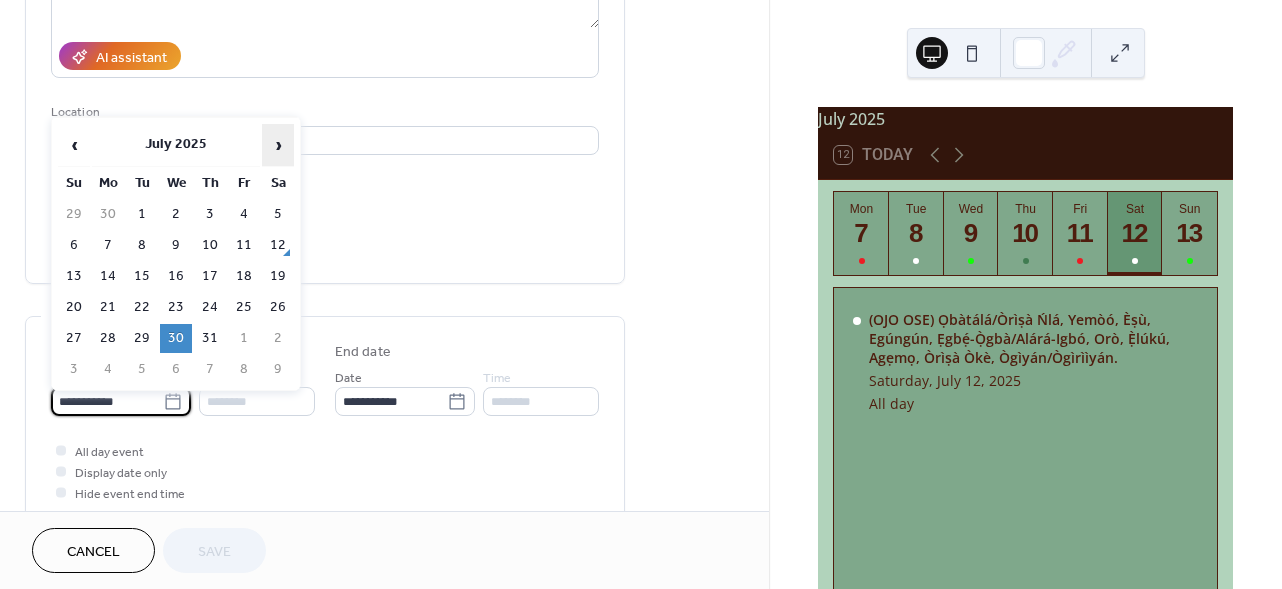 click on "›" at bounding box center [278, 145] 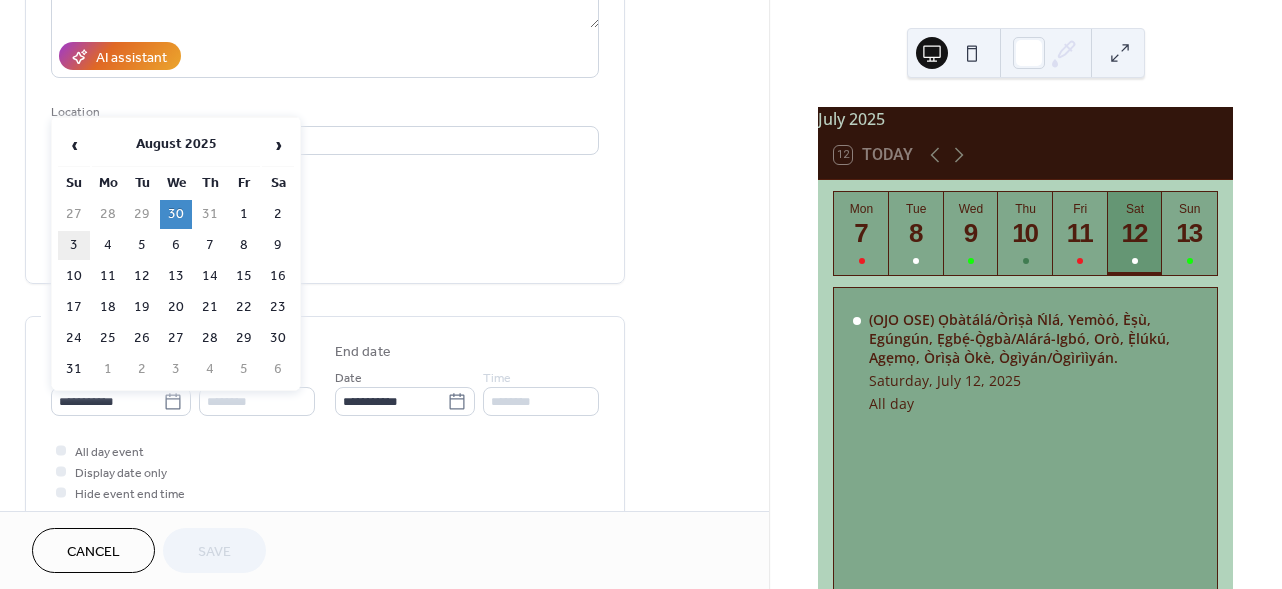 click on "3" at bounding box center (74, 245) 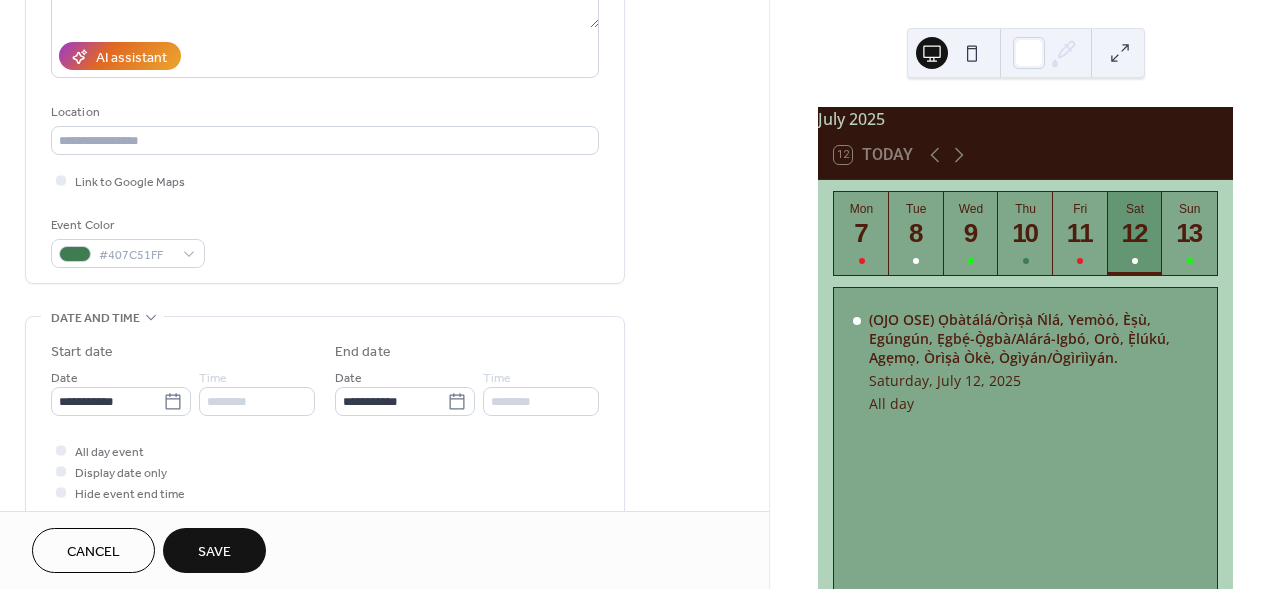 click on "Save" at bounding box center (214, 550) 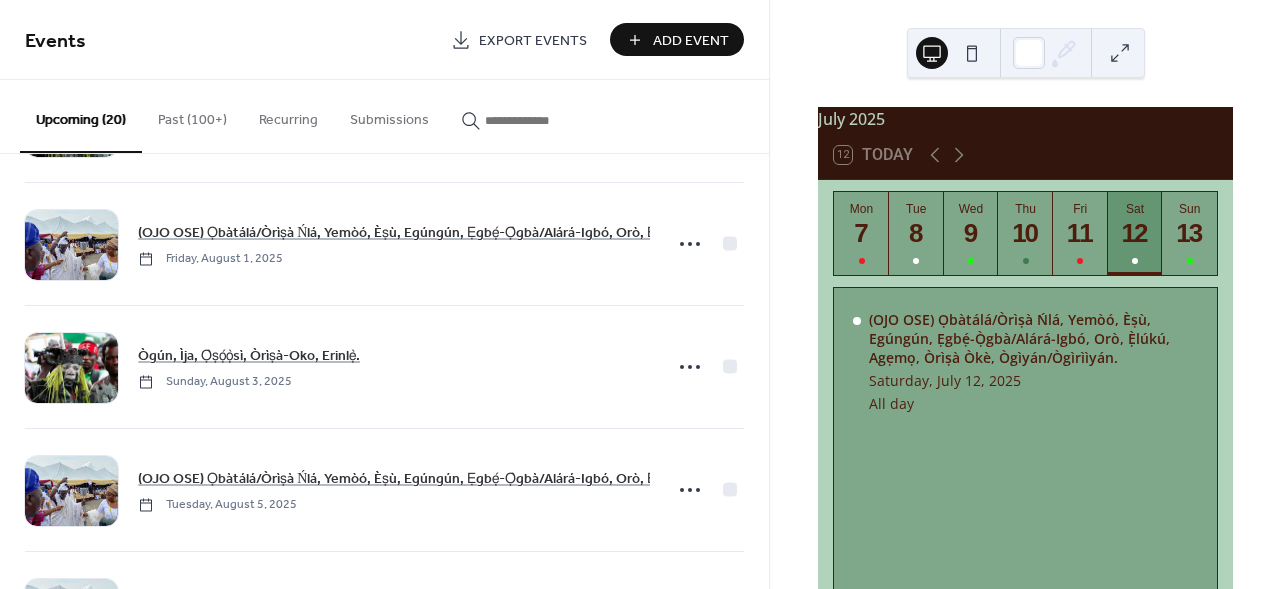 scroll, scrollTop: 1454, scrollLeft: 0, axis: vertical 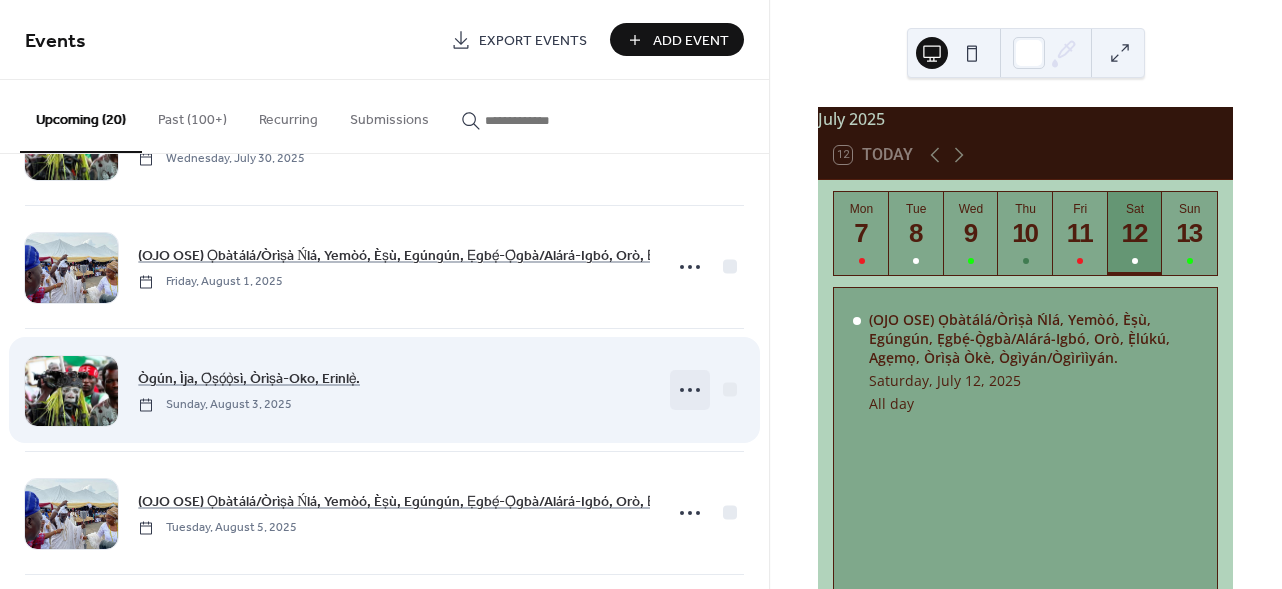 click 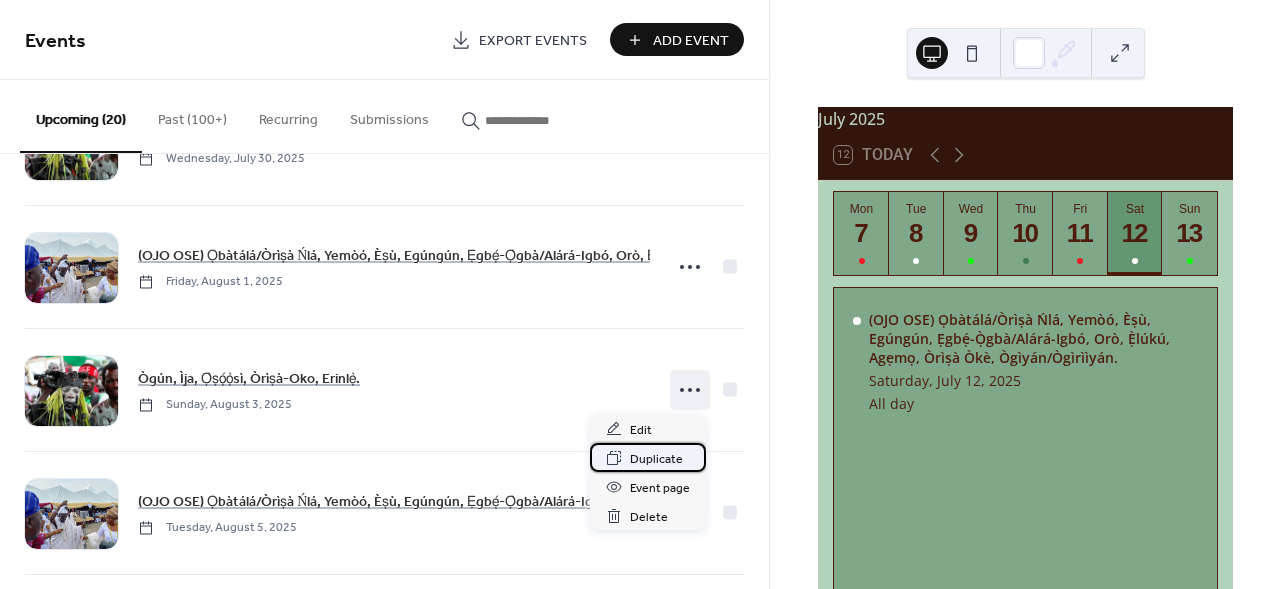 click on "Duplicate" at bounding box center (656, 459) 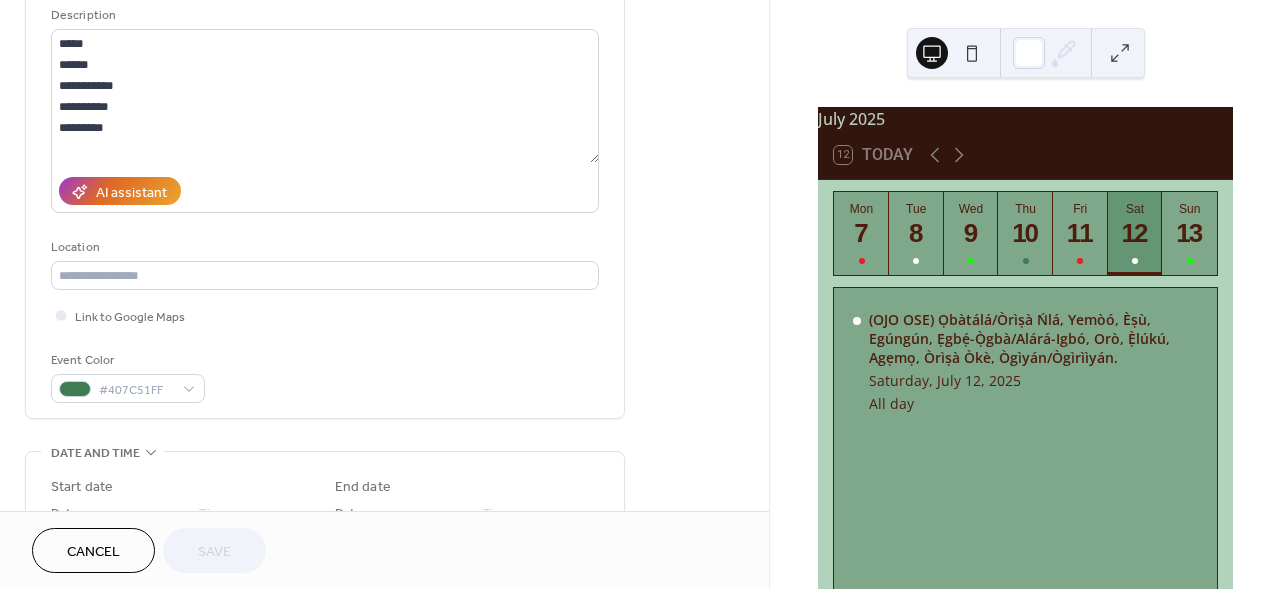 scroll, scrollTop: 262, scrollLeft: 0, axis: vertical 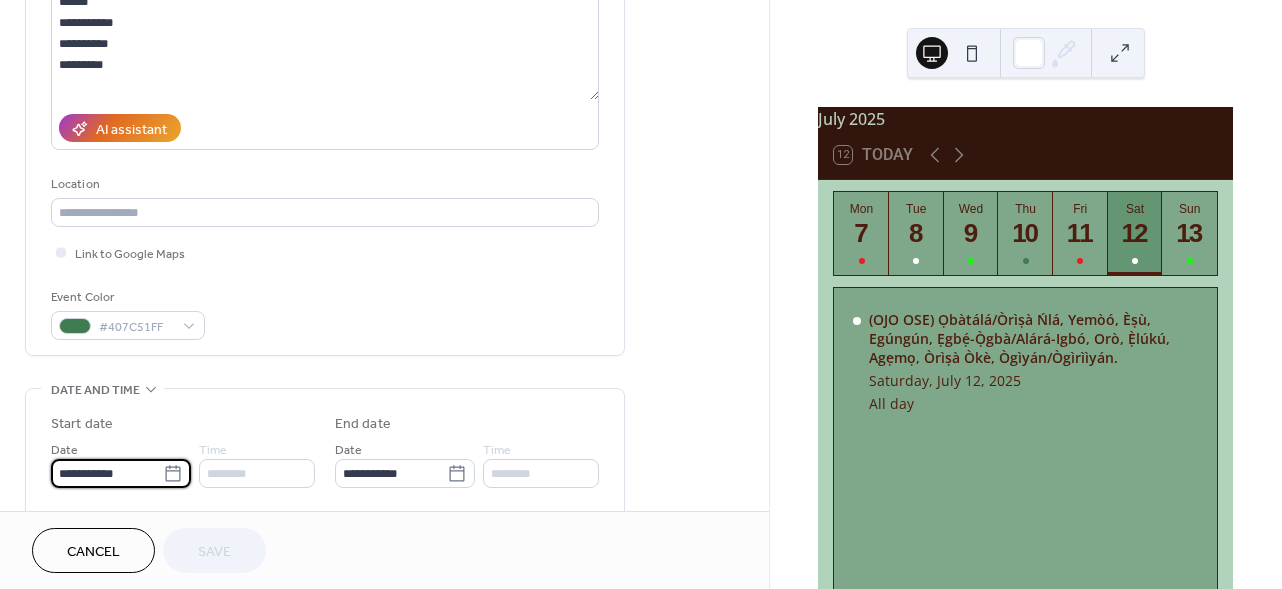 click on "**********" at bounding box center (107, 473) 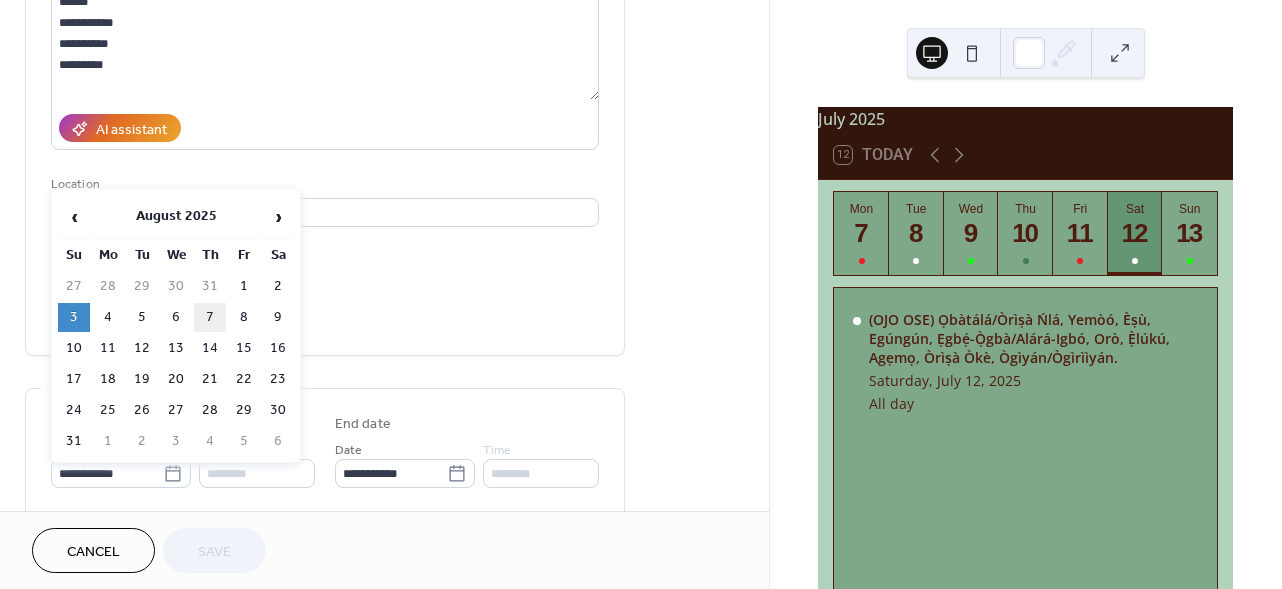 click on "7" at bounding box center [210, 317] 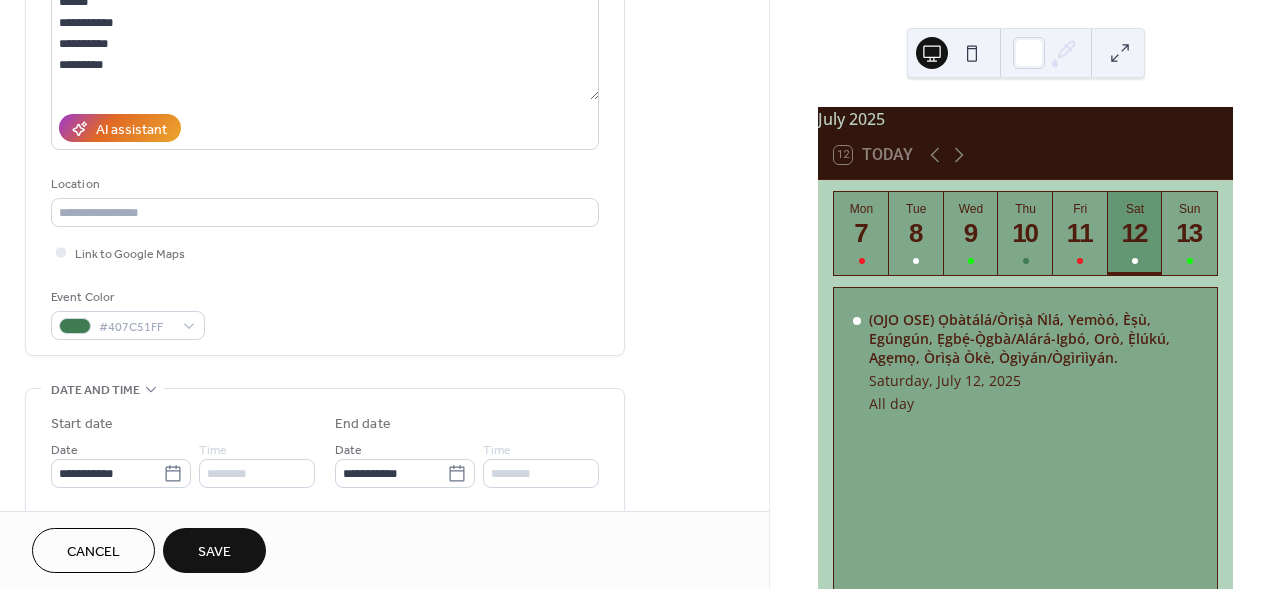 click on "Save" at bounding box center [214, 552] 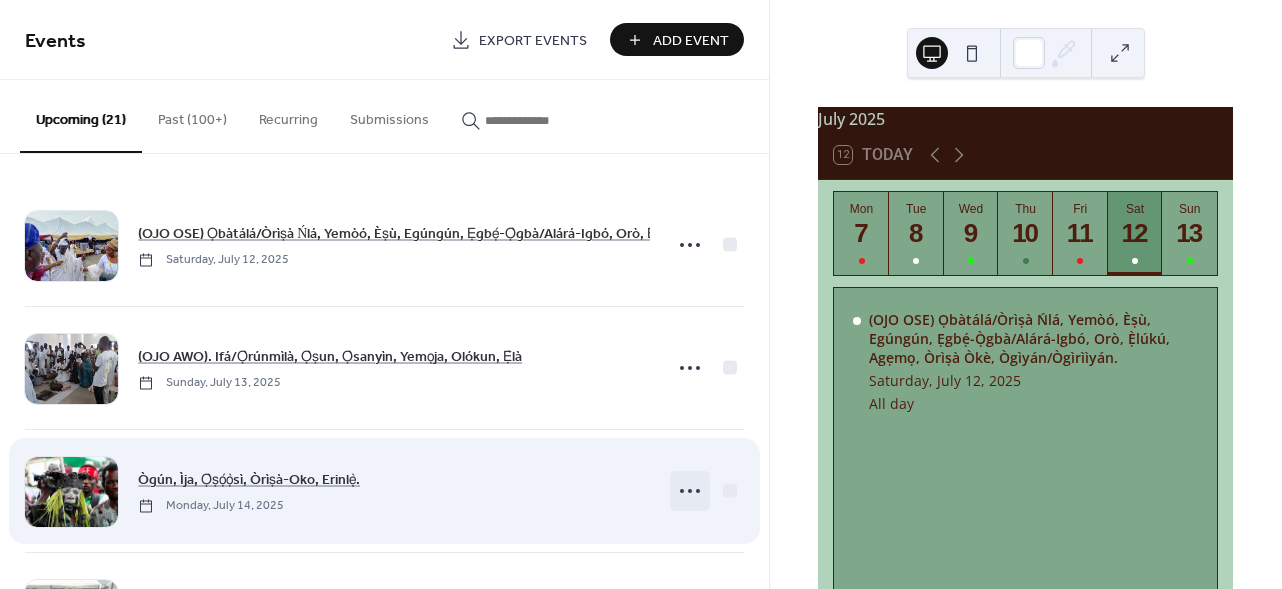 click 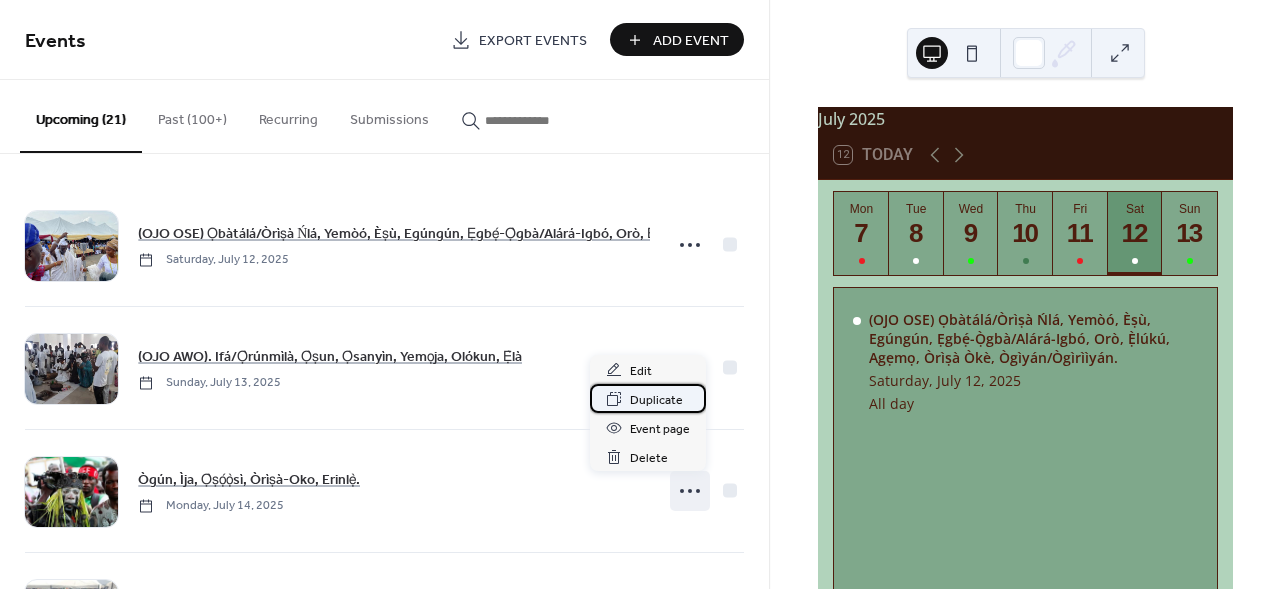 click on "Duplicate" at bounding box center [656, 400] 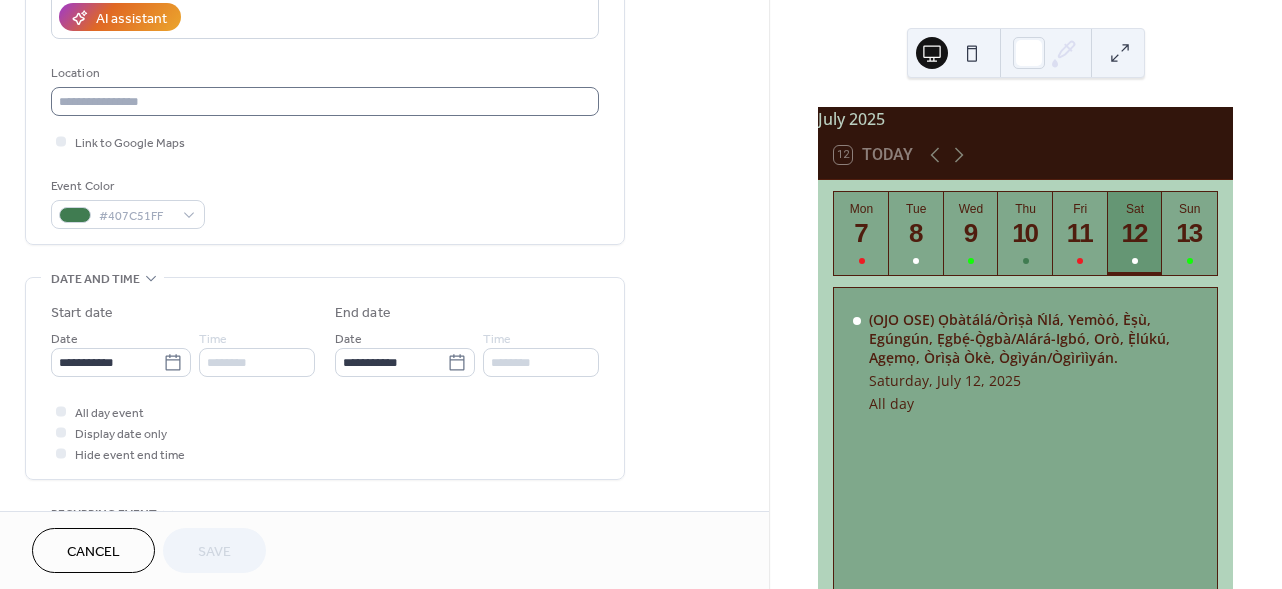 scroll, scrollTop: 410, scrollLeft: 0, axis: vertical 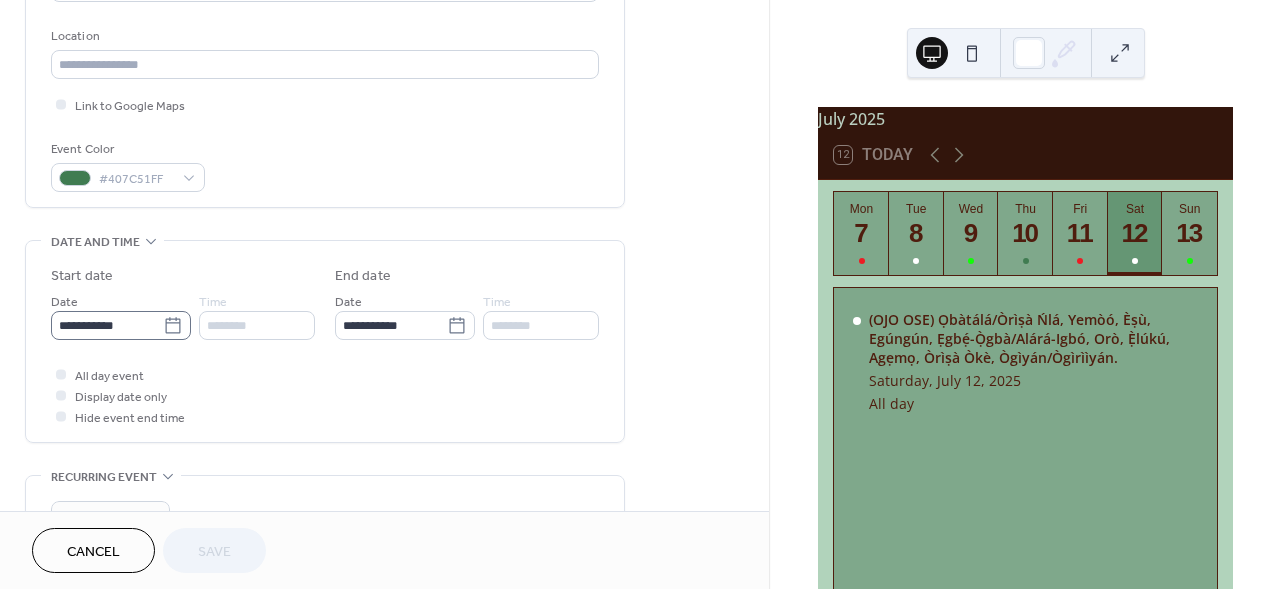 click 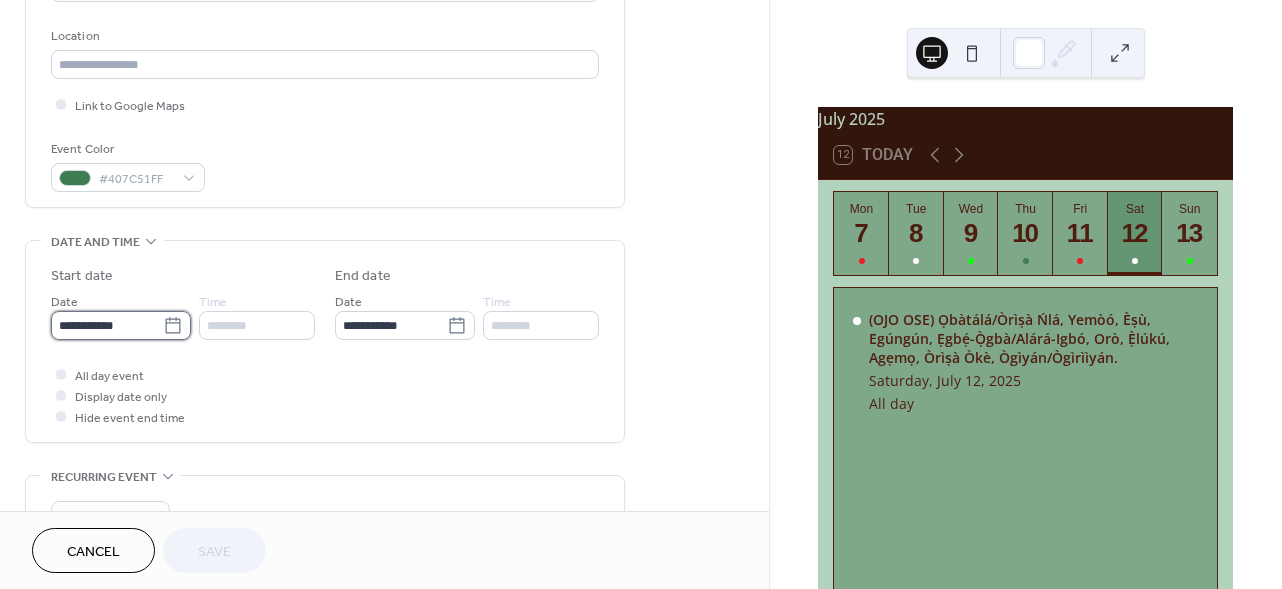 click on "**********" at bounding box center (107, 325) 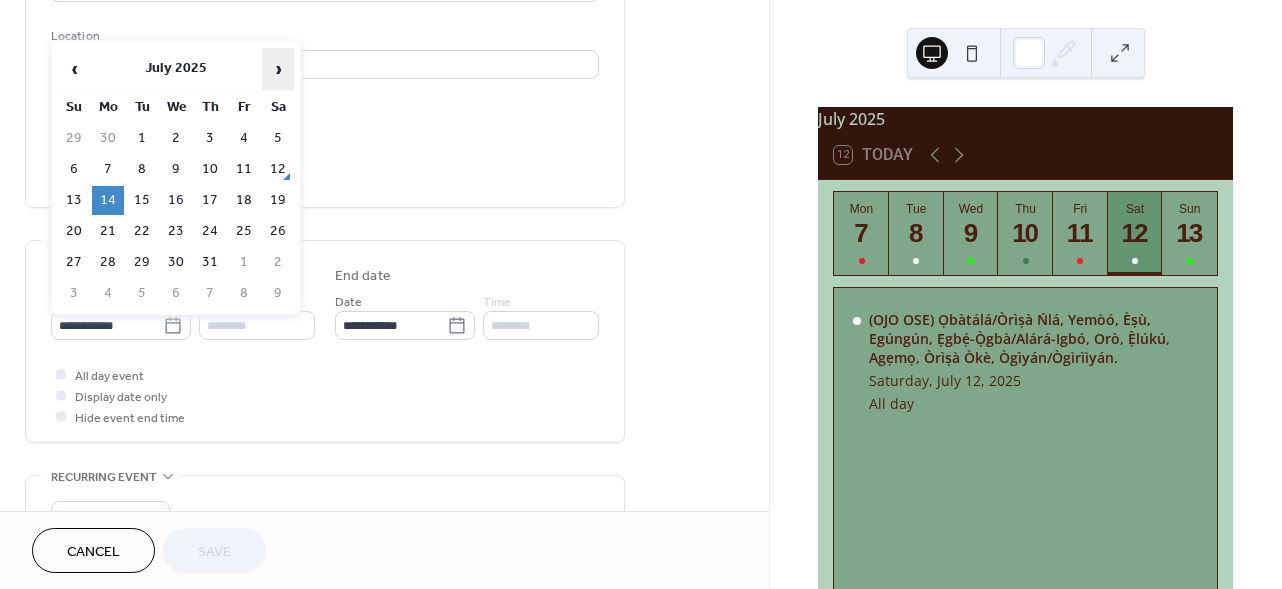 click on "›" at bounding box center (278, 69) 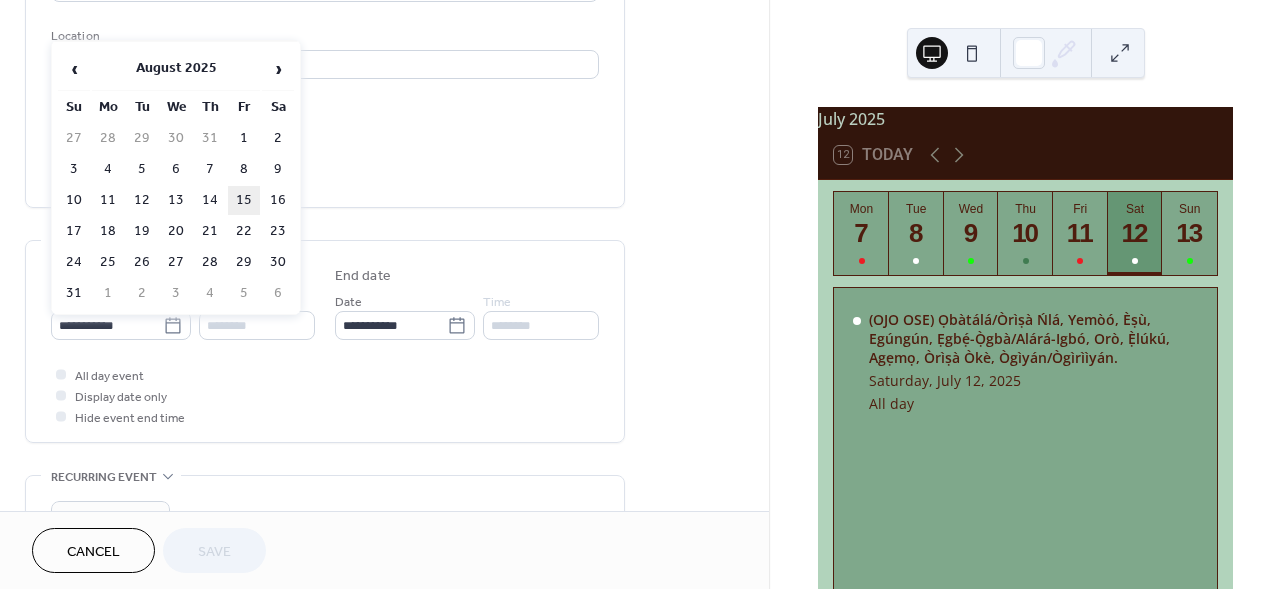 click on "15" at bounding box center (244, 200) 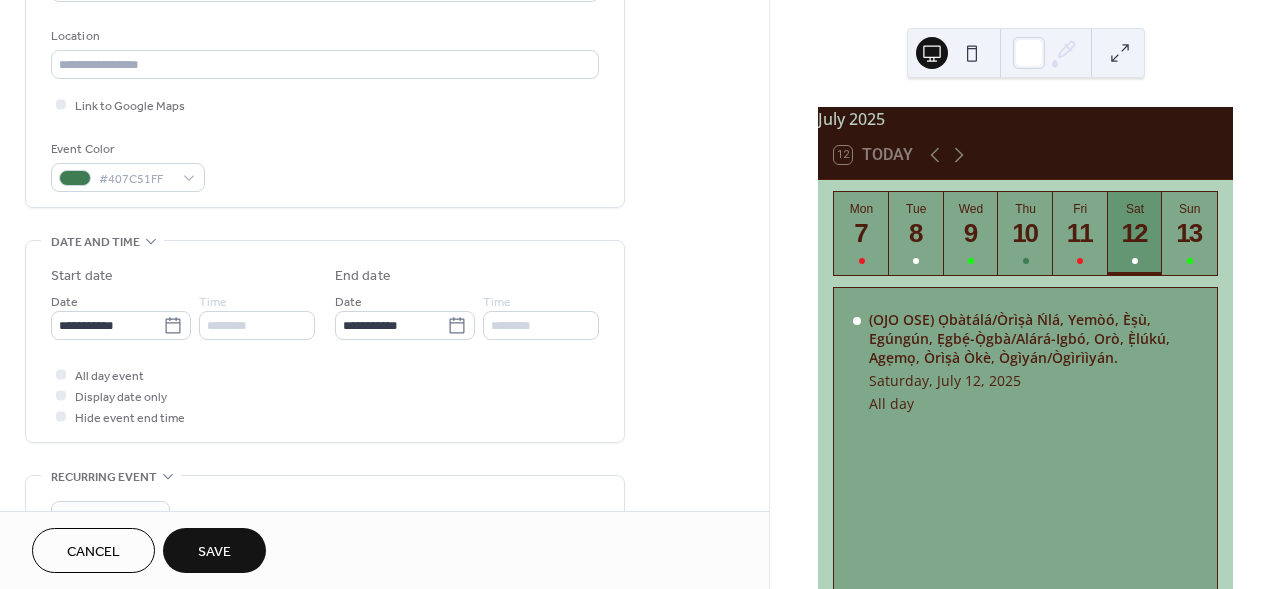 click on "Save" at bounding box center (214, 550) 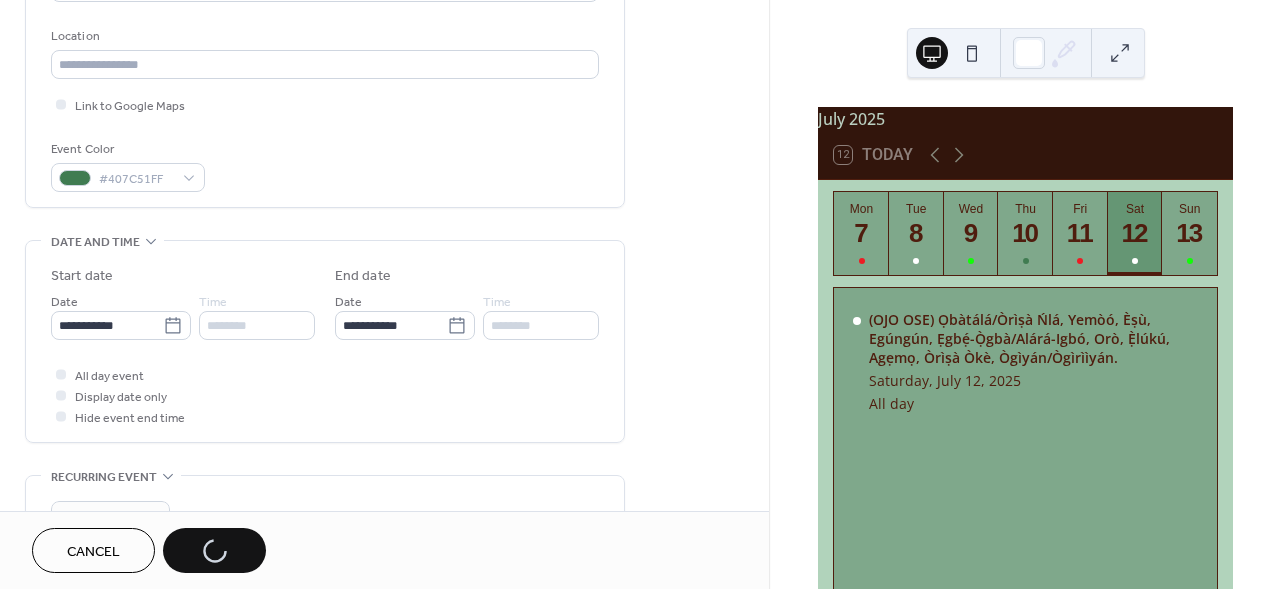 click on "Cancel Save" at bounding box center [149, 550] 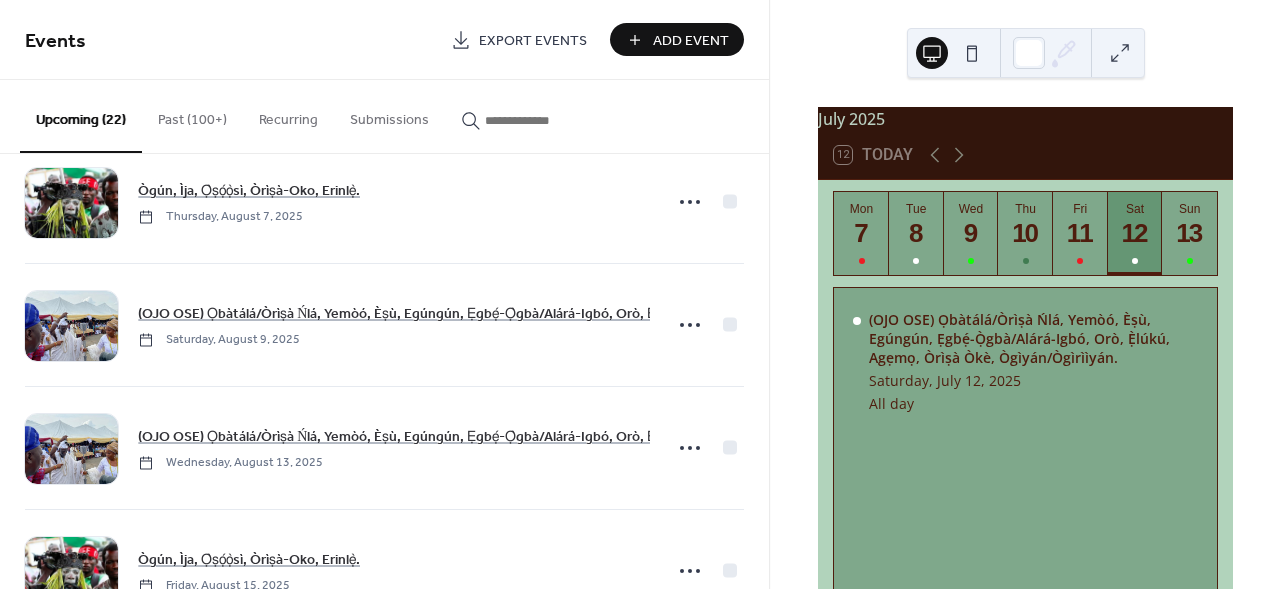 scroll, scrollTop: 1852, scrollLeft: 0, axis: vertical 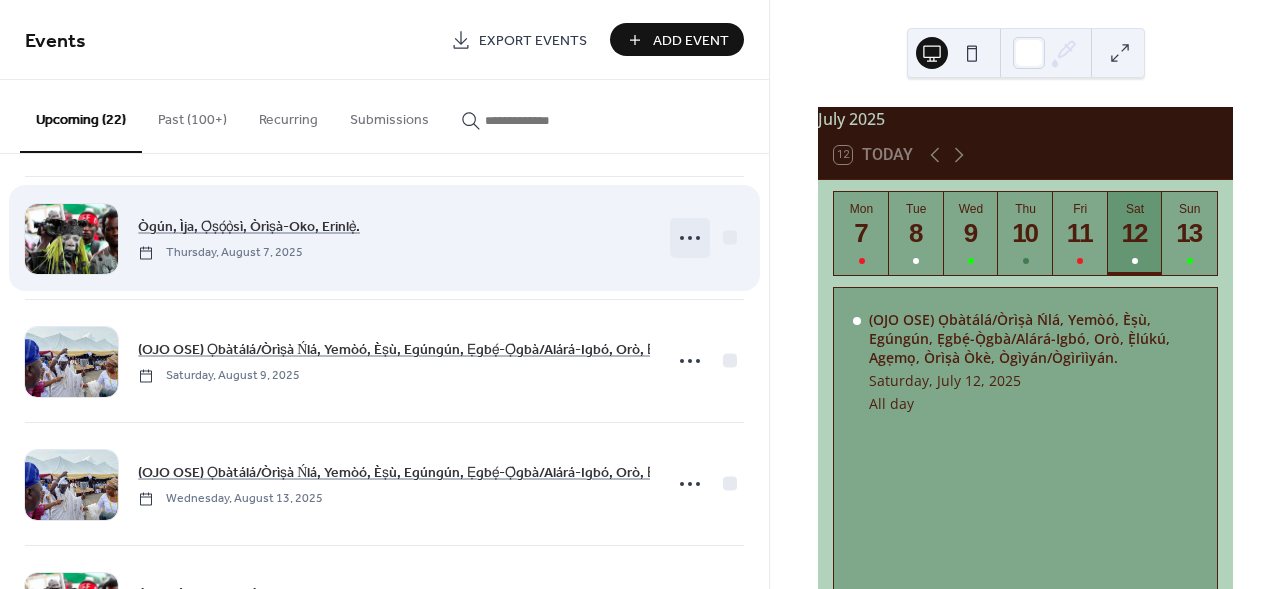 click 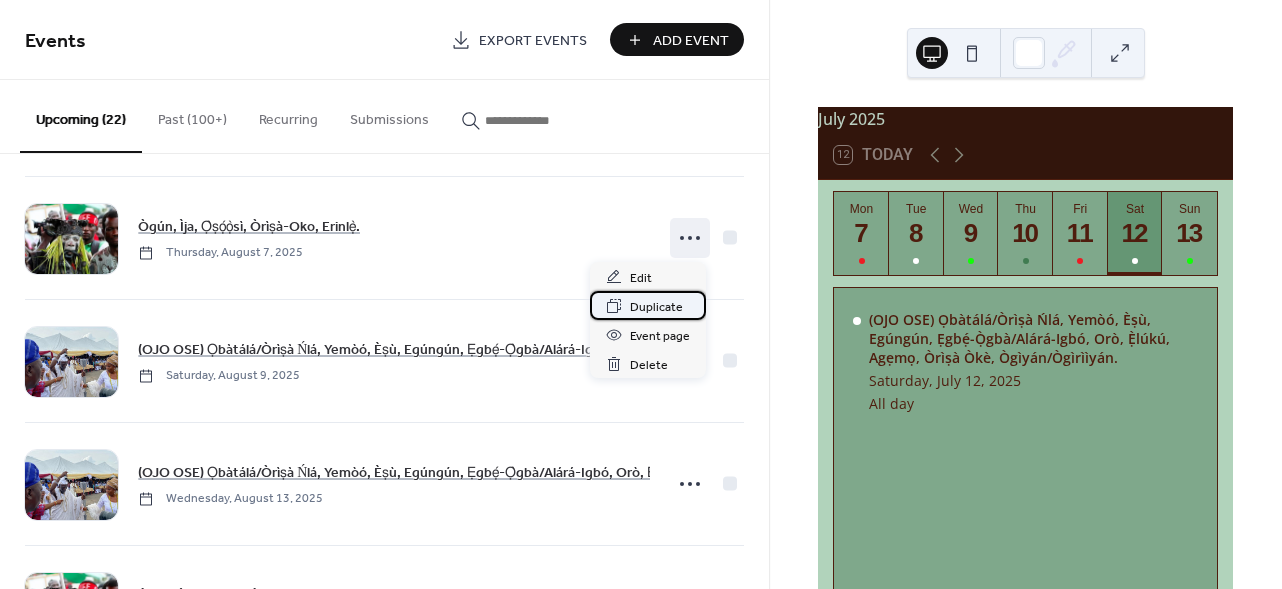 click on "Duplicate" at bounding box center [656, 307] 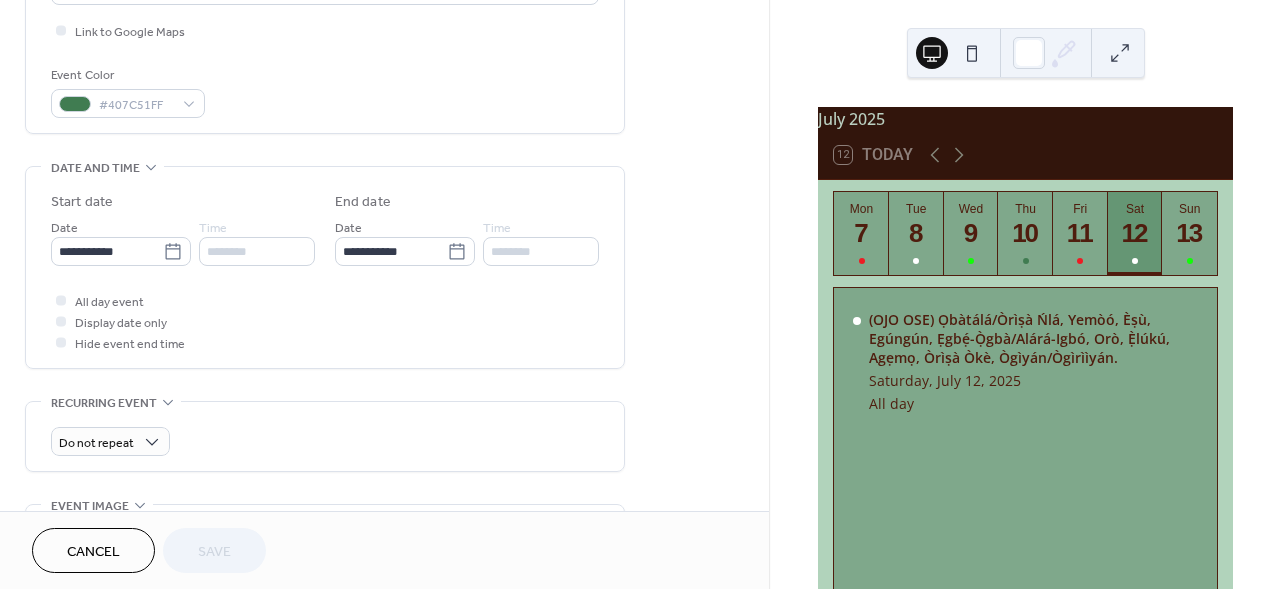 scroll, scrollTop: 479, scrollLeft: 0, axis: vertical 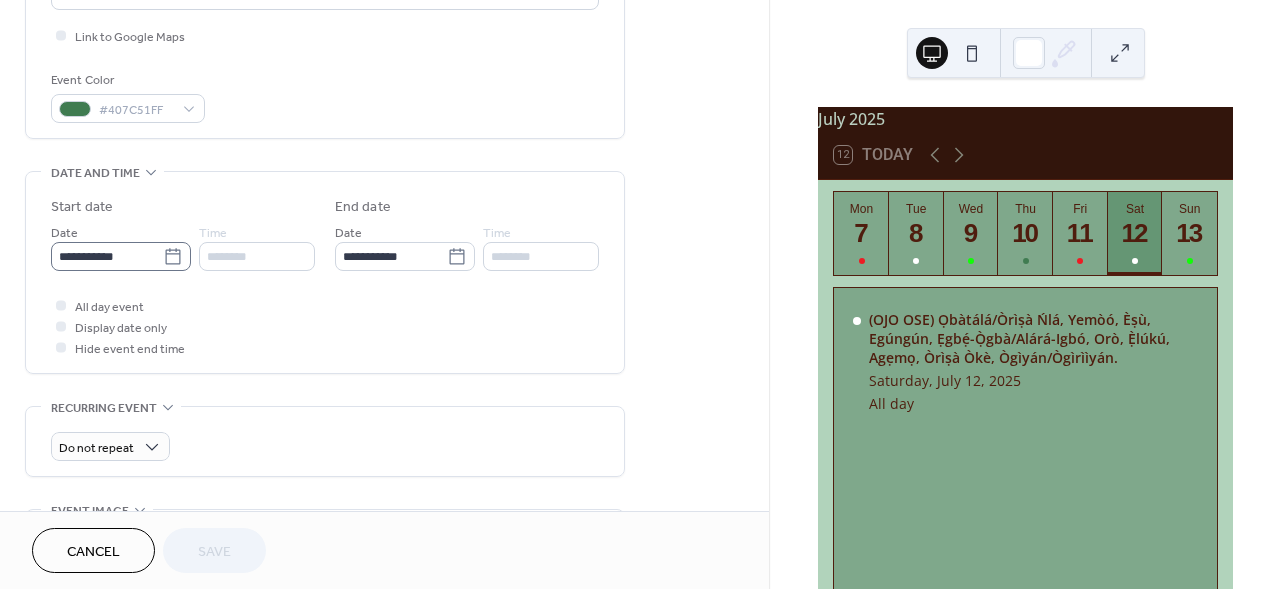 click 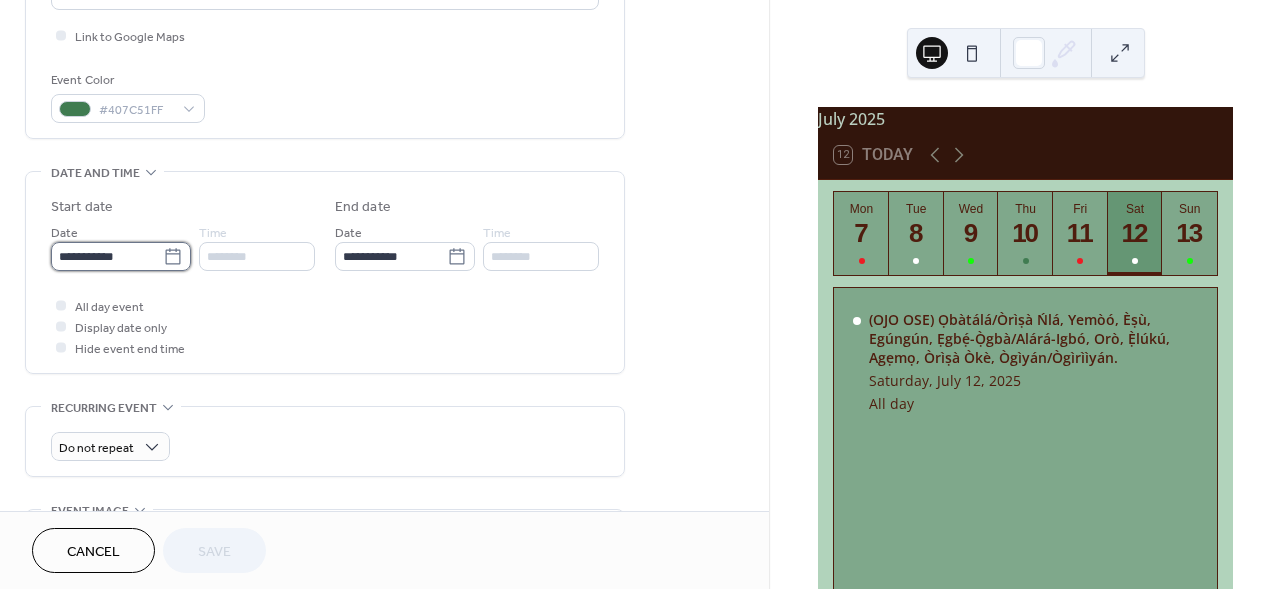 click on "**********" at bounding box center [107, 256] 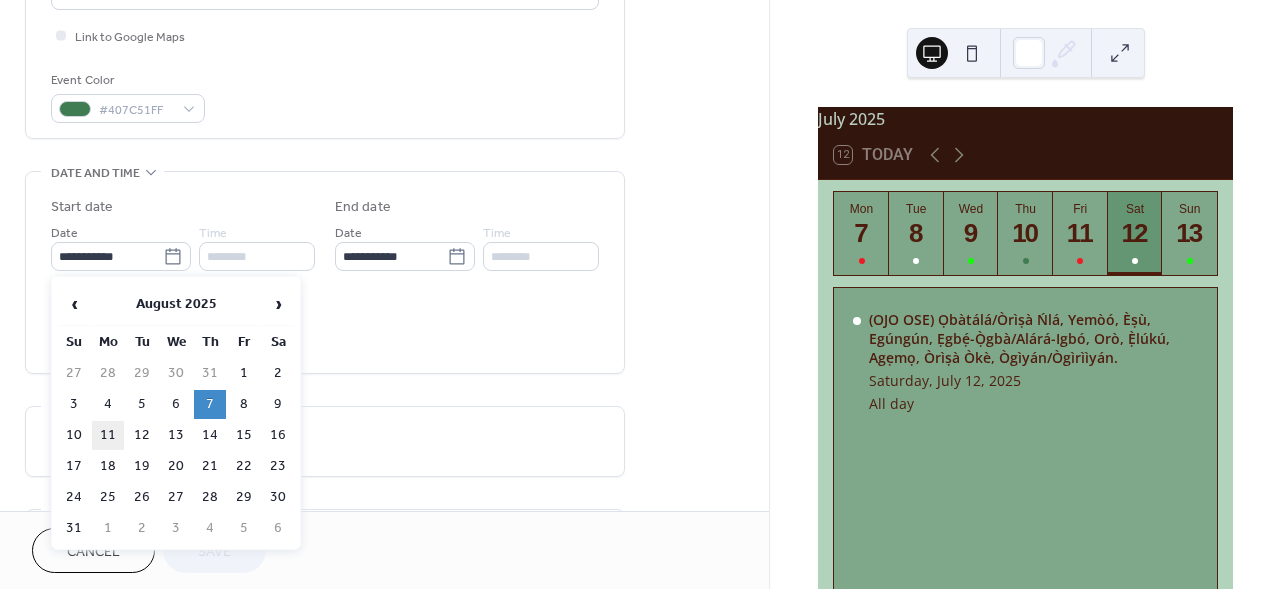 click on "11" at bounding box center (108, 435) 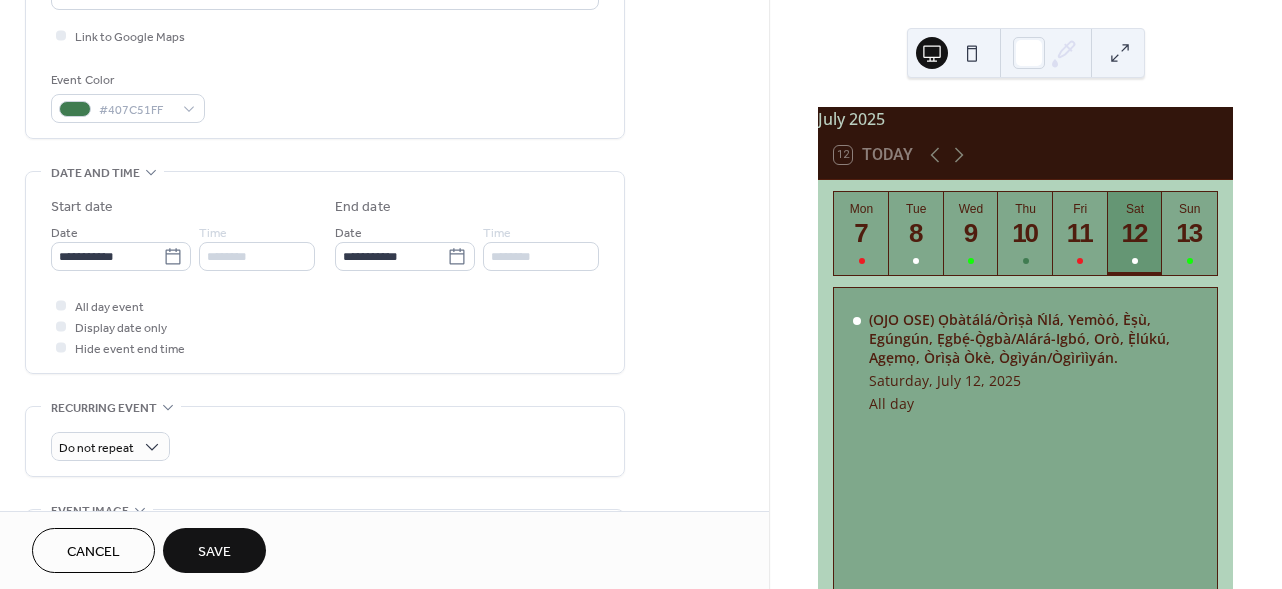 click on "Save" at bounding box center [214, 552] 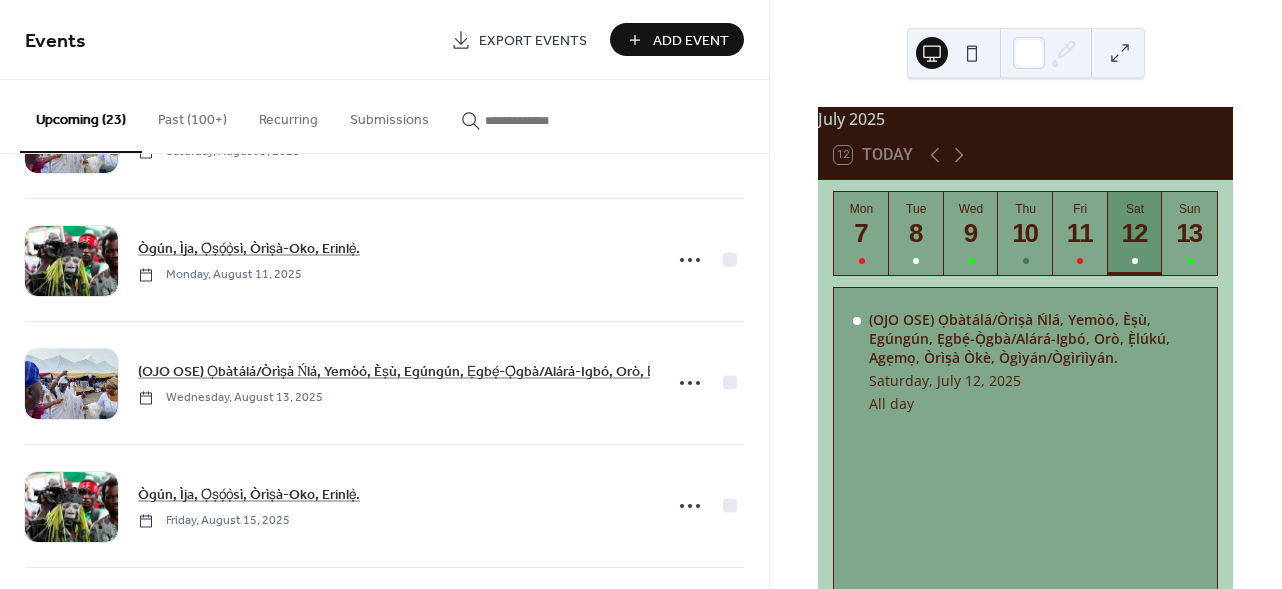 scroll, scrollTop: 2060, scrollLeft: 0, axis: vertical 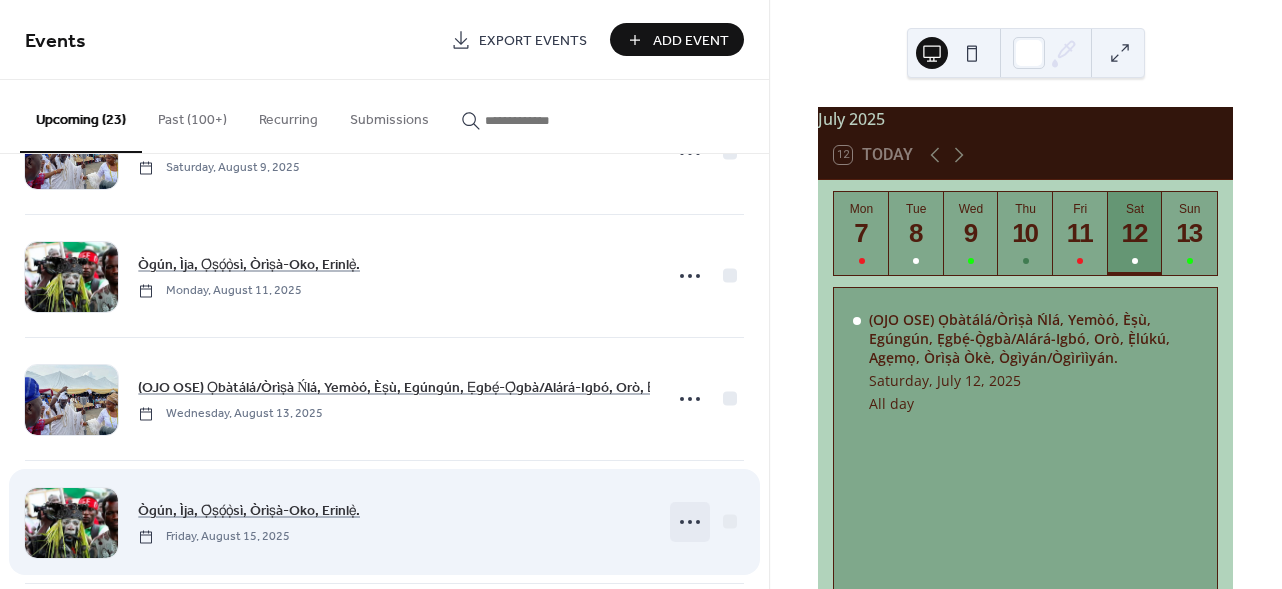 click 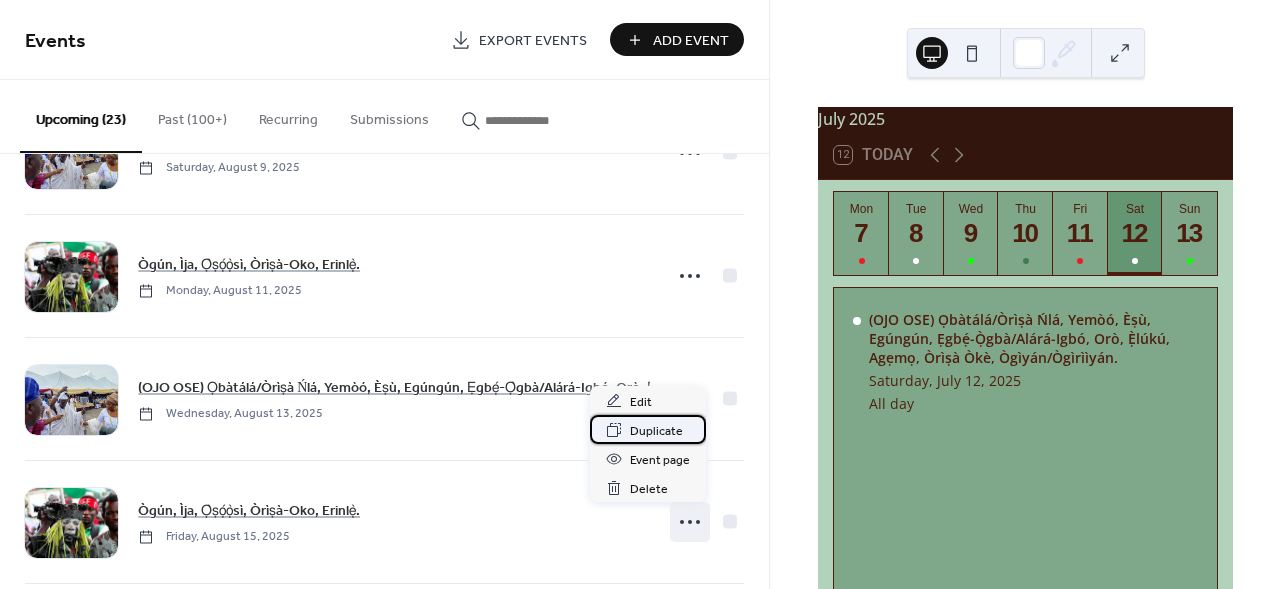 click on "Duplicate" at bounding box center (656, 431) 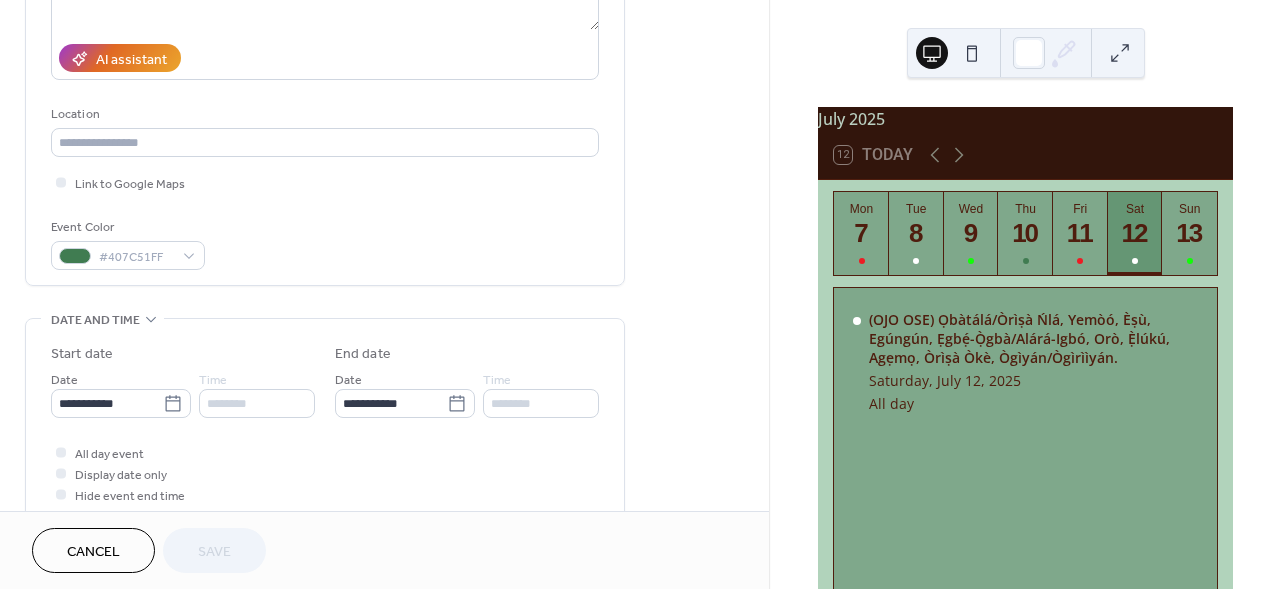 scroll, scrollTop: 371, scrollLeft: 0, axis: vertical 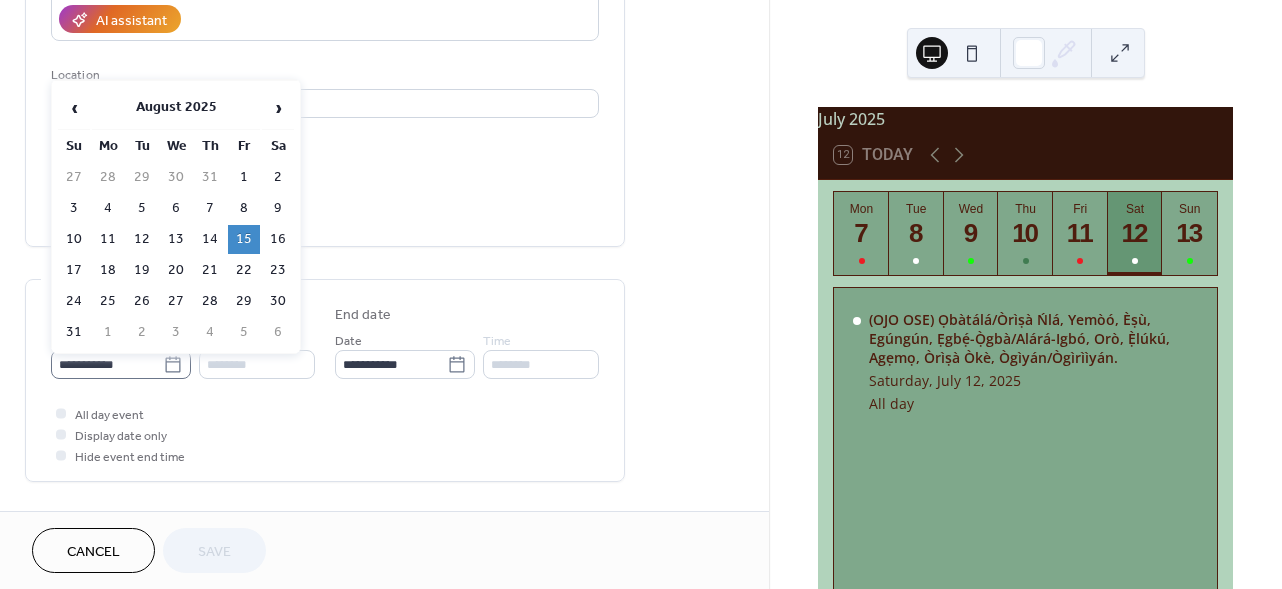 click 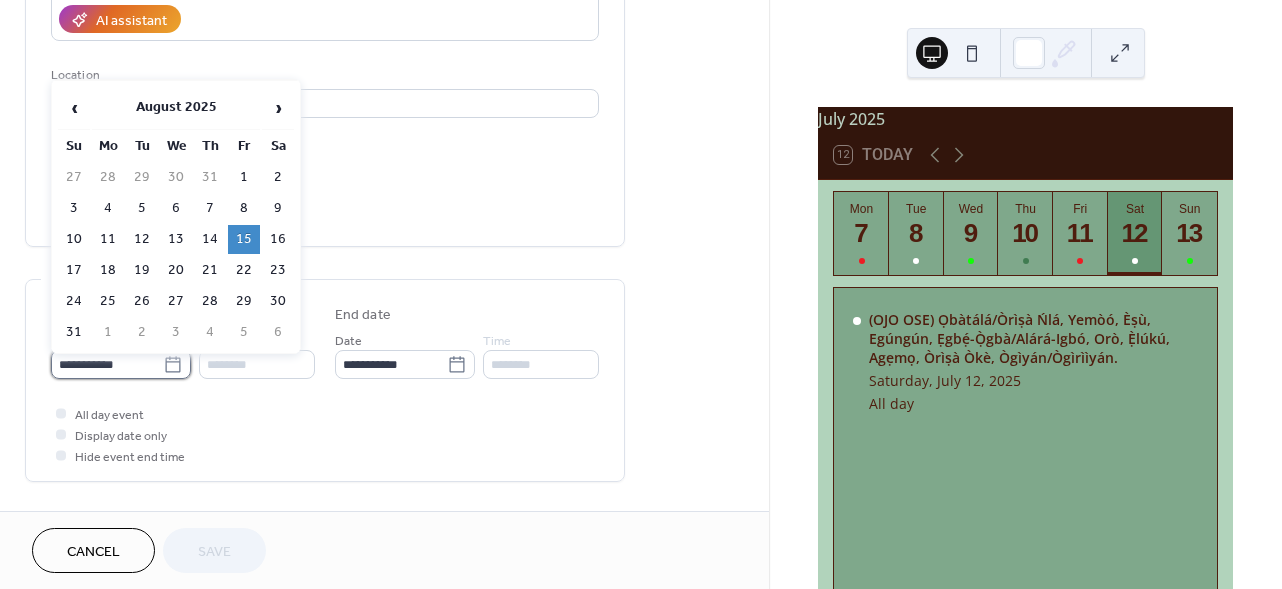 click on "**********" at bounding box center (107, 364) 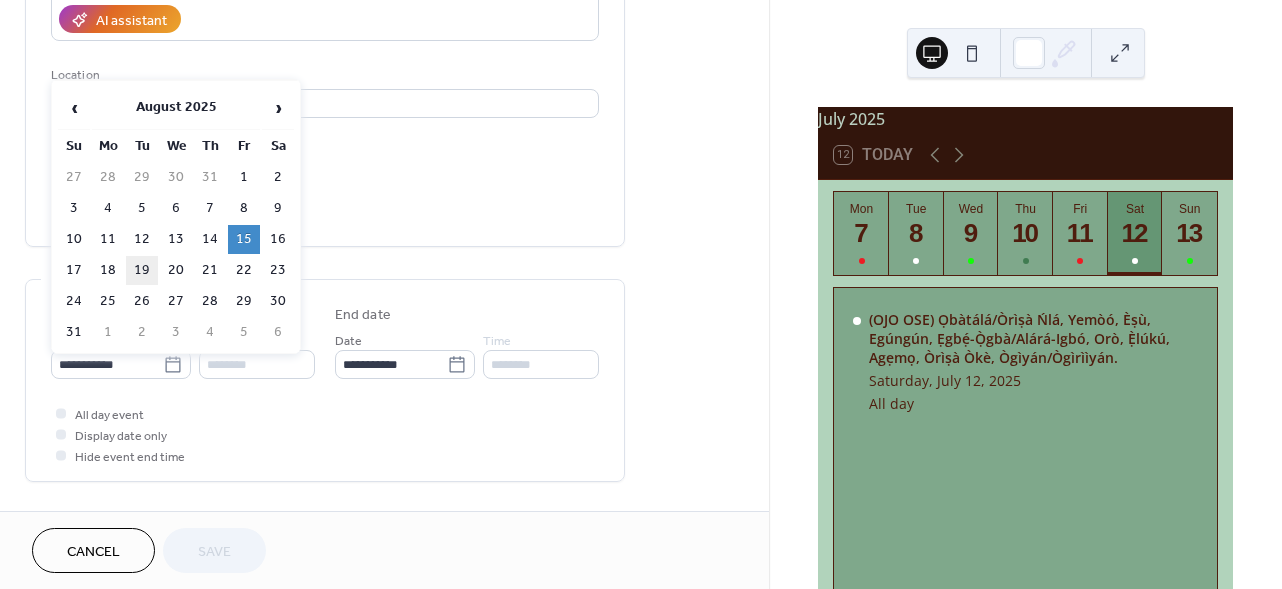 click on "19" at bounding box center (142, 270) 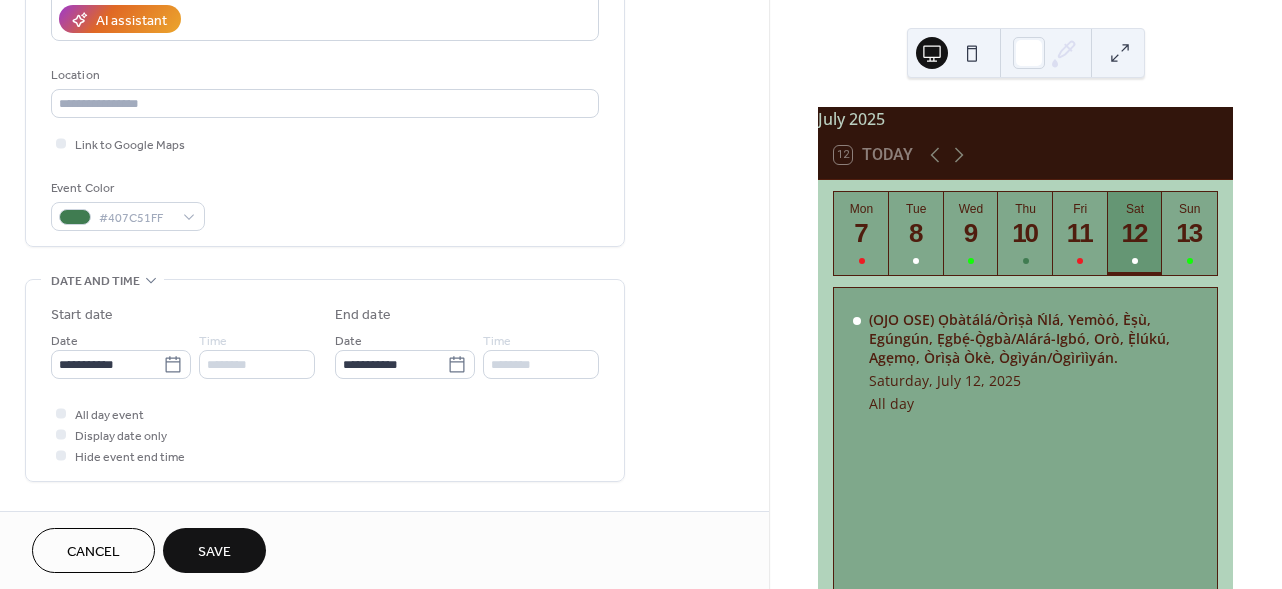 click on "Save" at bounding box center (214, 550) 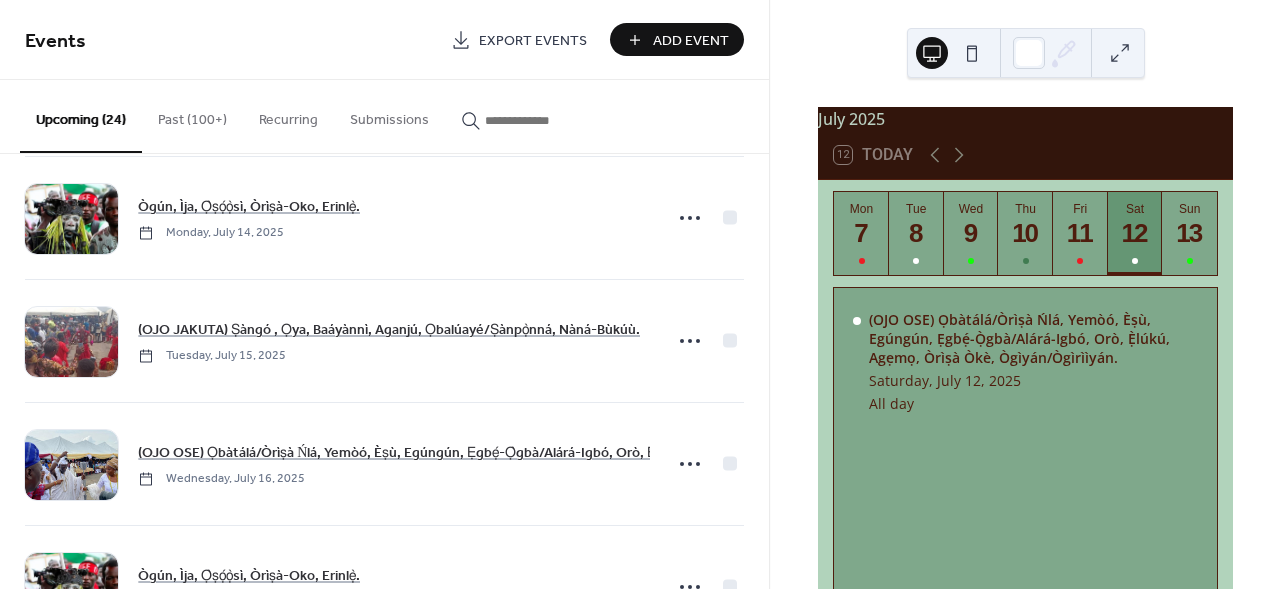 scroll, scrollTop: 284, scrollLeft: 0, axis: vertical 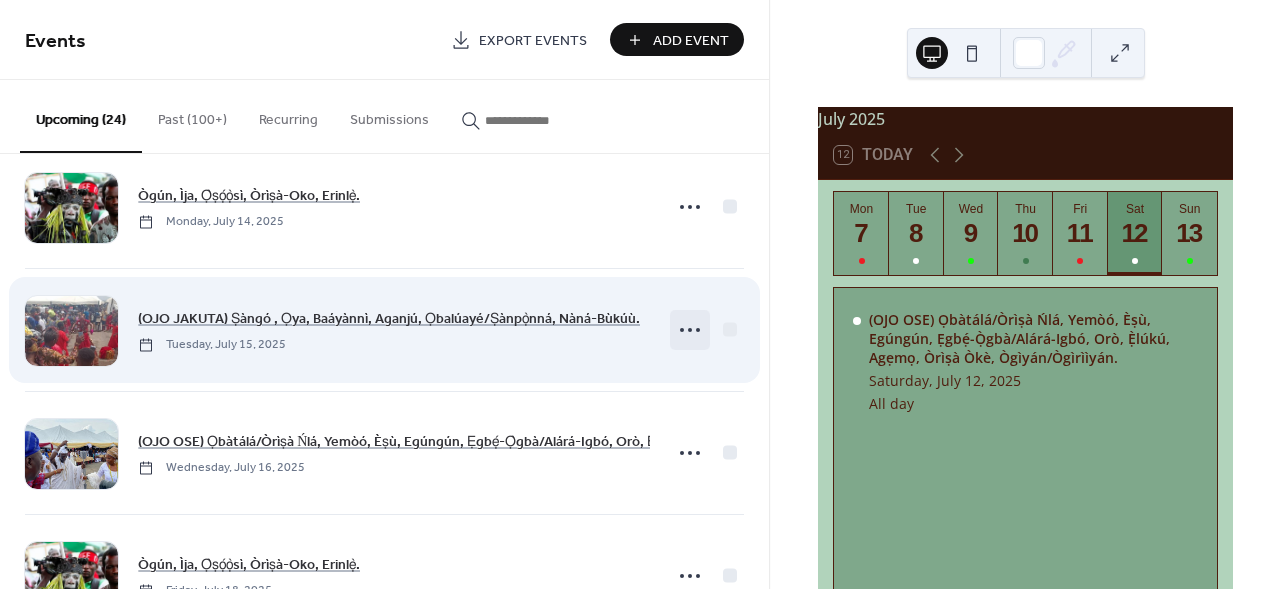 click 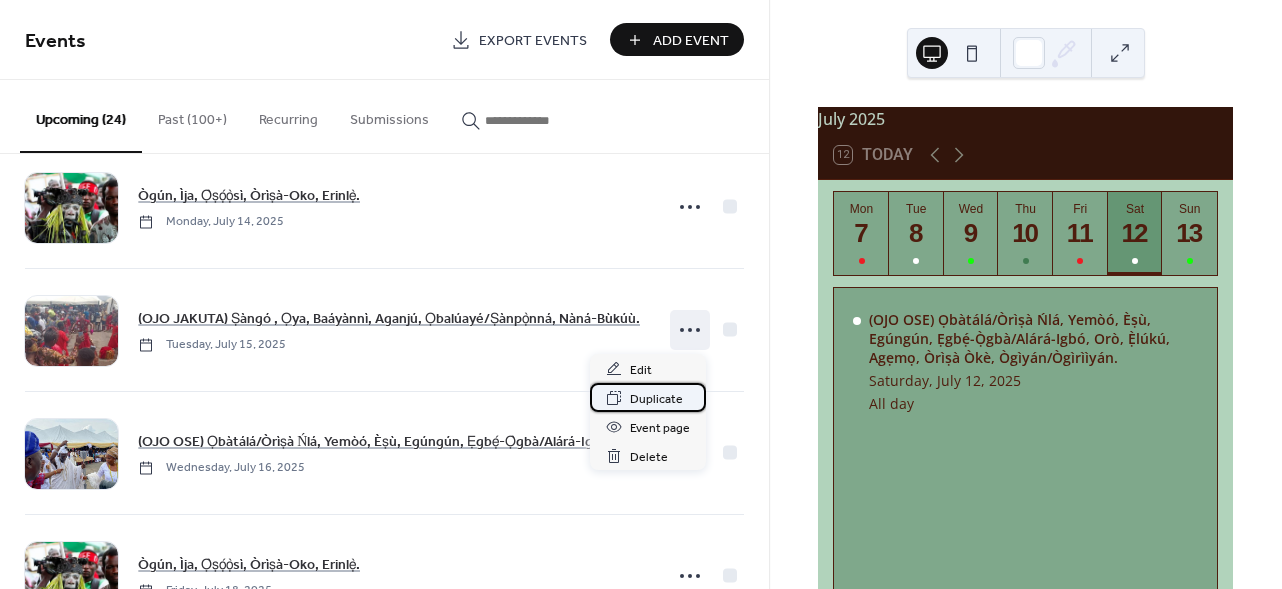 click on "Duplicate" at bounding box center [656, 399] 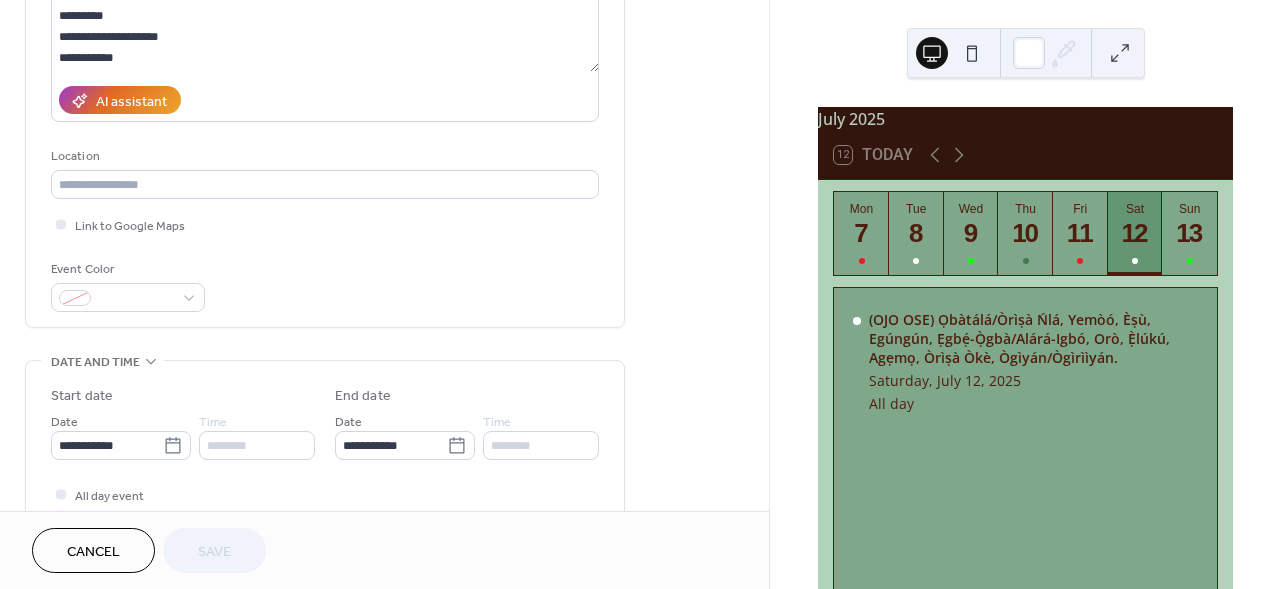 scroll, scrollTop: 289, scrollLeft: 0, axis: vertical 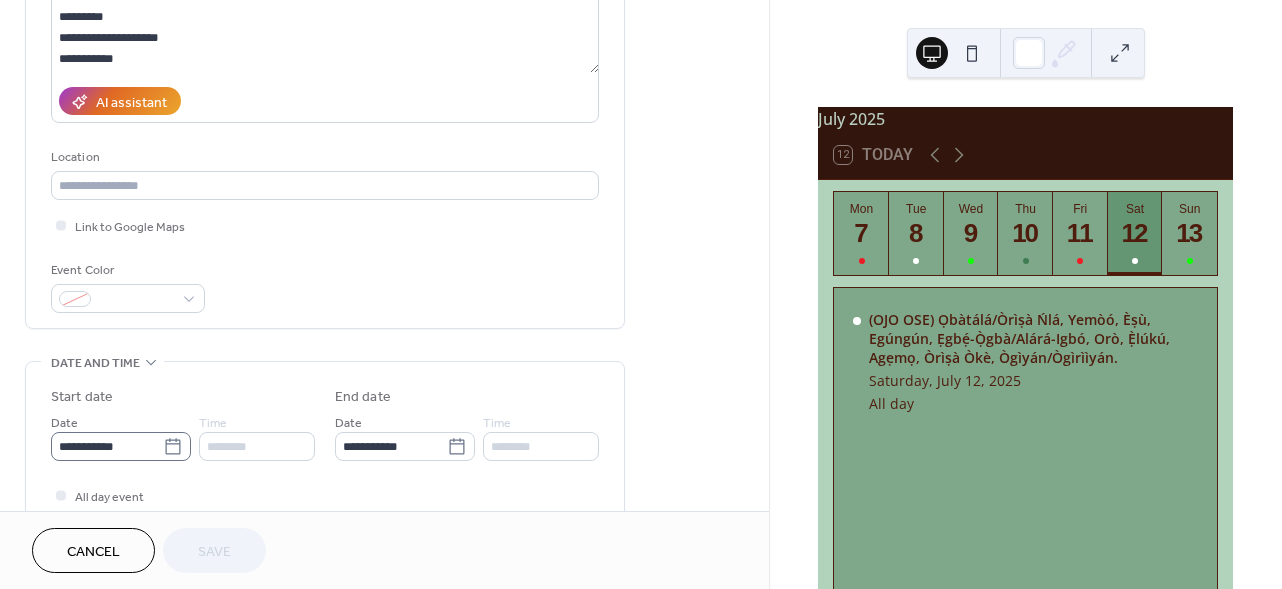 click 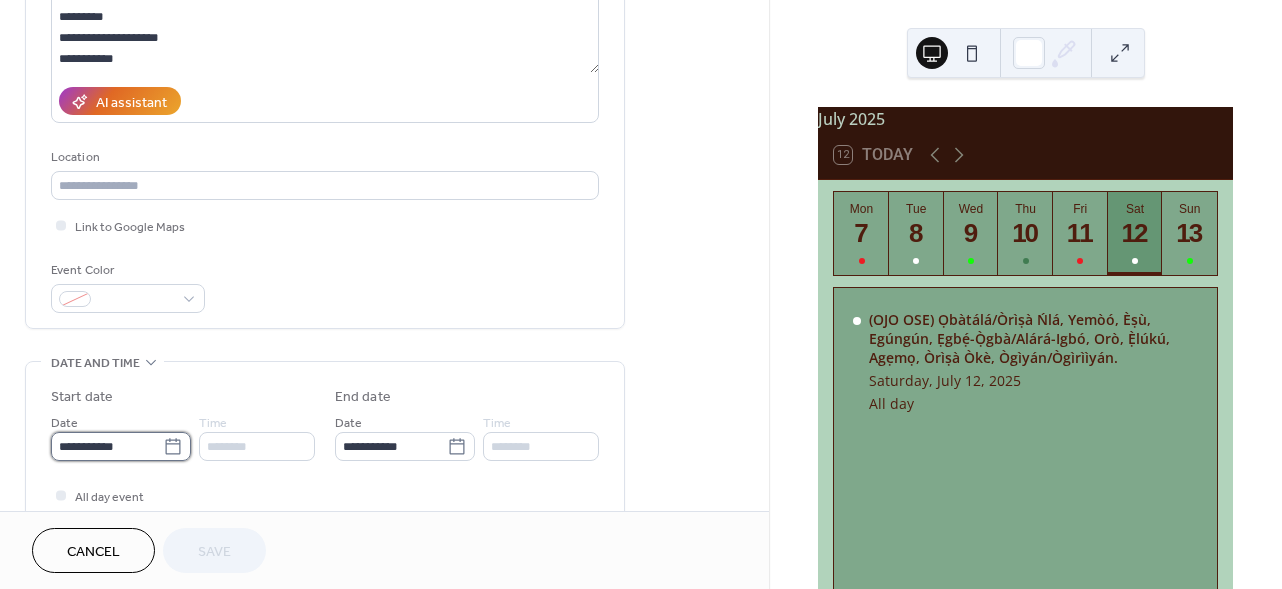 click on "**********" at bounding box center [107, 446] 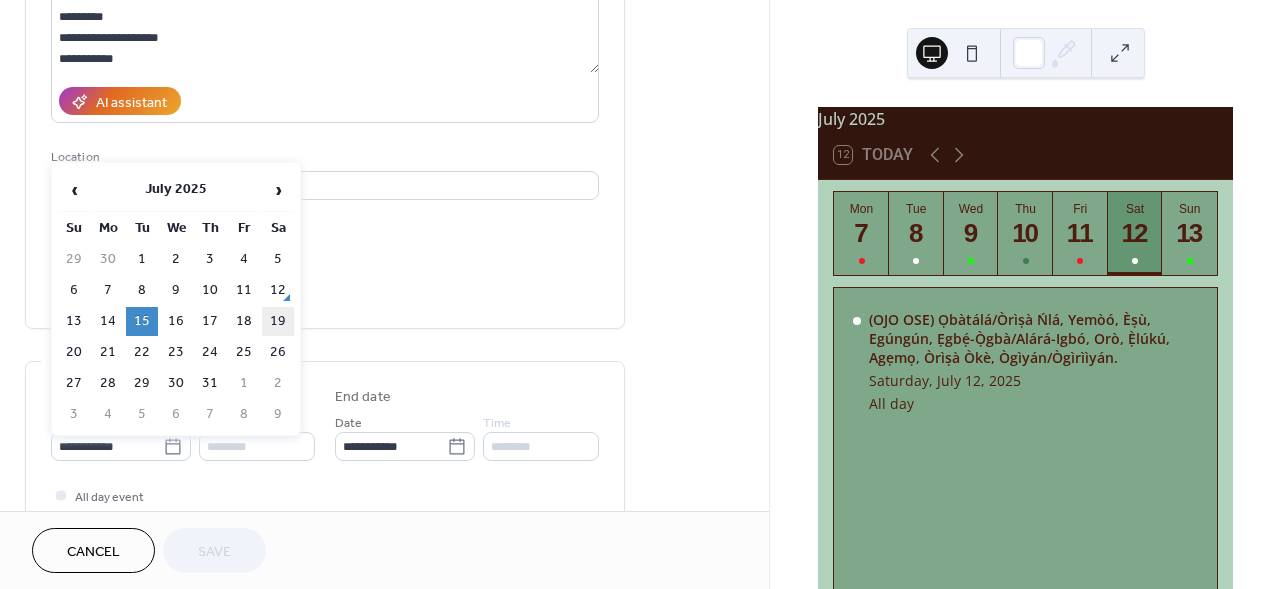 click on "19" at bounding box center (278, 321) 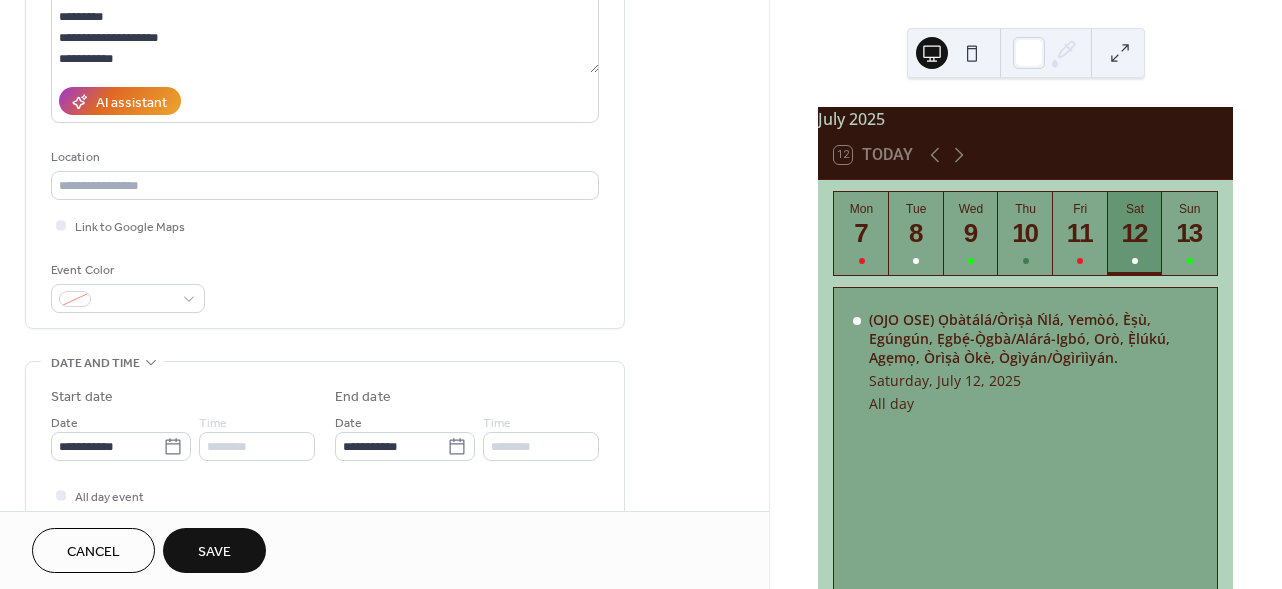 click on "Save" at bounding box center [214, 552] 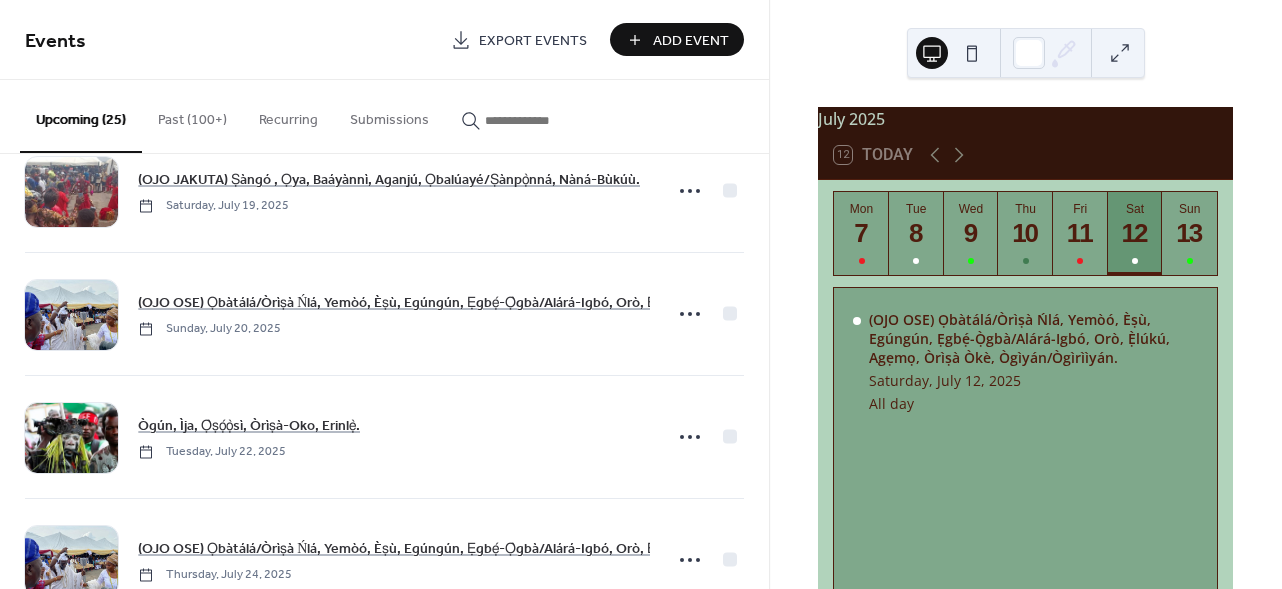 scroll, scrollTop: 824, scrollLeft: 0, axis: vertical 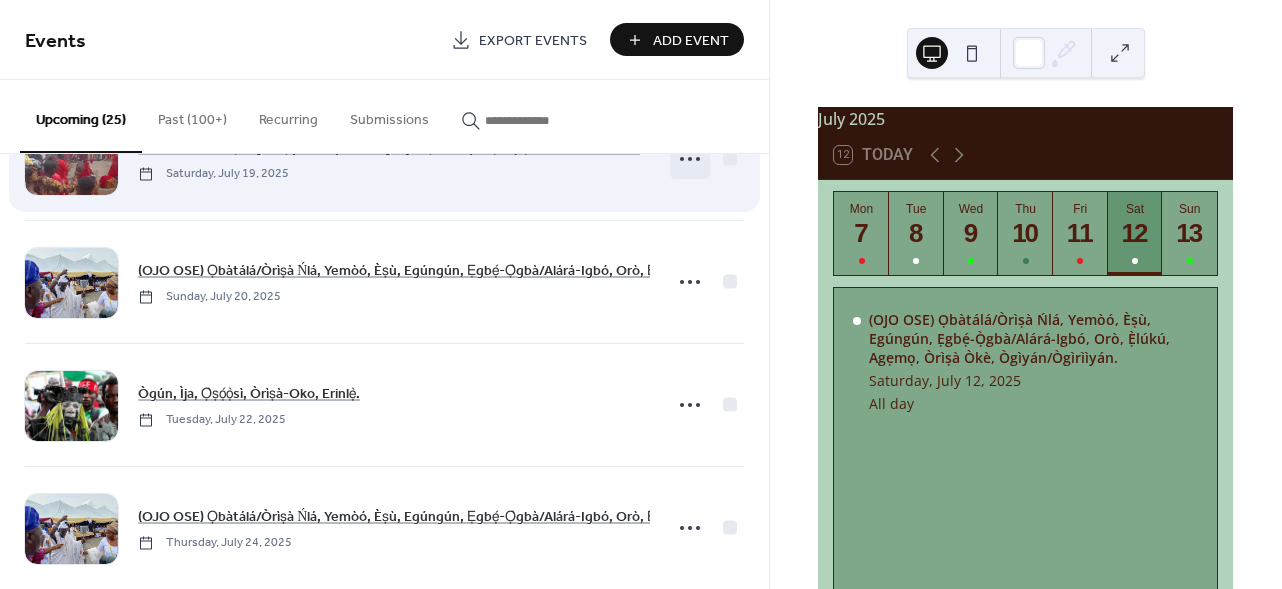 click 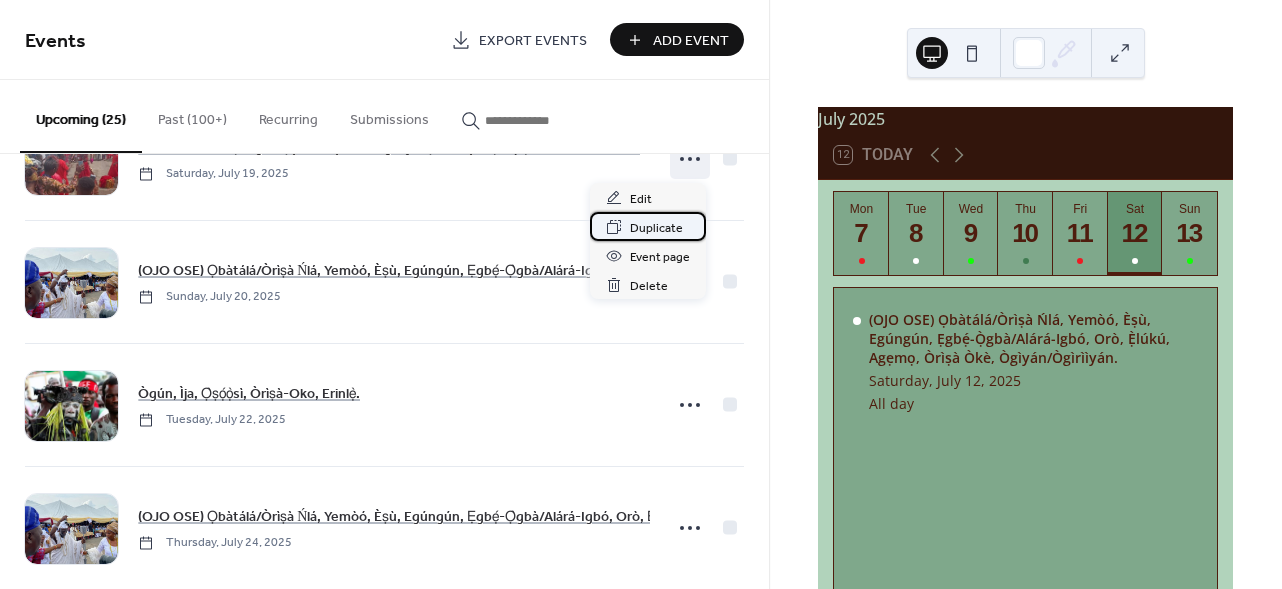 click on "Duplicate" at bounding box center (656, 228) 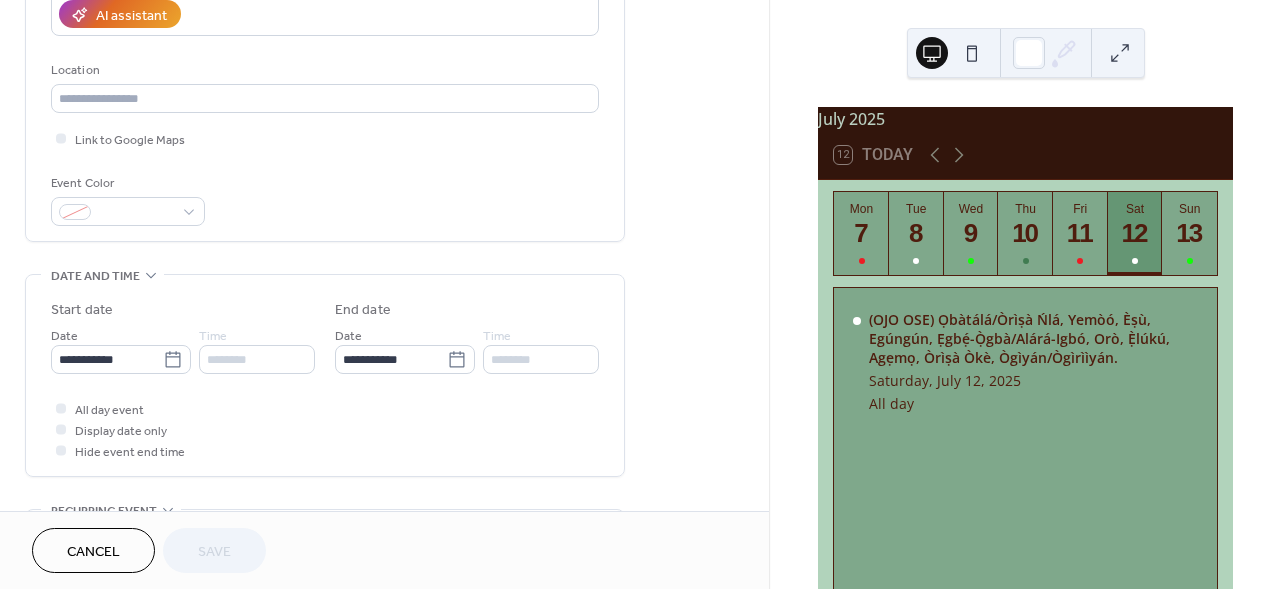 scroll, scrollTop: 407, scrollLeft: 0, axis: vertical 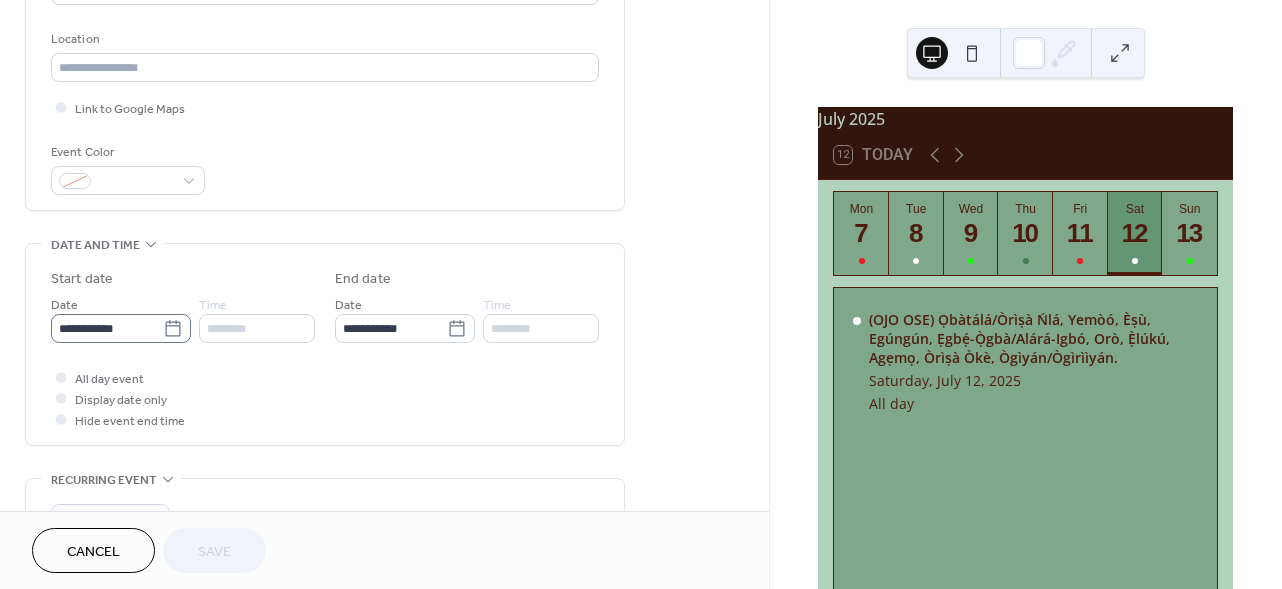 click 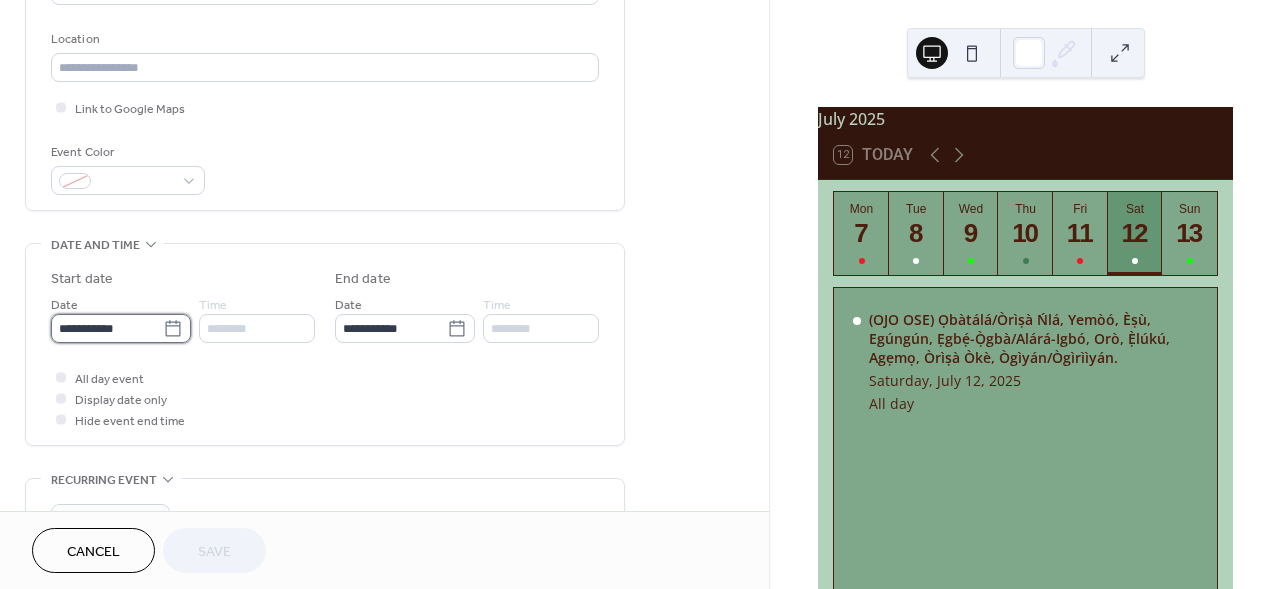 click on "**********" at bounding box center [107, 328] 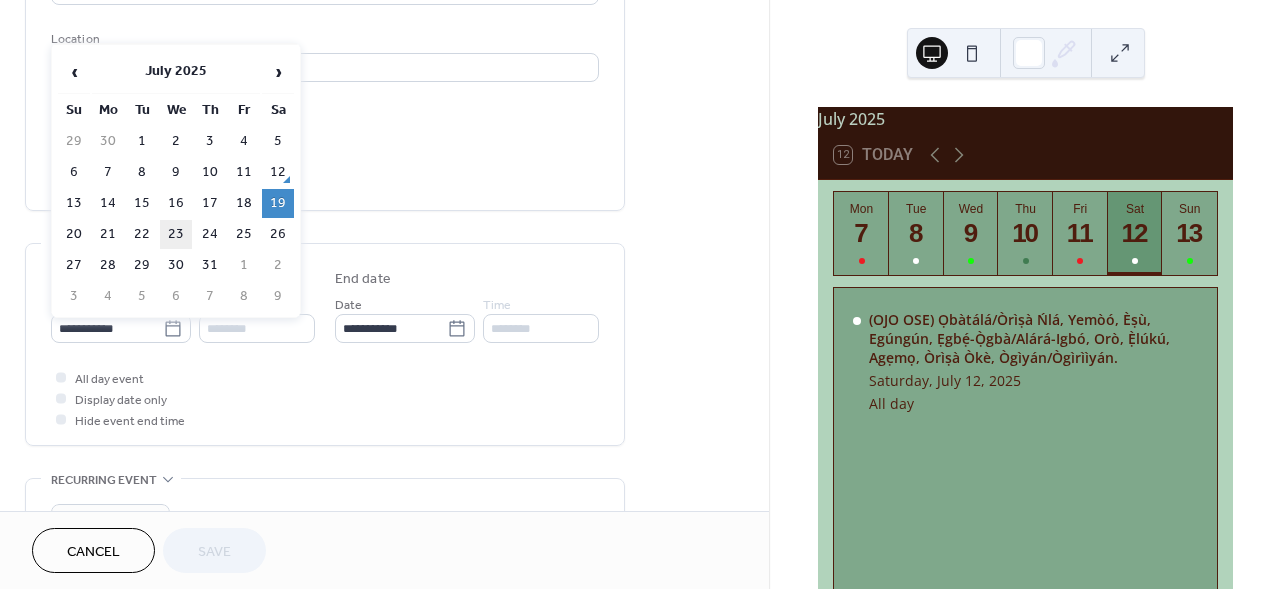 click on "23" at bounding box center (176, 234) 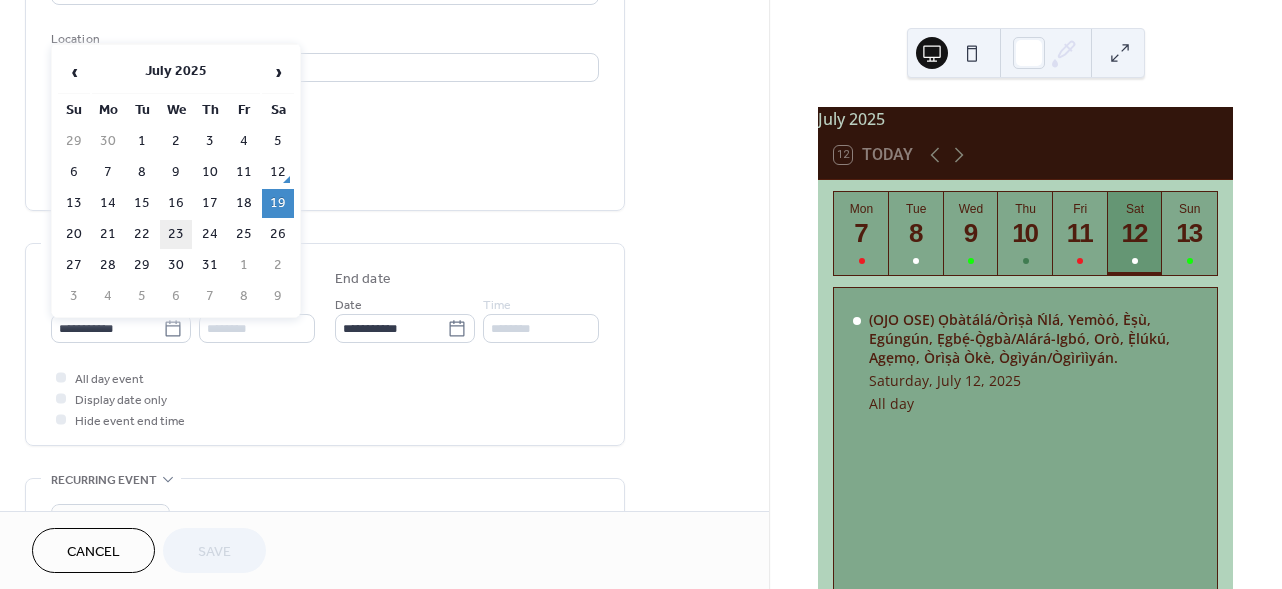 type on "**********" 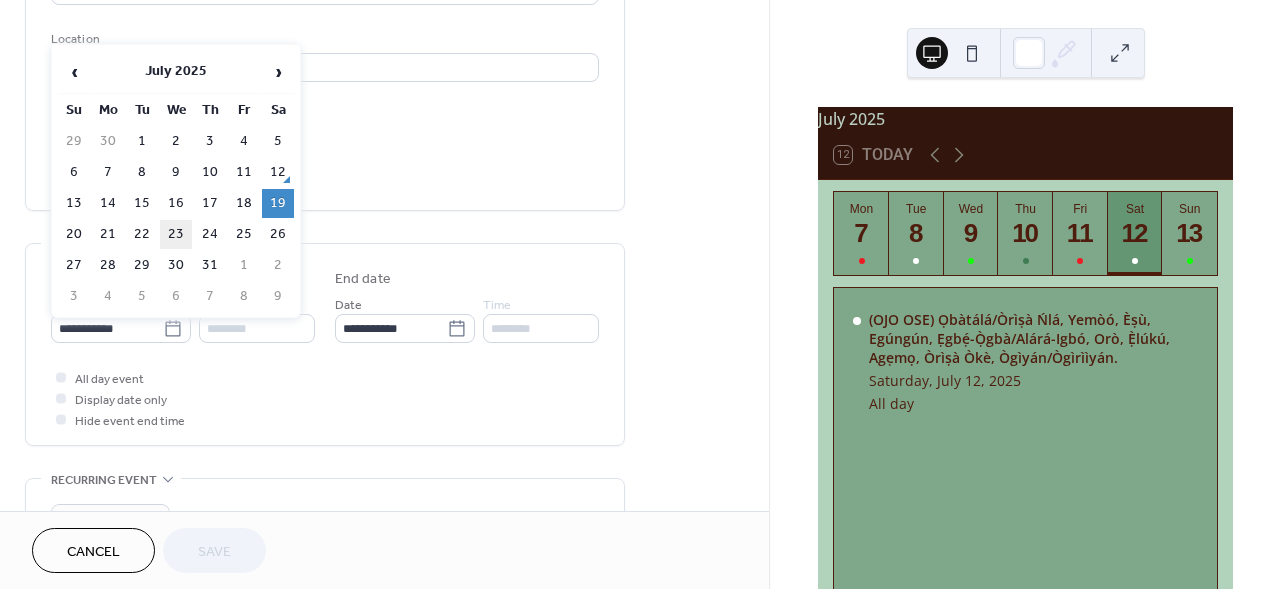 type on "**********" 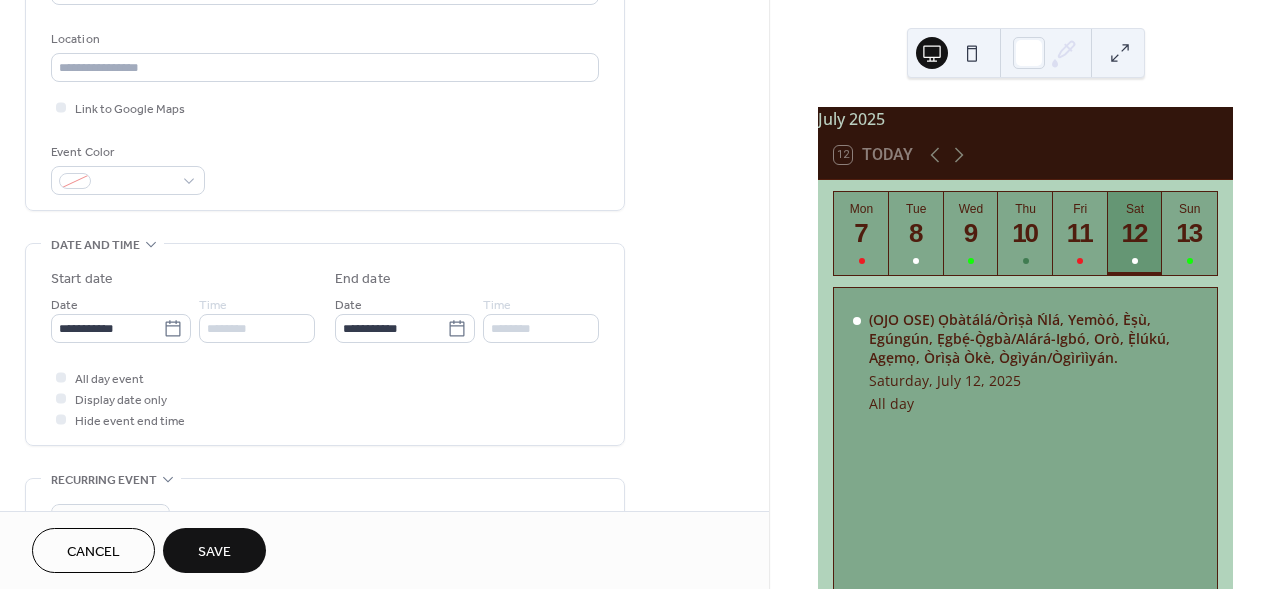 click on "Save" at bounding box center (214, 552) 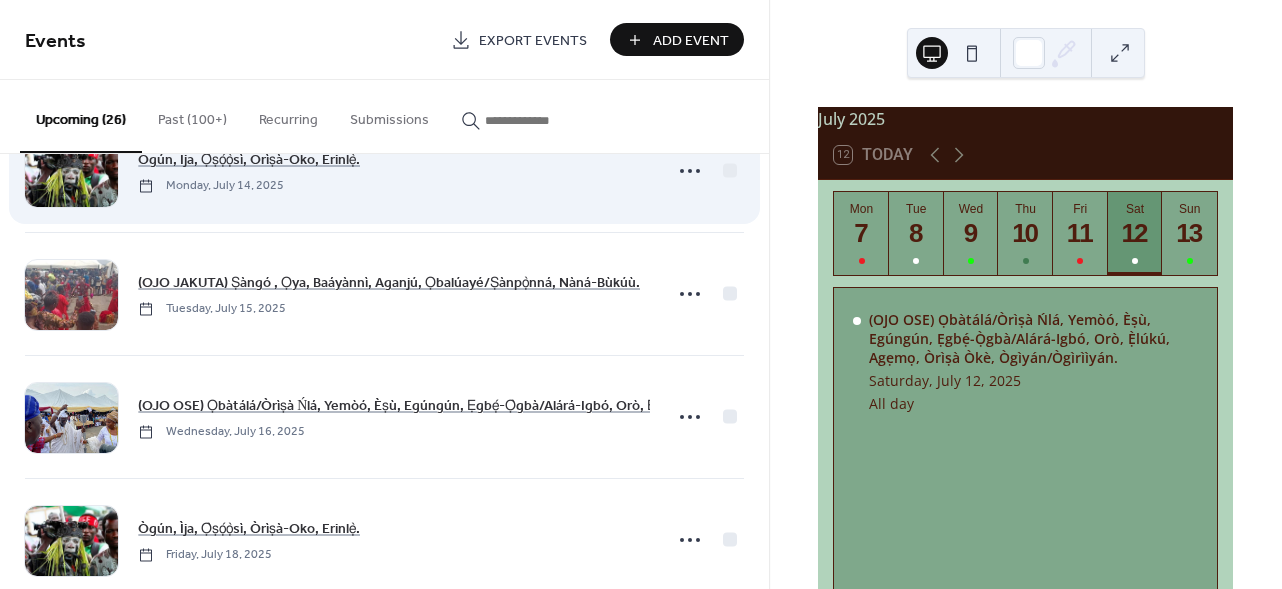 scroll, scrollTop: 329, scrollLeft: 0, axis: vertical 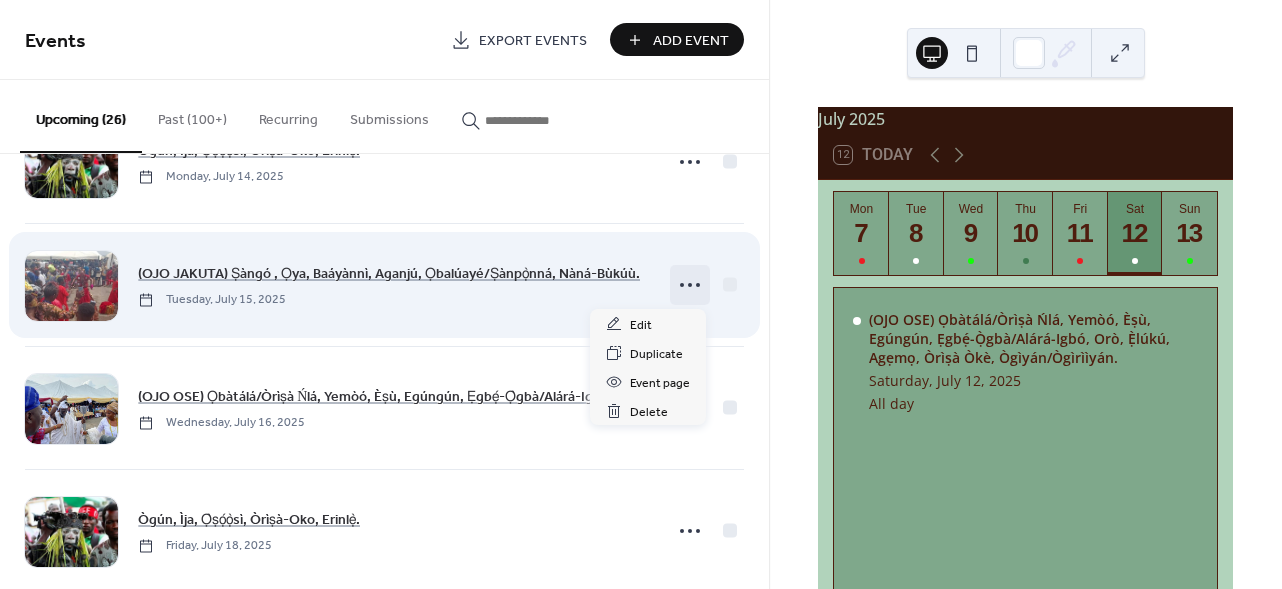 click 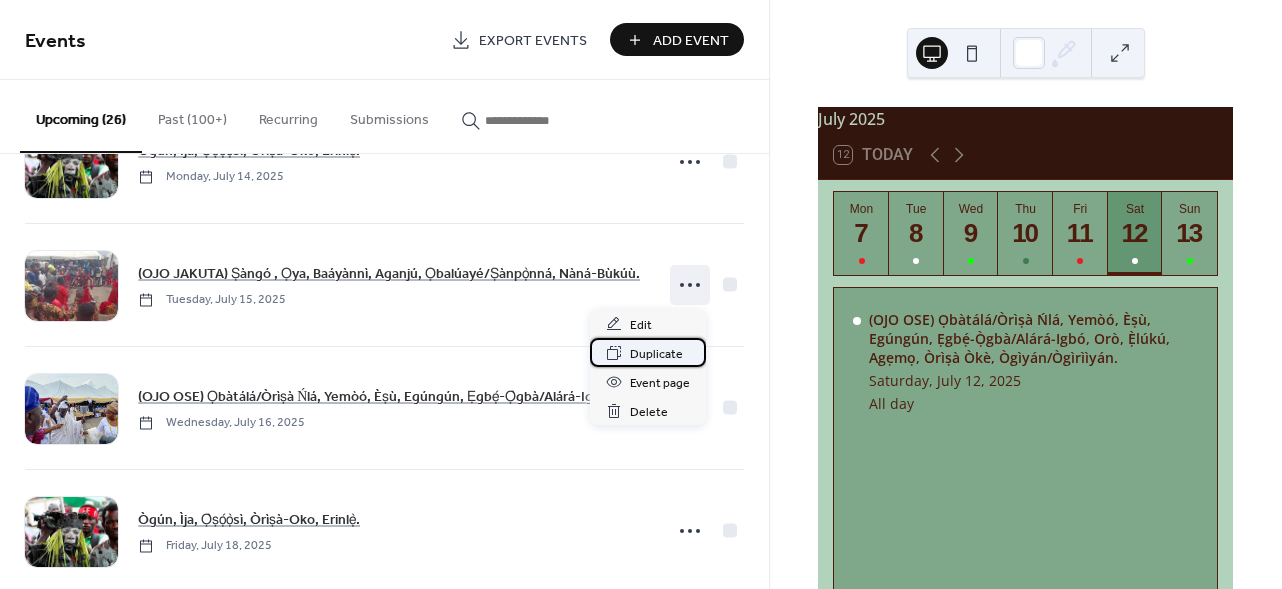 click on "Duplicate" at bounding box center [656, 354] 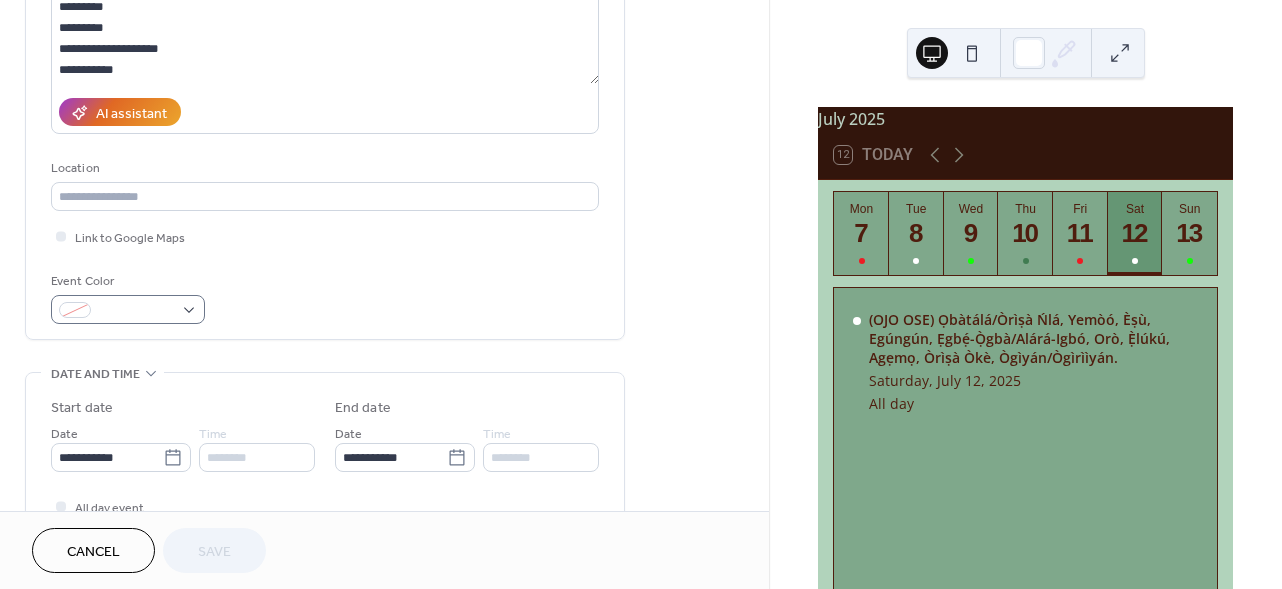 scroll, scrollTop: 301, scrollLeft: 0, axis: vertical 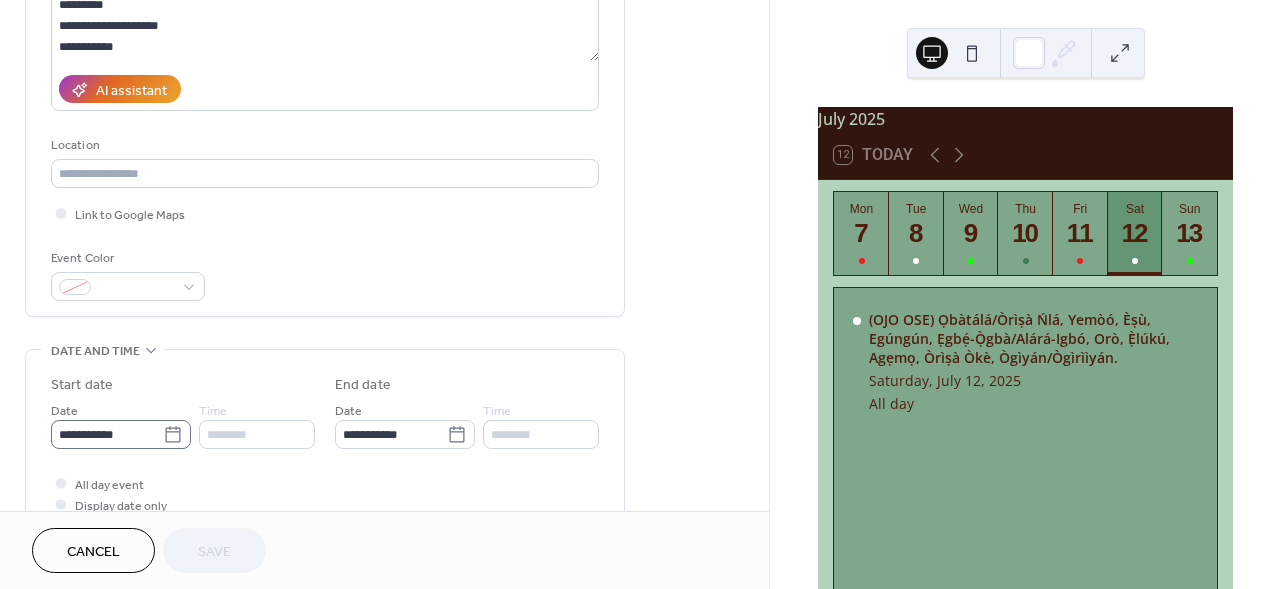 click 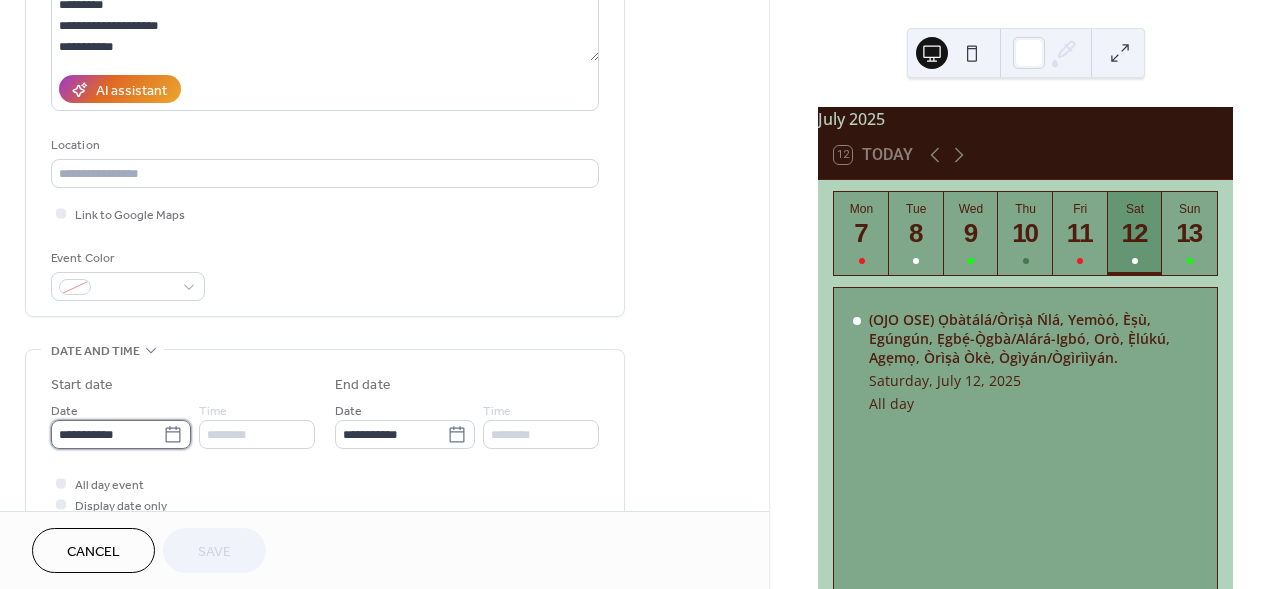 click on "**********" at bounding box center (107, 434) 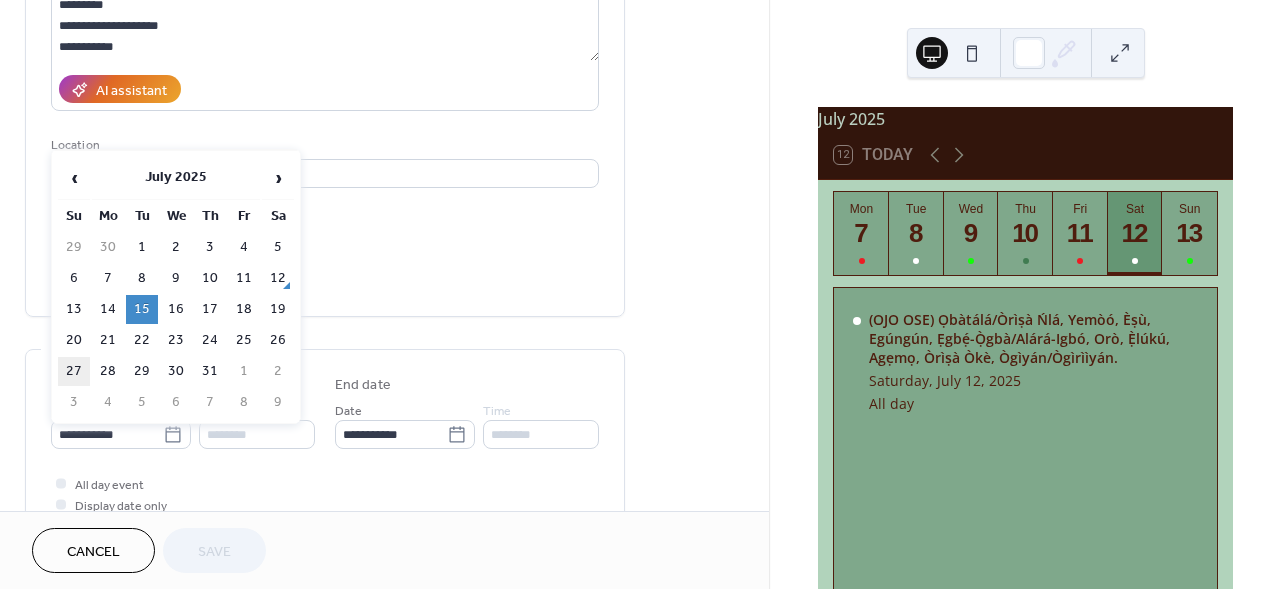 click on "27" at bounding box center (74, 371) 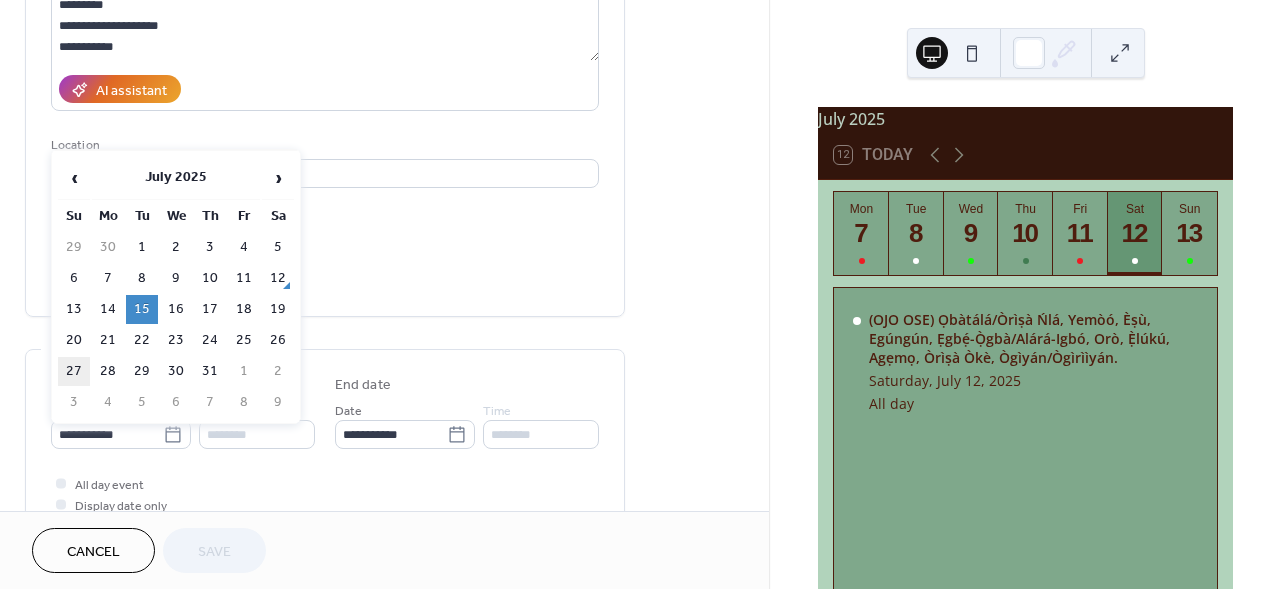 type on "**********" 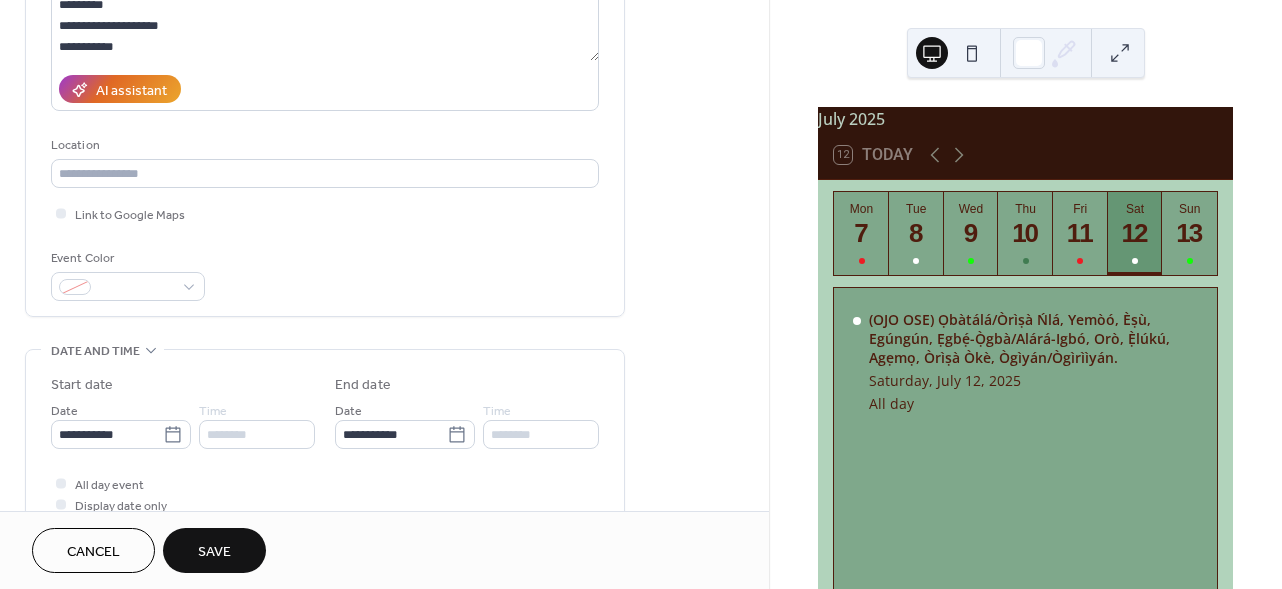 click on "Save" at bounding box center (214, 550) 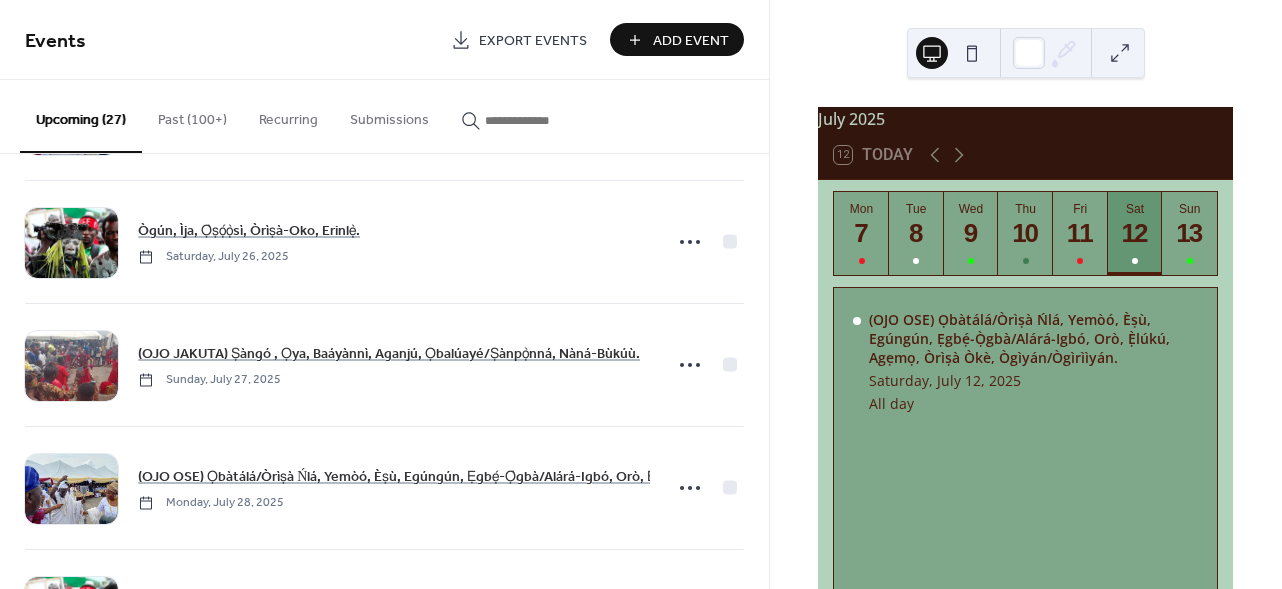 scroll, scrollTop: 1355, scrollLeft: 0, axis: vertical 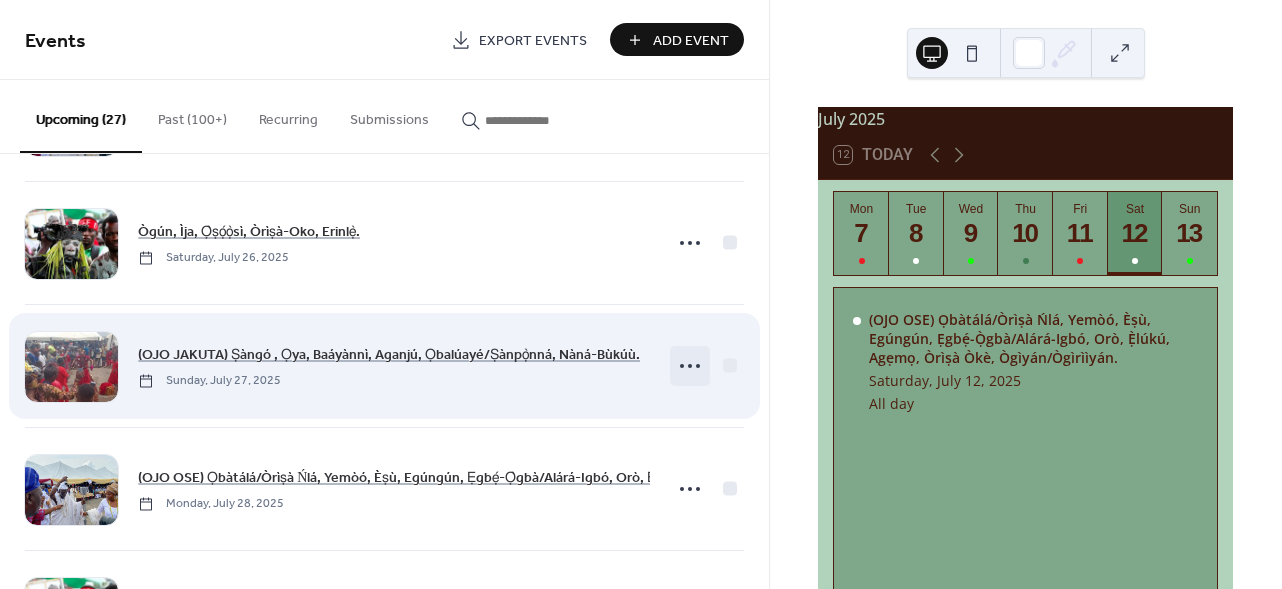 click 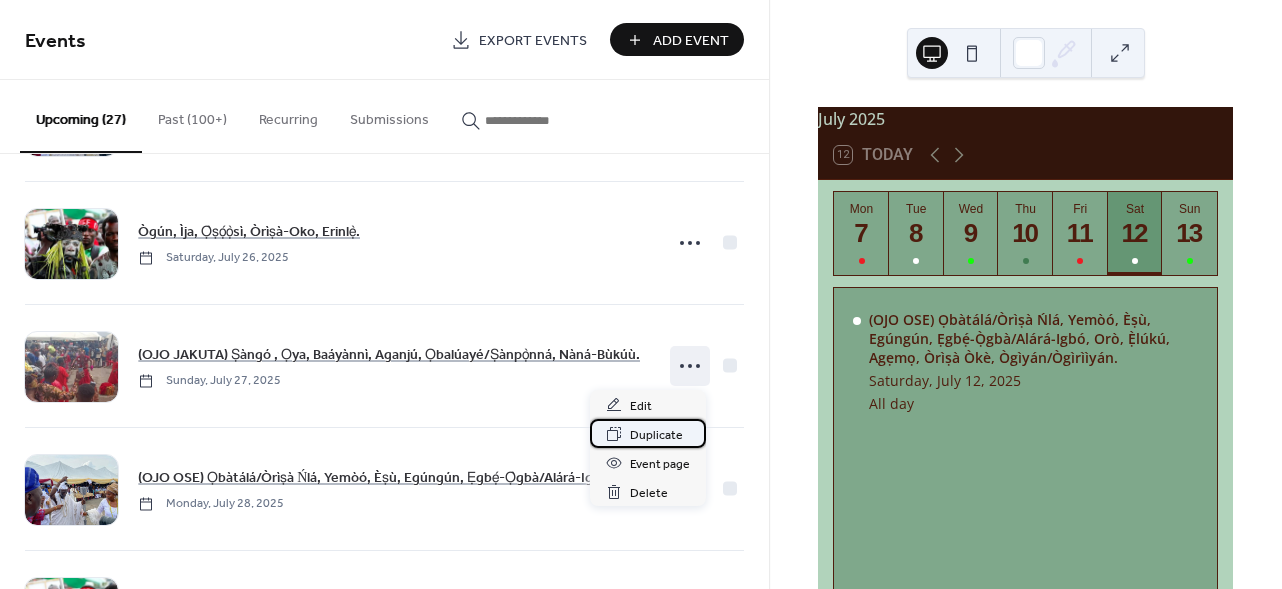 click on "Duplicate" at bounding box center [656, 435] 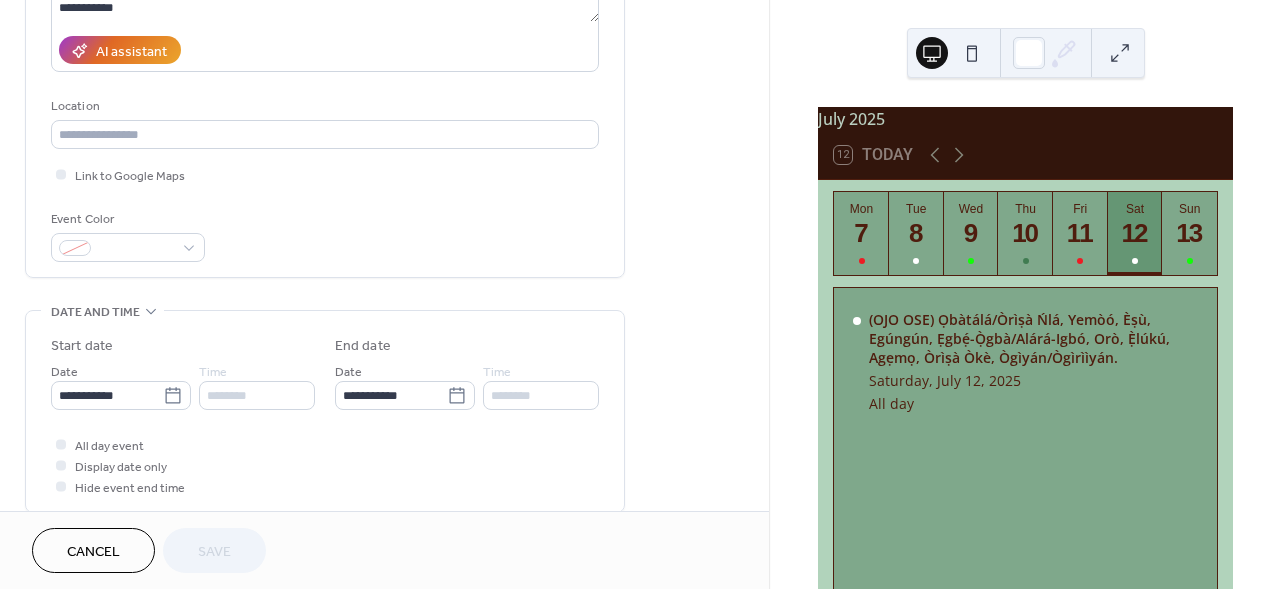 scroll, scrollTop: 346, scrollLeft: 0, axis: vertical 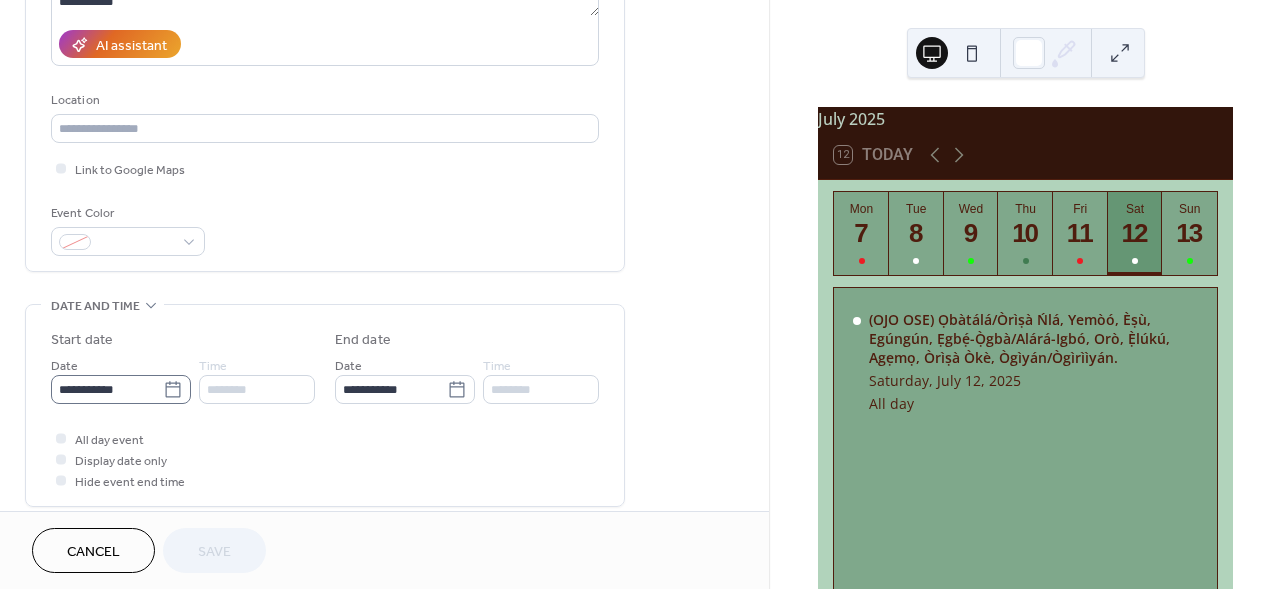 click 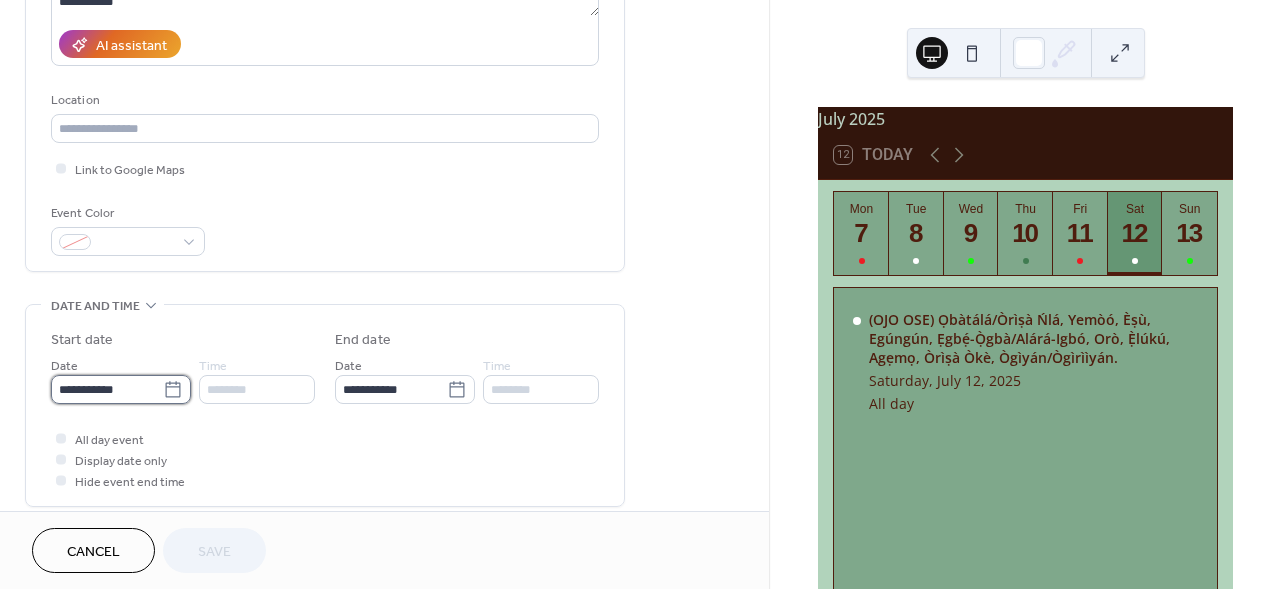 click on "**********" at bounding box center (107, 389) 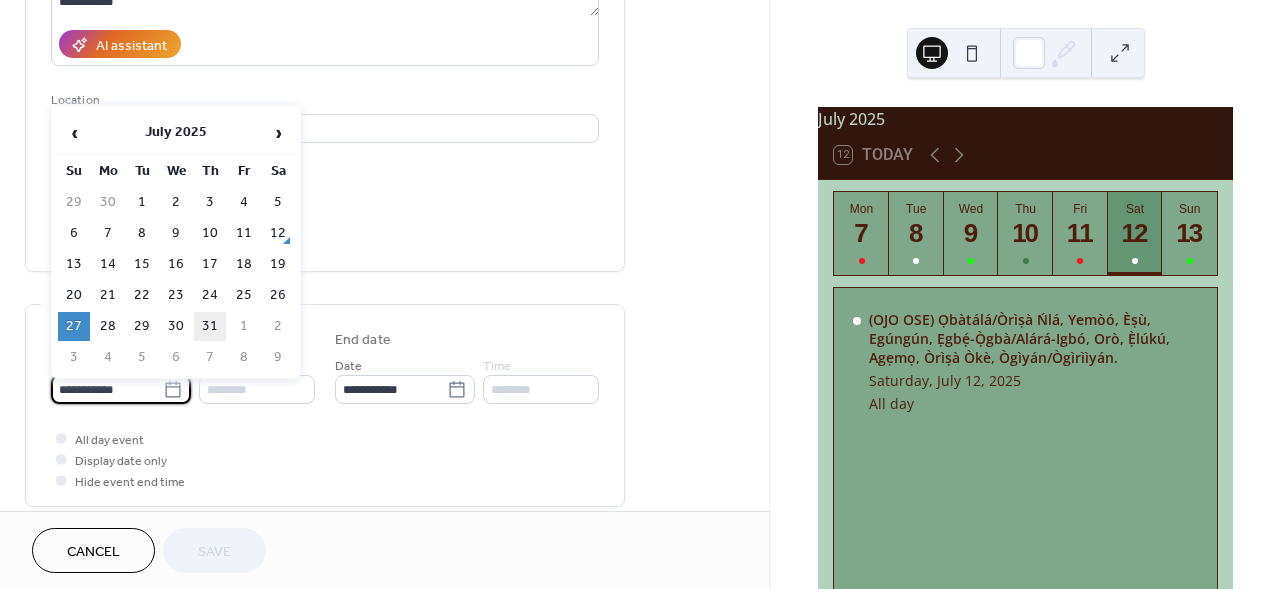 click on "31" at bounding box center (210, 326) 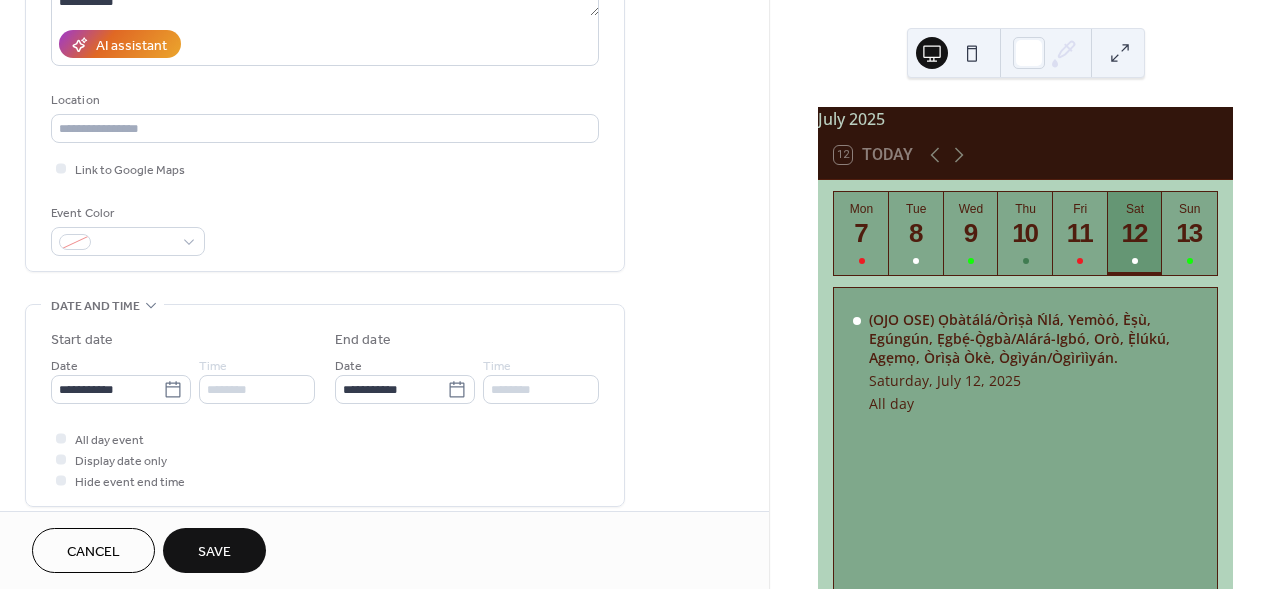 click on "Save" at bounding box center [214, 552] 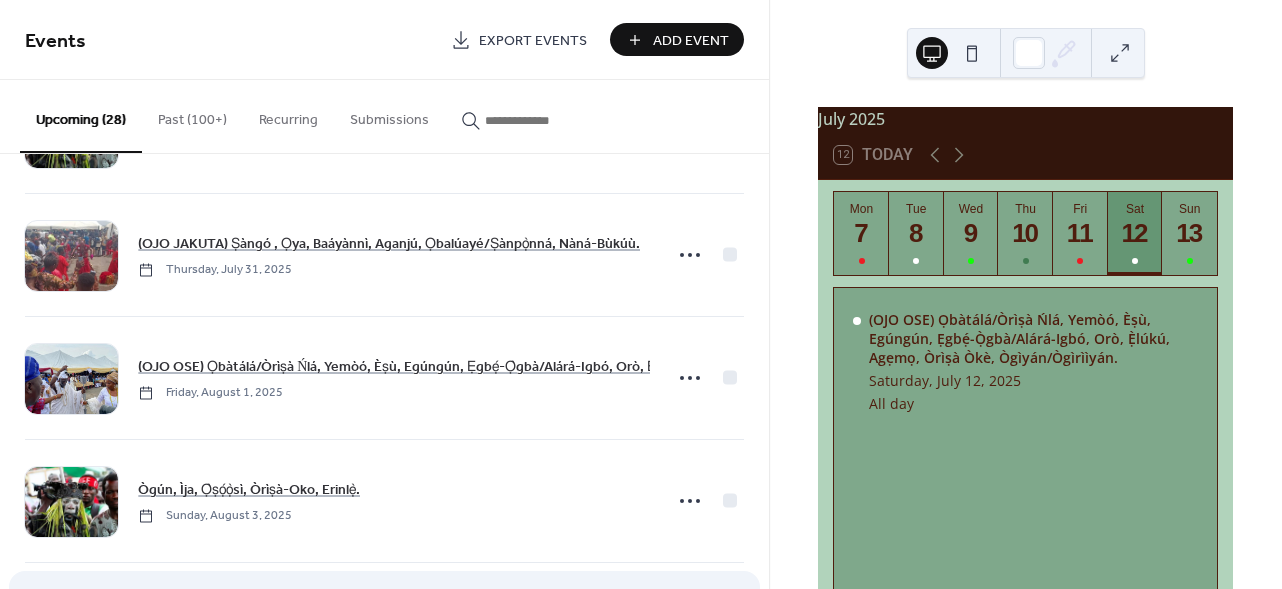 scroll, scrollTop: 1832, scrollLeft: 0, axis: vertical 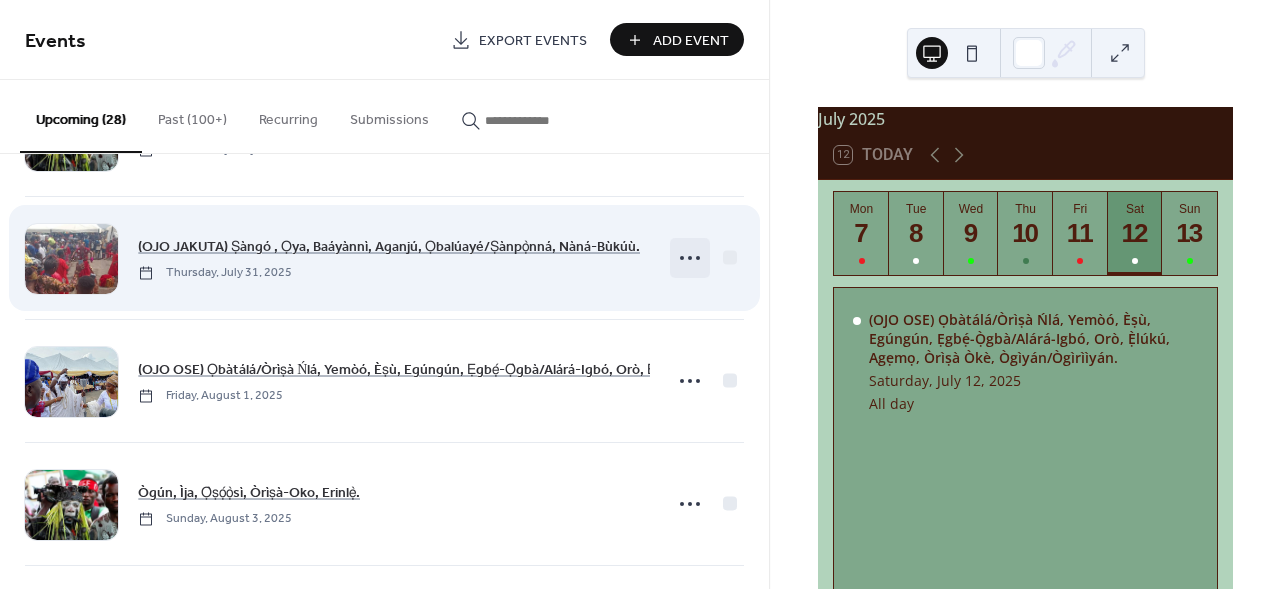 click 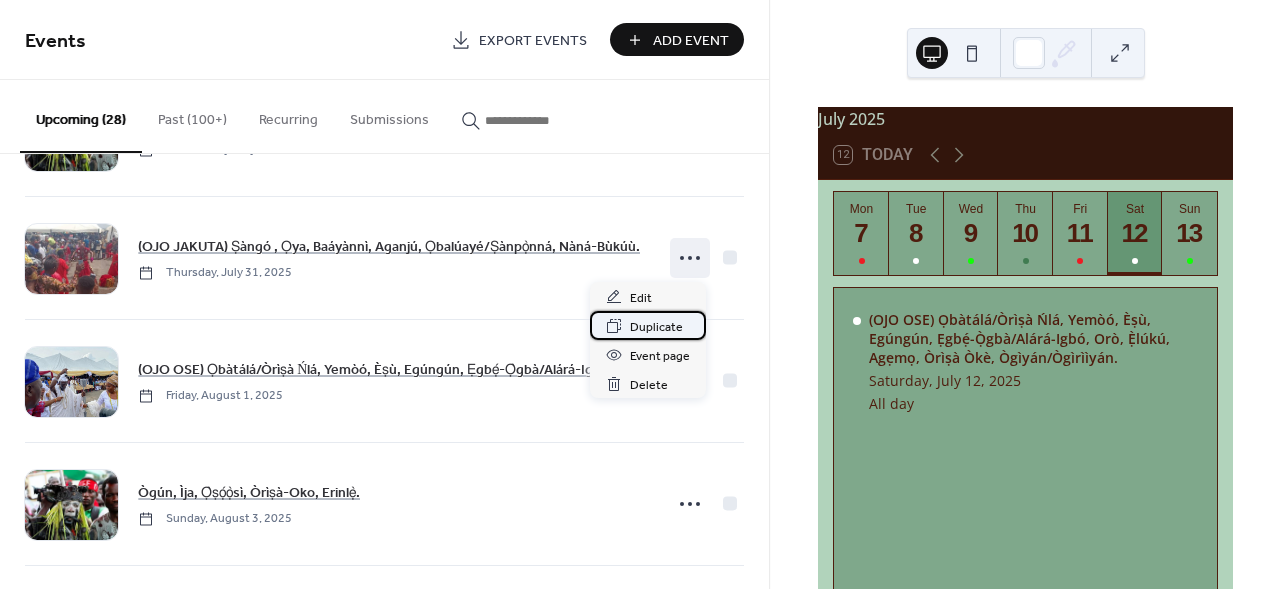 click on "Duplicate" at bounding box center (656, 327) 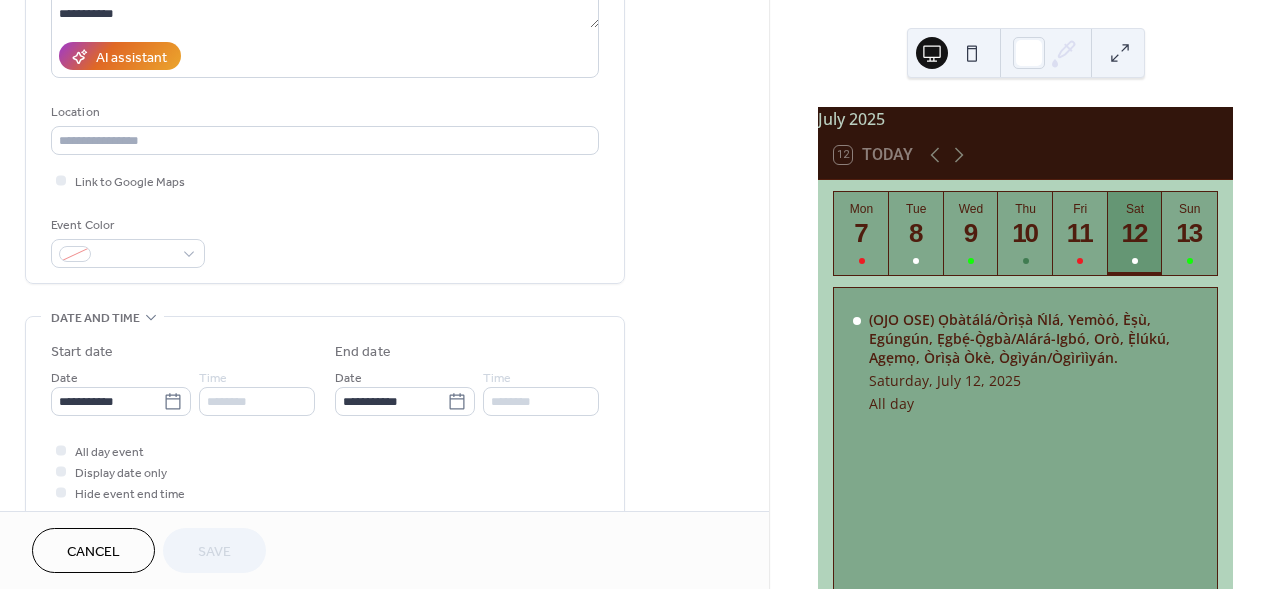 scroll, scrollTop: 361, scrollLeft: 0, axis: vertical 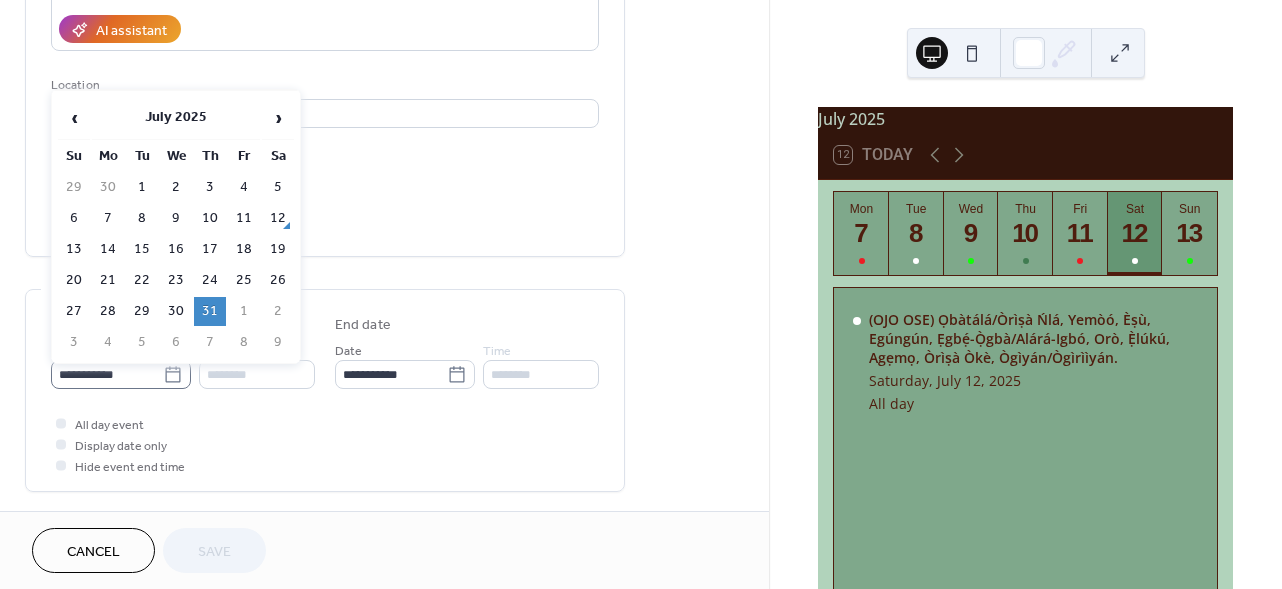 click 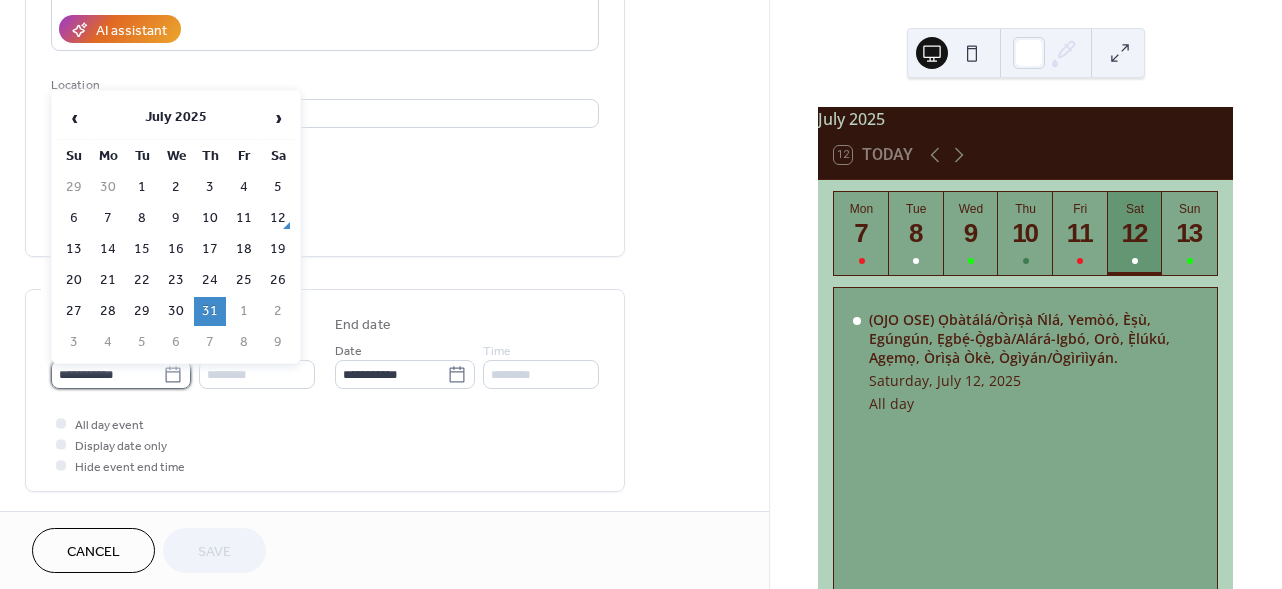 click on "**********" at bounding box center (107, 374) 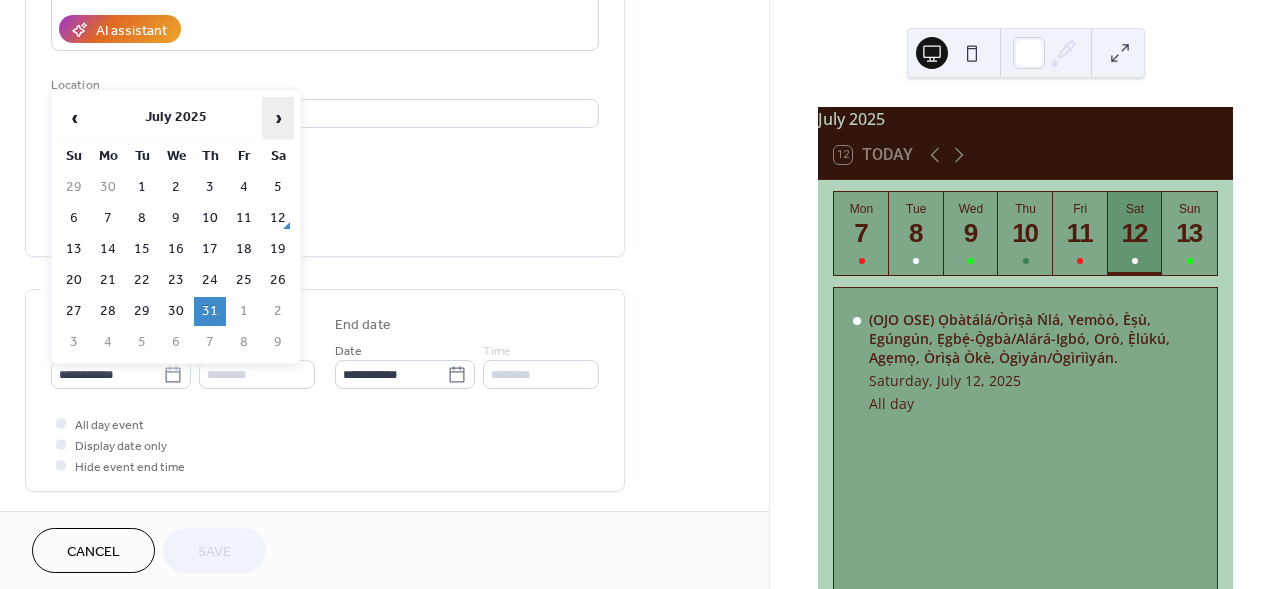 click on "›" at bounding box center [278, 118] 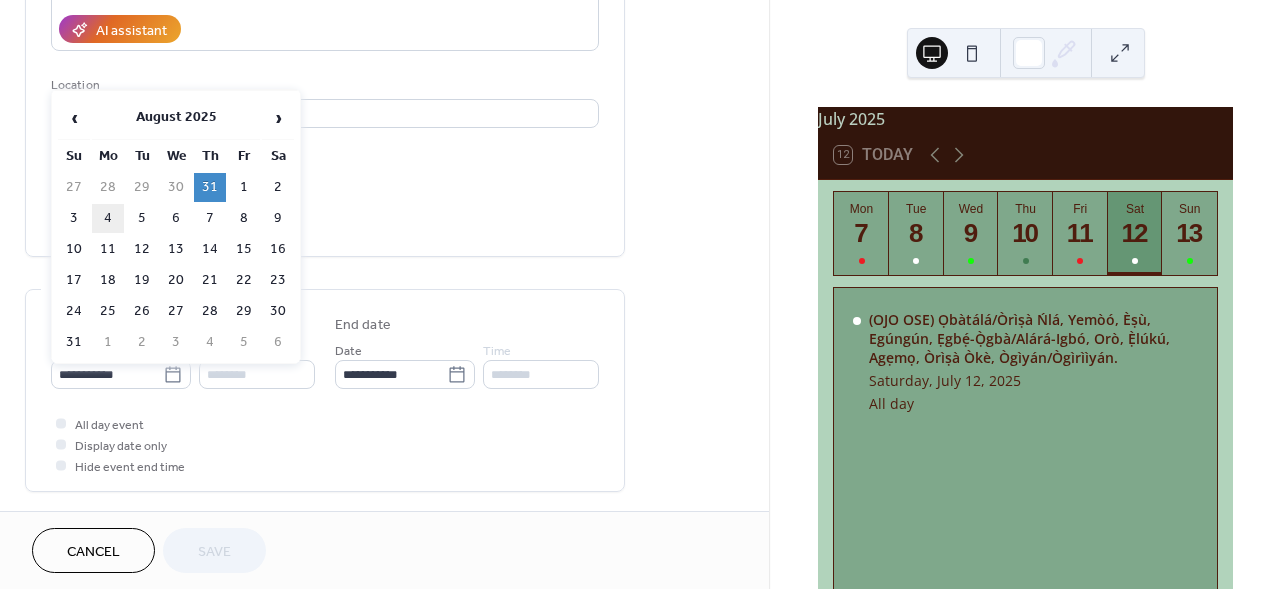 click on "4" at bounding box center (108, 218) 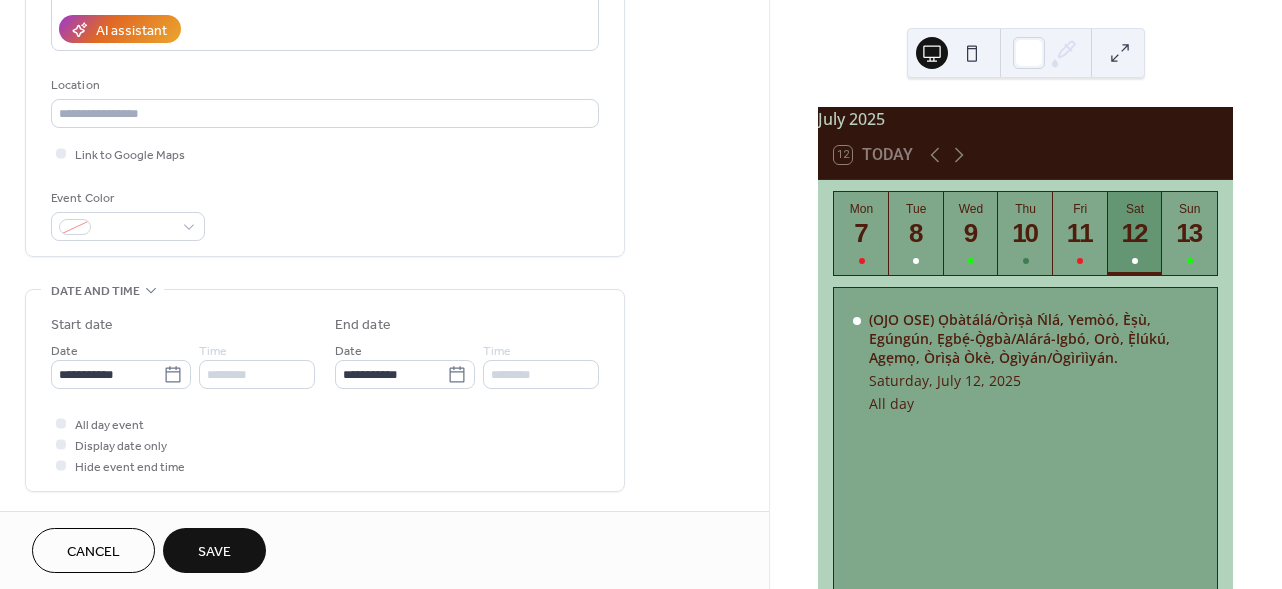 click on "Save" at bounding box center (214, 552) 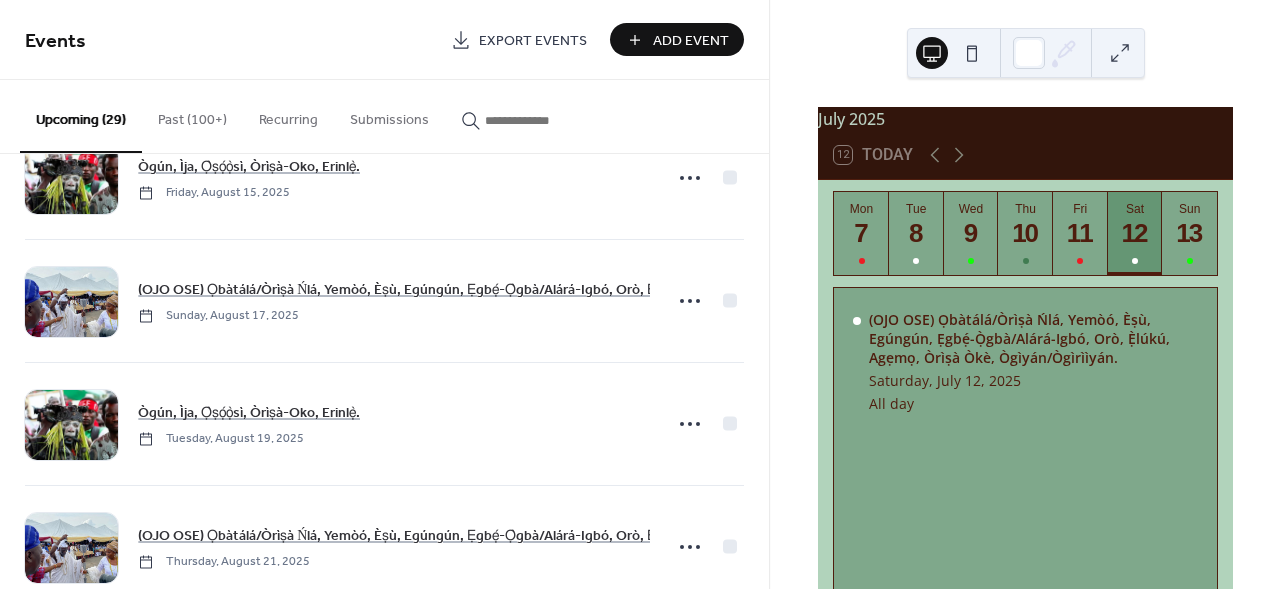 scroll, scrollTop: 3191, scrollLeft: 0, axis: vertical 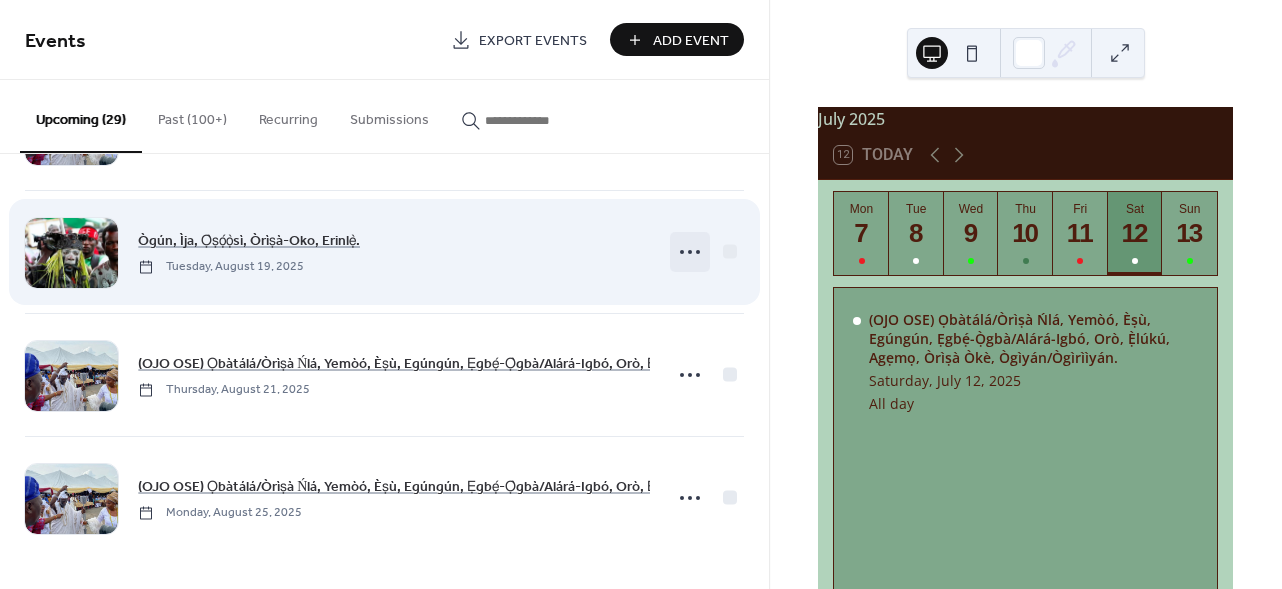 click 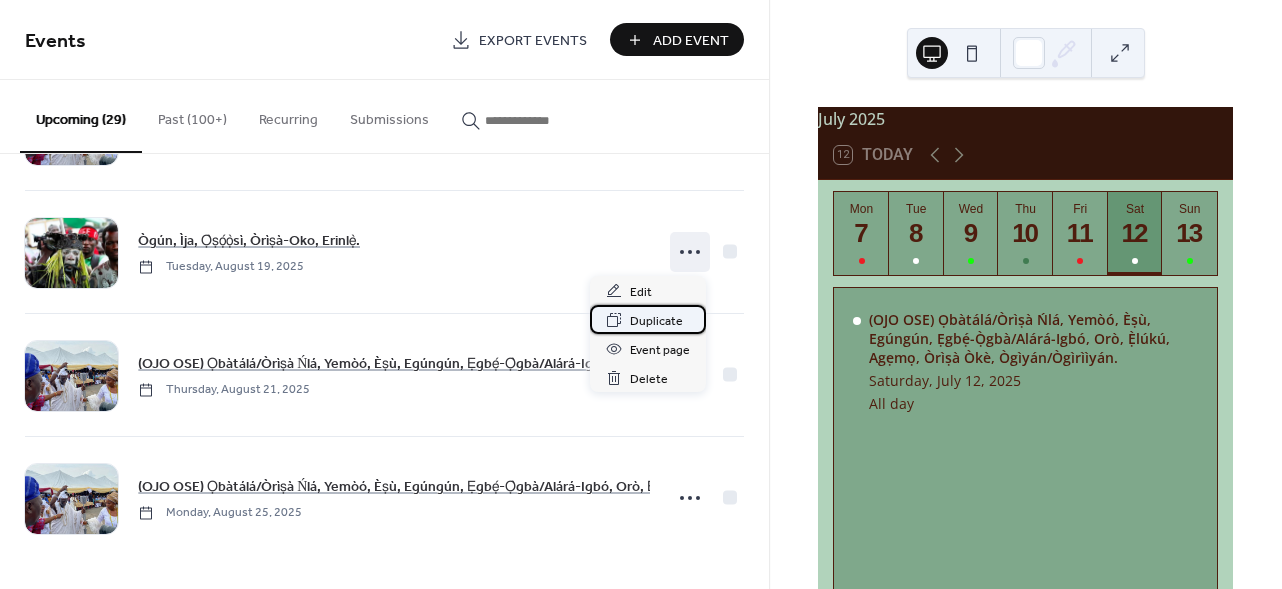click on "Duplicate" at bounding box center (656, 321) 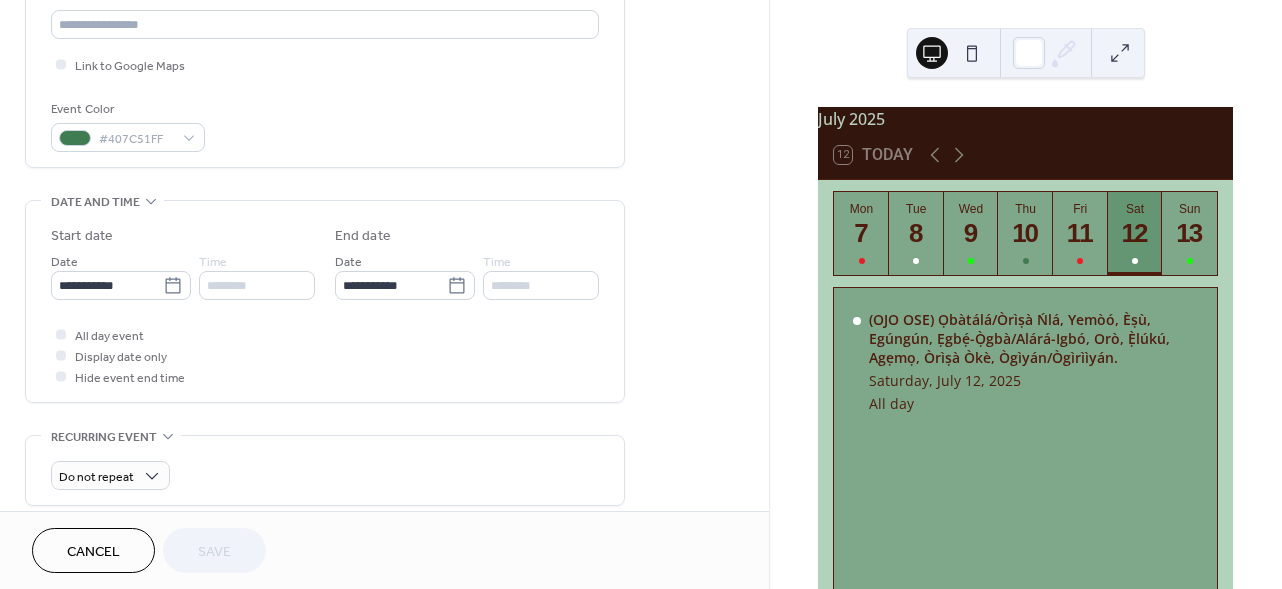 scroll, scrollTop: 480, scrollLeft: 0, axis: vertical 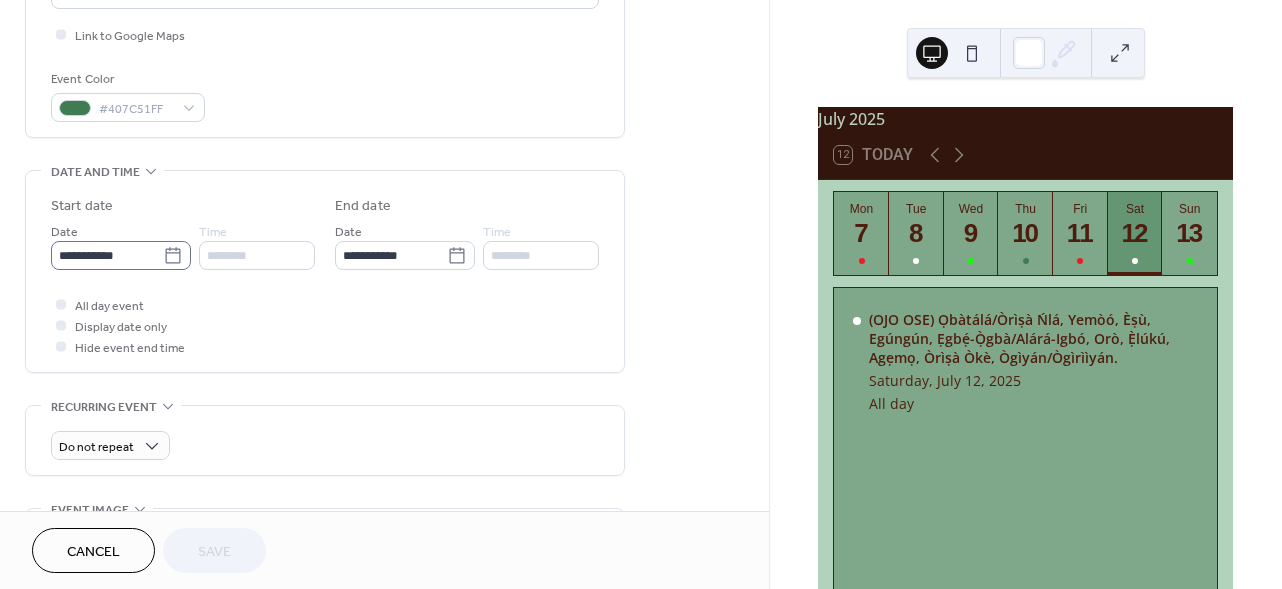click 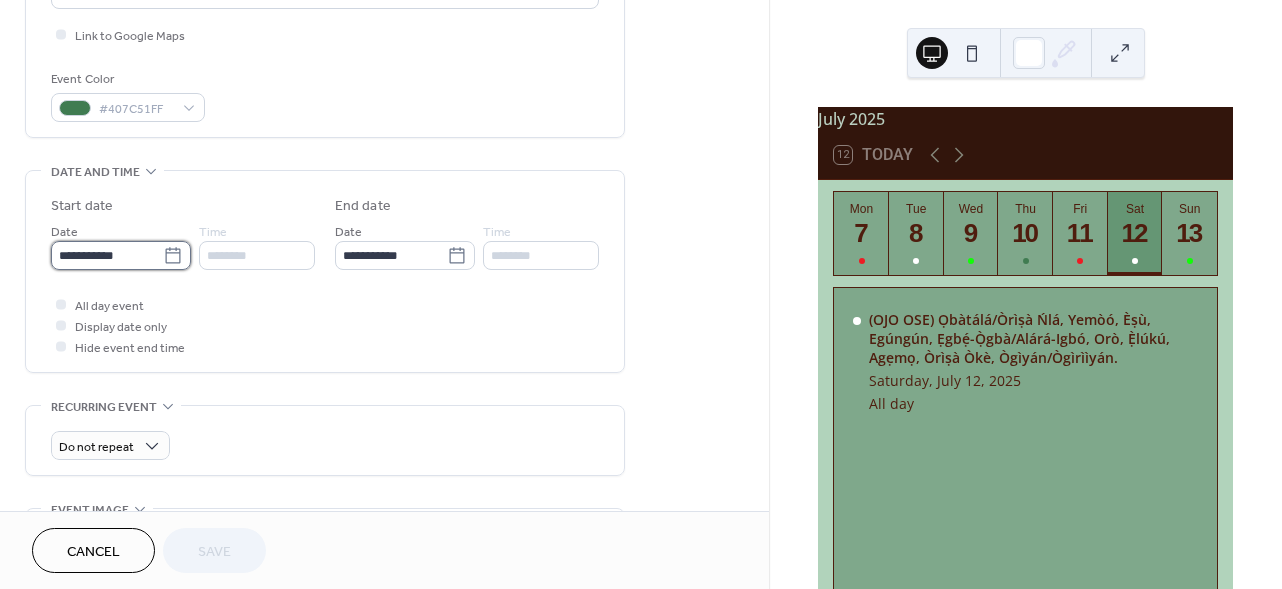 click on "**********" at bounding box center (107, 255) 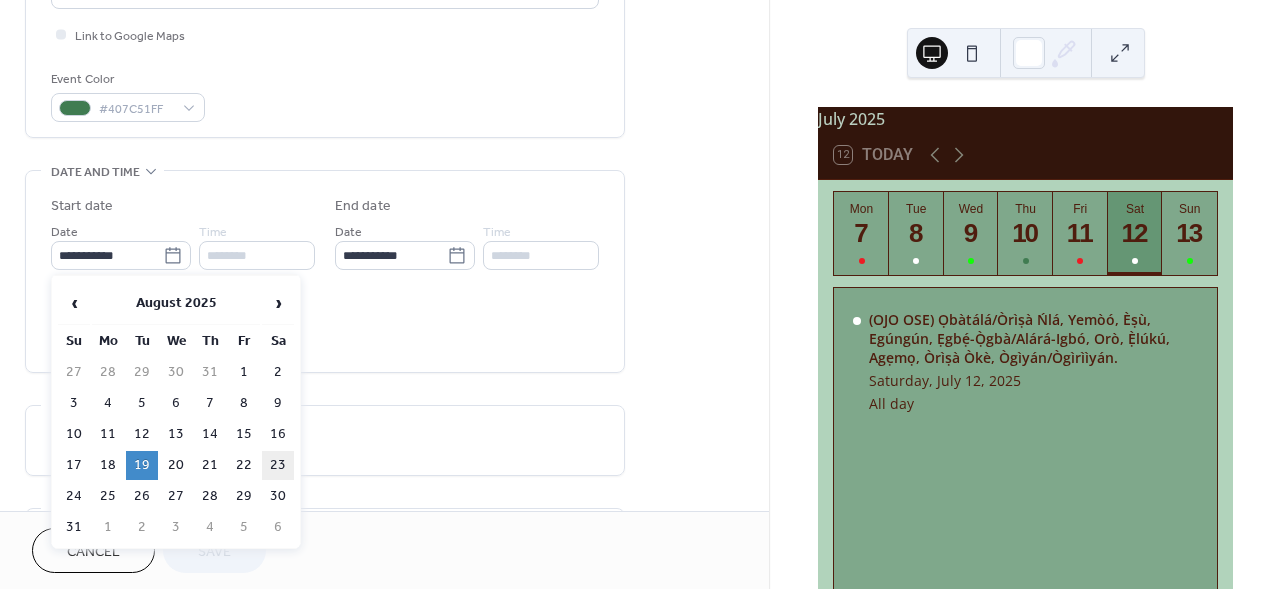 click on "23" at bounding box center (278, 465) 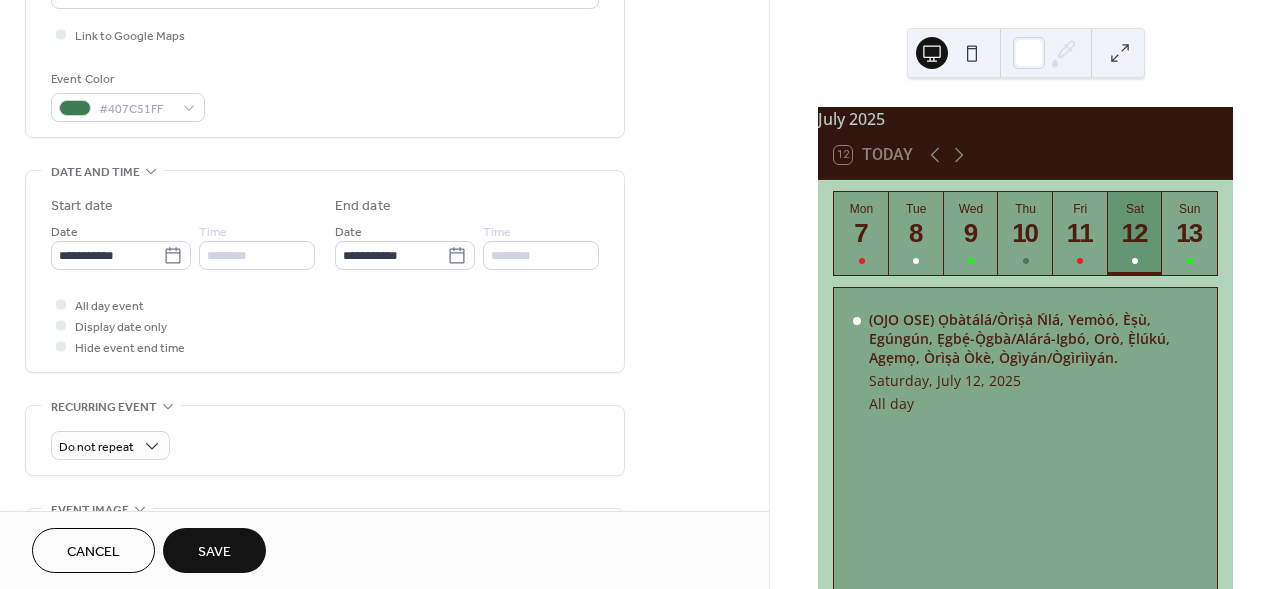 click on "Save" at bounding box center (214, 552) 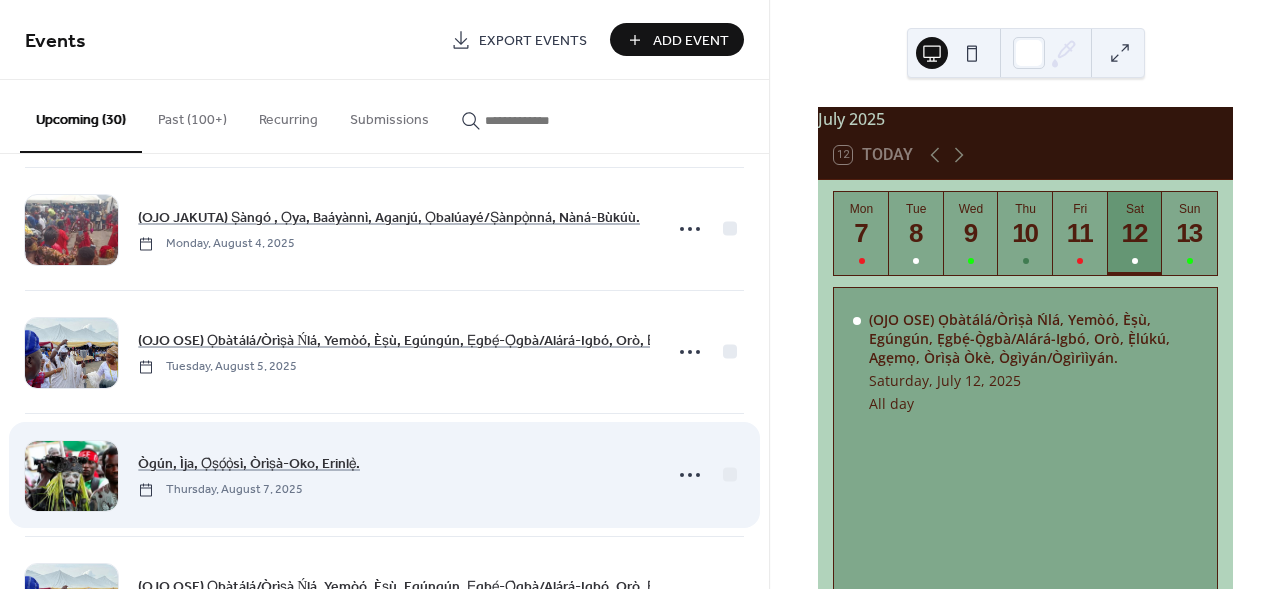 scroll, scrollTop: 2227, scrollLeft: 0, axis: vertical 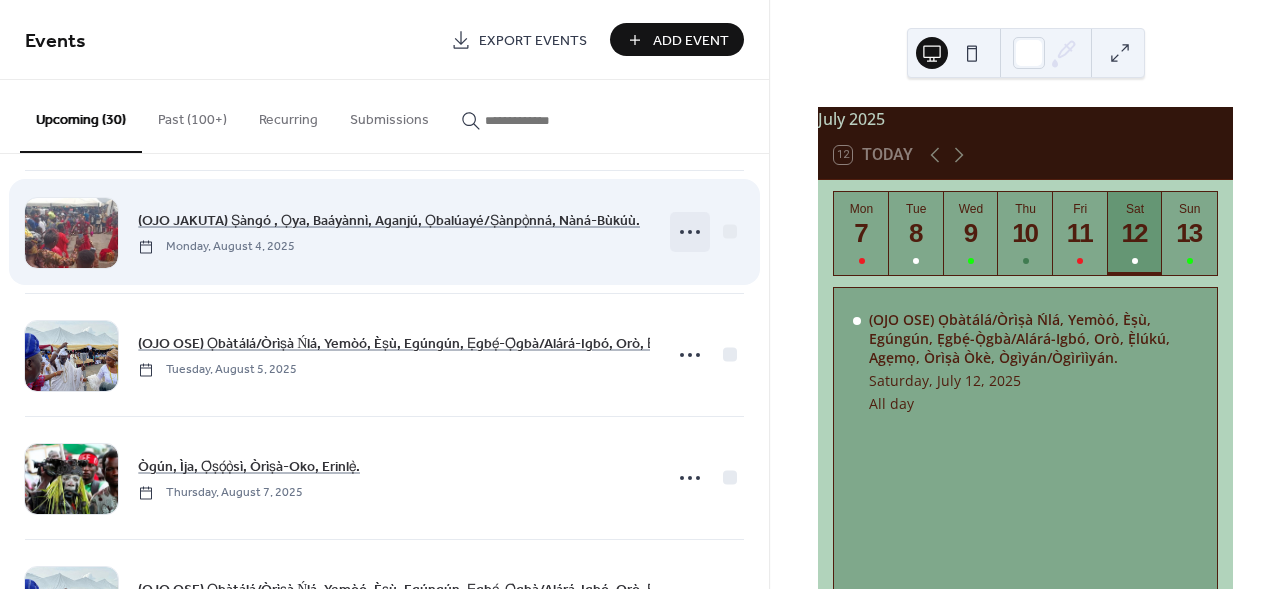 click 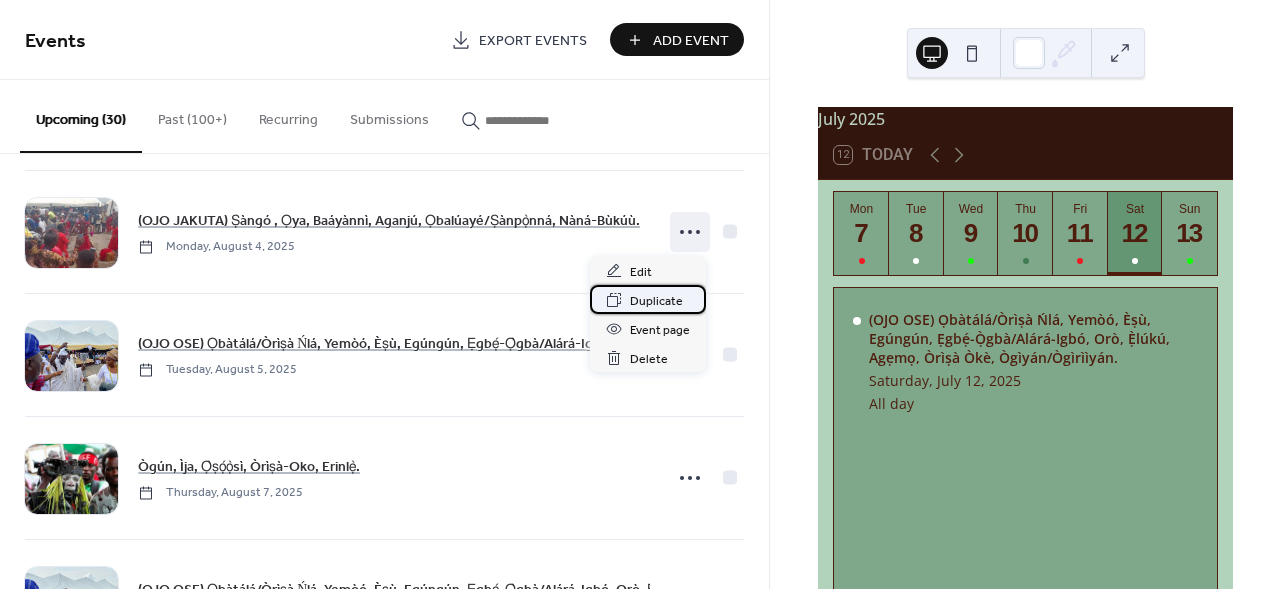 click on "Duplicate" at bounding box center [656, 301] 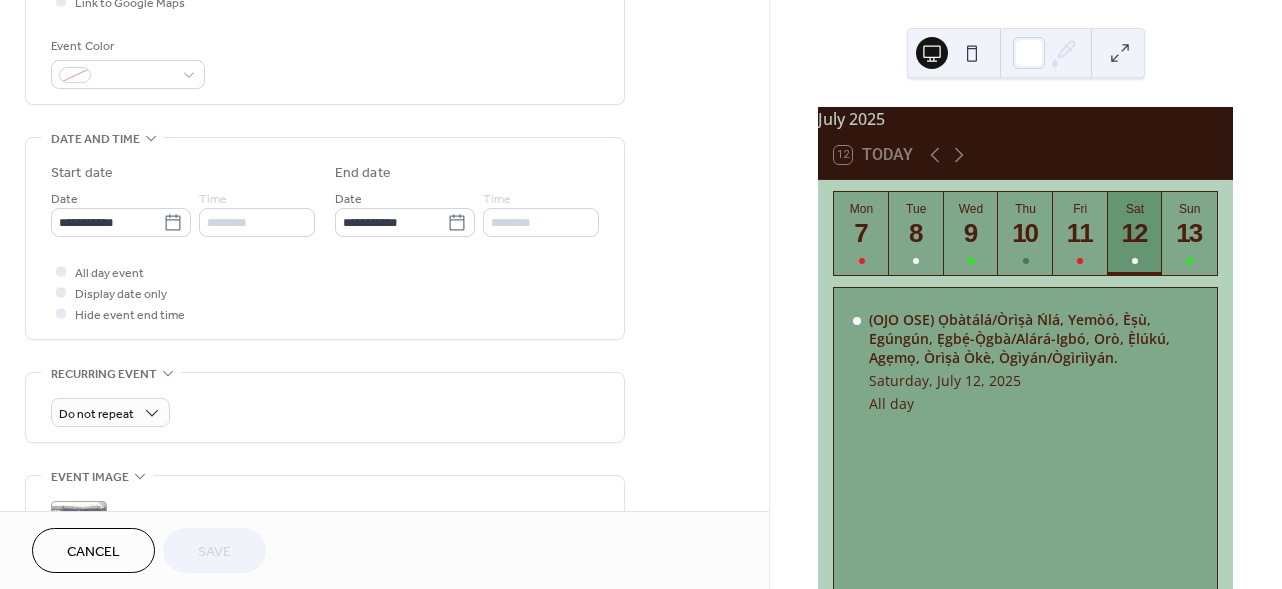 scroll, scrollTop: 516, scrollLeft: 0, axis: vertical 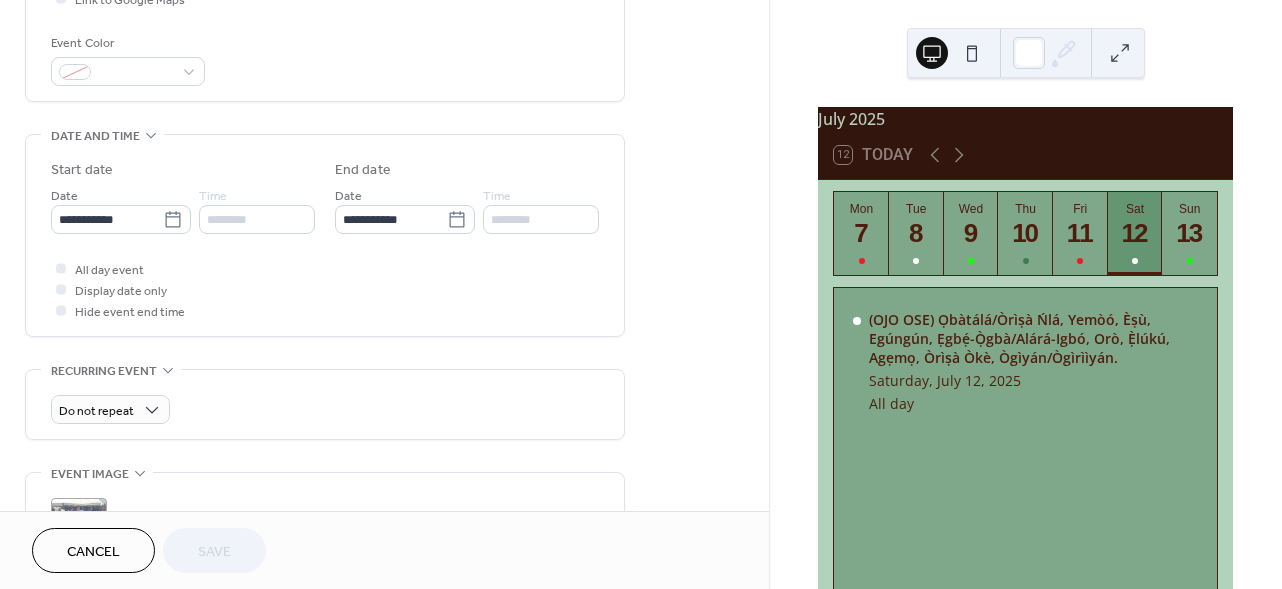 click on "**********" at bounding box center (121, 209) 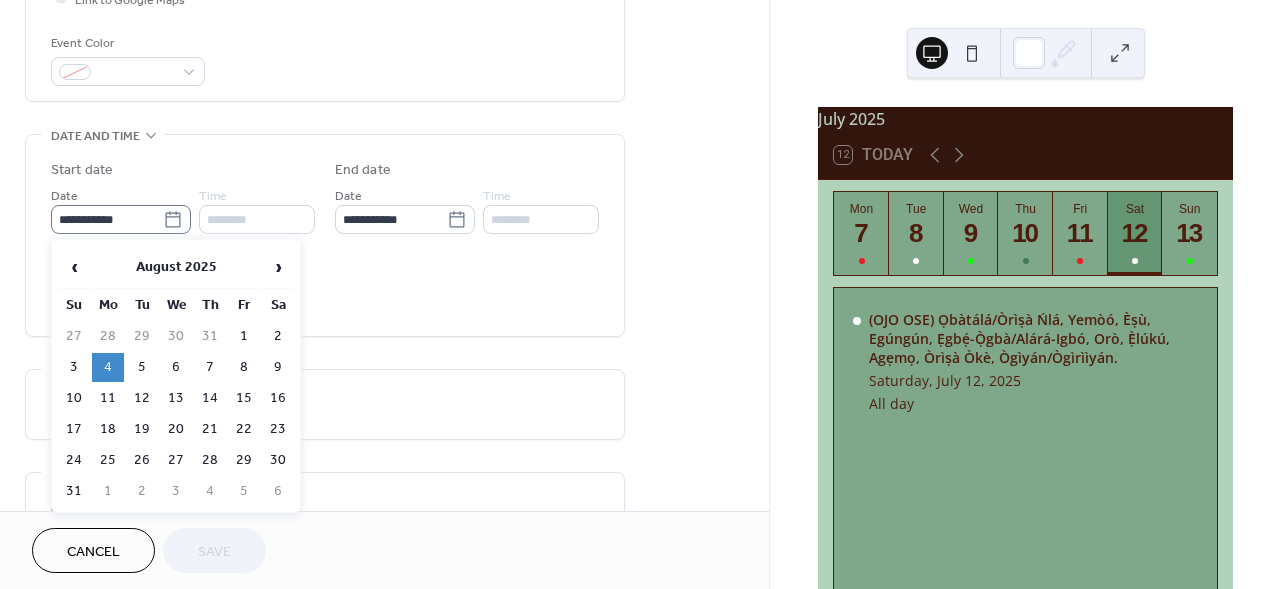 click 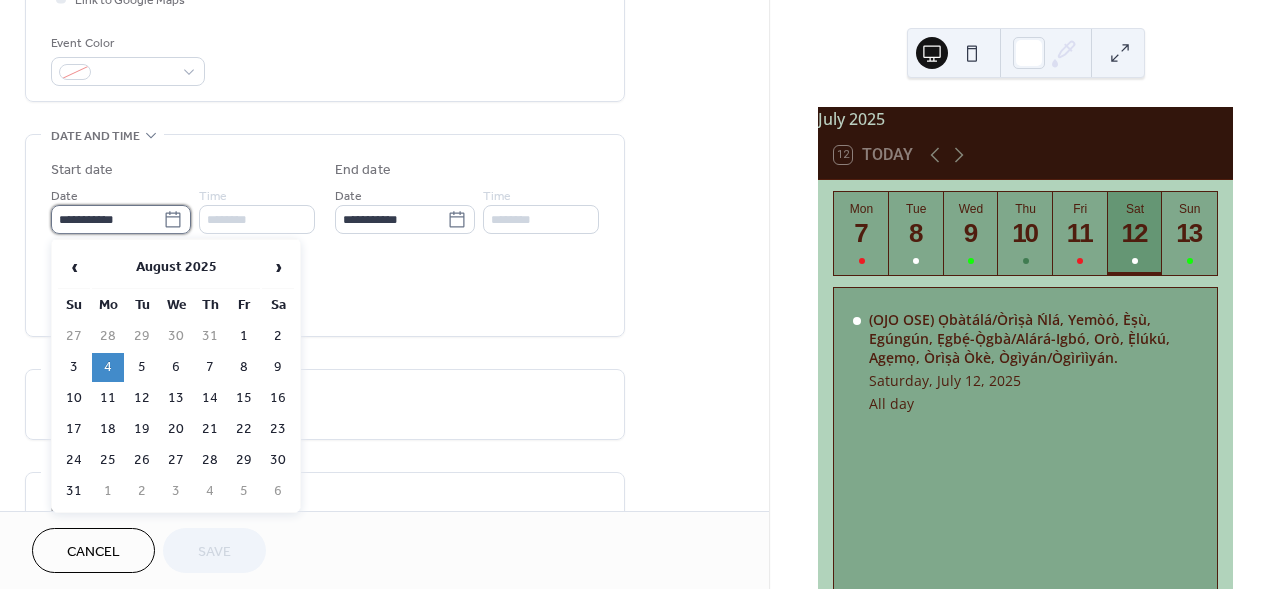 click on "**********" at bounding box center [107, 219] 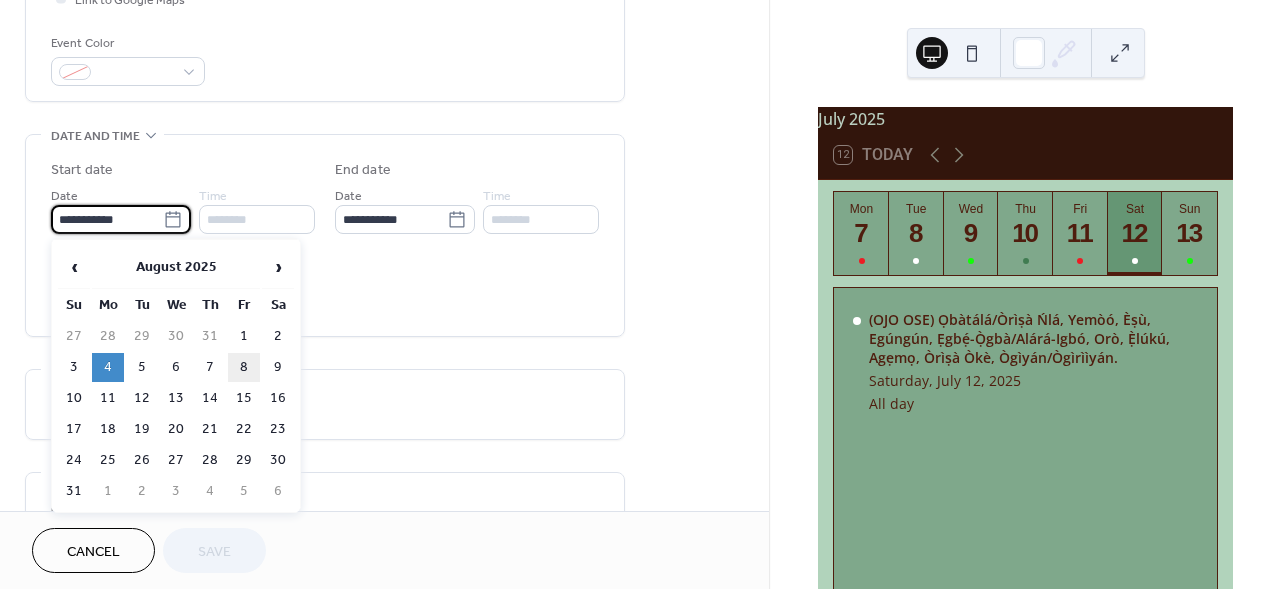 click on "8" at bounding box center (244, 367) 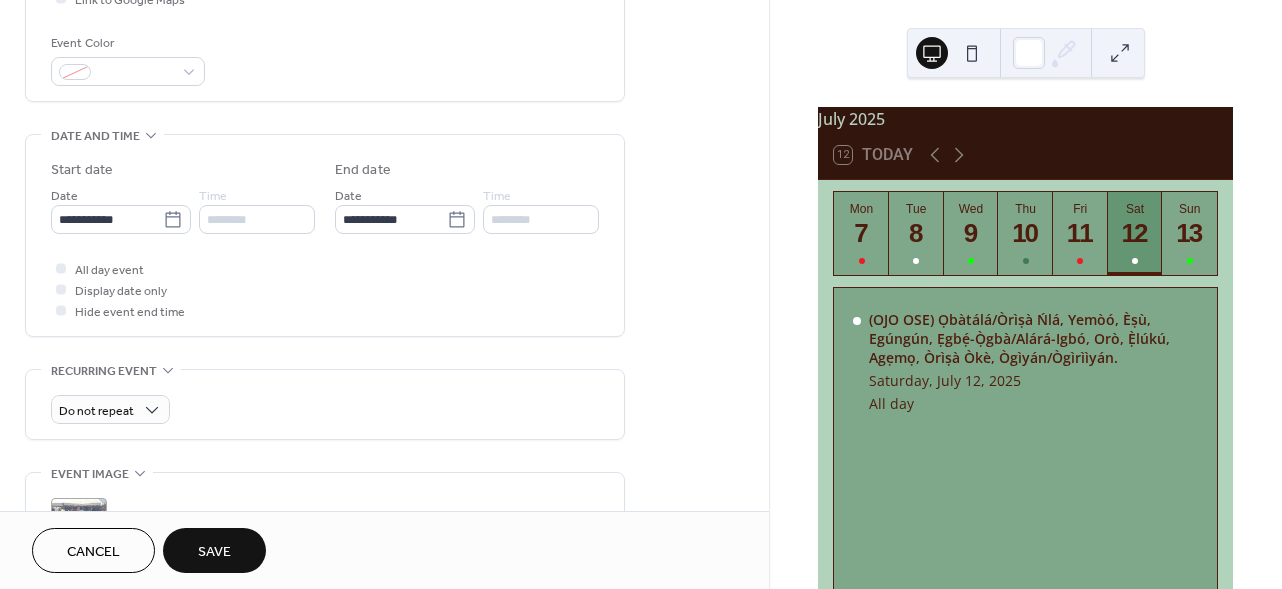 click on "Save" at bounding box center (214, 550) 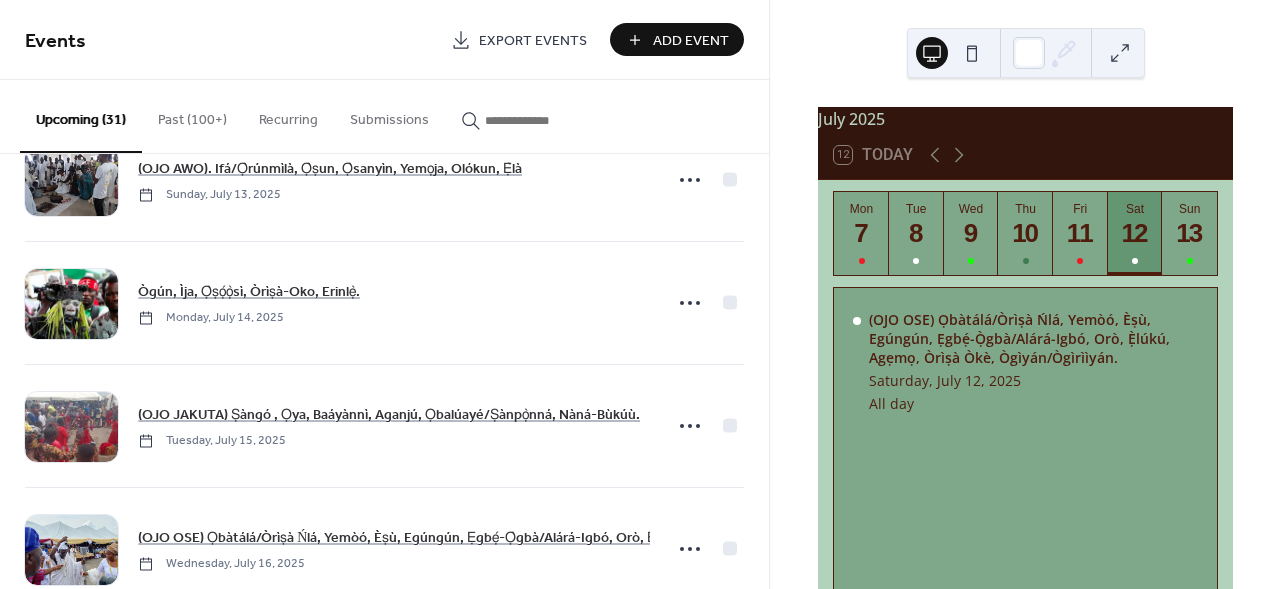 scroll, scrollTop: 203, scrollLeft: 0, axis: vertical 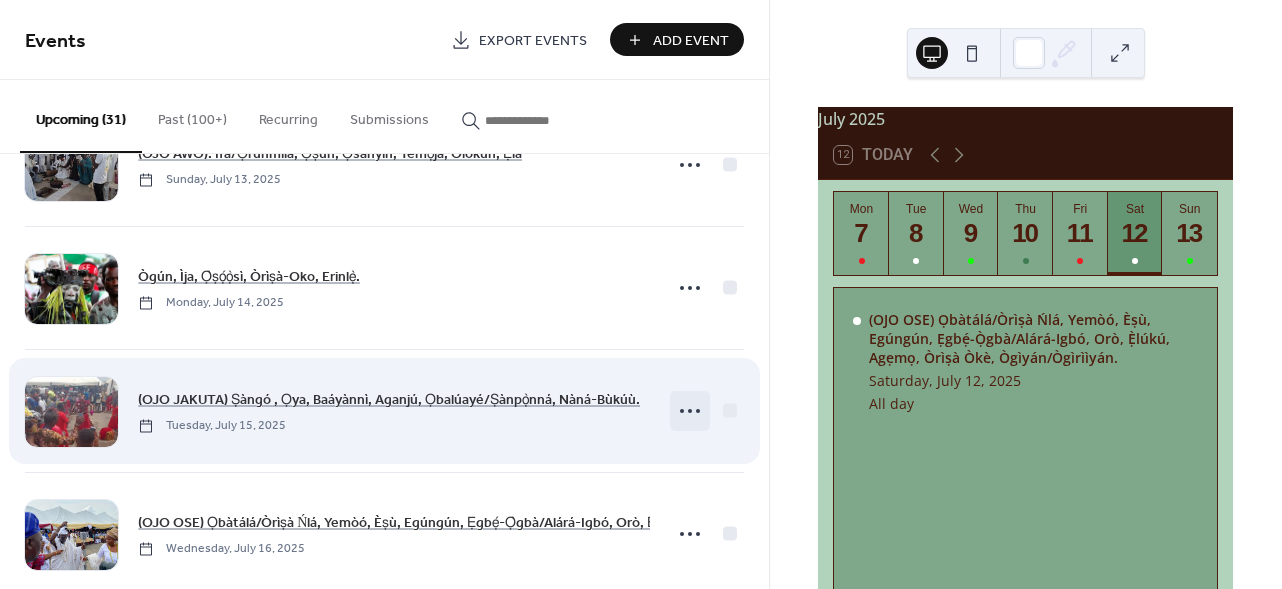 click 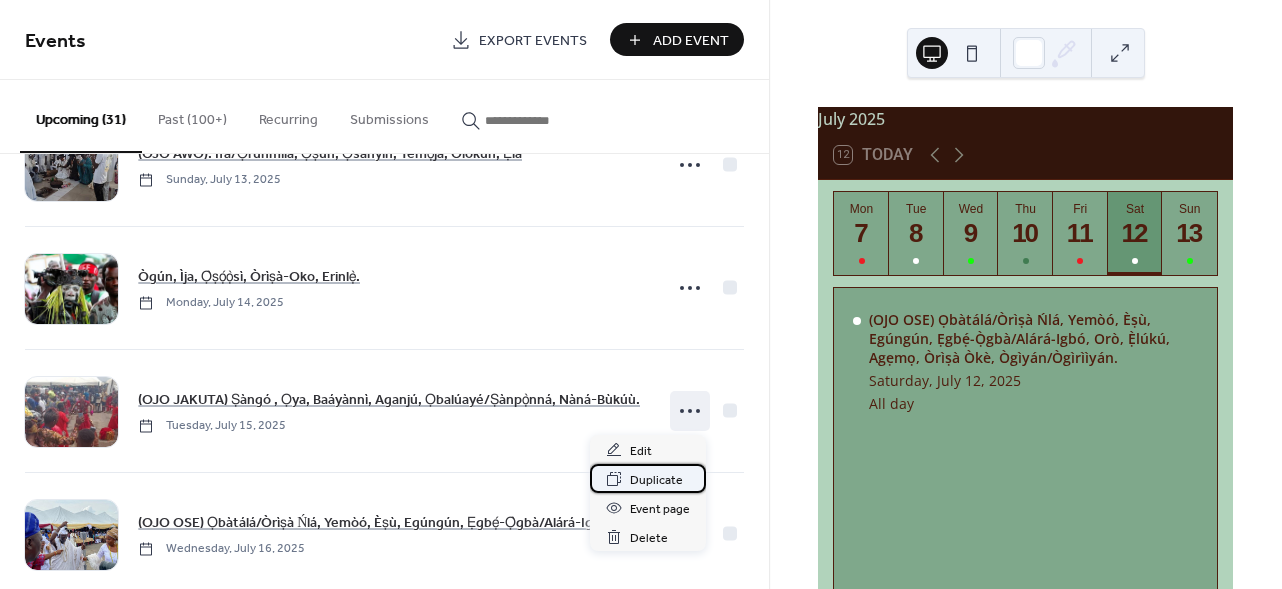 click on "Duplicate" at bounding box center (656, 480) 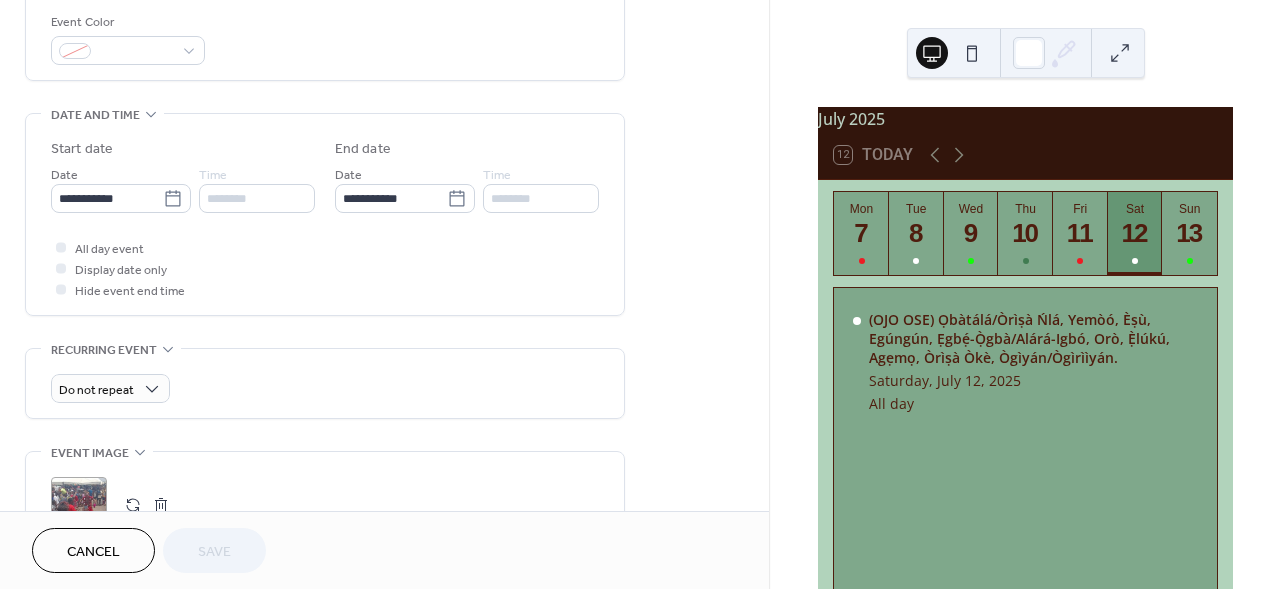 scroll, scrollTop: 541, scrollLeft: 0, axis: vertical 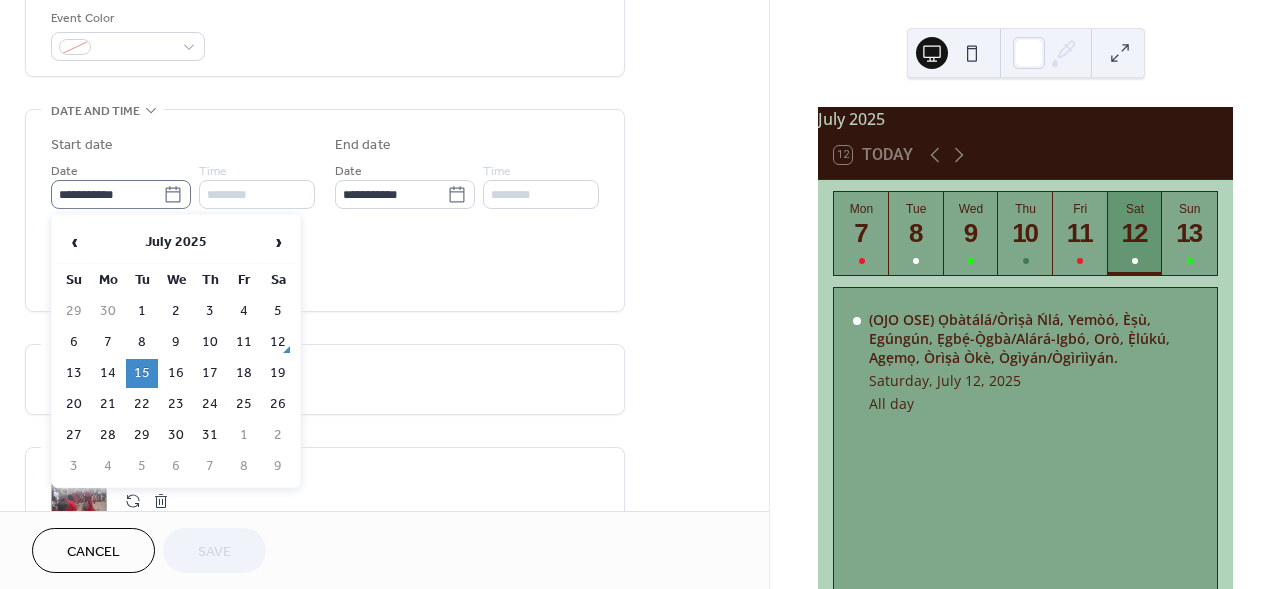 click 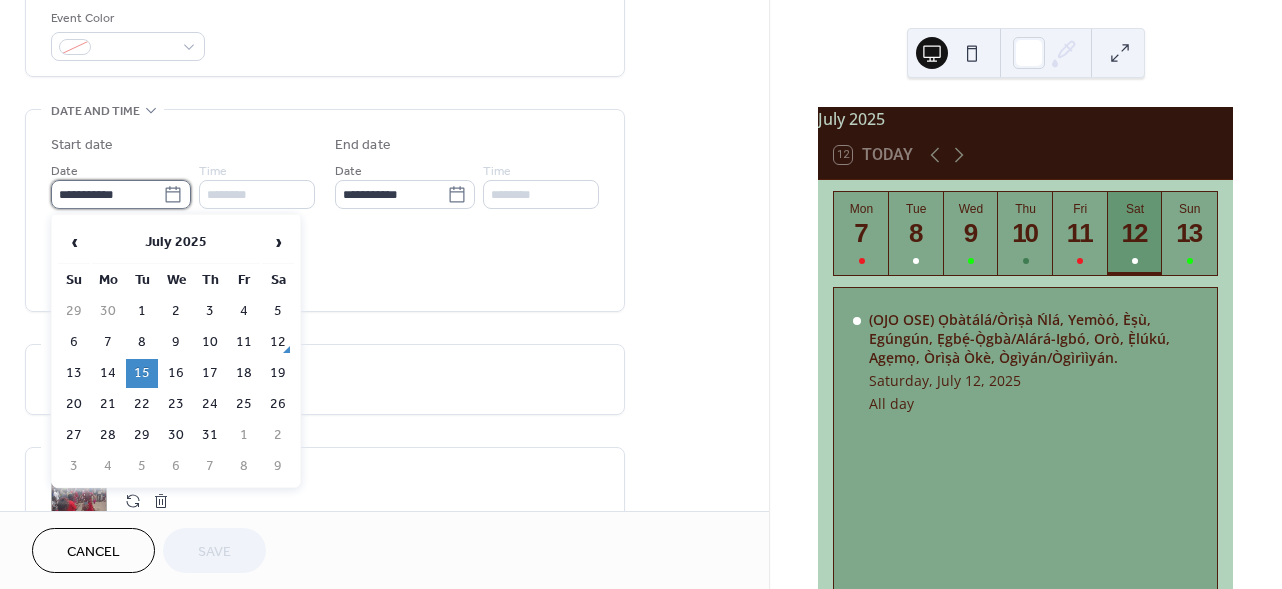 click on "**********" at bounding box center (107, 194) 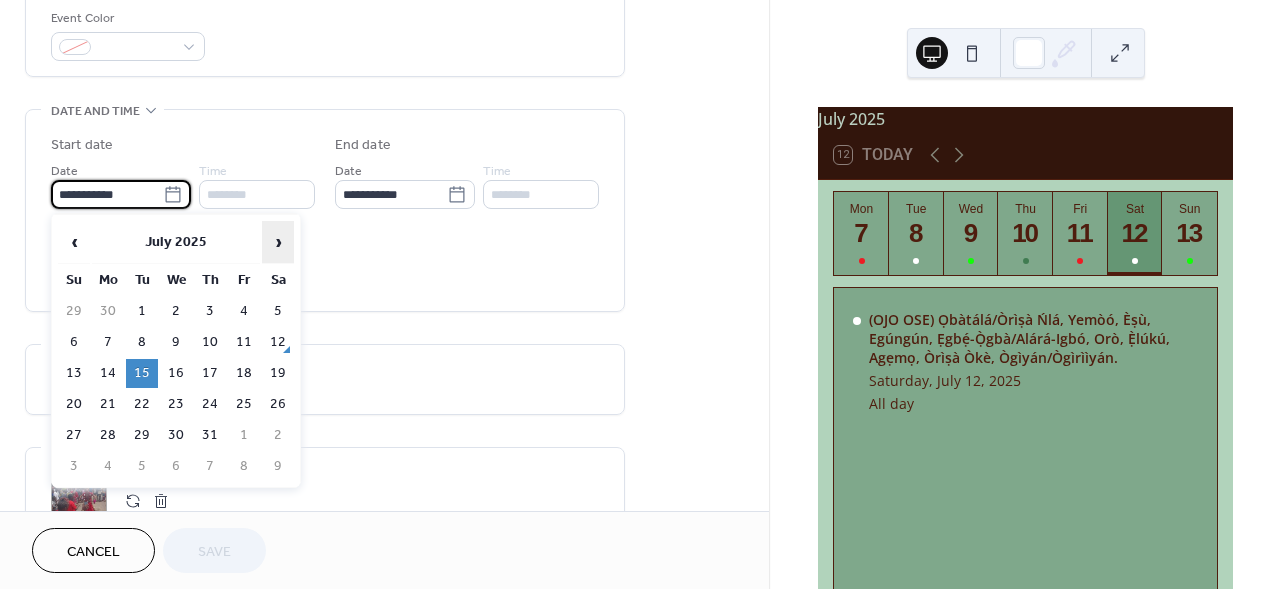 click on "›" at bounding box center (278, 242) 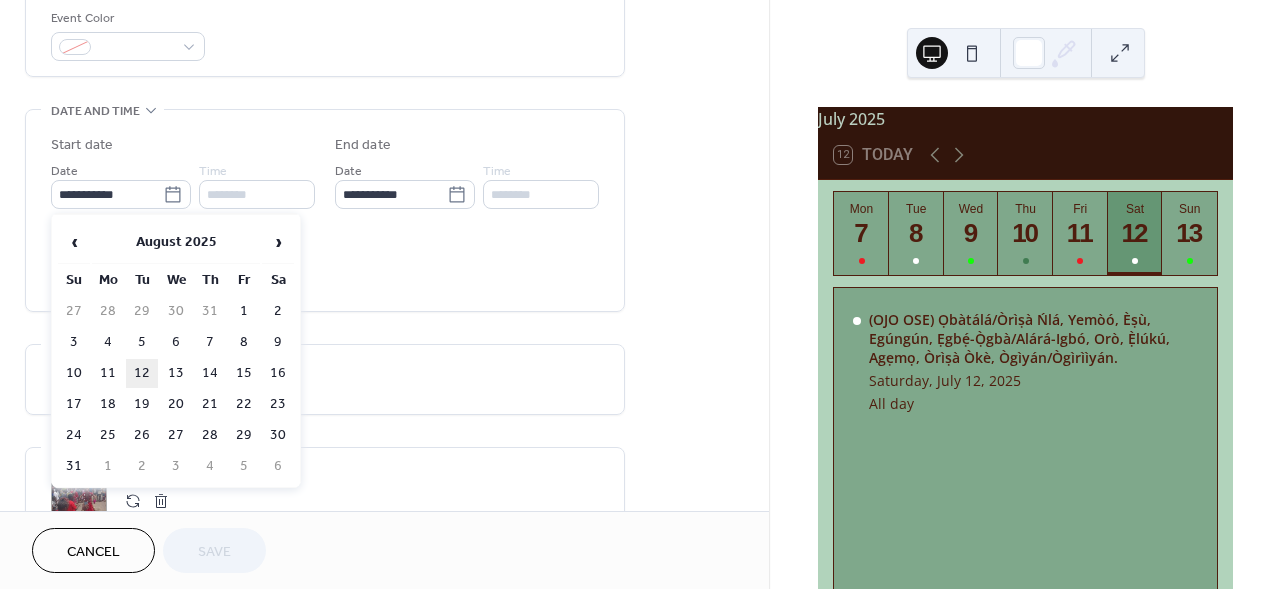 click on "12" at bounding box center [142, 373] 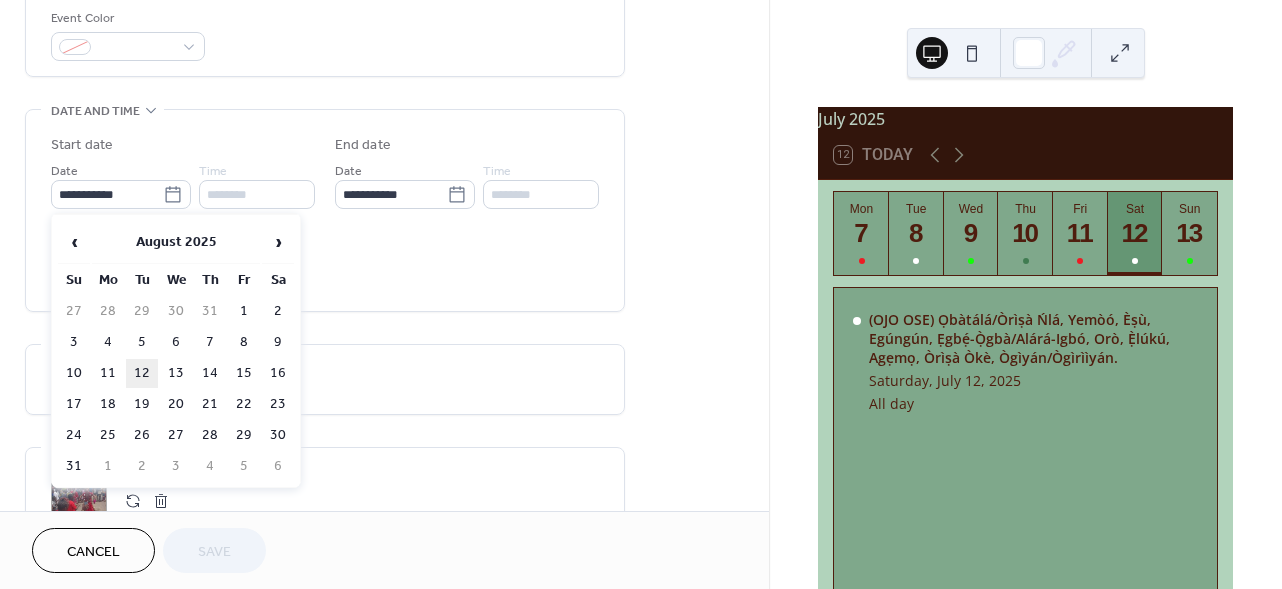 type on "**********" 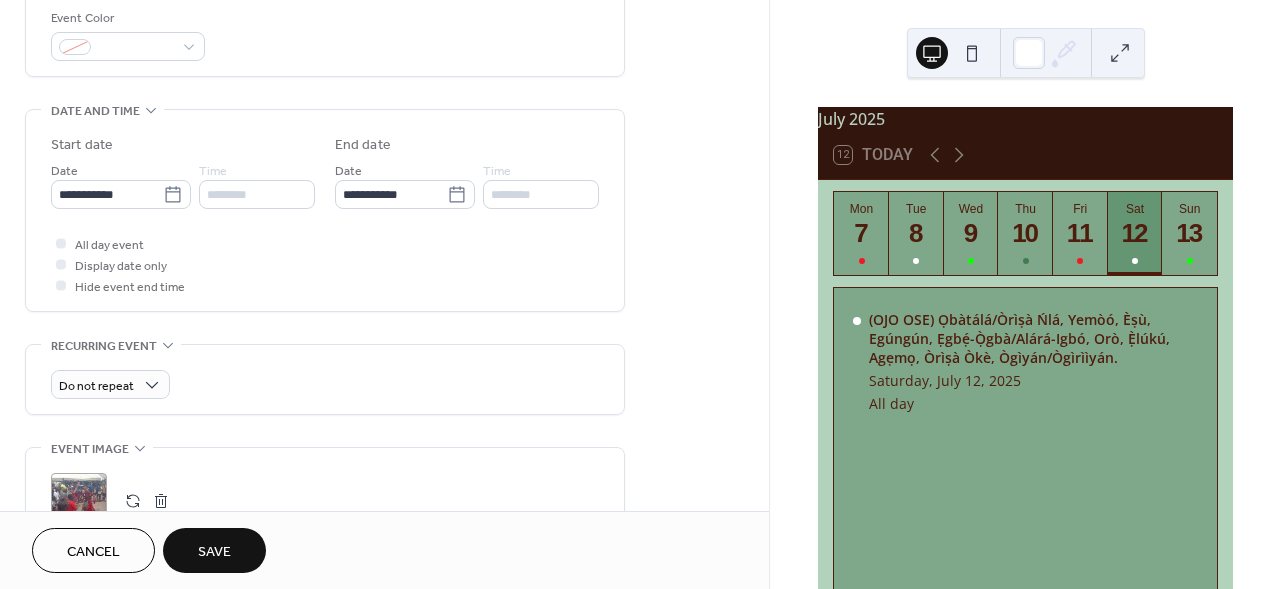 click on "Save" at bounding box center (214, 550) 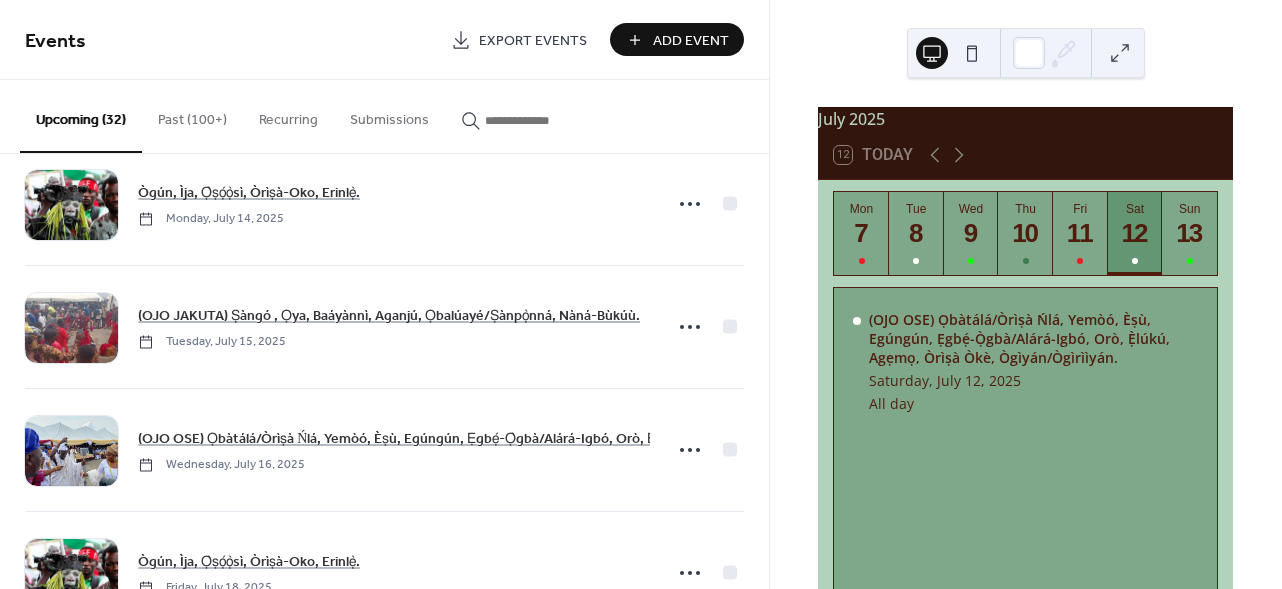 scroll, scrollTop: 295, scrollLeft: 0, axis: vertical 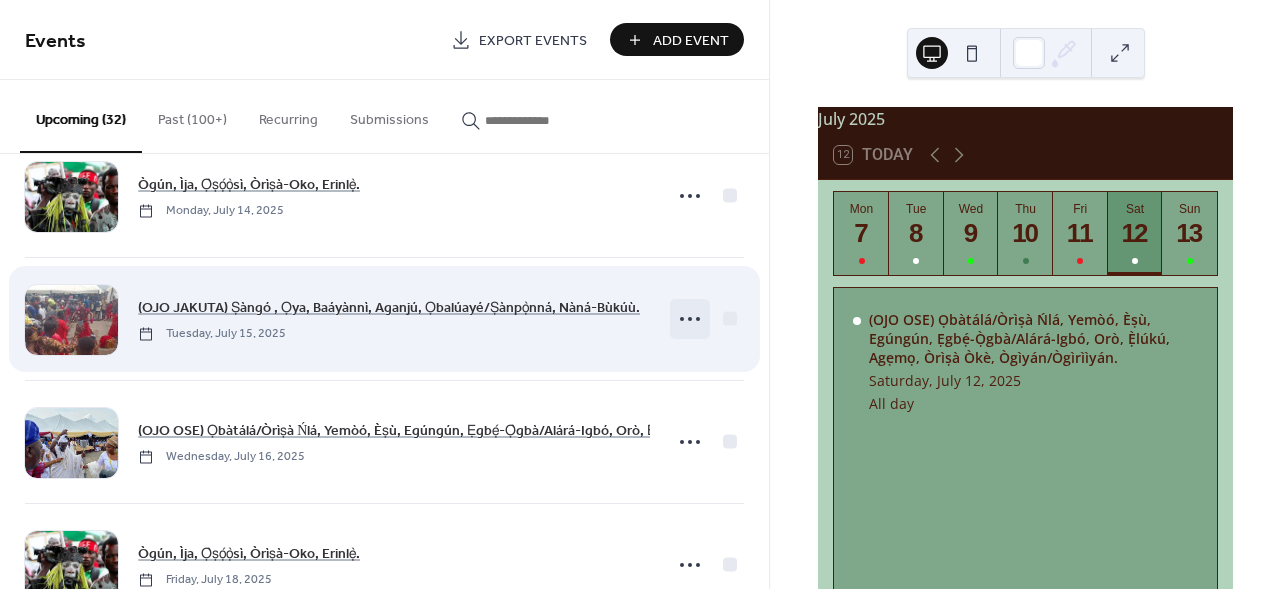 click 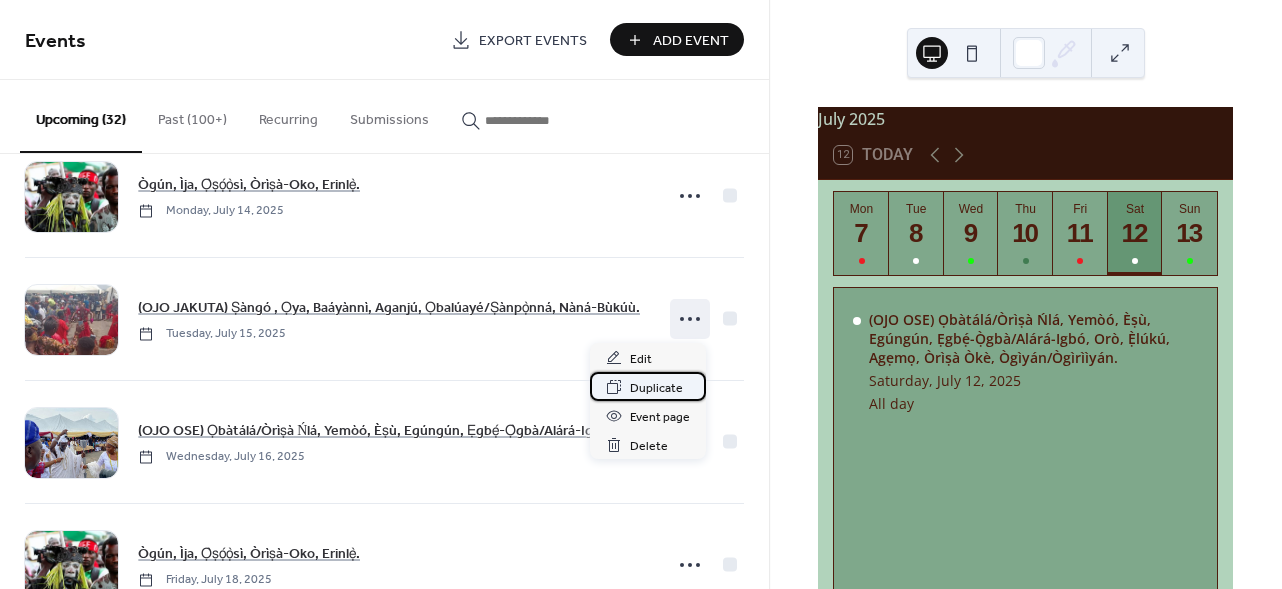 click on "Duplicate" at bounding box center (656, 388) 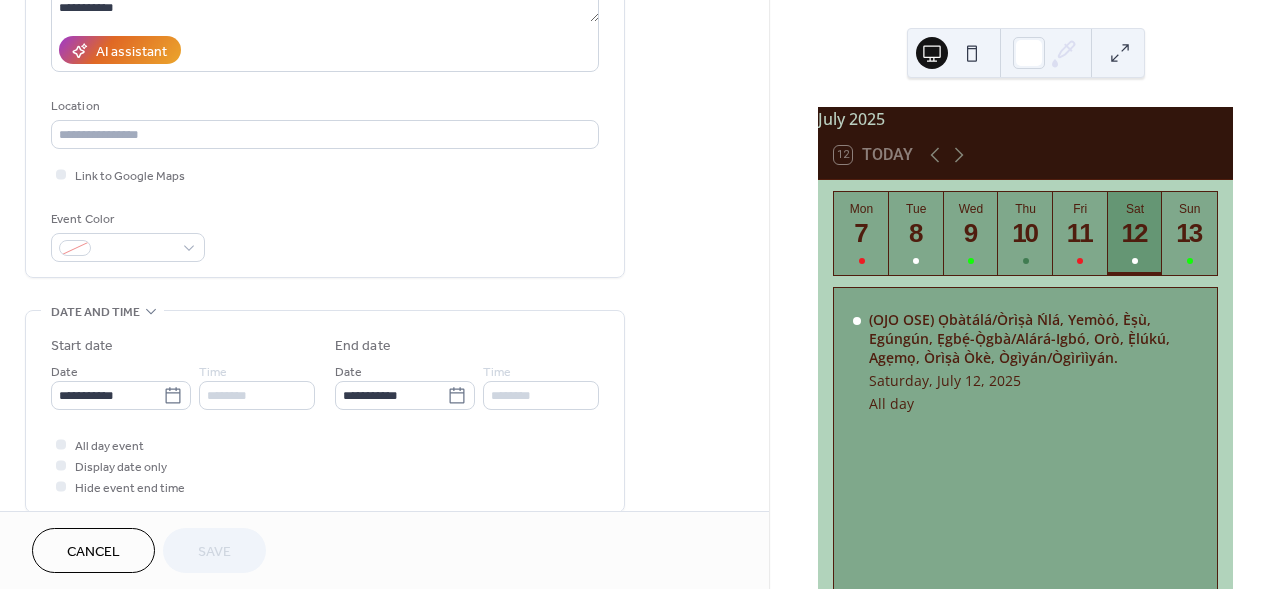 scroll, scrollTop: 363, scrollLeft: 0, axis: vertical 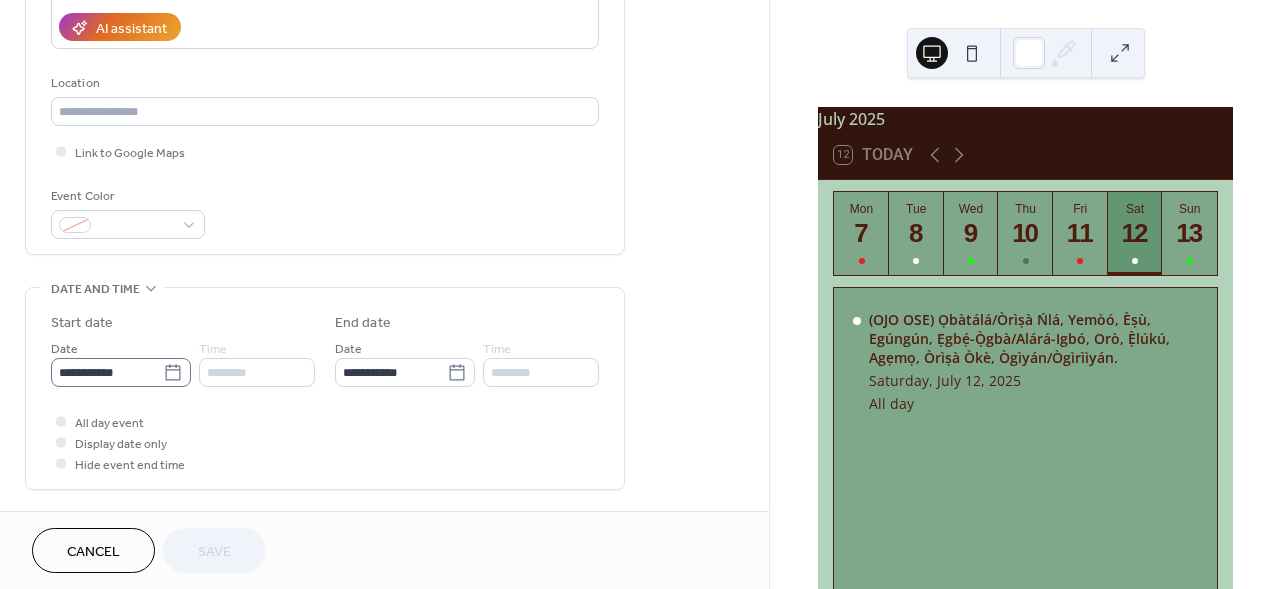 click 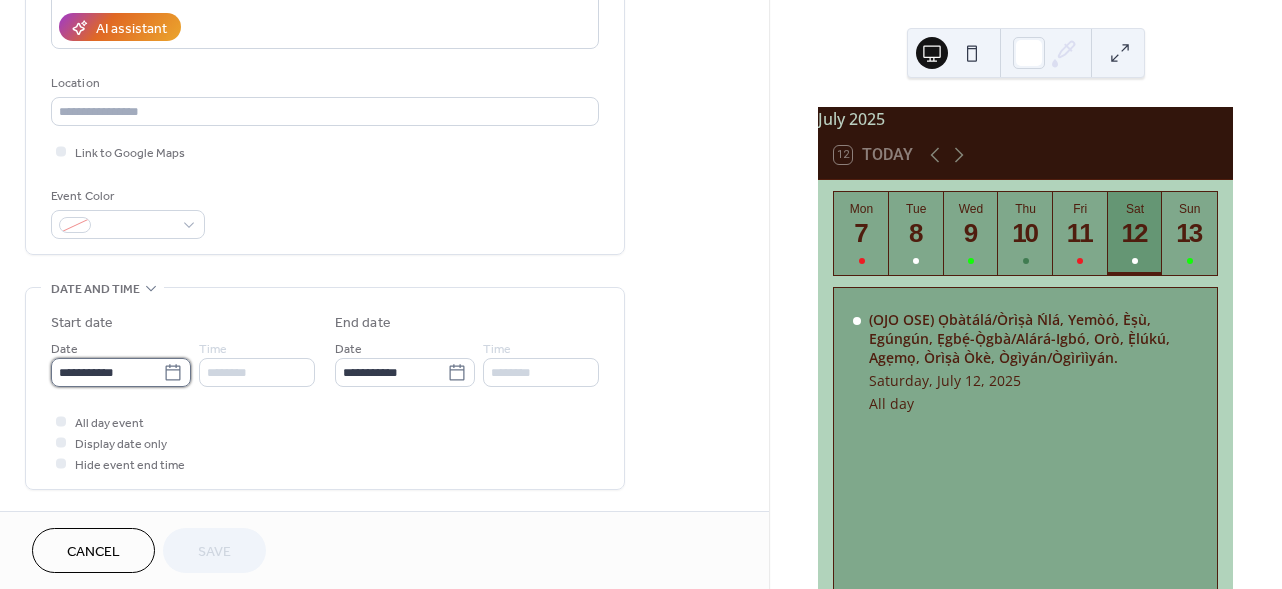 click on "**********" at bounding box center [107, 372] 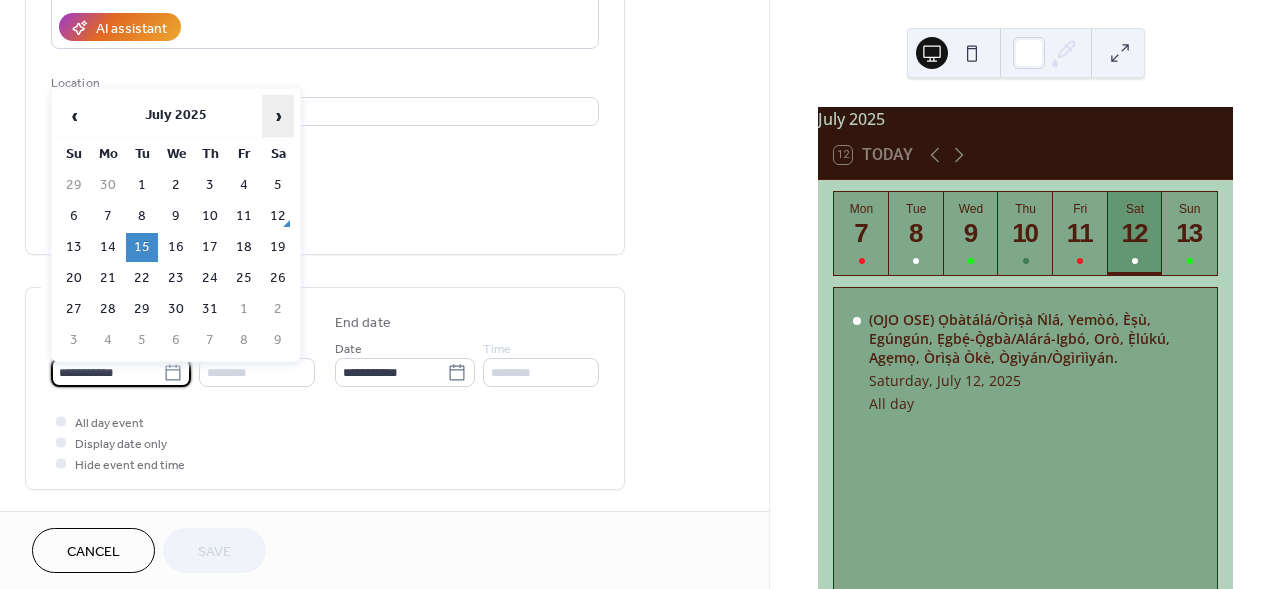 click on "›" at bounding box center (278, 116) 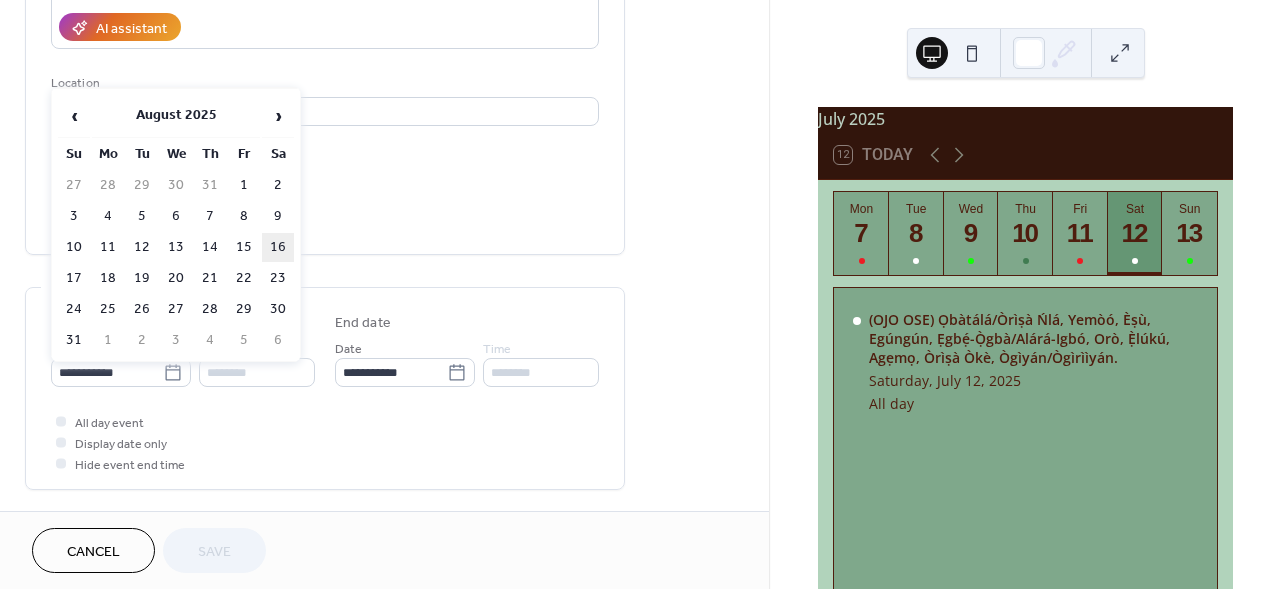 click on "16" at bounding box center [278, 247] 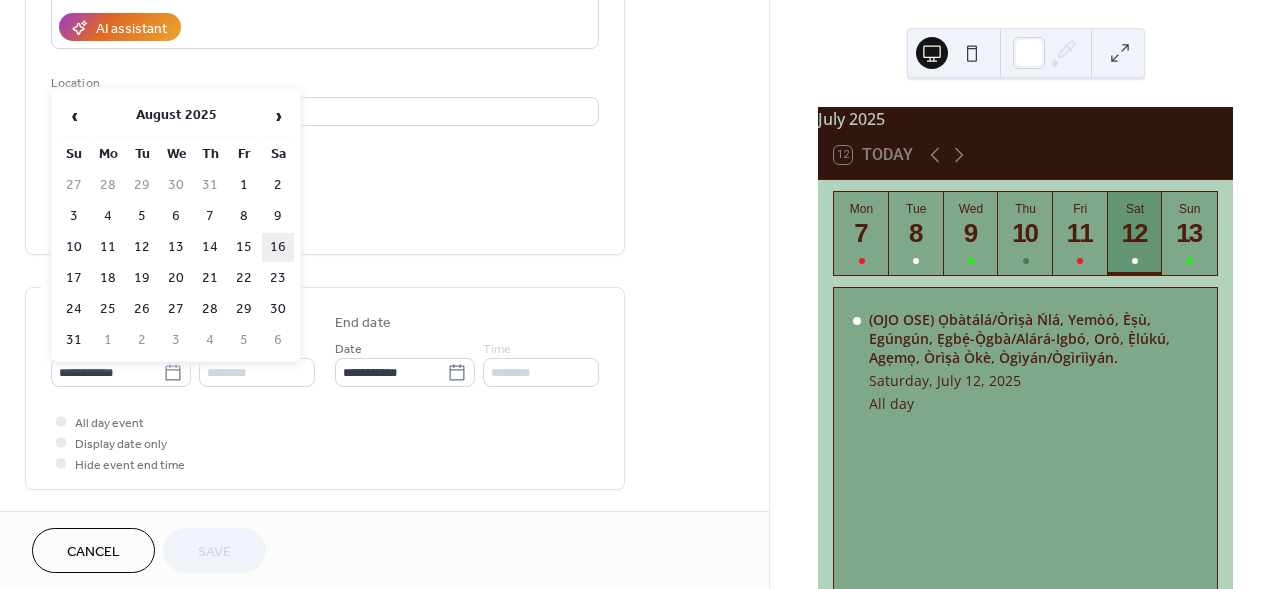 type on "**********" 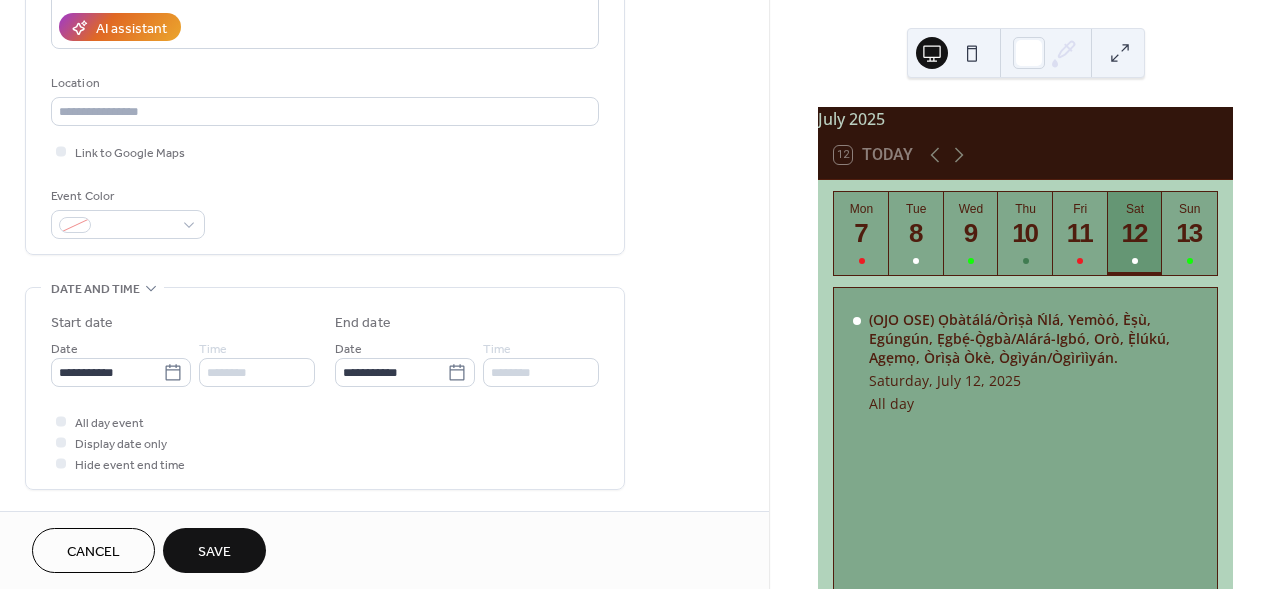 click on "Save" at bounding box center [214, 550] 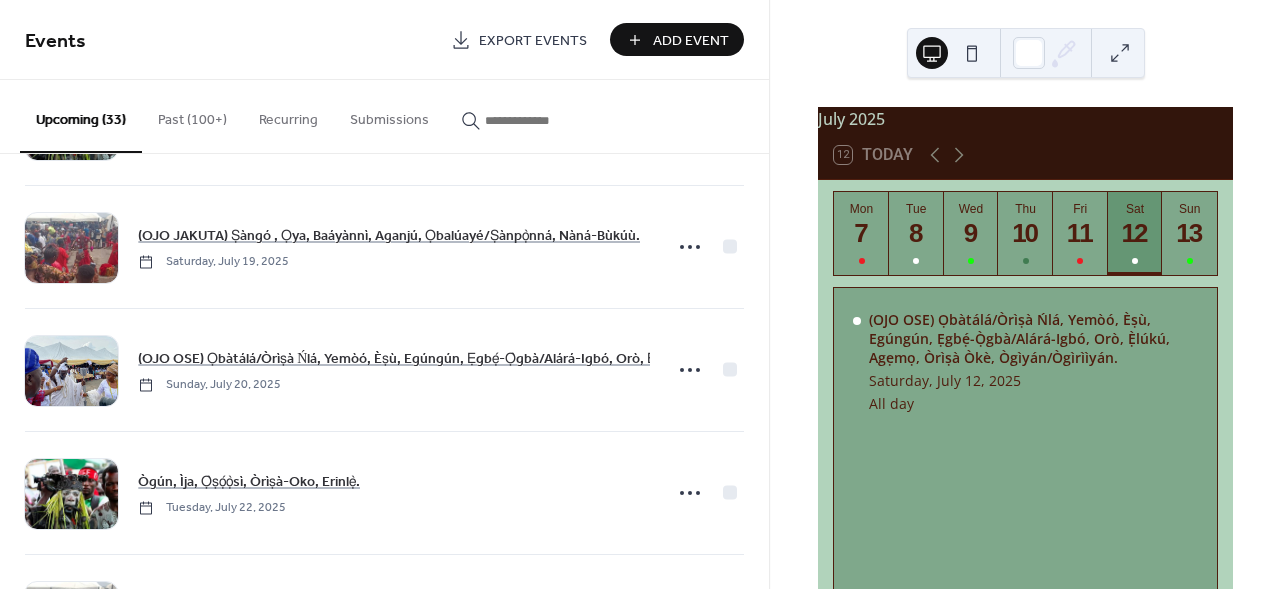 scroll, scrollTop: 732, scrollLeft: 0, axis: vertical 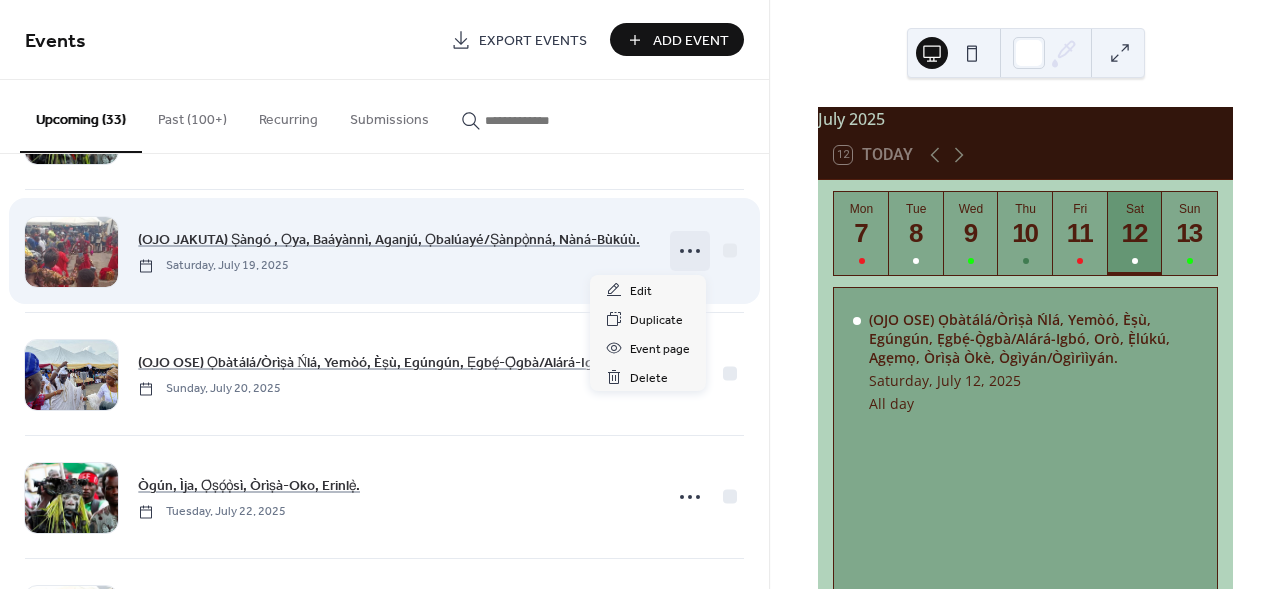 click 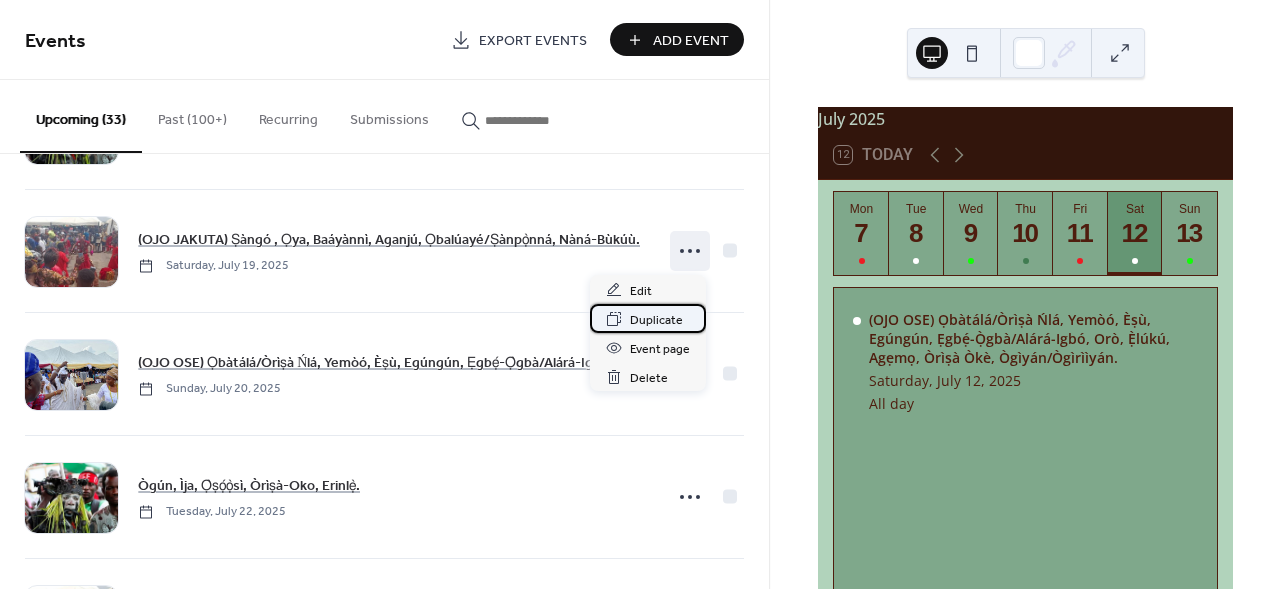 click on "Duplicate" at bounding box center (656, 320) 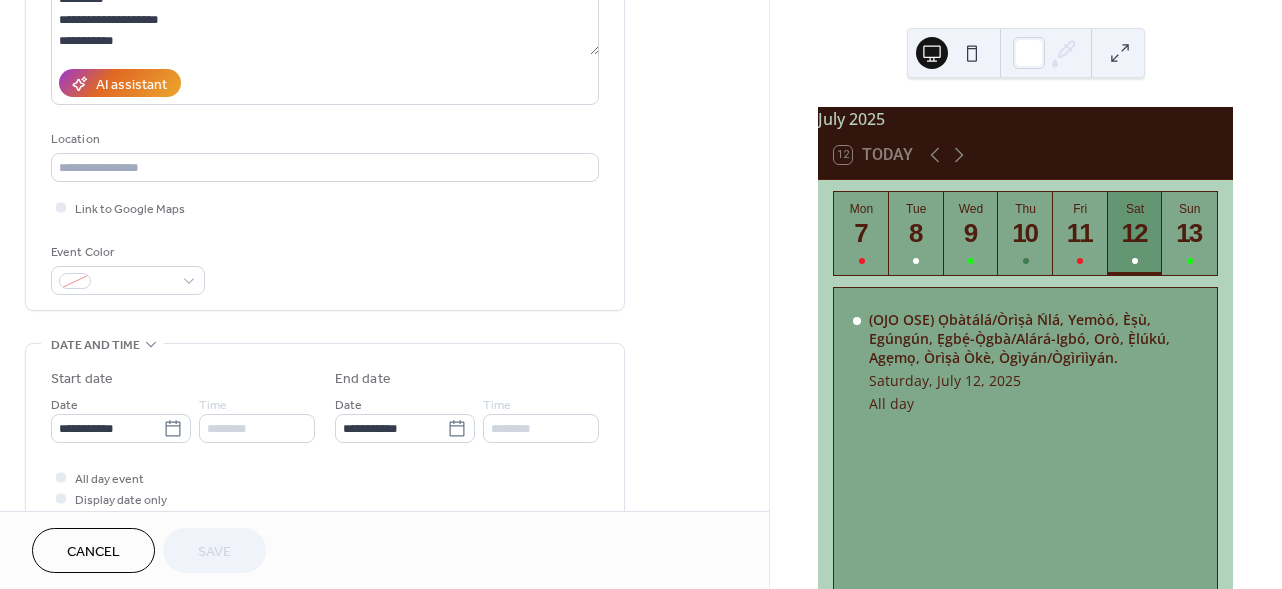 scroll, scrollTop: 318, scrollLeft: 0, axis: vertical 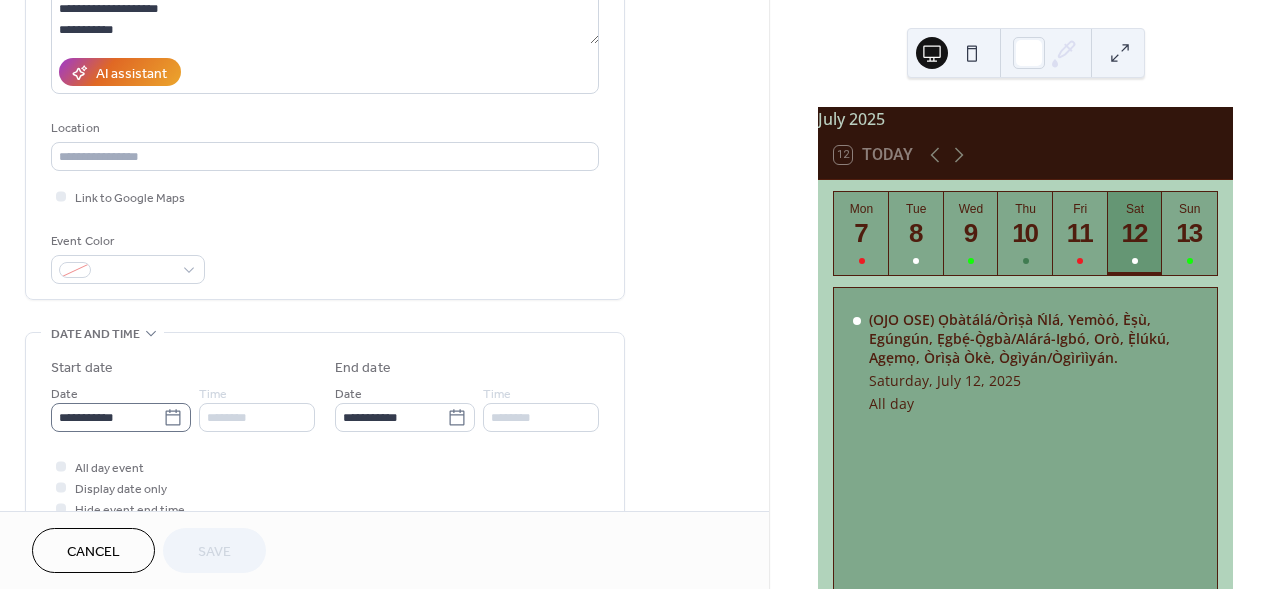 click 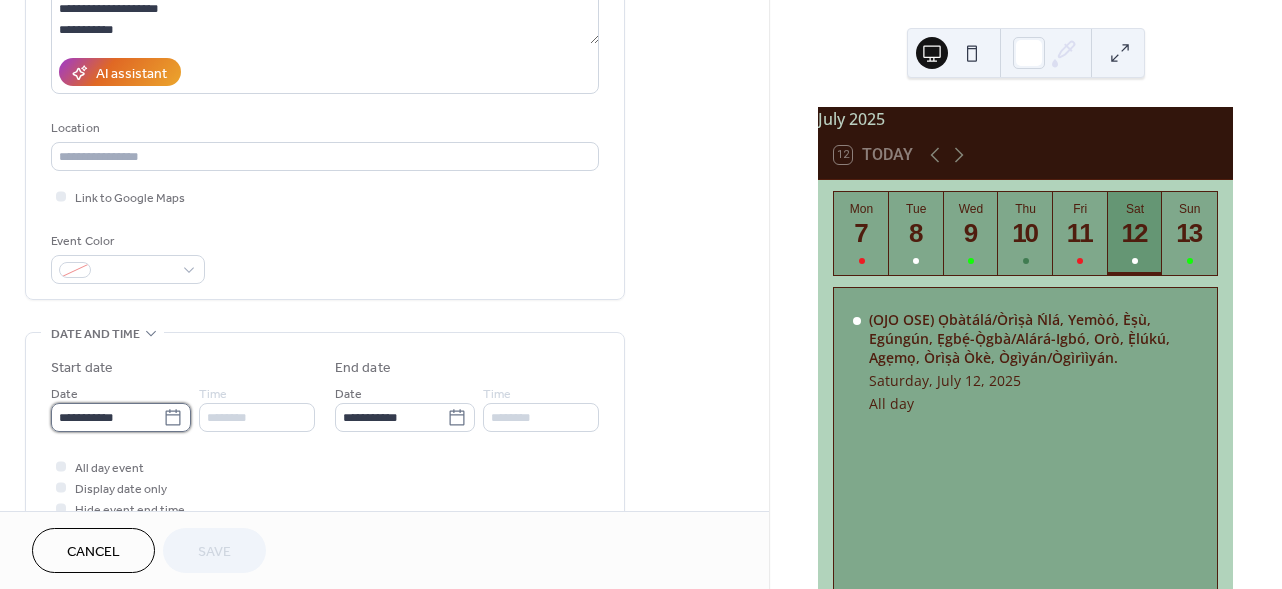 click on "**********" at bounding box center [107, 417] 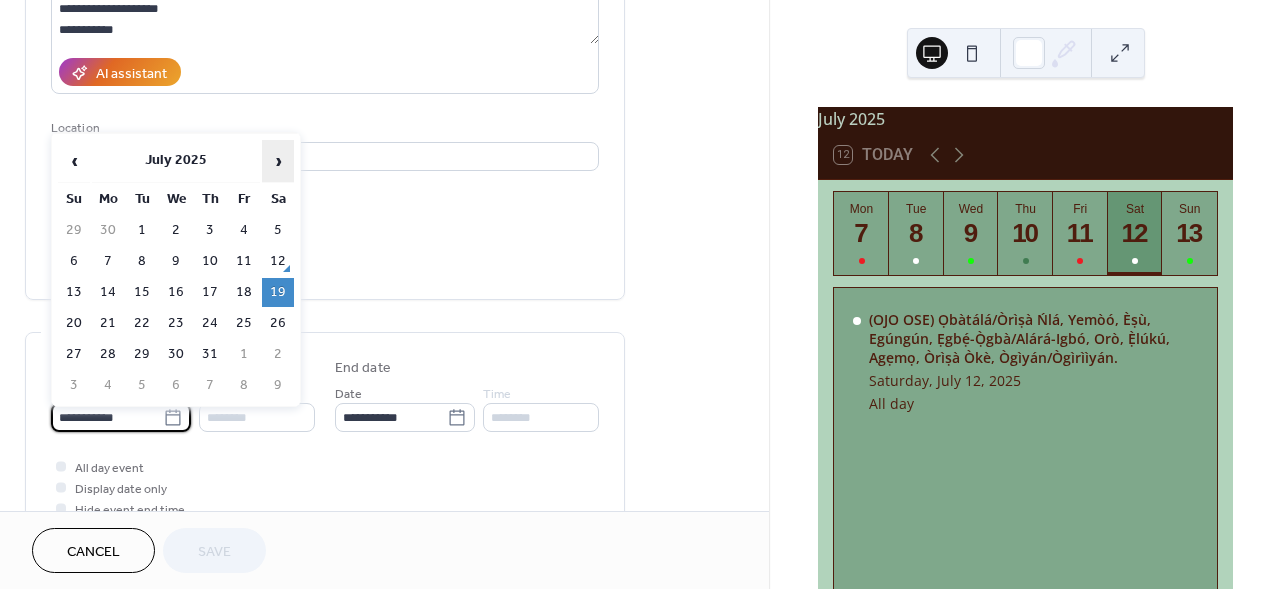 click on "›" at bounding box center (278, 161) 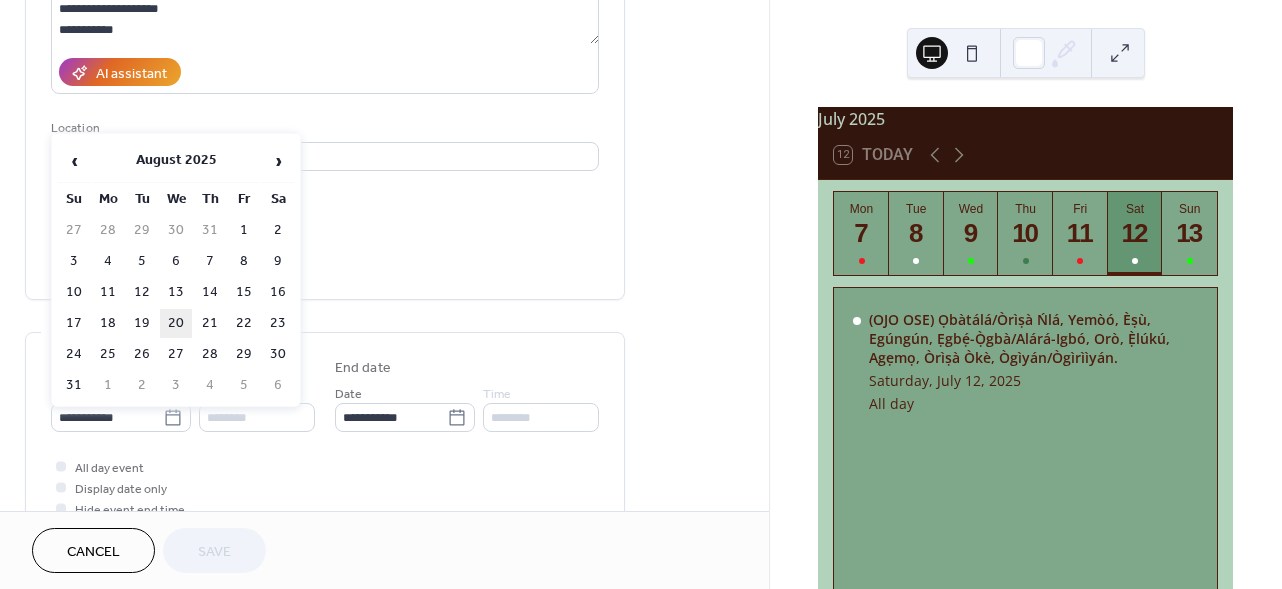 click on "20" at bounding box center [176, 323] 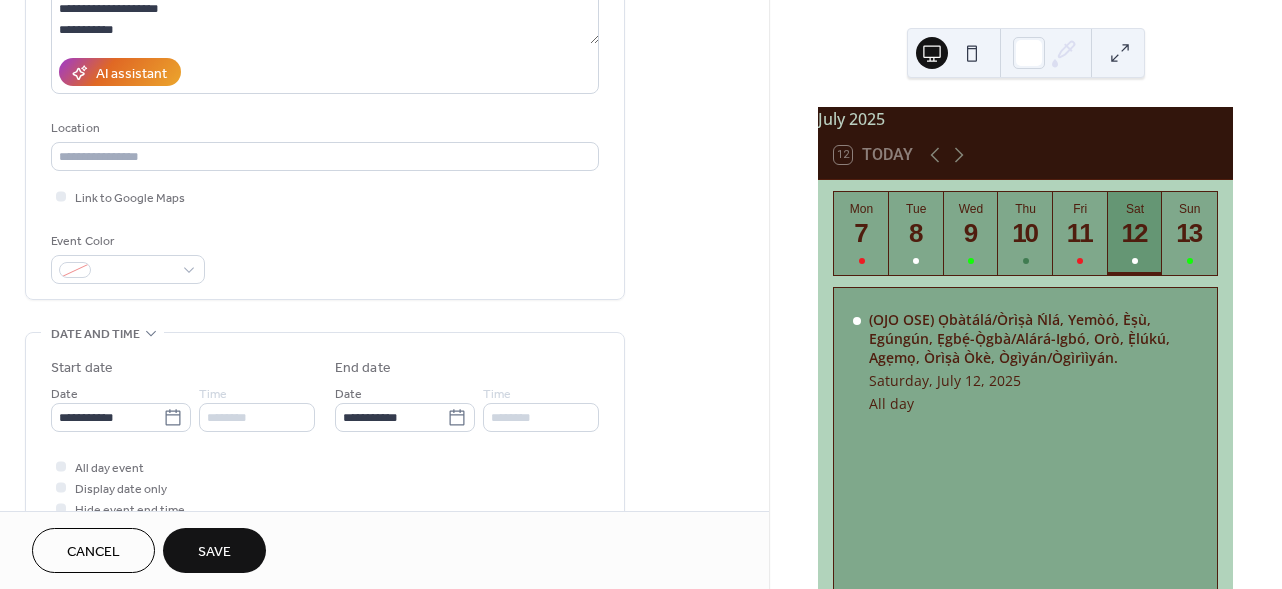 click on "Save" at bounding box center [214, 550] 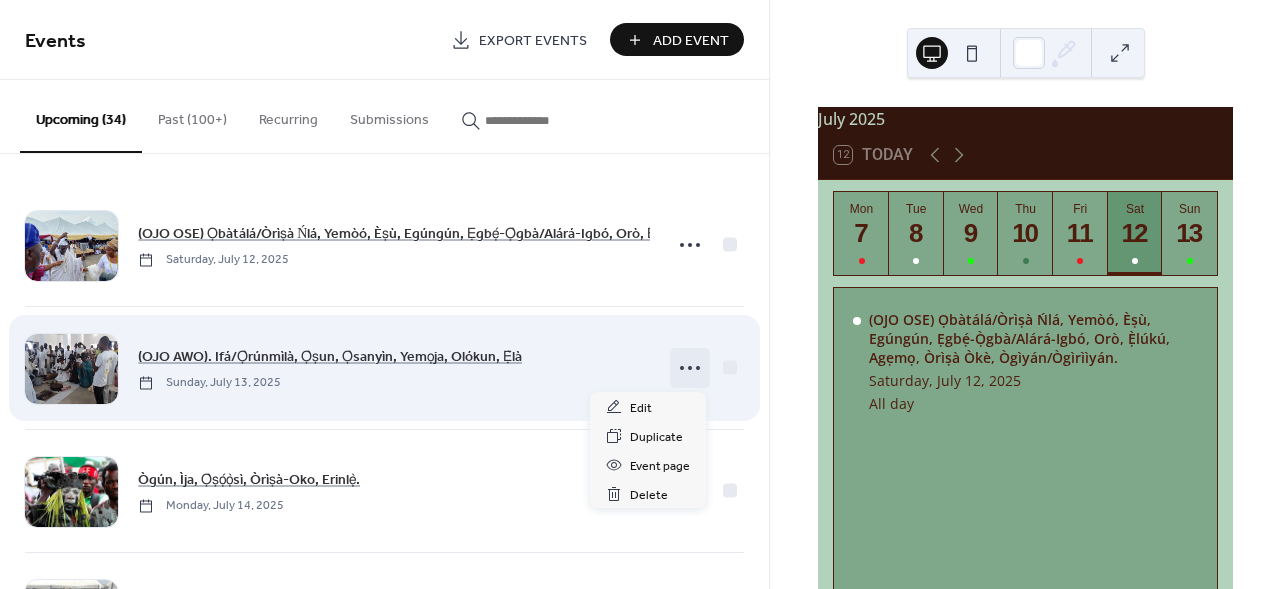 click 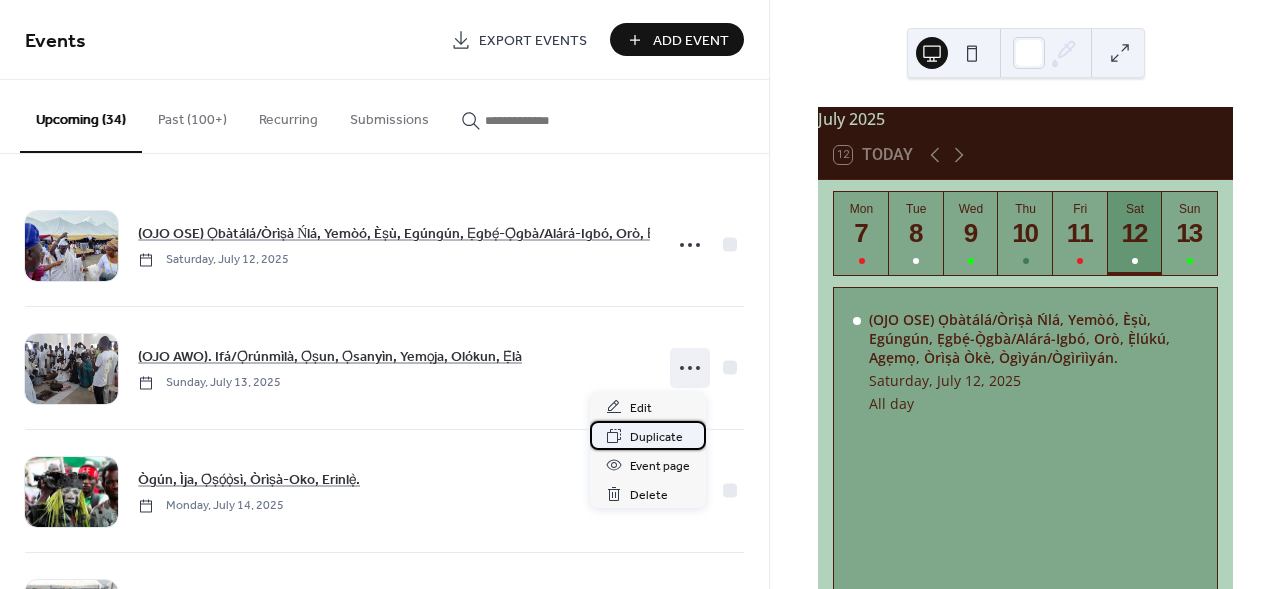 click on "Duplicate" at bounding box center [656, 437] 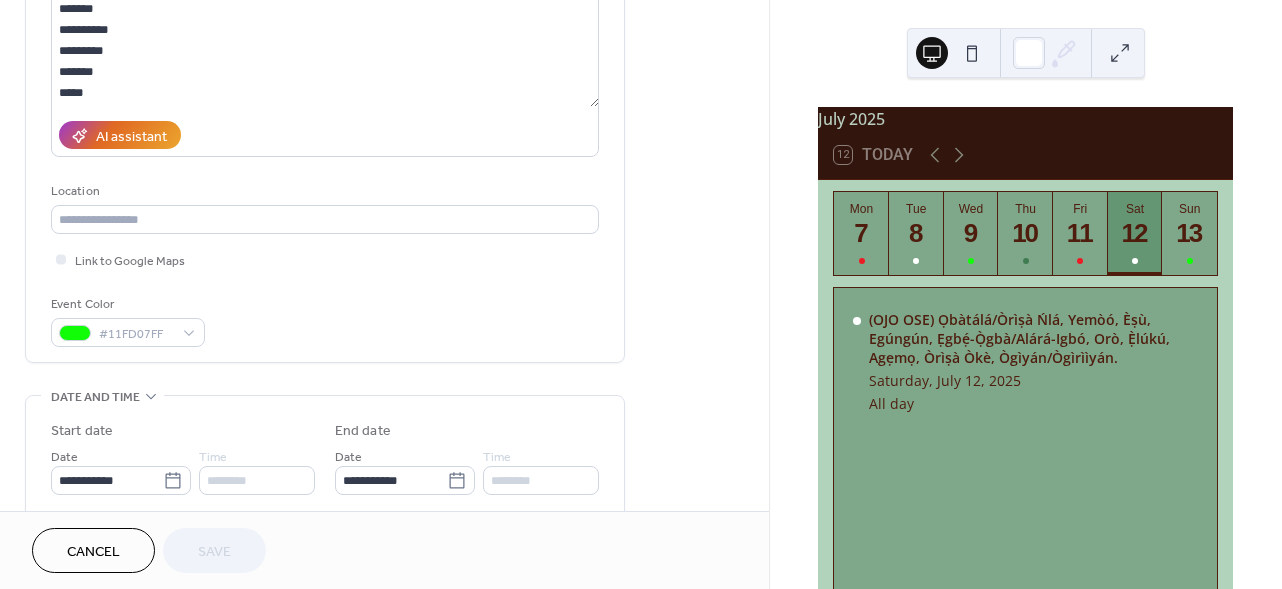 scroll, scrollTop: 275, scrollLeft: 0, axis: vertical 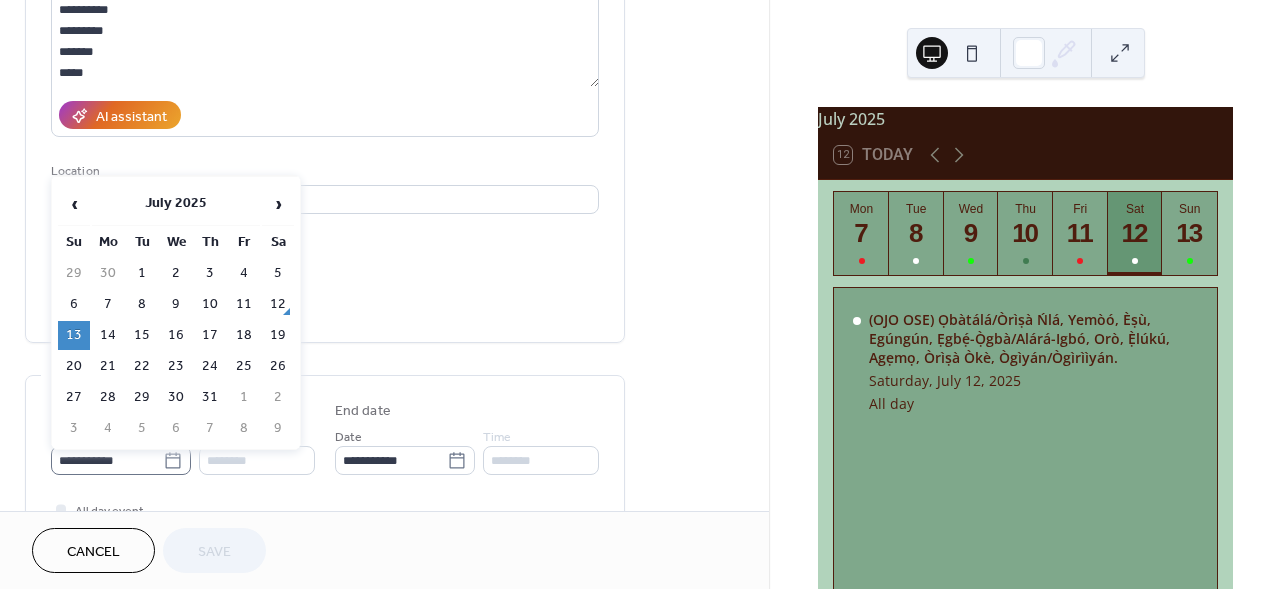 click on "**********" at bounding box center (121, 460) 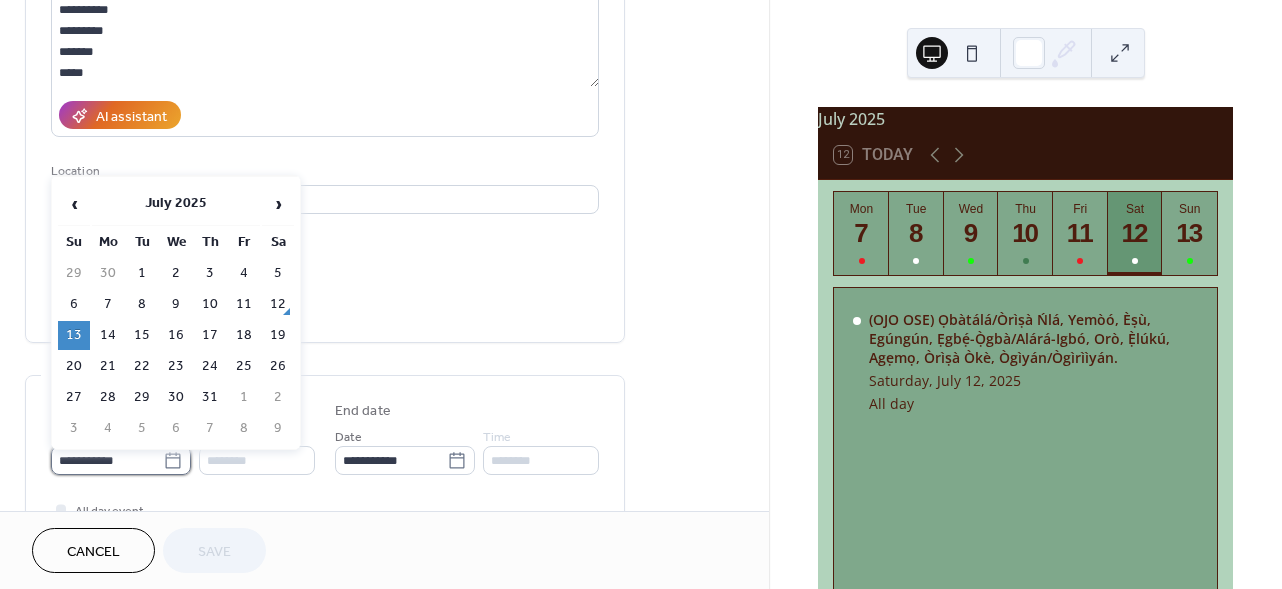 click on "**********" at bounding box center (107, 460) 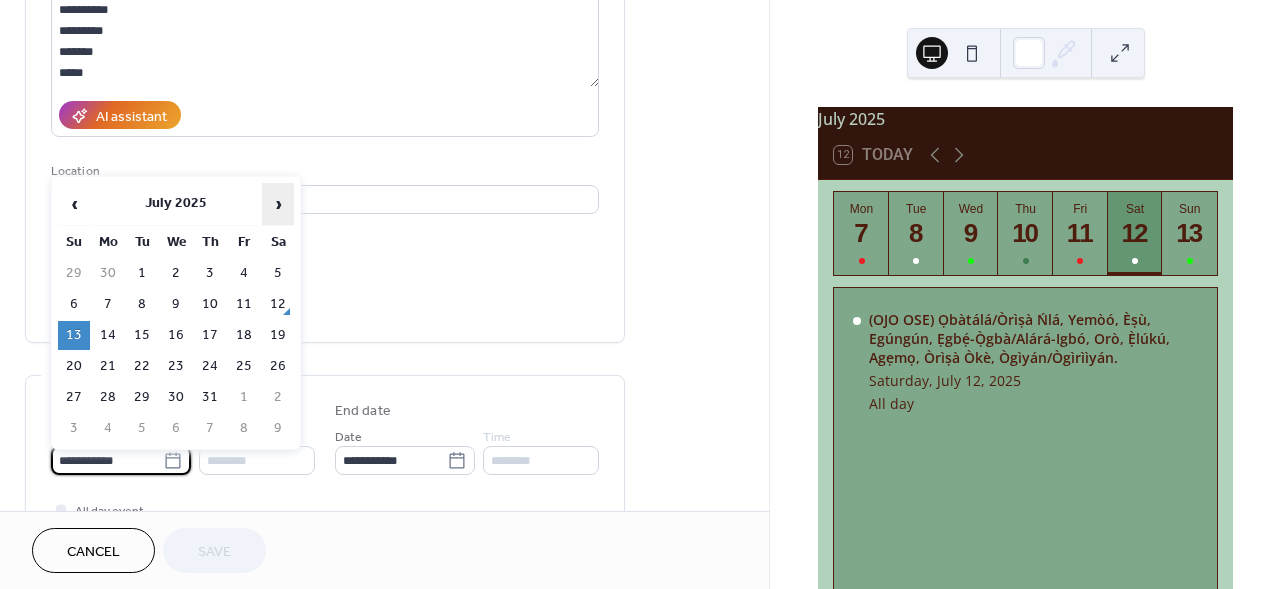 click on "›" at bounding box center [278, 204] 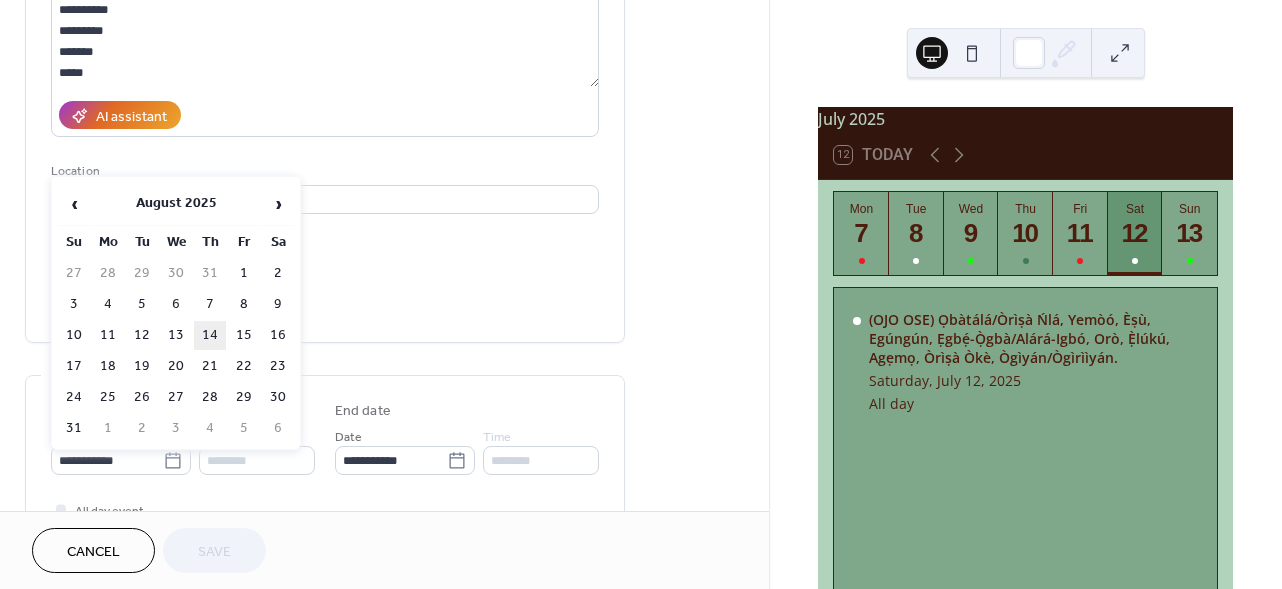 click on "14" at bounding box center (210, 335) 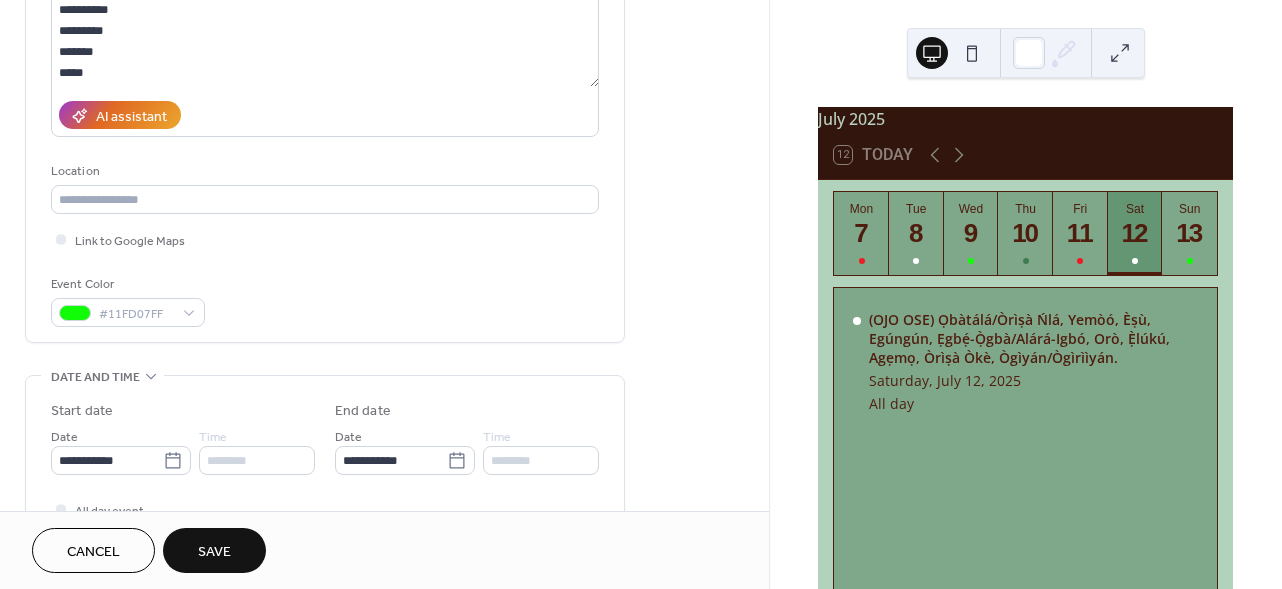 click on "Save" at bounding box center [214, 552] 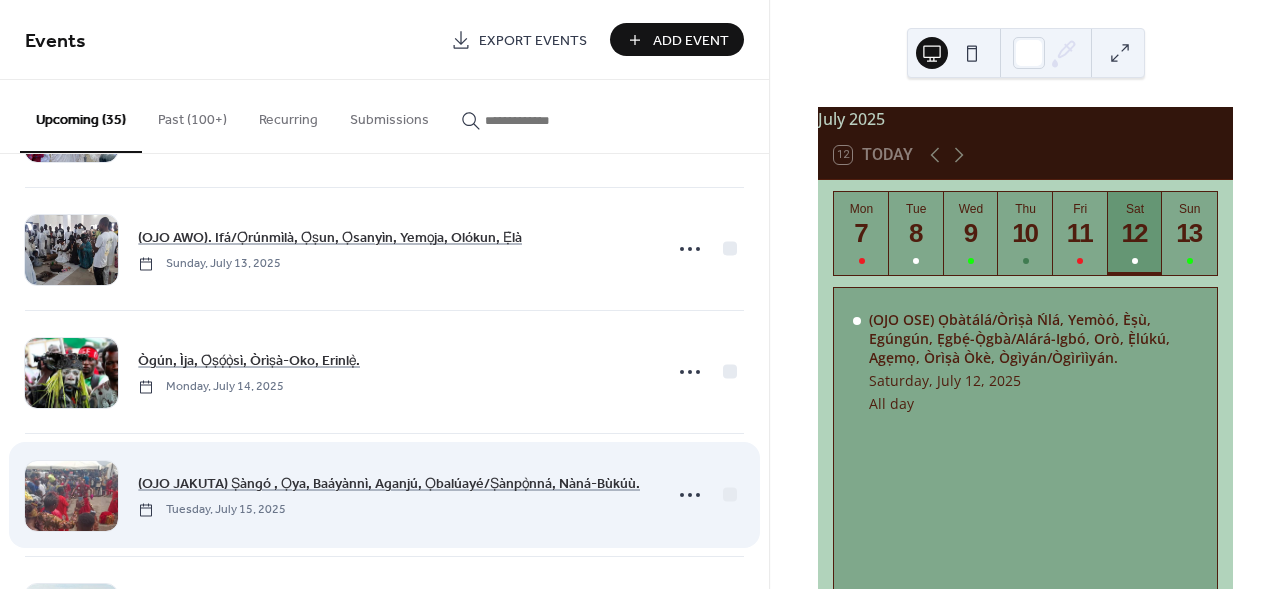 scroll, scrollTop: 100, scrollLeft: 0, axis: vertical 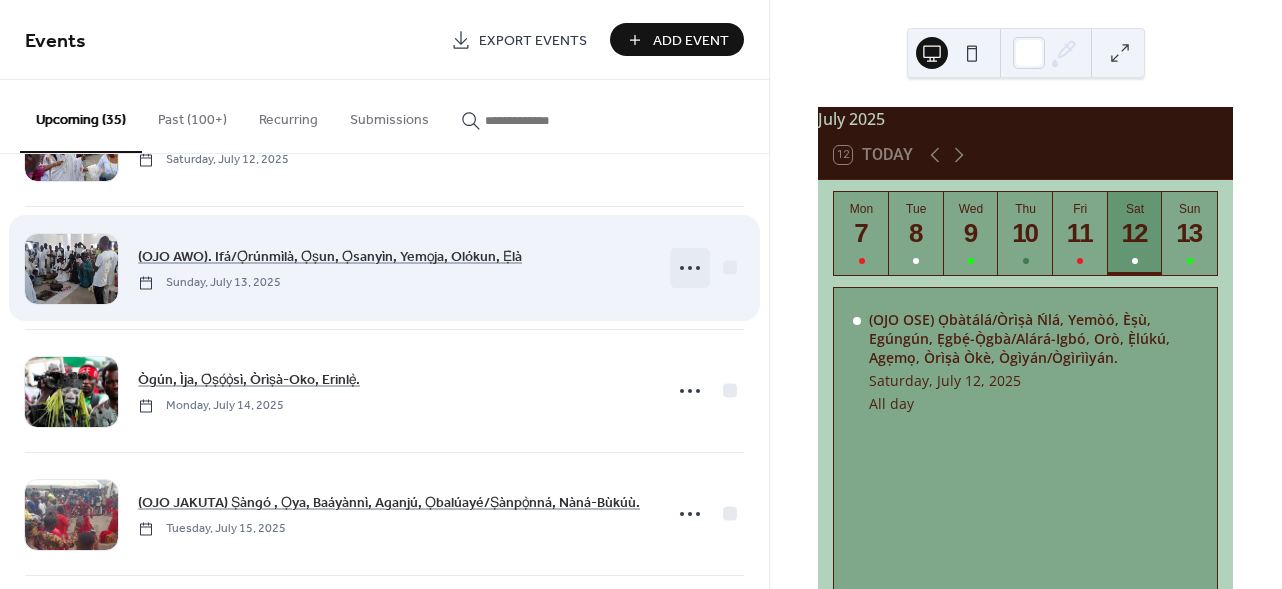 click 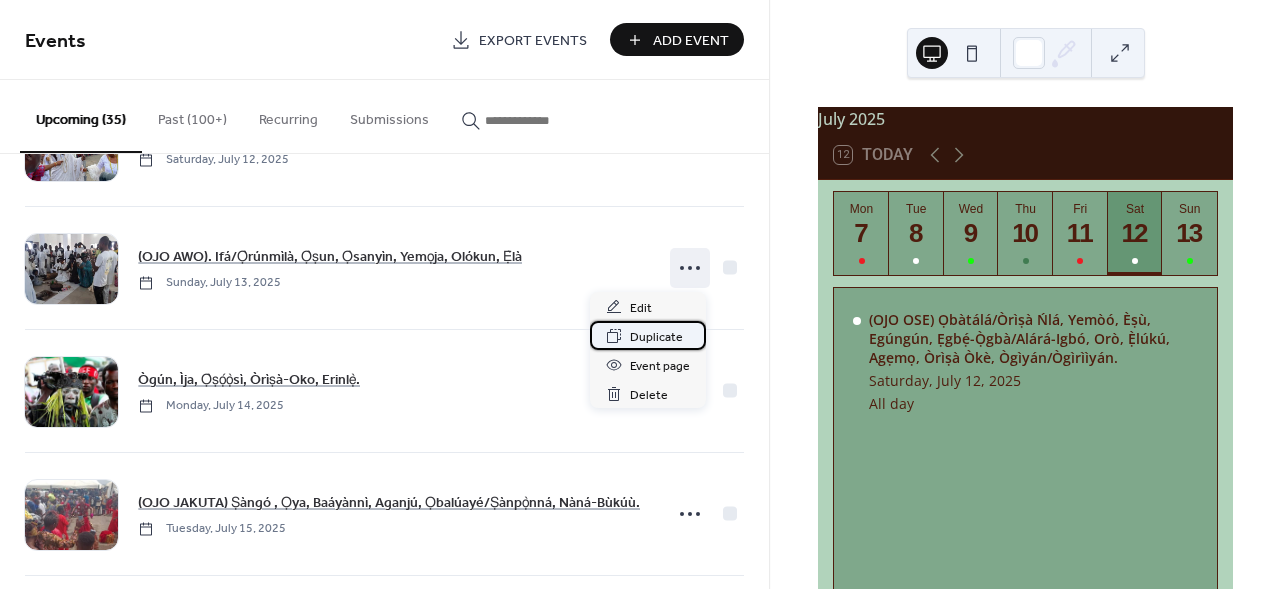 click on "Duplicate" at bounding box center (656, 337) 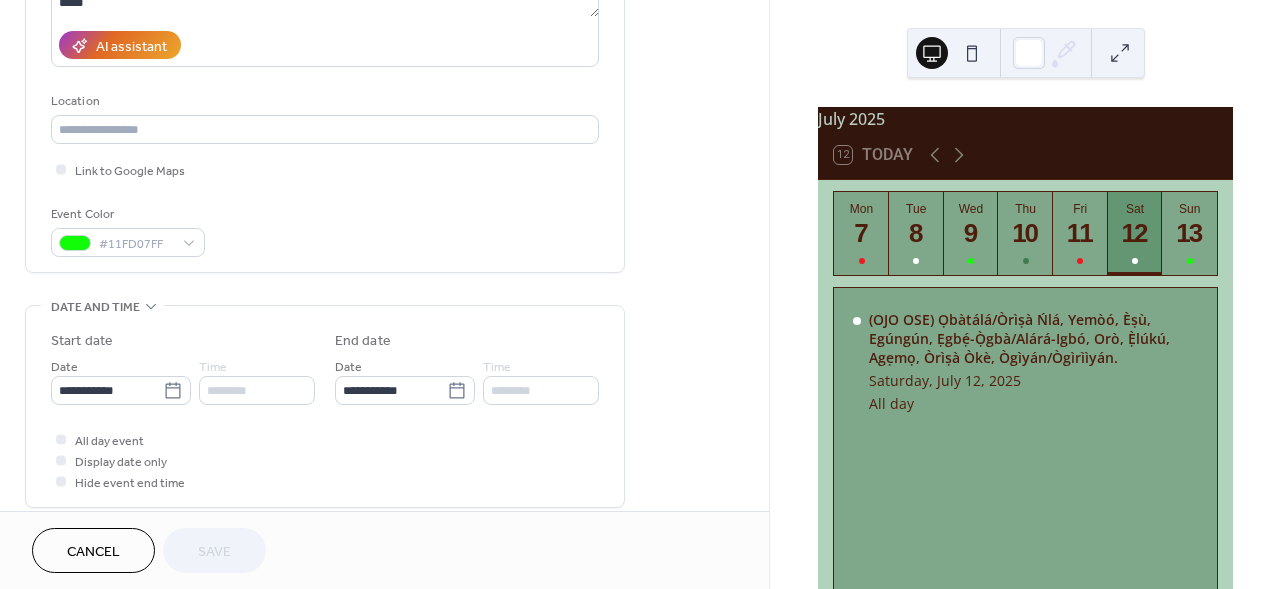 scroll, scrollTop: 348, scrollLeft: 0, axis: vertical 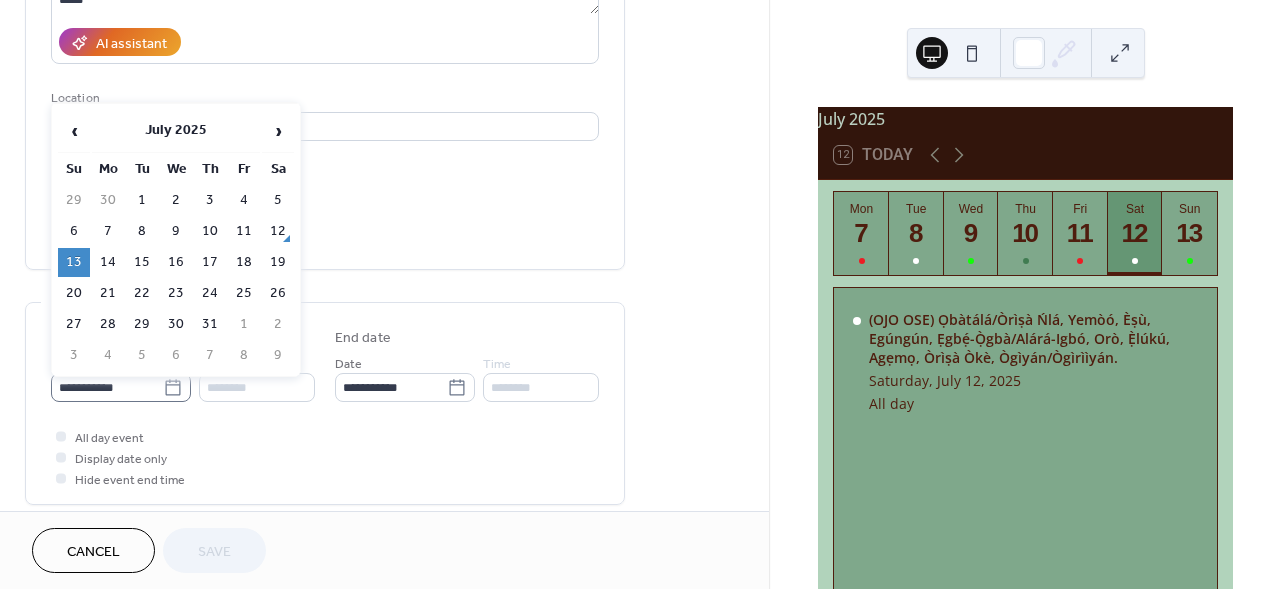 click 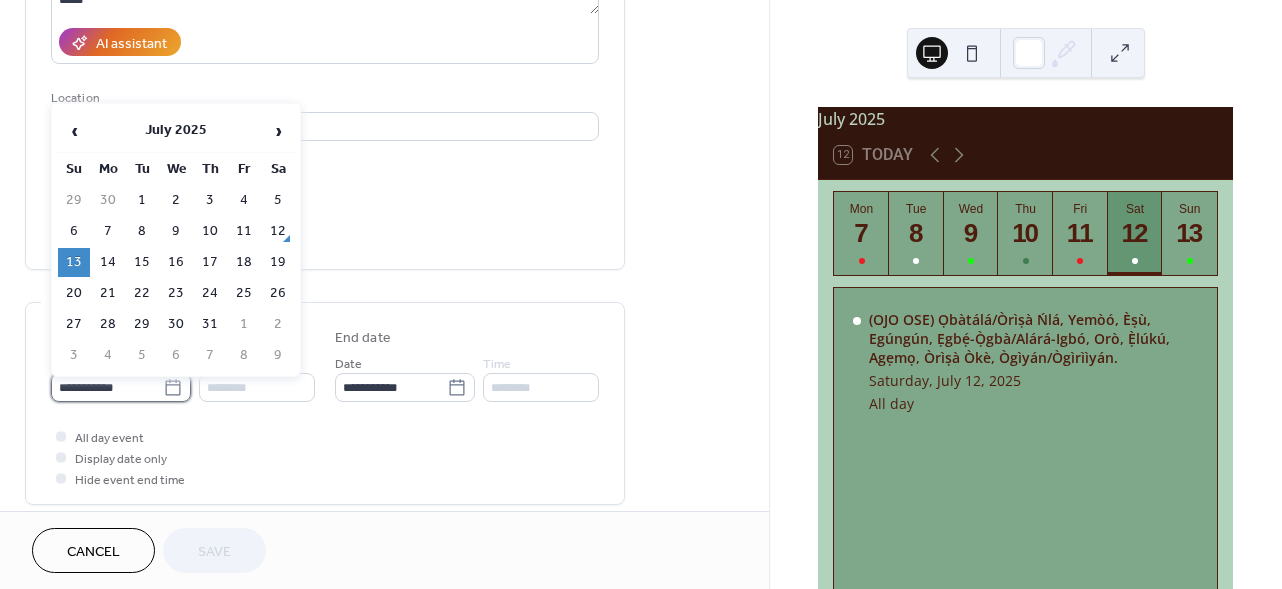 click on "**********" at bounding box center (107, 387) 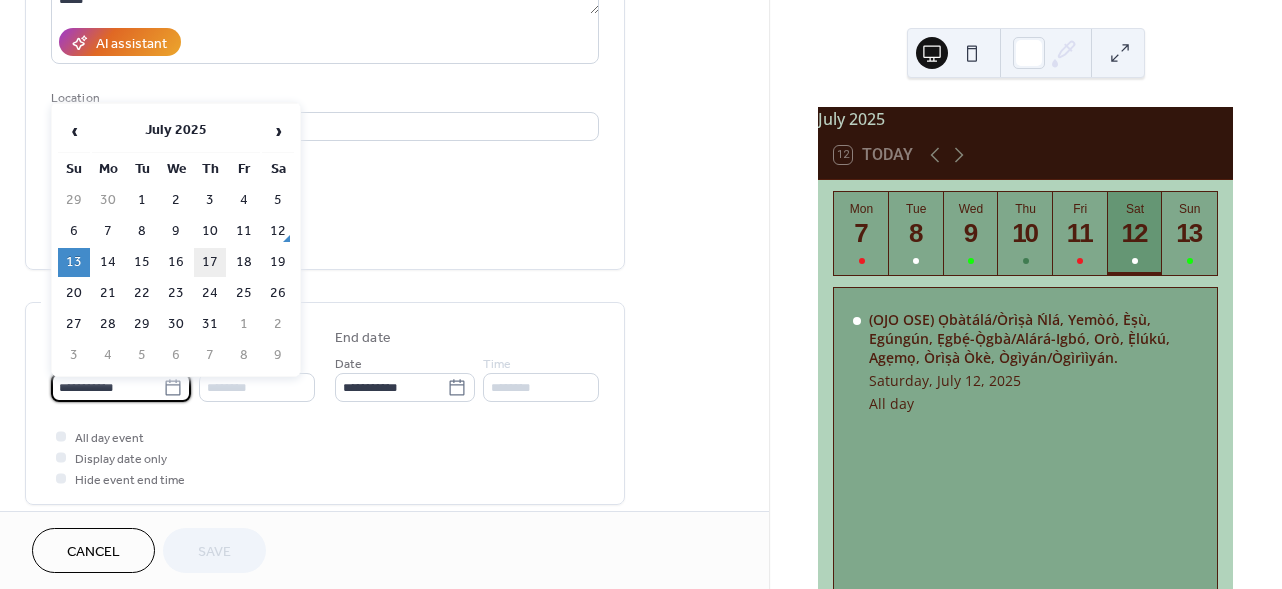 click on "17" at bounding box center (210, 262) 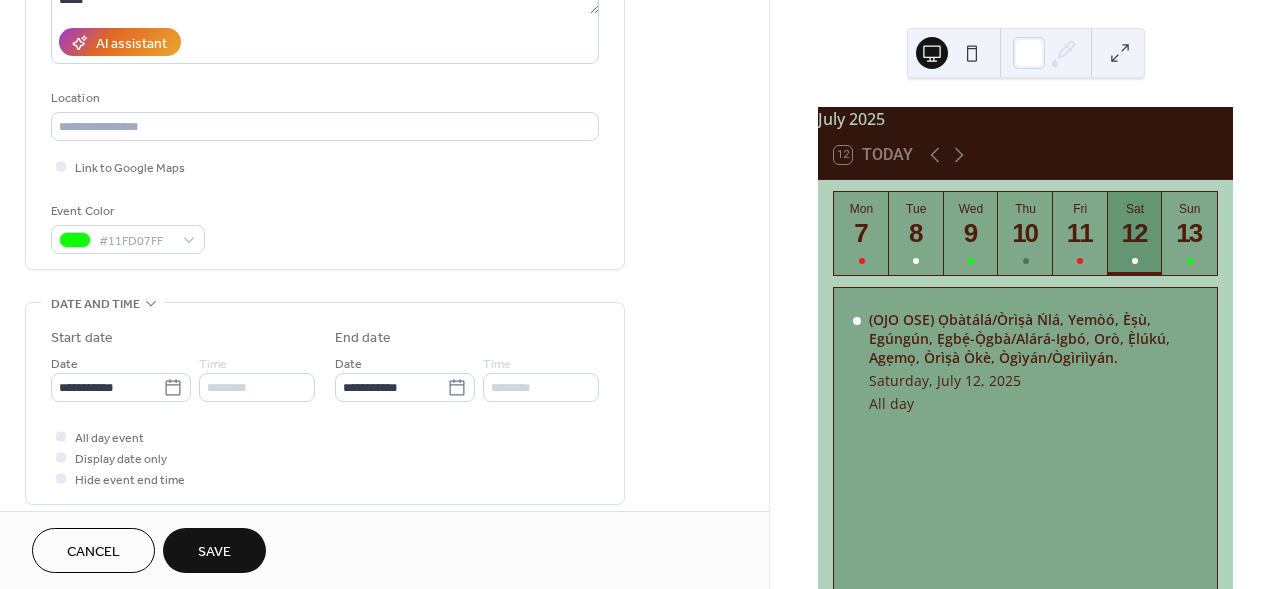 click on "Save" at bounding box center [214, 552] 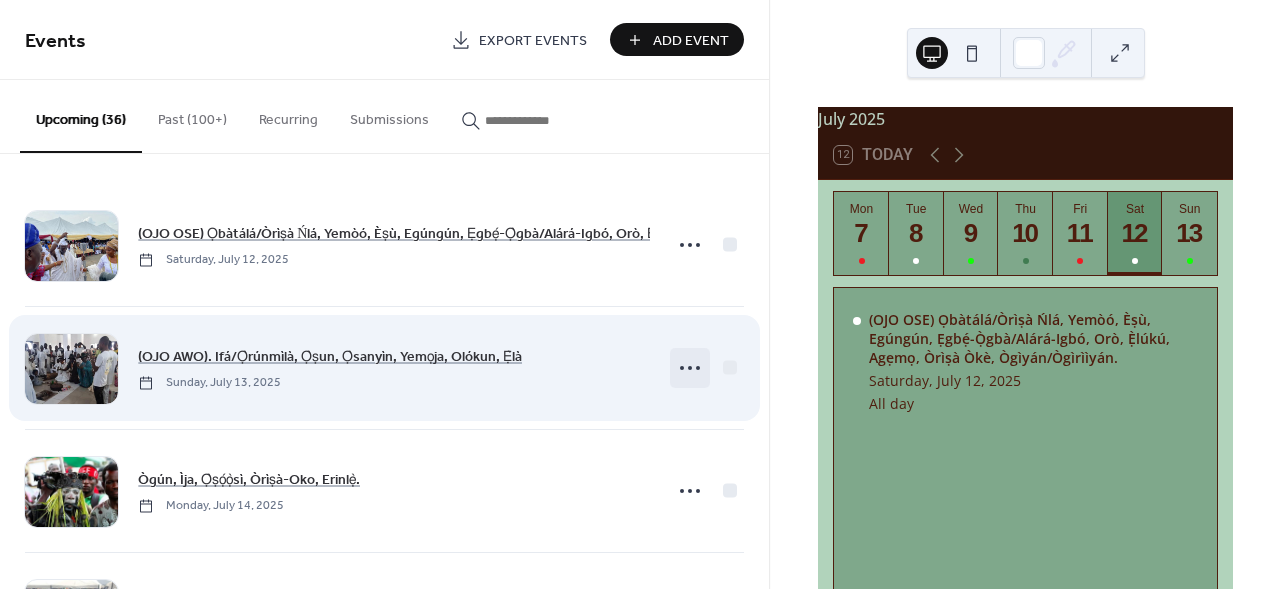 click 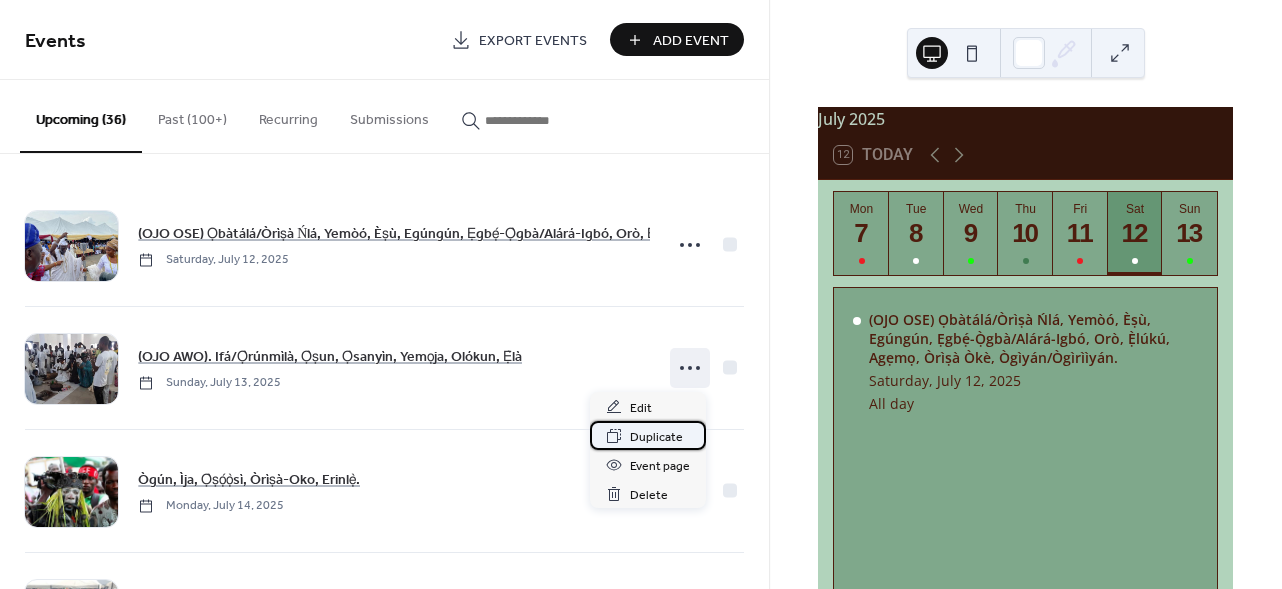 click on "Duplicate" at bounding box center (656, 437) 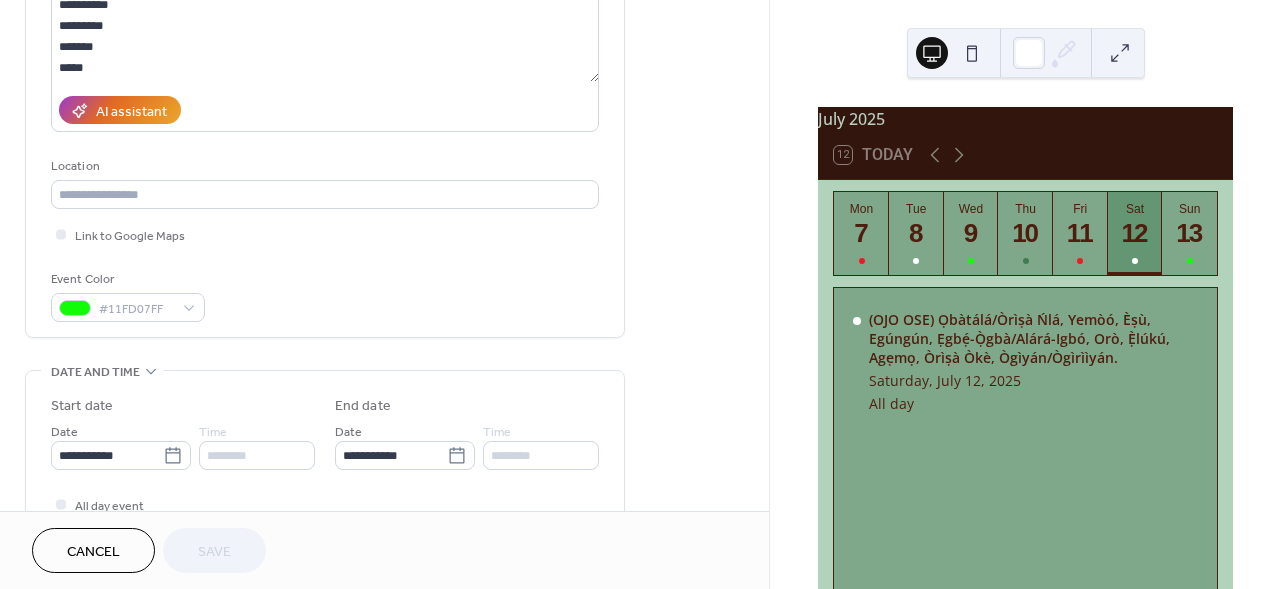 scroll, scrollTop: 286, scrollLeft: 0, axis: vertical 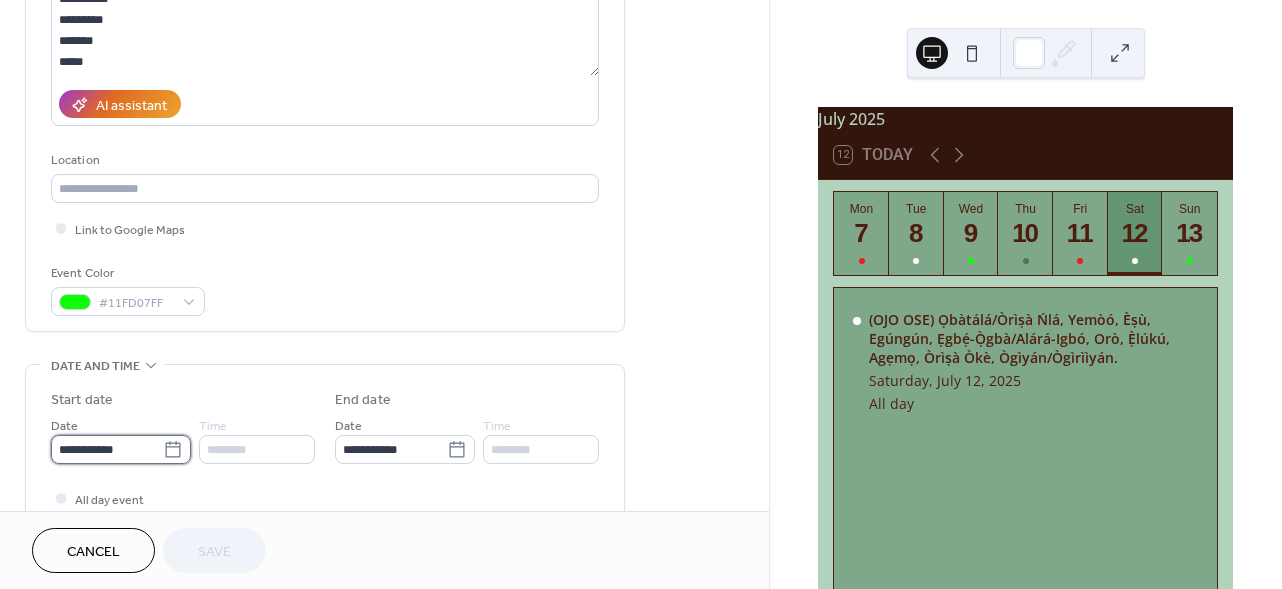 click on "**********" at bounding box center (107, 449) 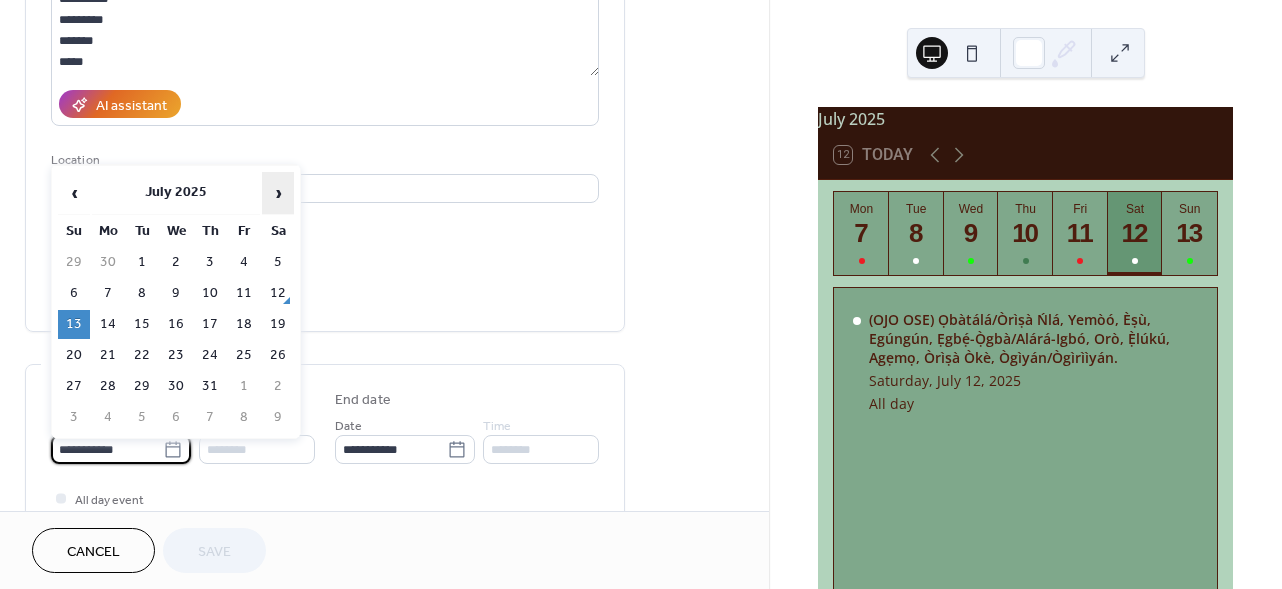 click on "›" at bounding box center [278, 193] 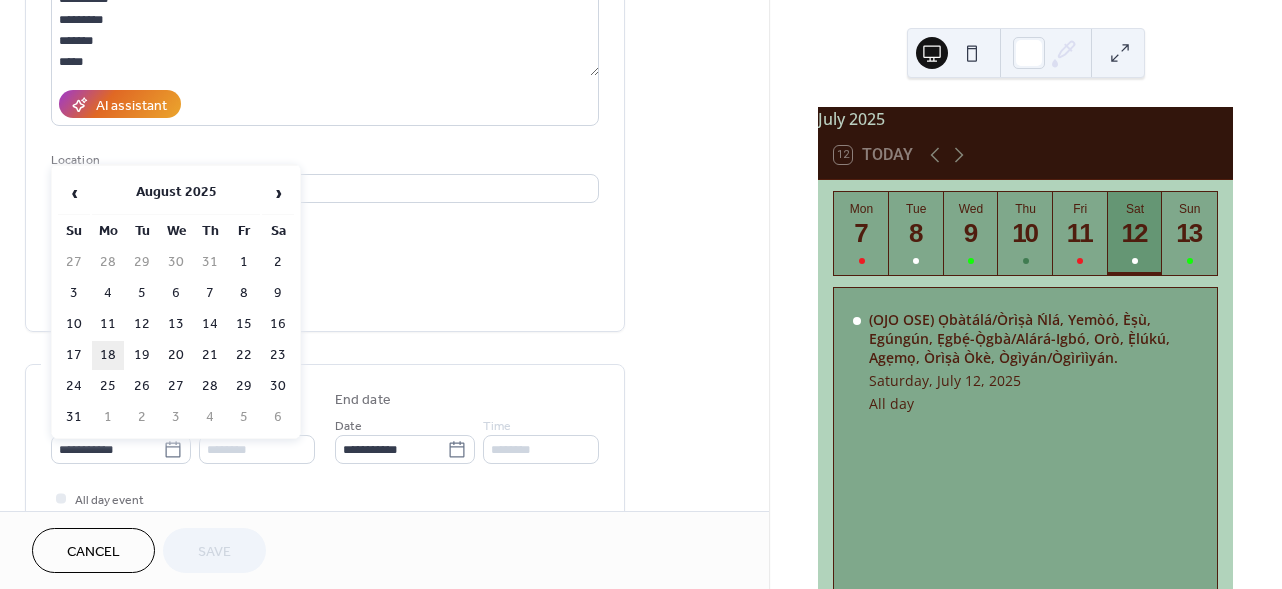 click on "18" at bounding box center (108, 355) 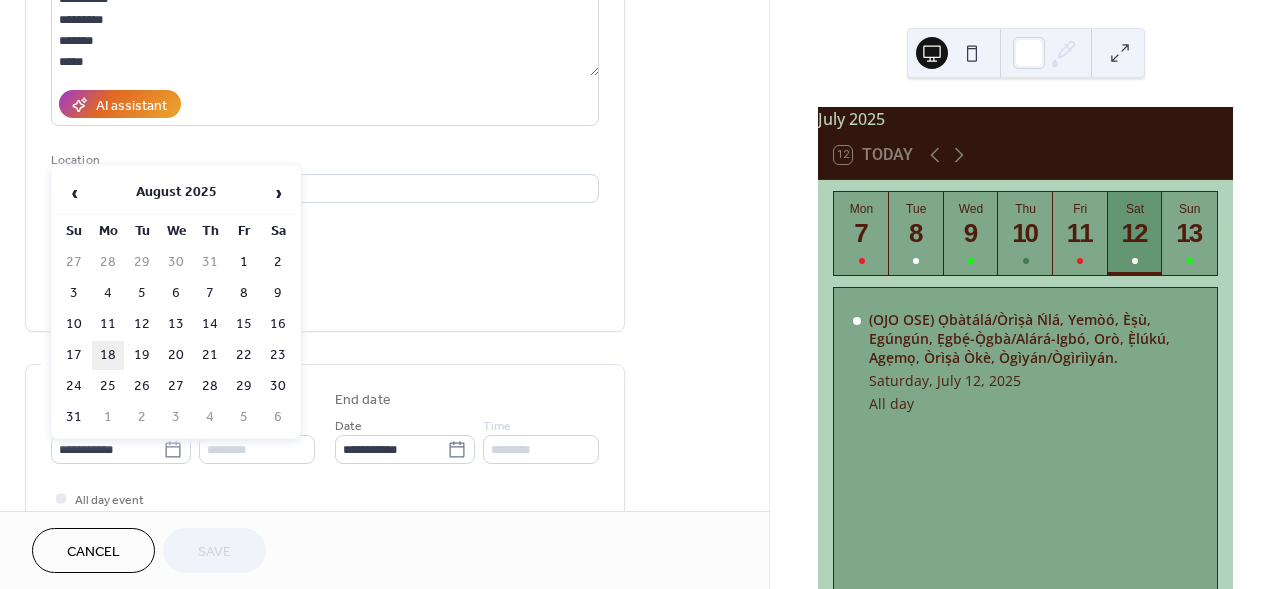 type on "**********" 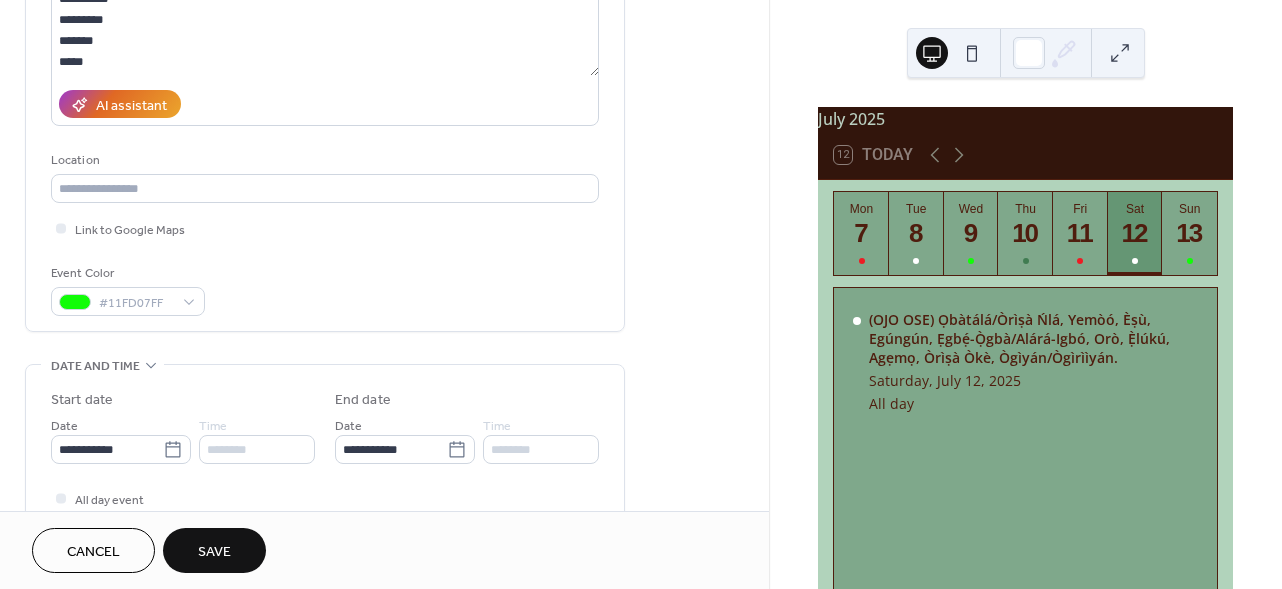 click on "Save" at bounding box center (214, 550) 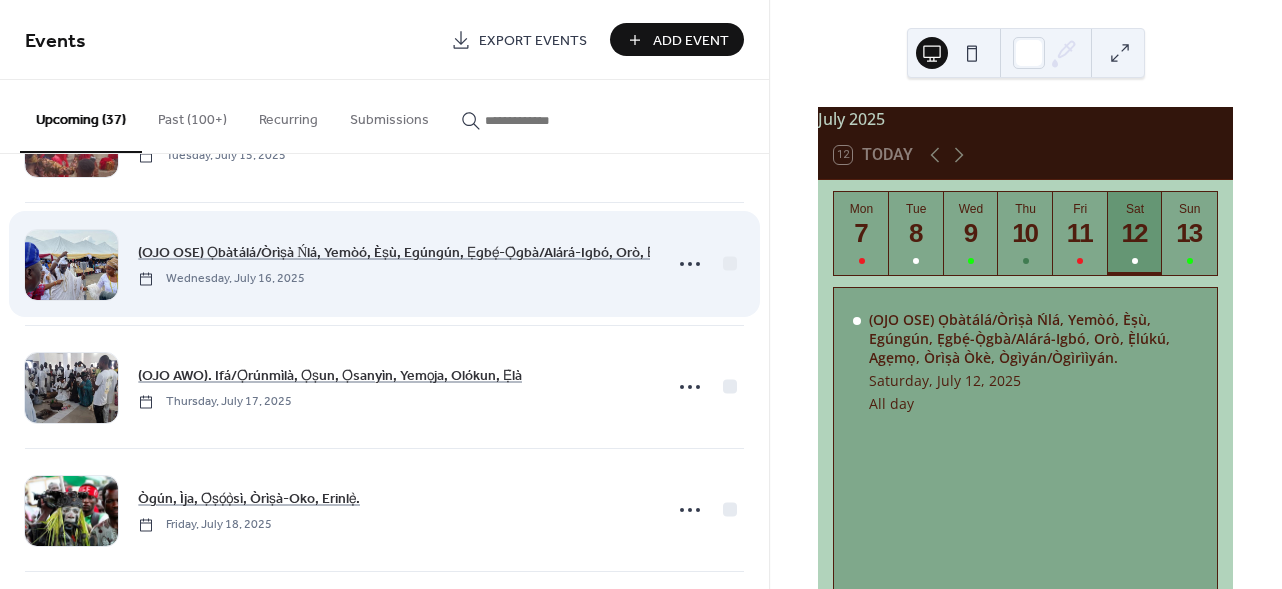 scroll, scrollTop: 485, scrollLeft: 0, axis: vertical 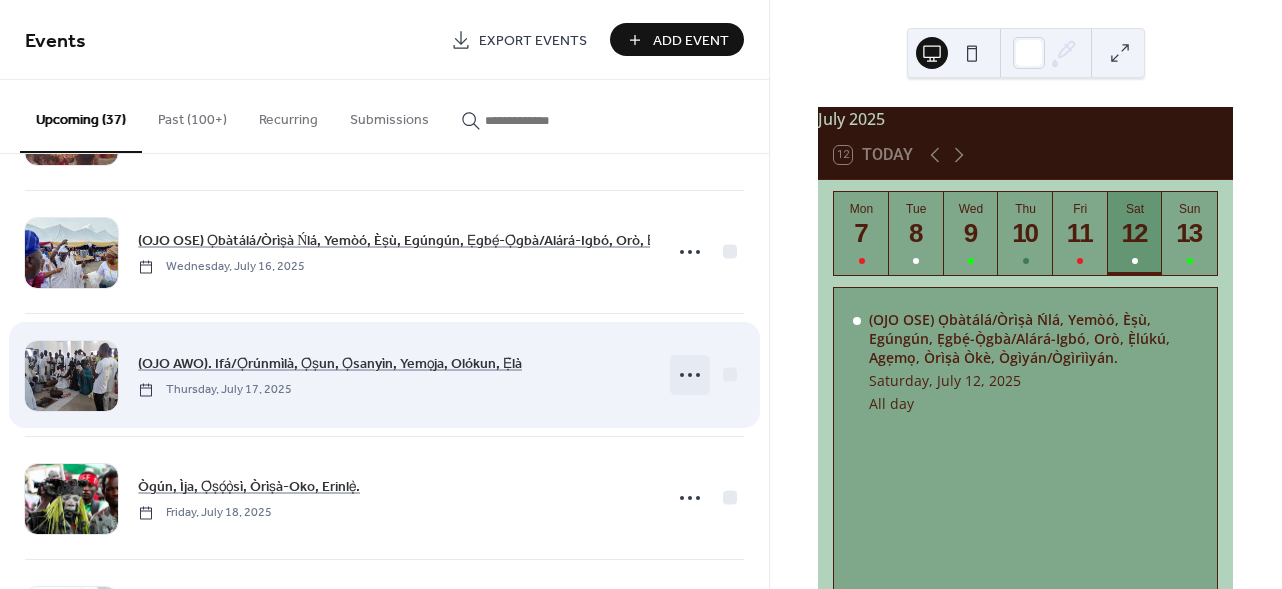 click 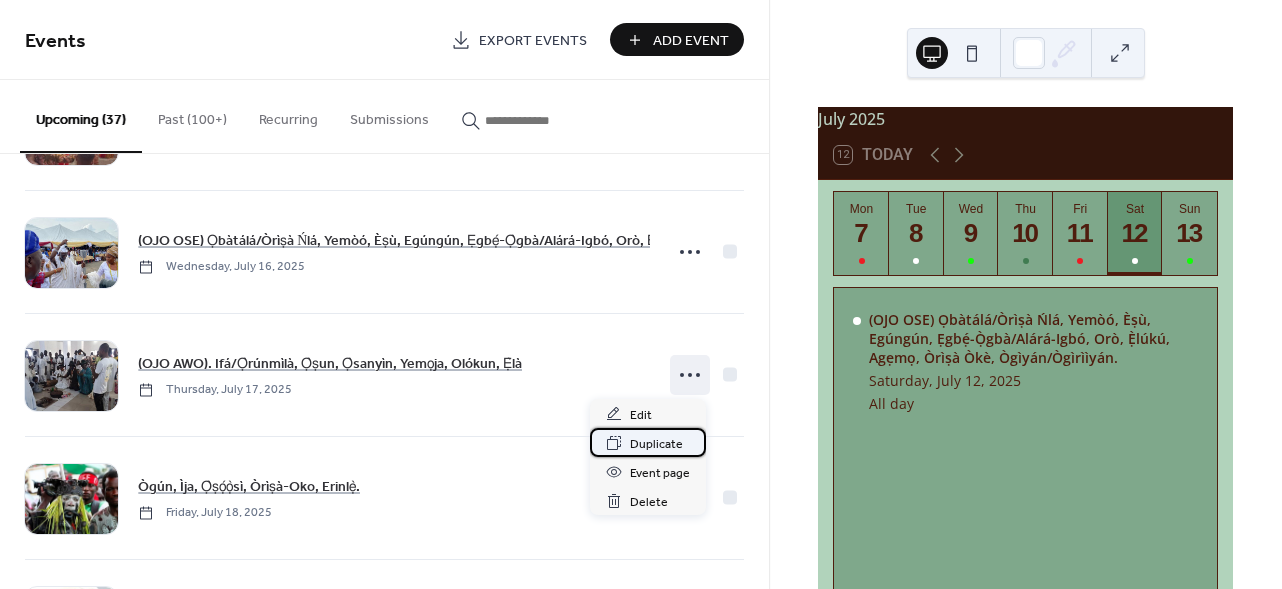 click on "Duplicate" at bounding box center [656, 444] 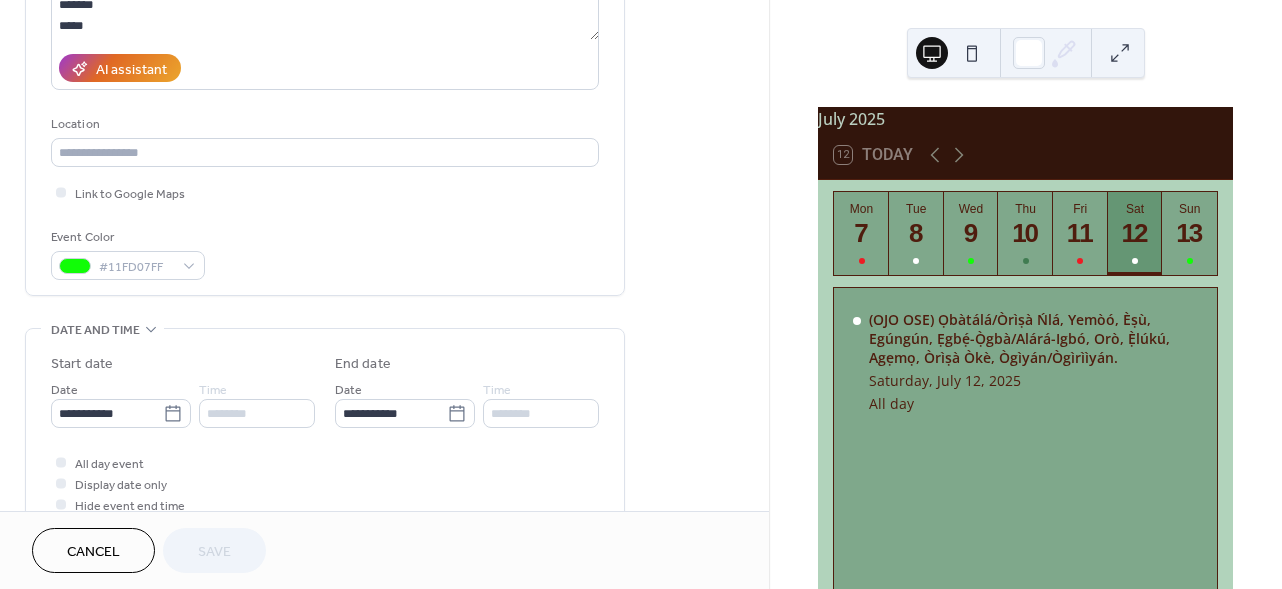 scroll, scrollTop: 340, scrollLeft: 0, axis: vertical 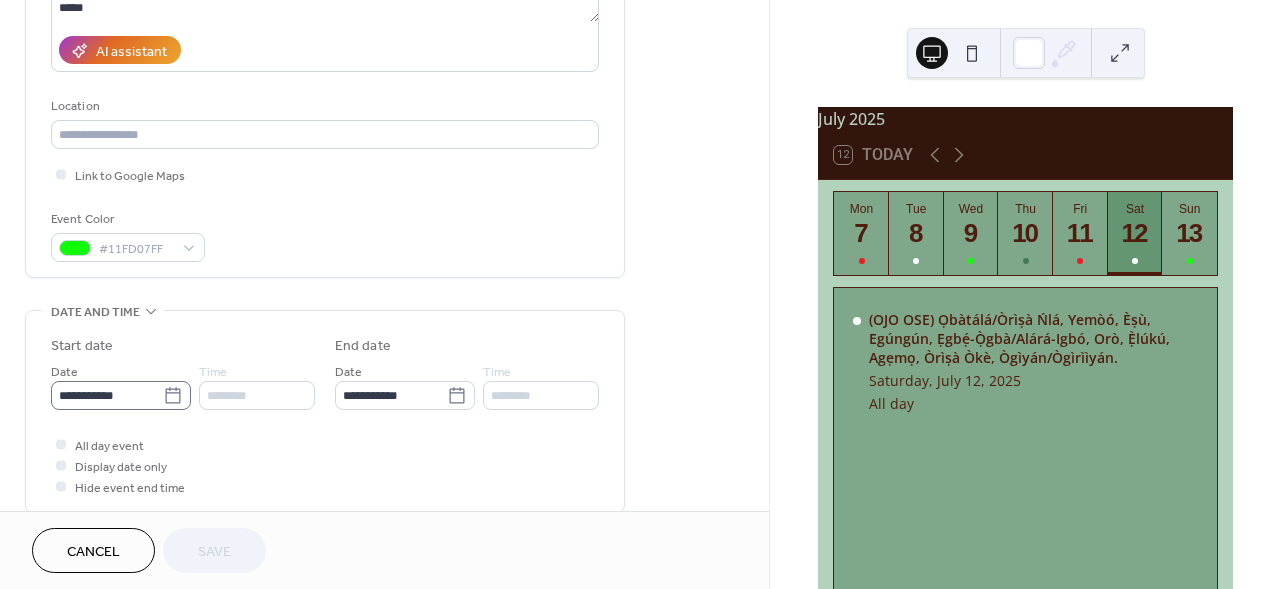 click 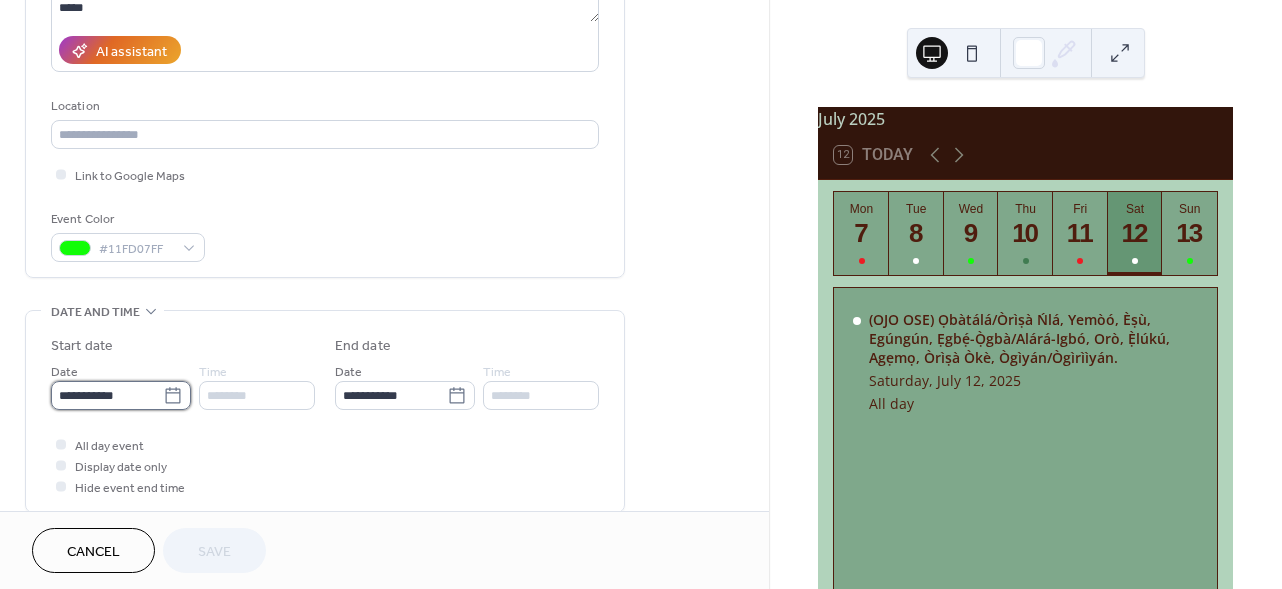 click on "**********" at bounding box center [107, 395] 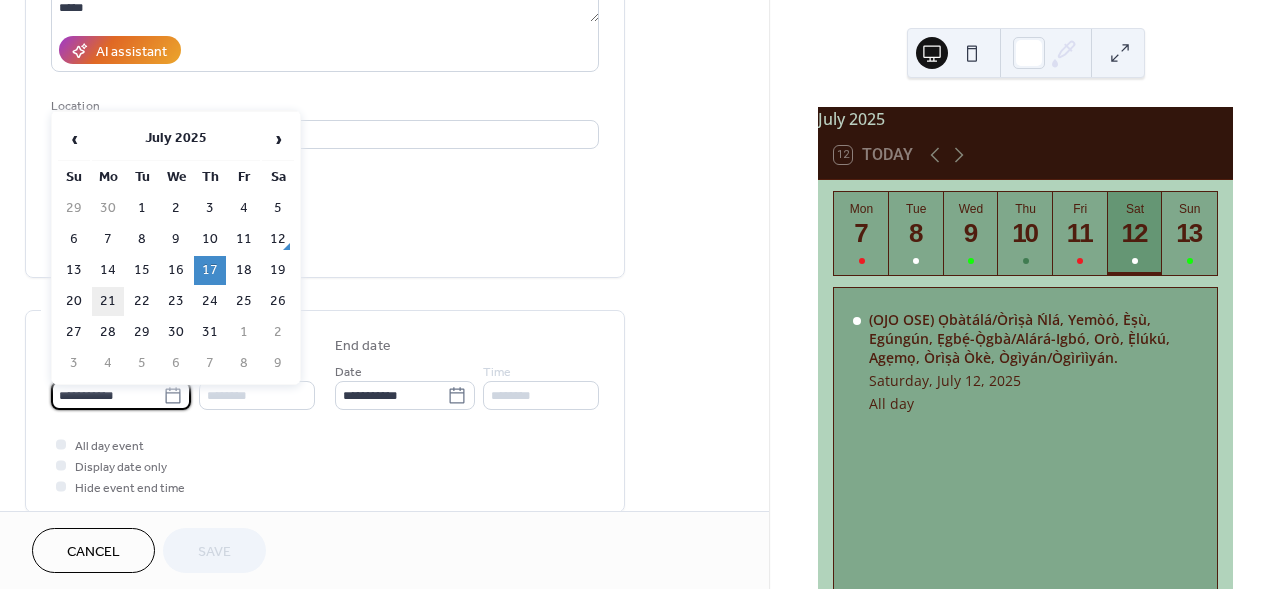 click on "21" at bounding box center [108, 301] 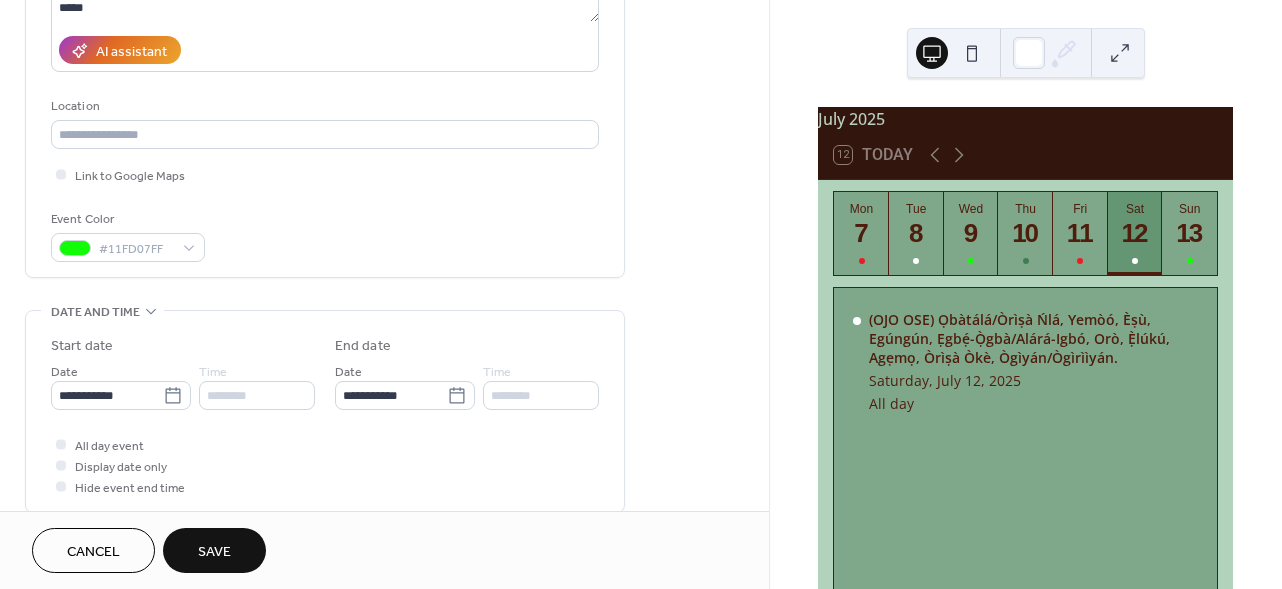 click on "Save" at bounding box center [214, 552] 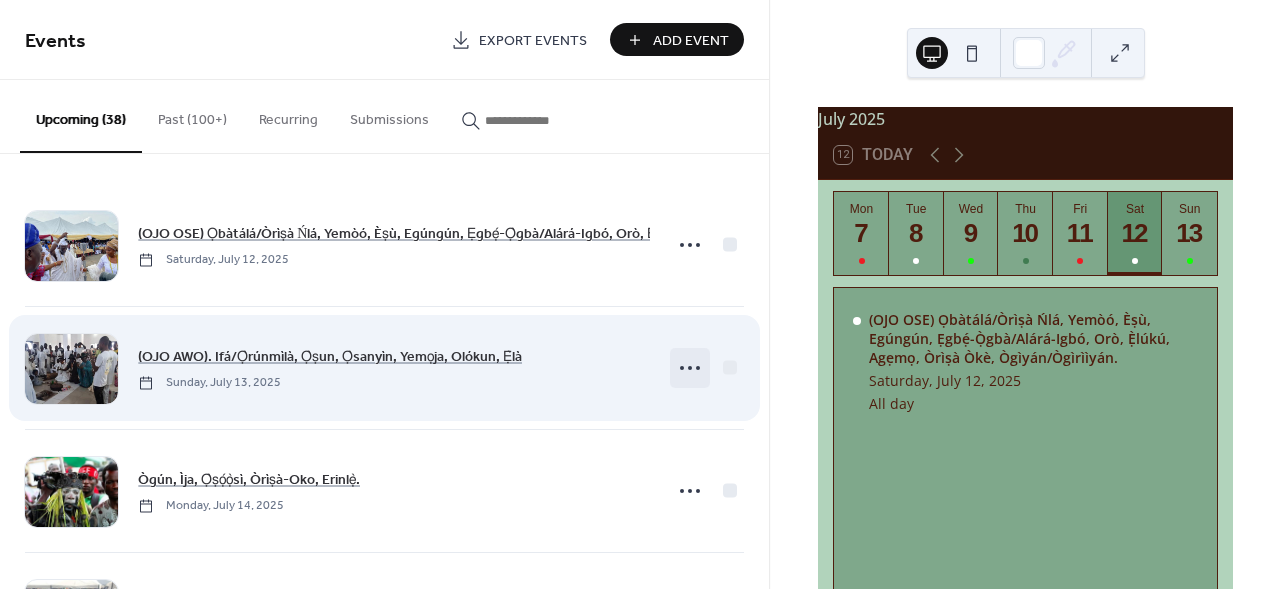click 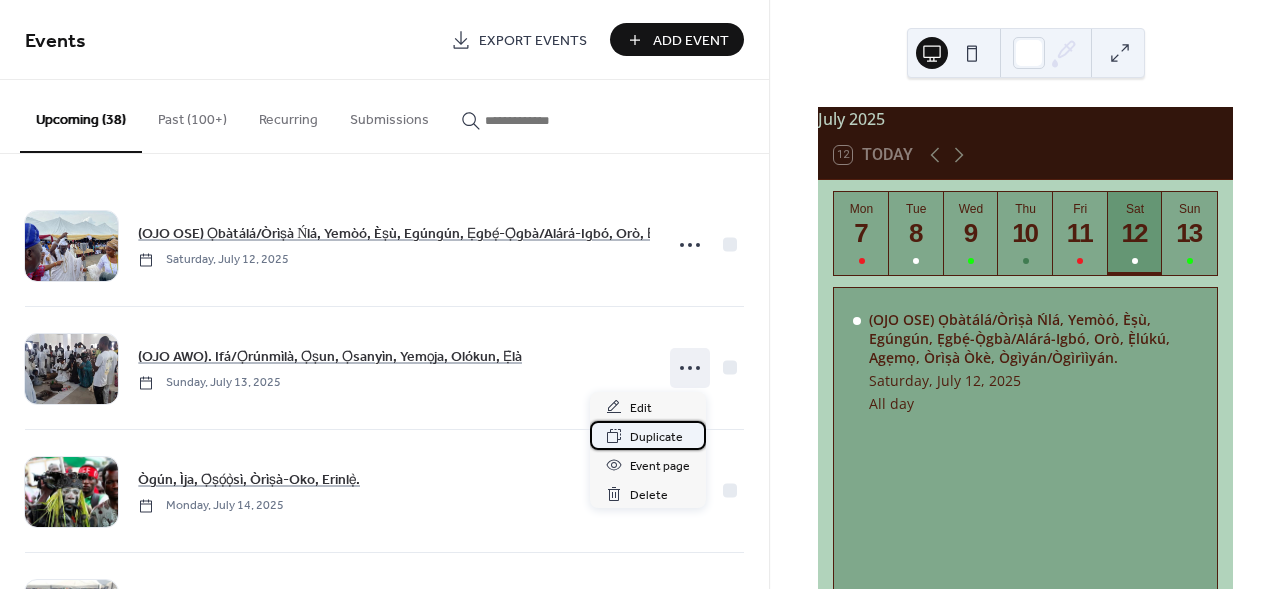 click on "Duplicate" at bounding box center (648, 435) 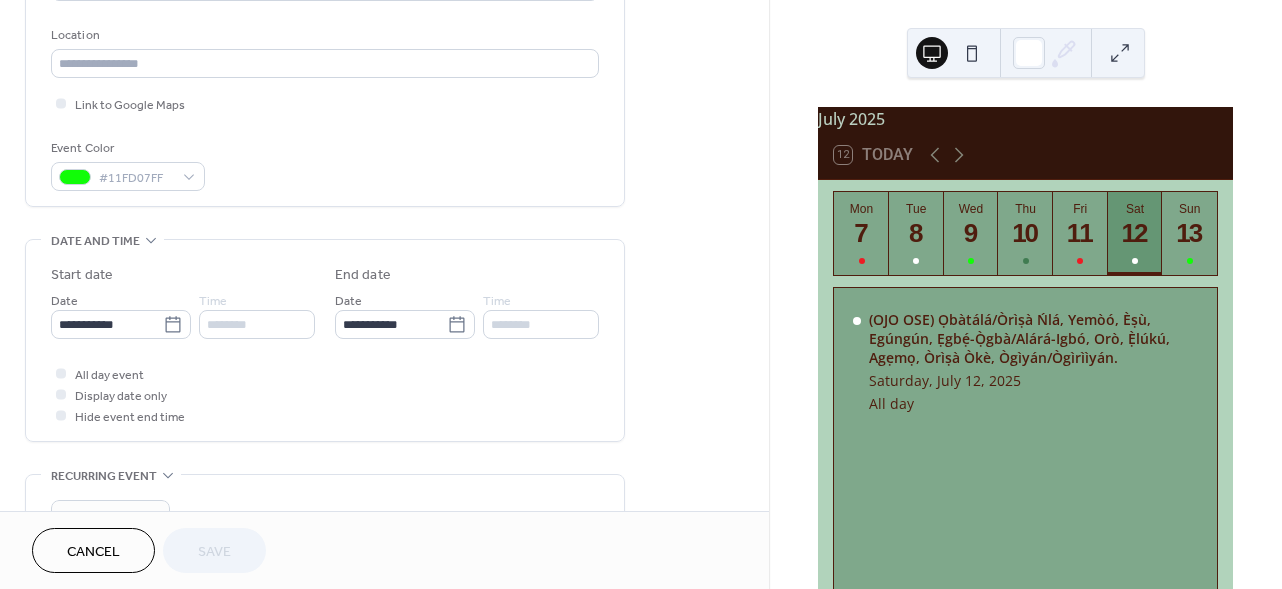 scroll, scrollTop: 419, scrollLeft: 0, axis: vertical 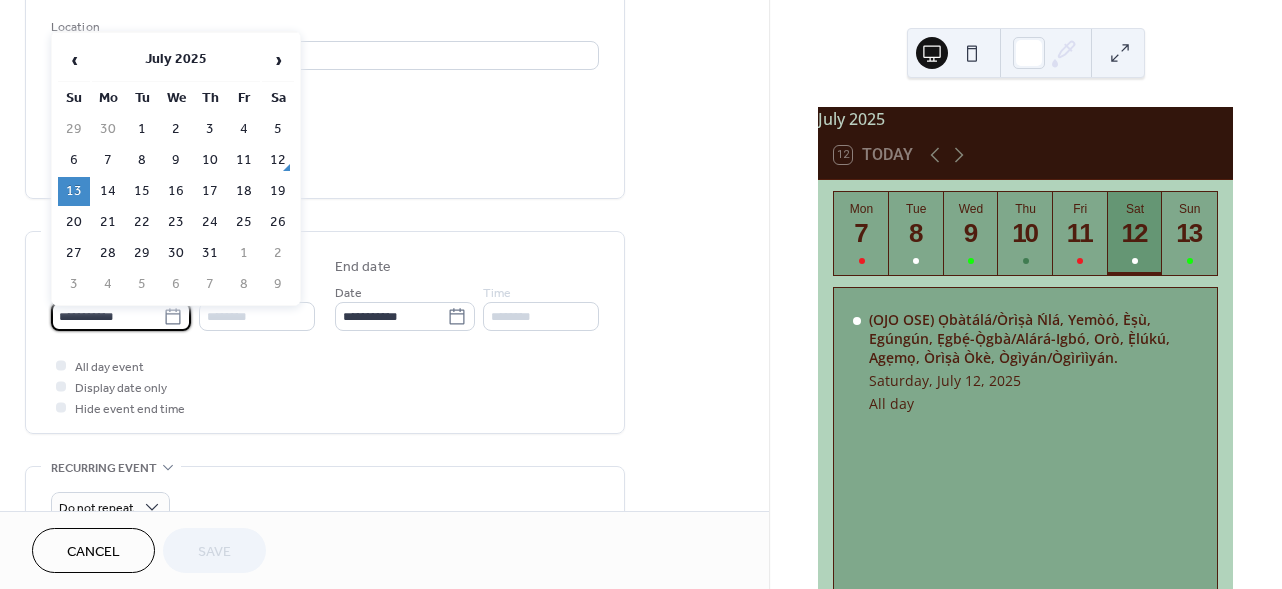 click on "**********" at bounding box center [121, 316] 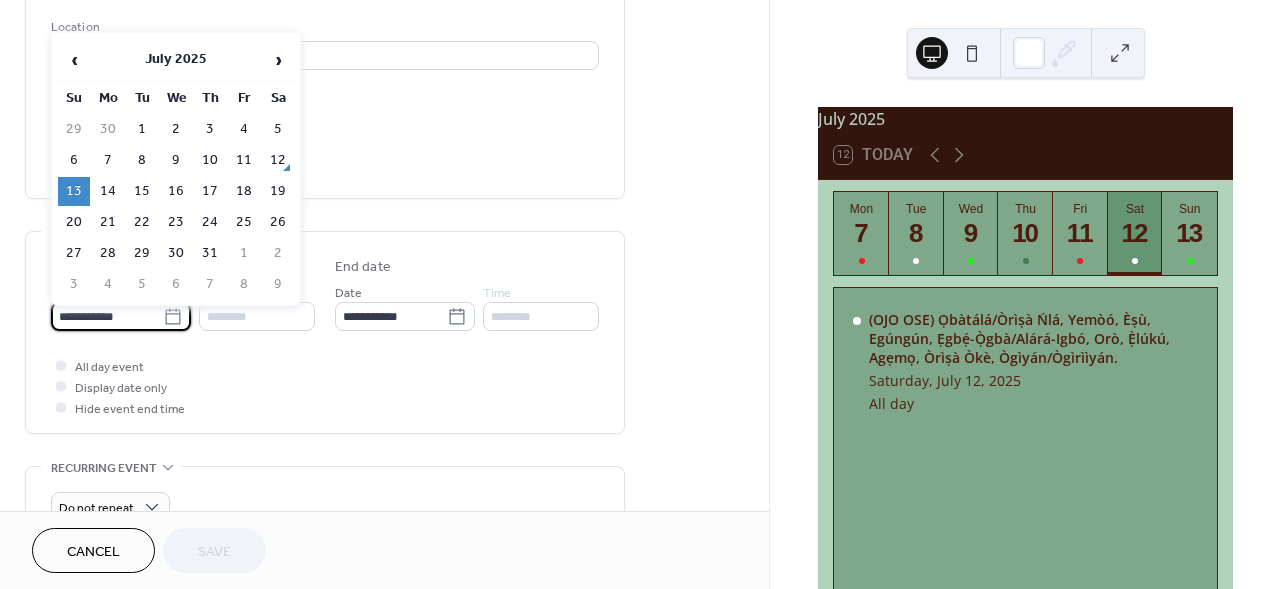 click on "**********" at bounding box center (107, 316) 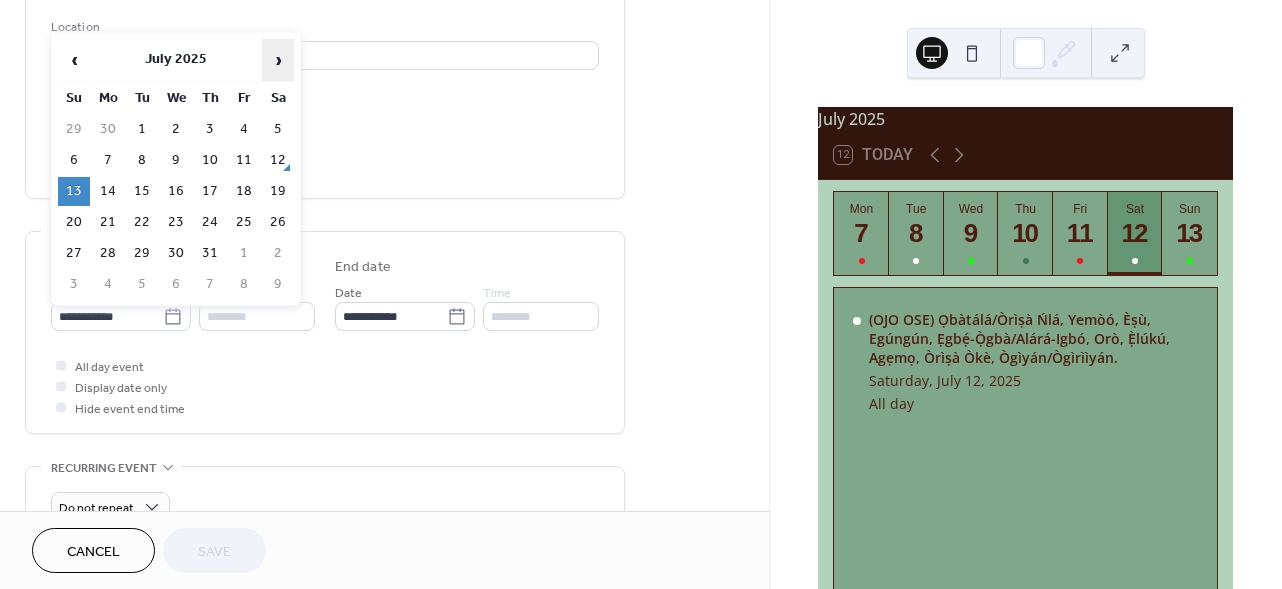 click on "›" at bounding box center [278, 60] 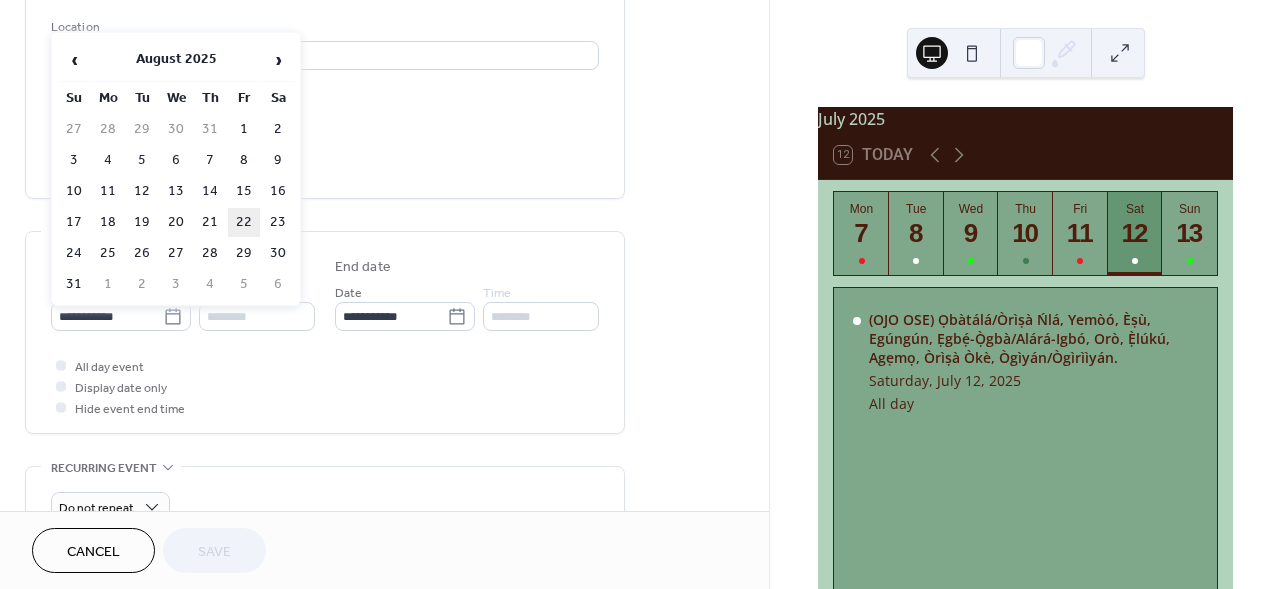 click on "22" at bounding box center (244, 222) 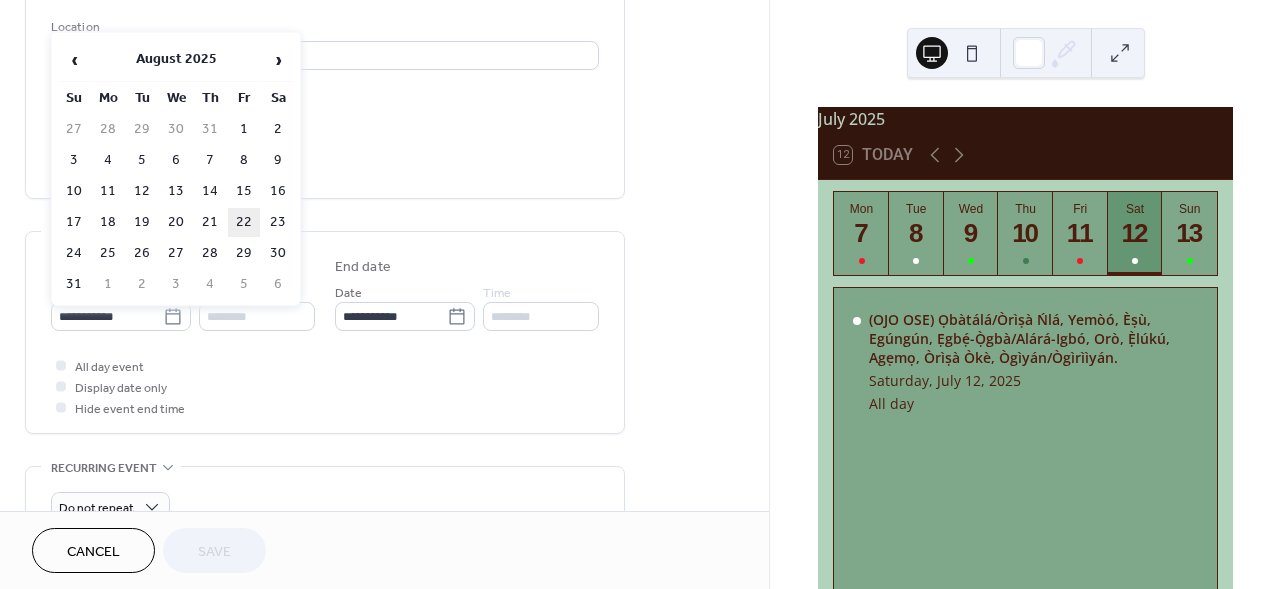 type on "**********" 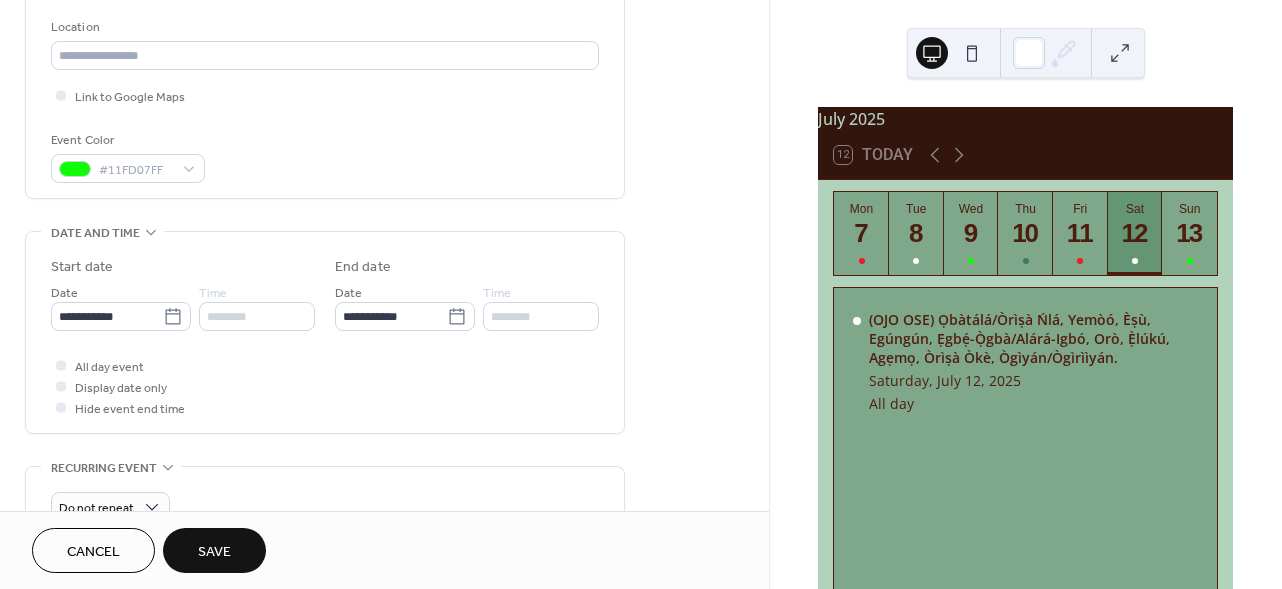 click on "Save" at bounding box center (214, 552) 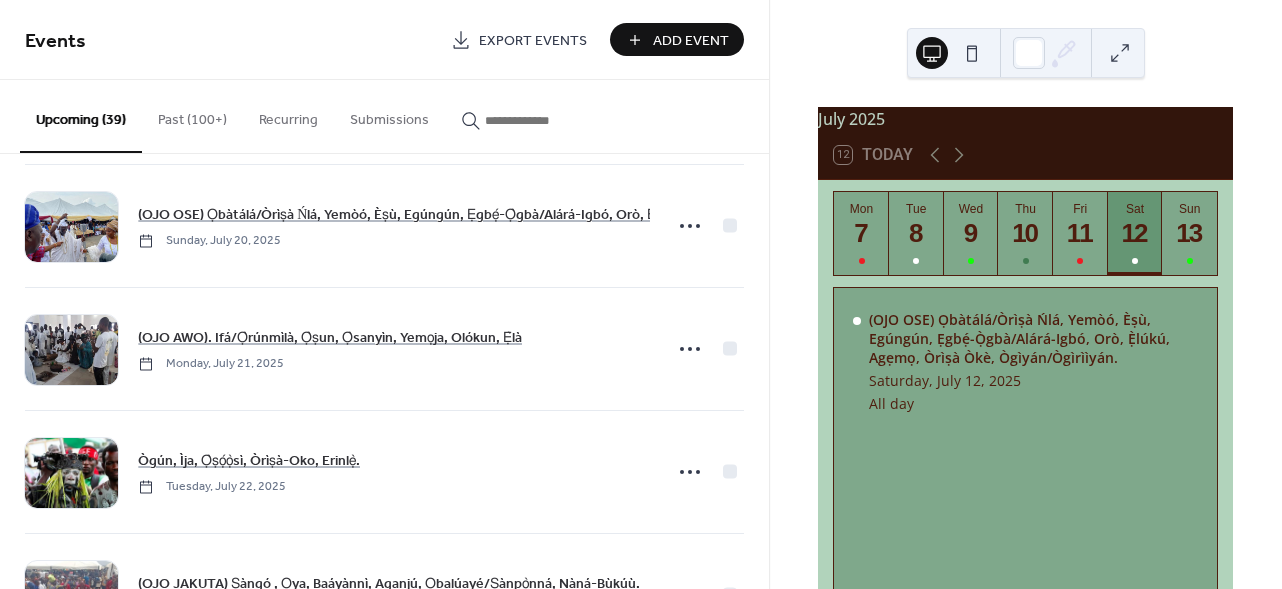 scroll, scrollTop: 1007, scrollLeft: 0, axis: vertical 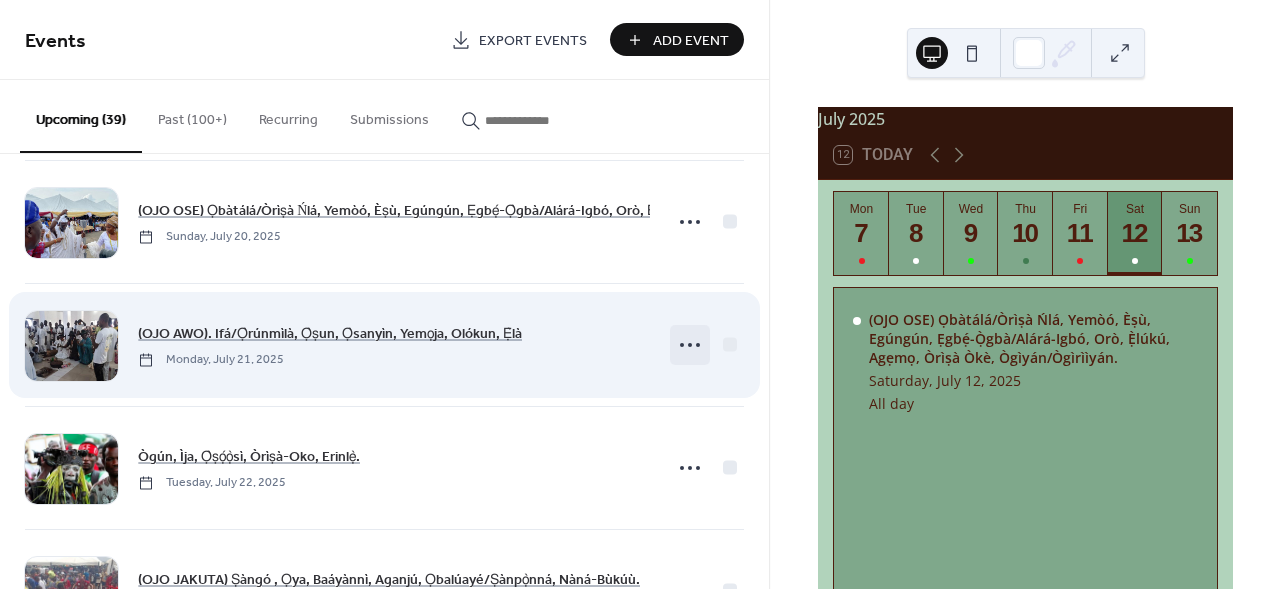 click 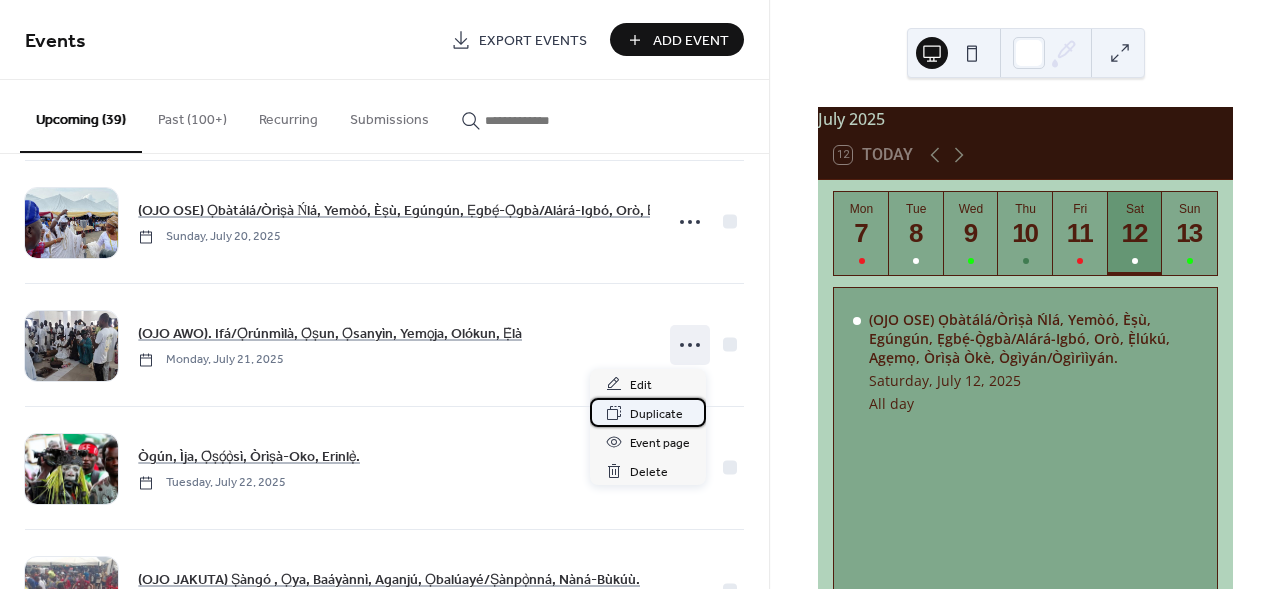 click on "Duplicate" at bounding box center (656, 414) 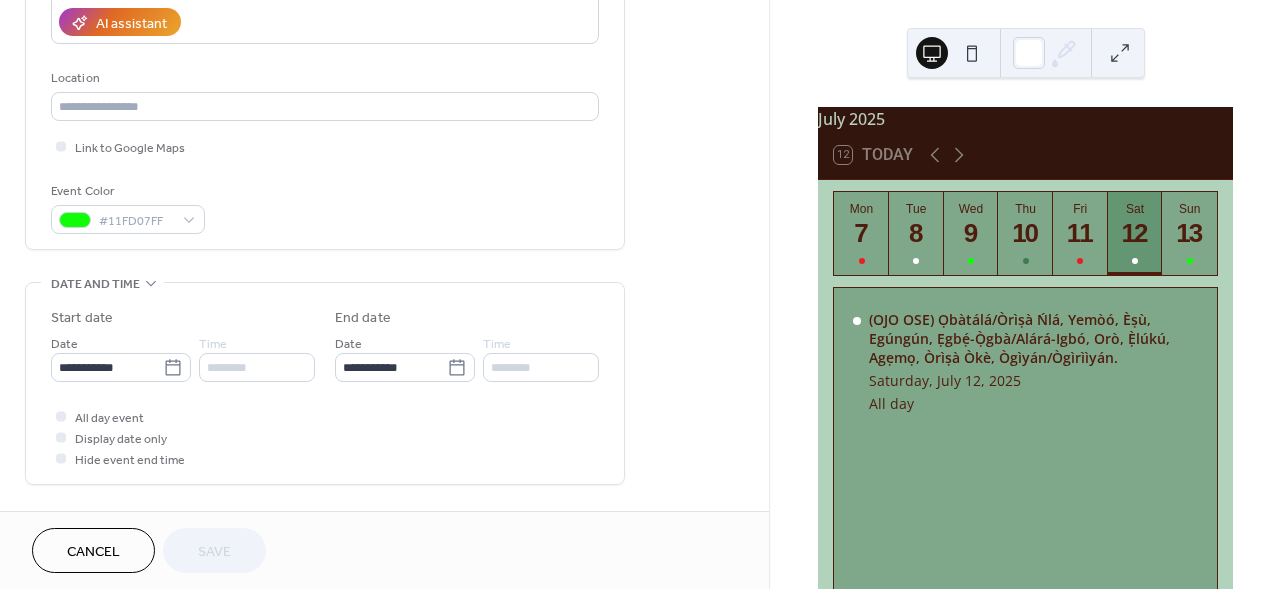 scroll, scrollTop: 380, scrollLeft: 0, axis: vertical 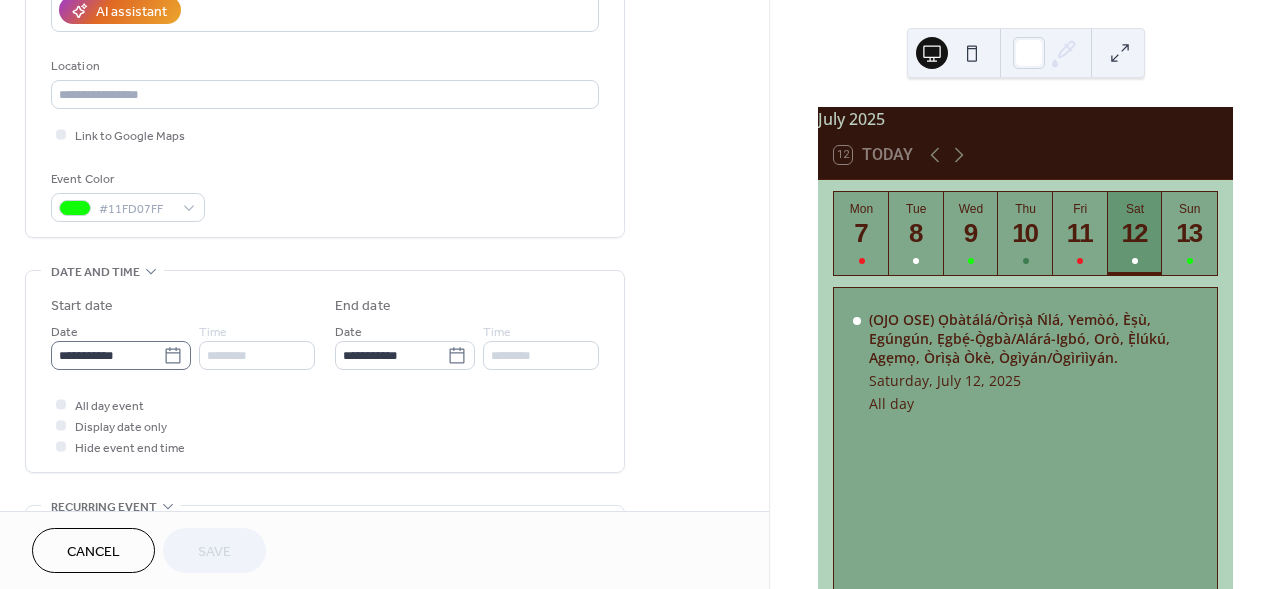 click 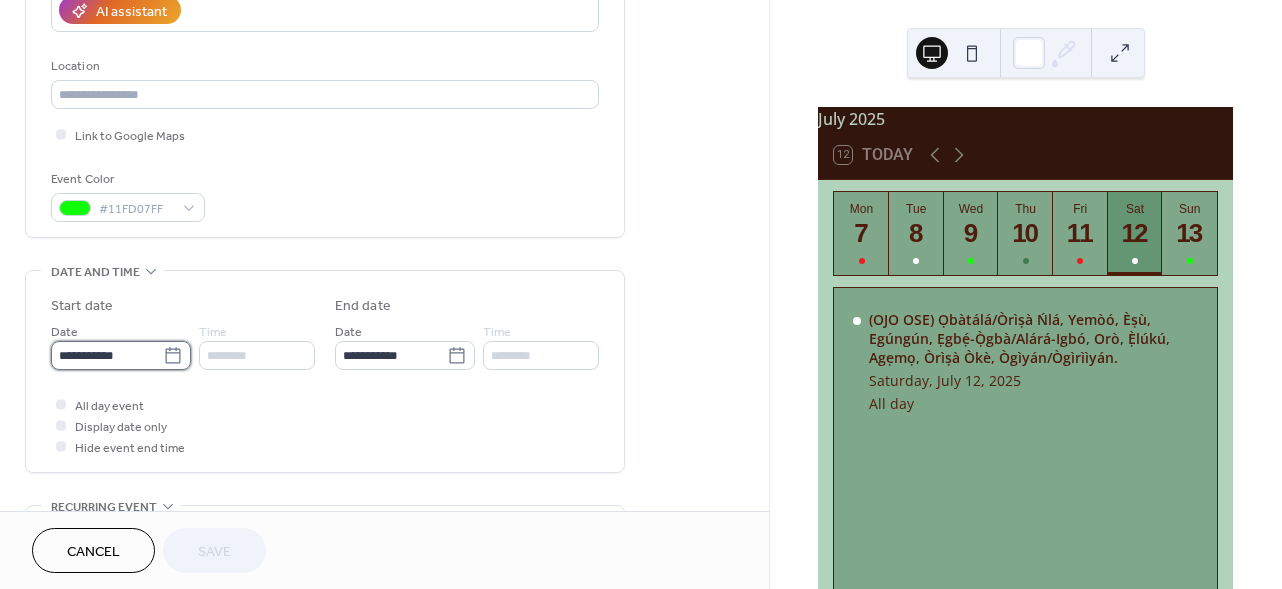 click on "**********" at bounding box center [107, 355] 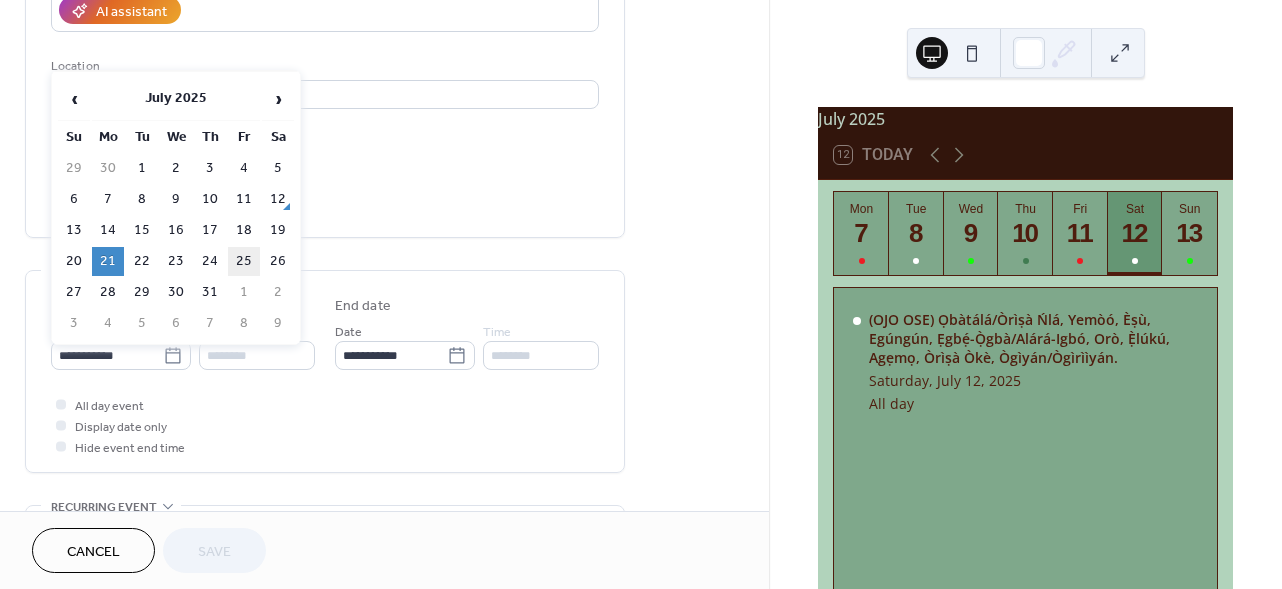 click on "25" at bounding box center [244, 261] 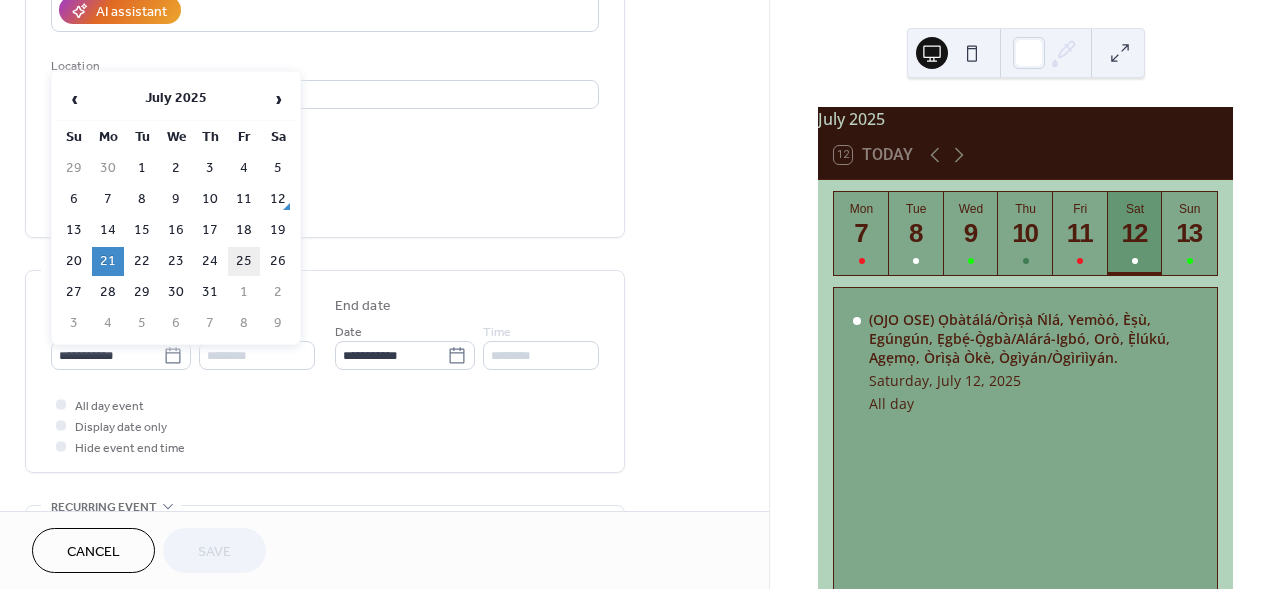 type on "**********" 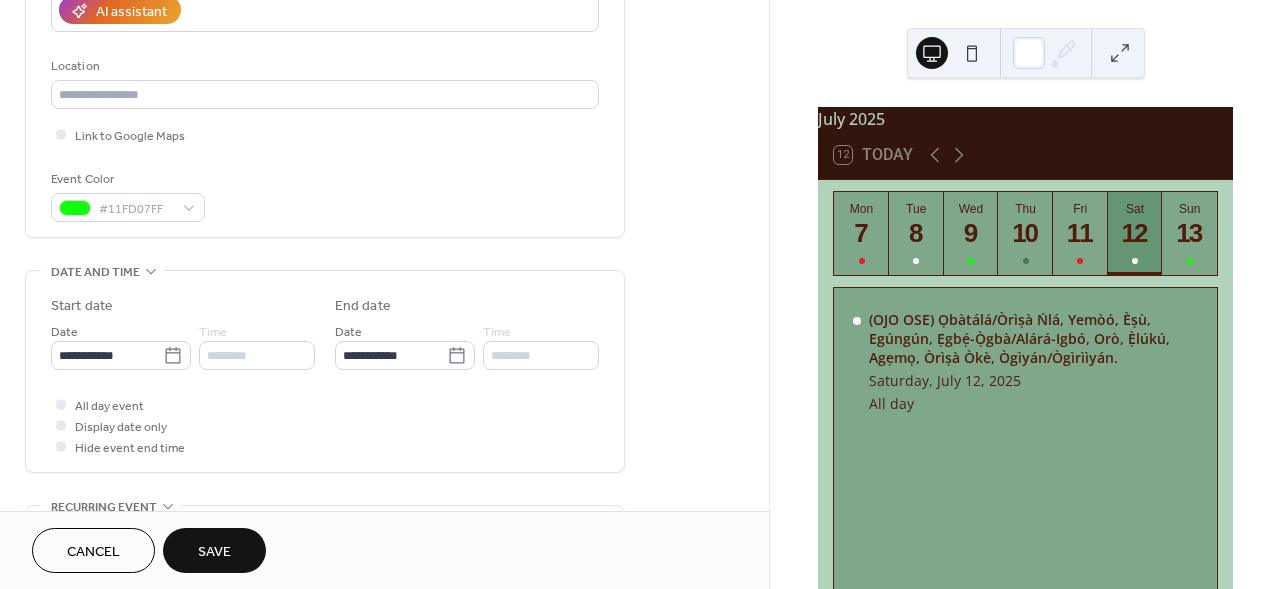 click on "Save" at bounding box center (214, 550) 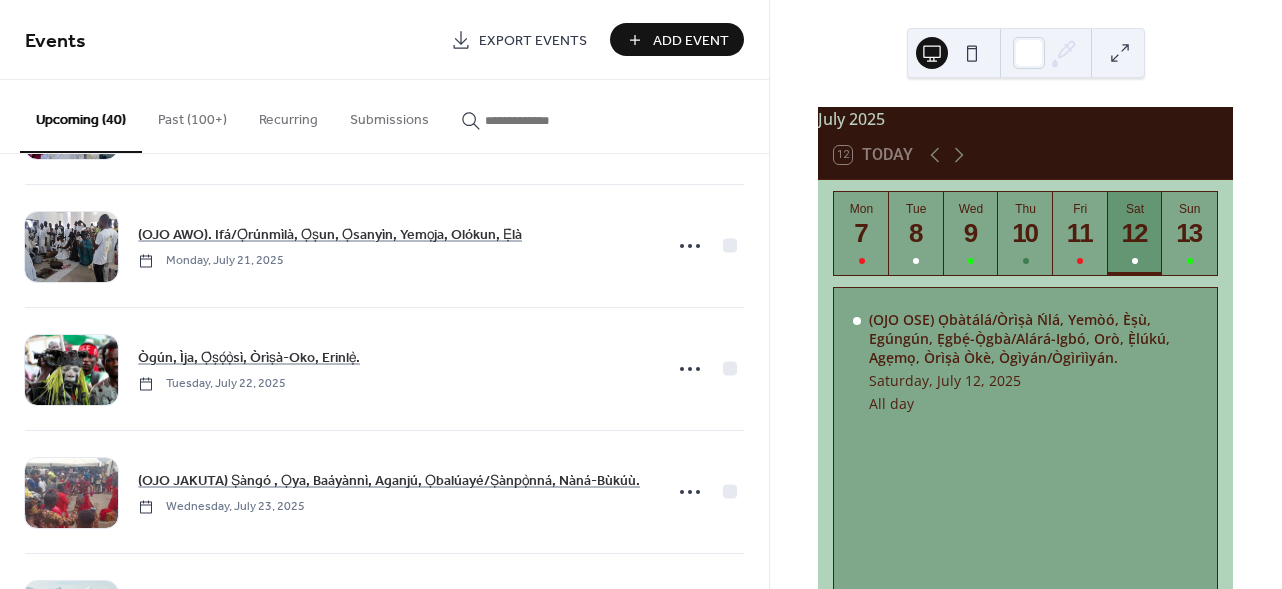 scroll, scrollTop: 1105, scrollLeft: 0, axis: vertical 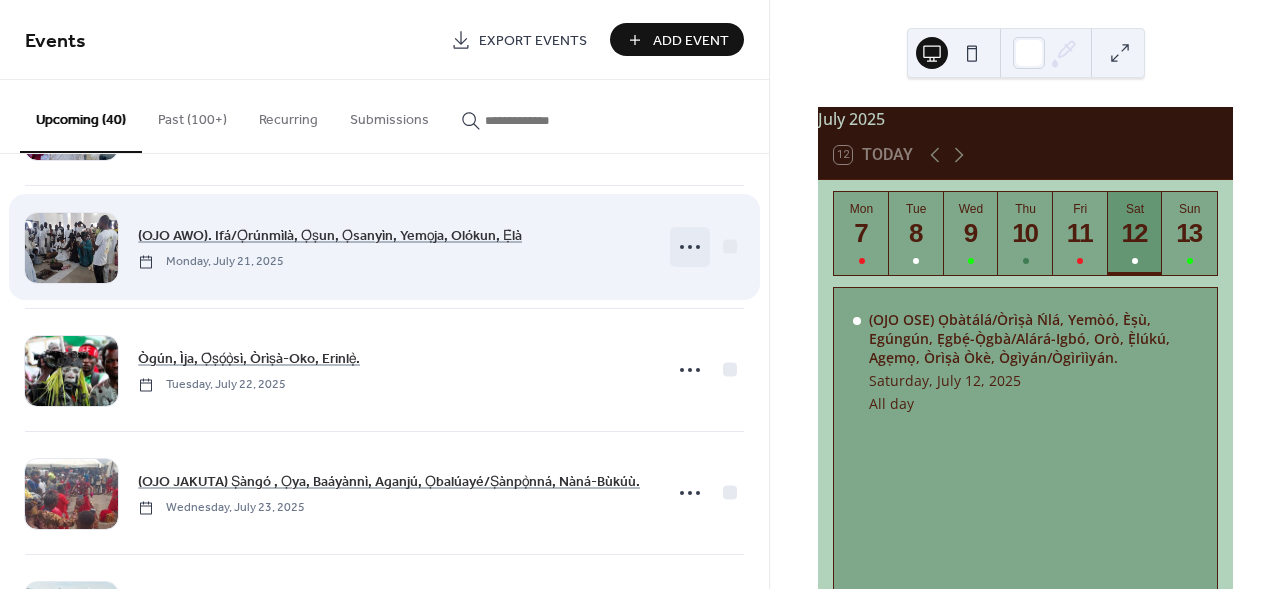 click 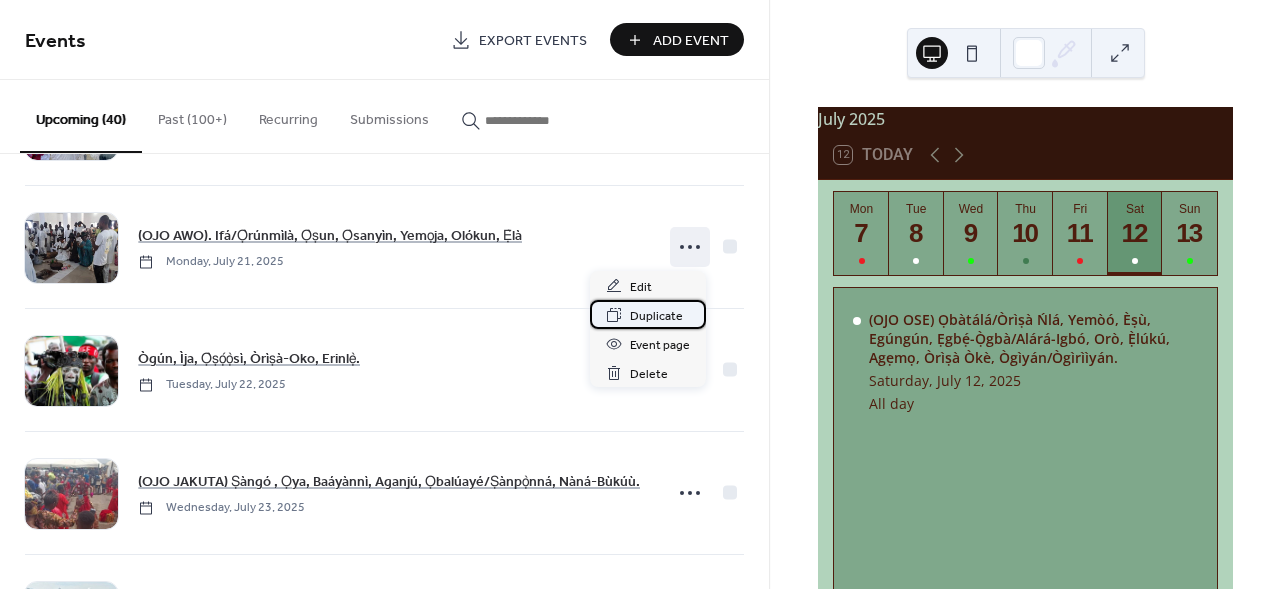 click on "Duplicate" at bounding box center (656, 316) 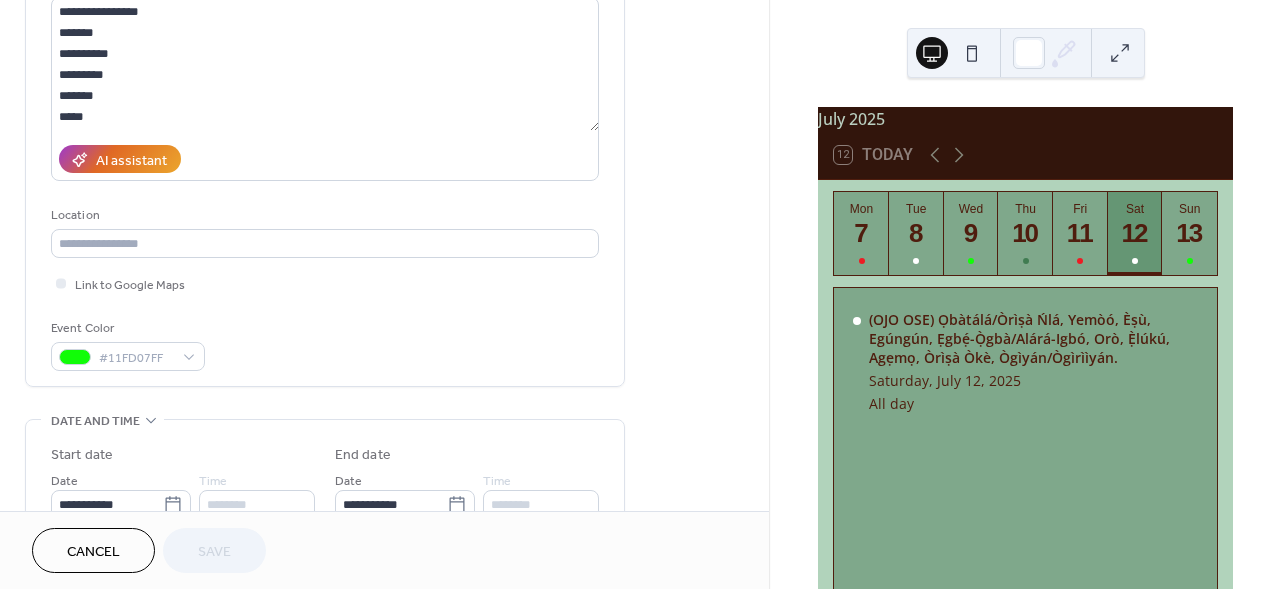 scroll, scrollTop: 372, scrollLeft: 0, axis: vertical 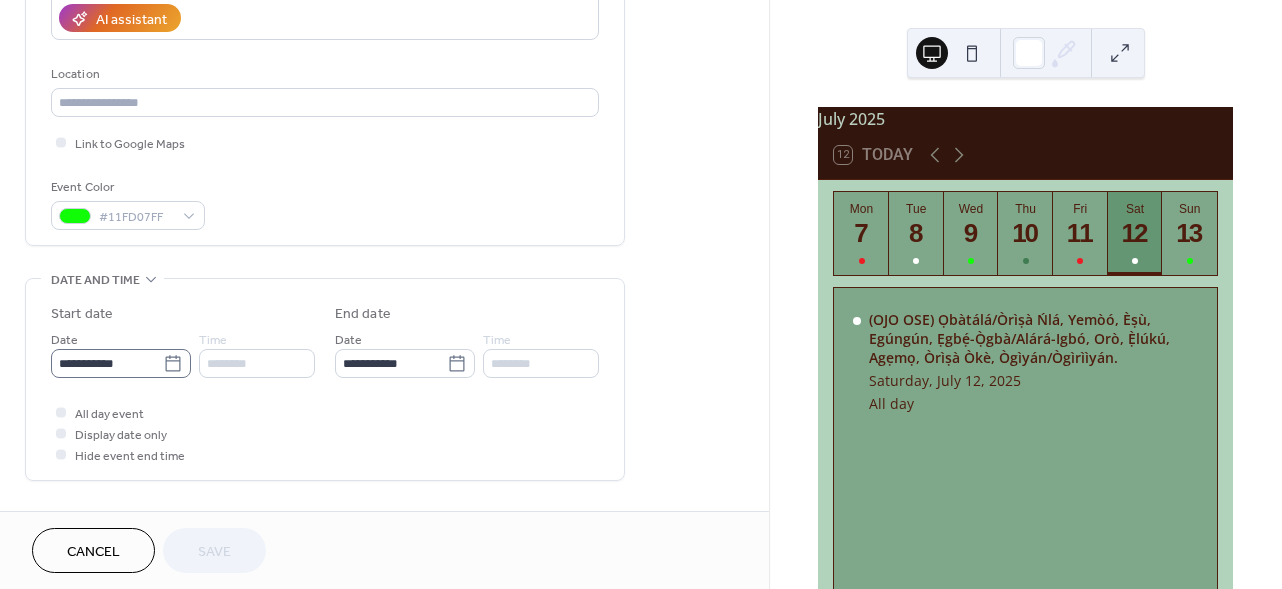 click 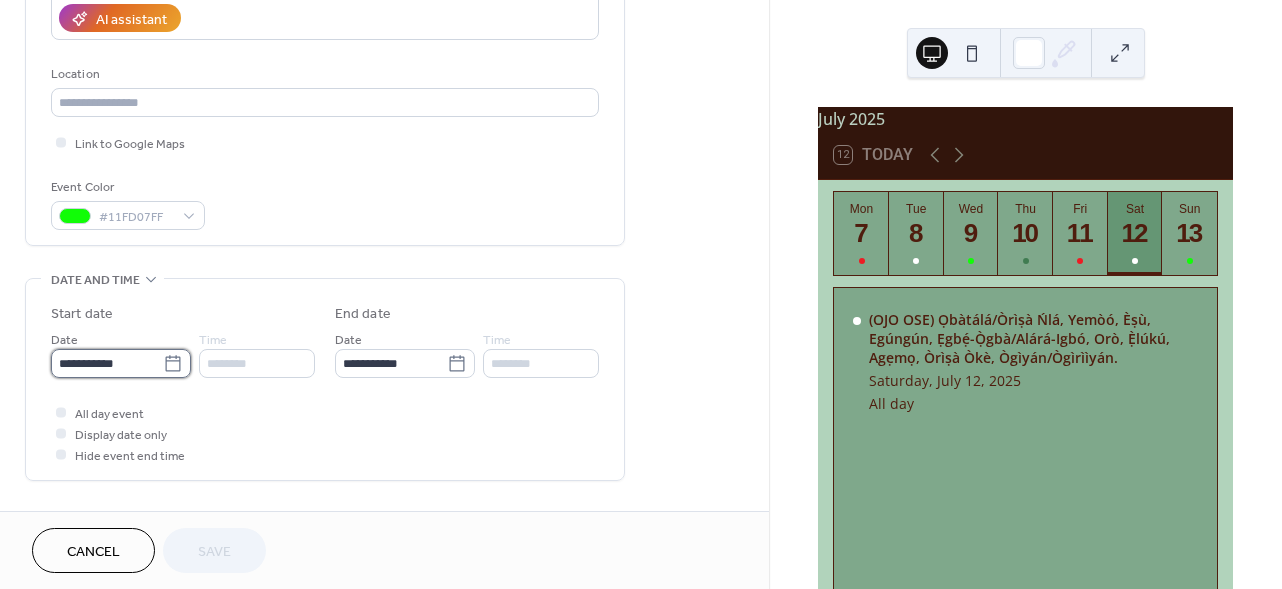click on "**********" at bounding box center [107, 363] 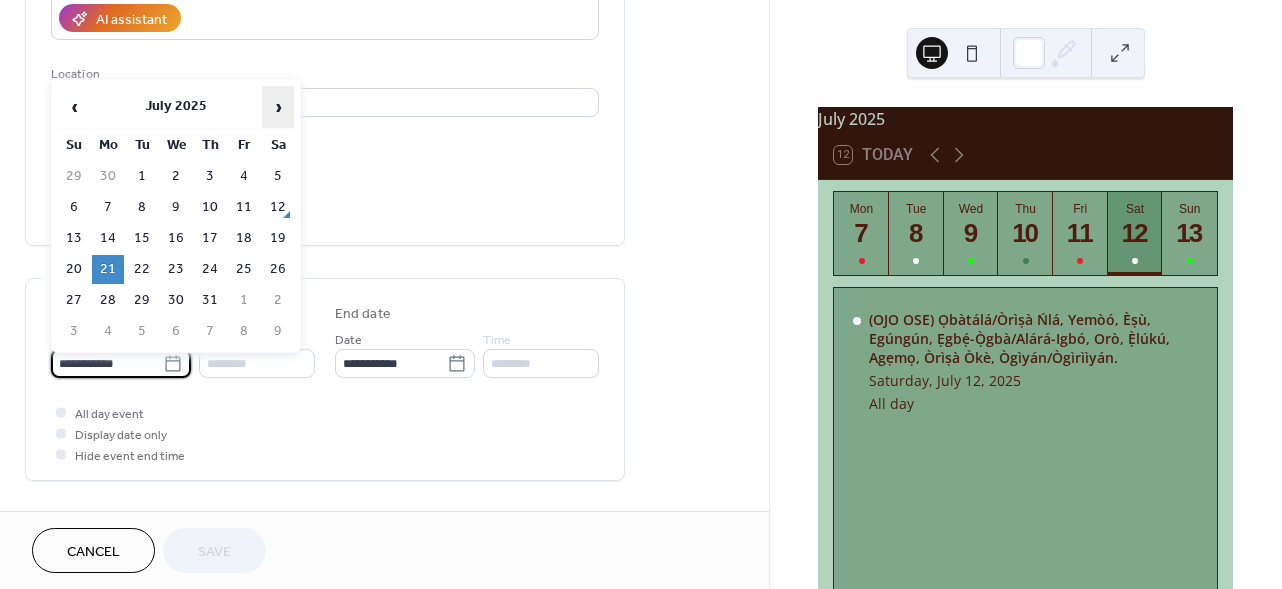 click on "›" at bounding box center (278, 107) 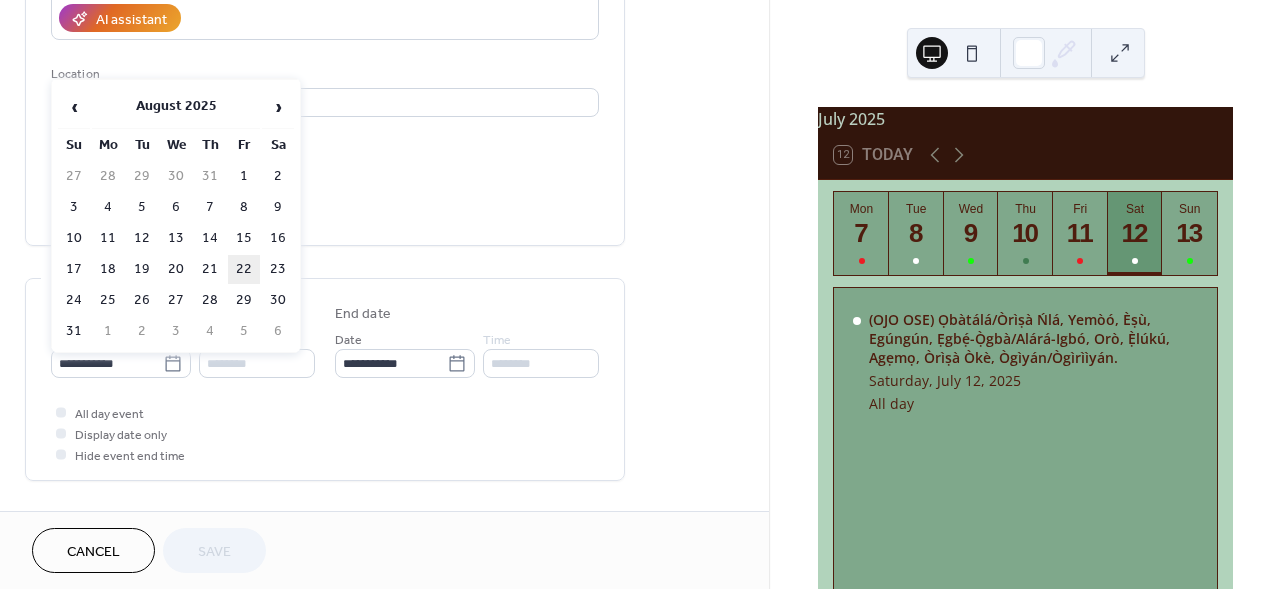 click on "22" at bounding box center (244, 269) 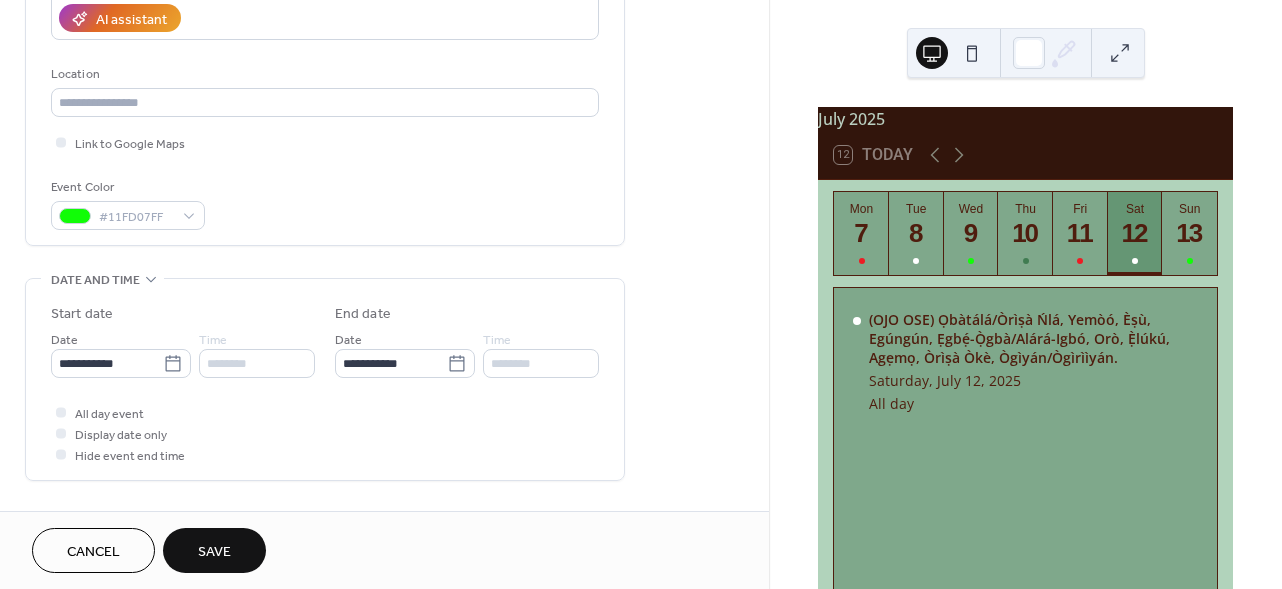 click on "Save" at bounding box center (214, 552) 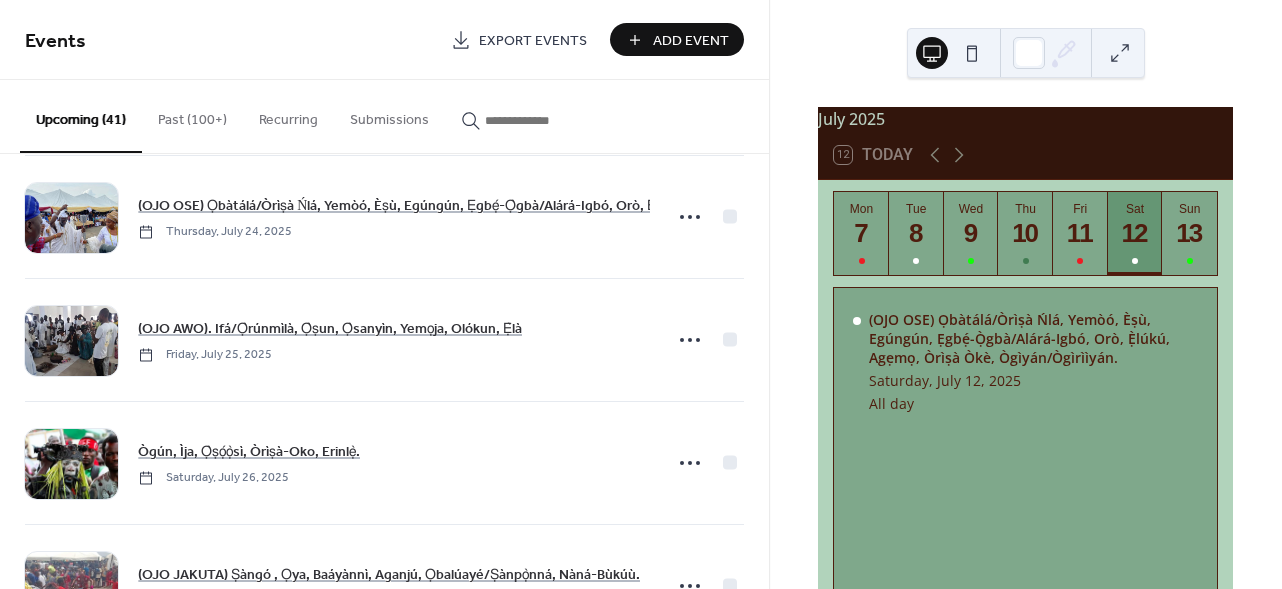 scroll, scrollTop: 1498, scrollLeft: 0, axis: vertical 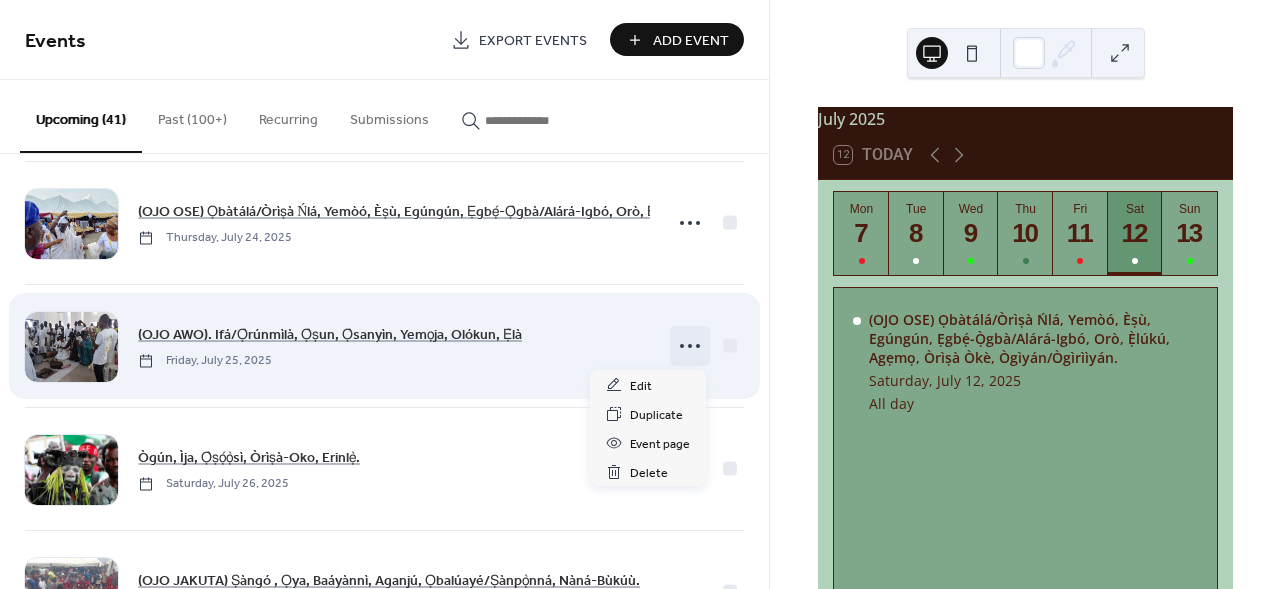 click 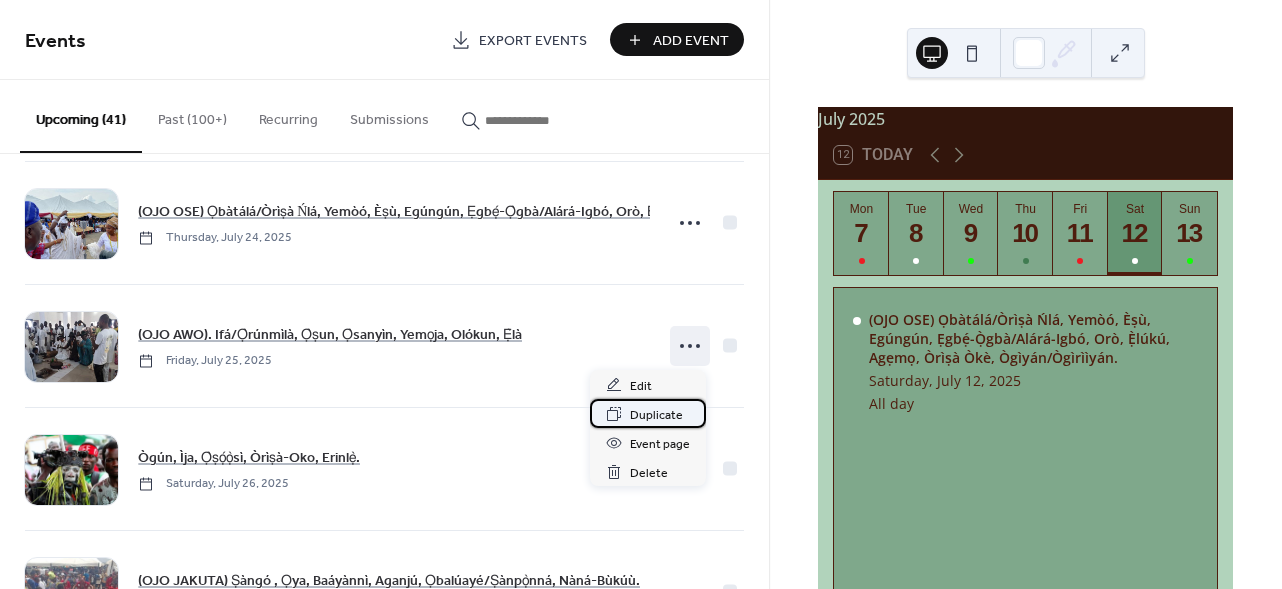 click on "Duplicate" at bounding box center [648, 413] 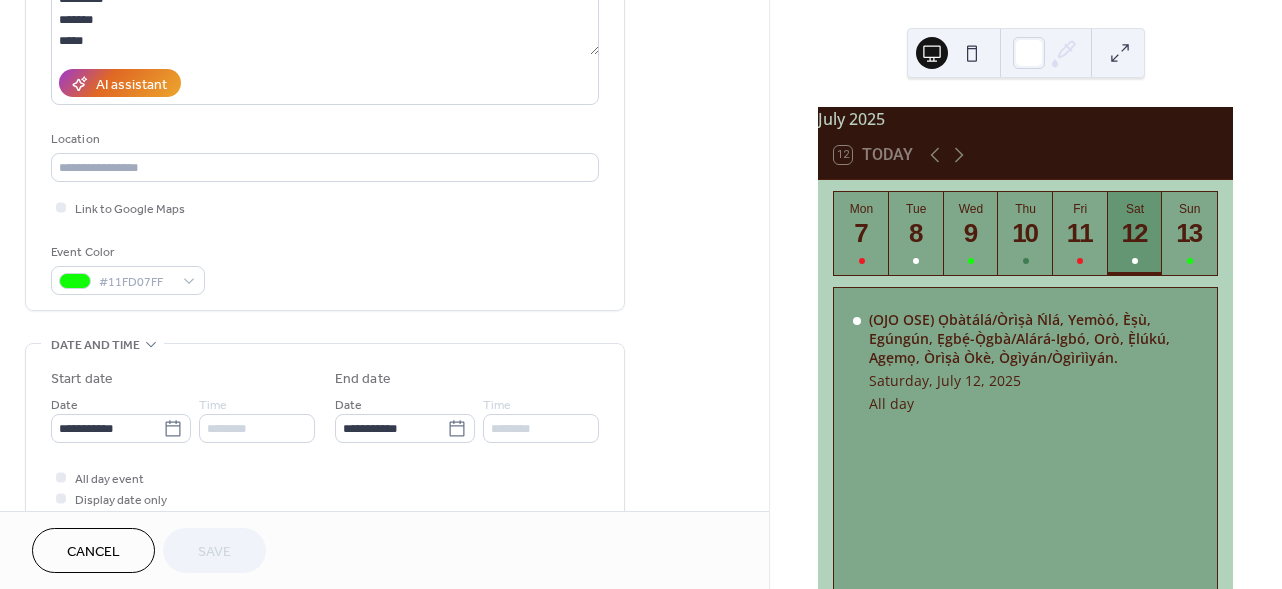 scroll, scrollTop: 364, scrollLeft: 0, axis: vertical 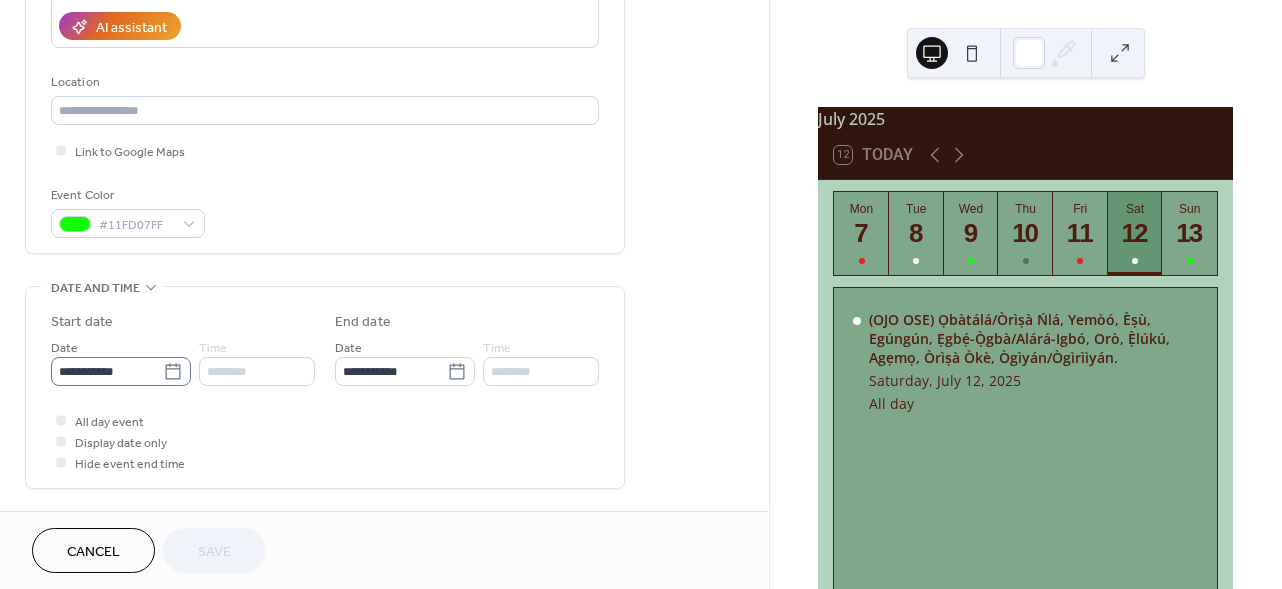 click 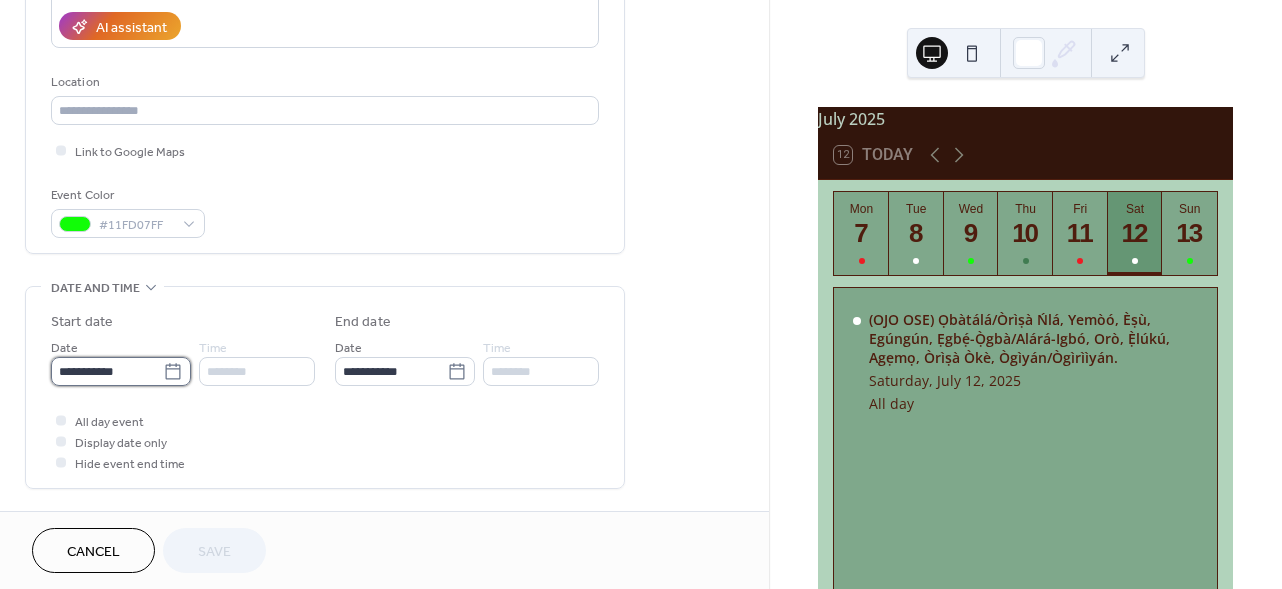 click on "**********" at bounding box center [107, 371] 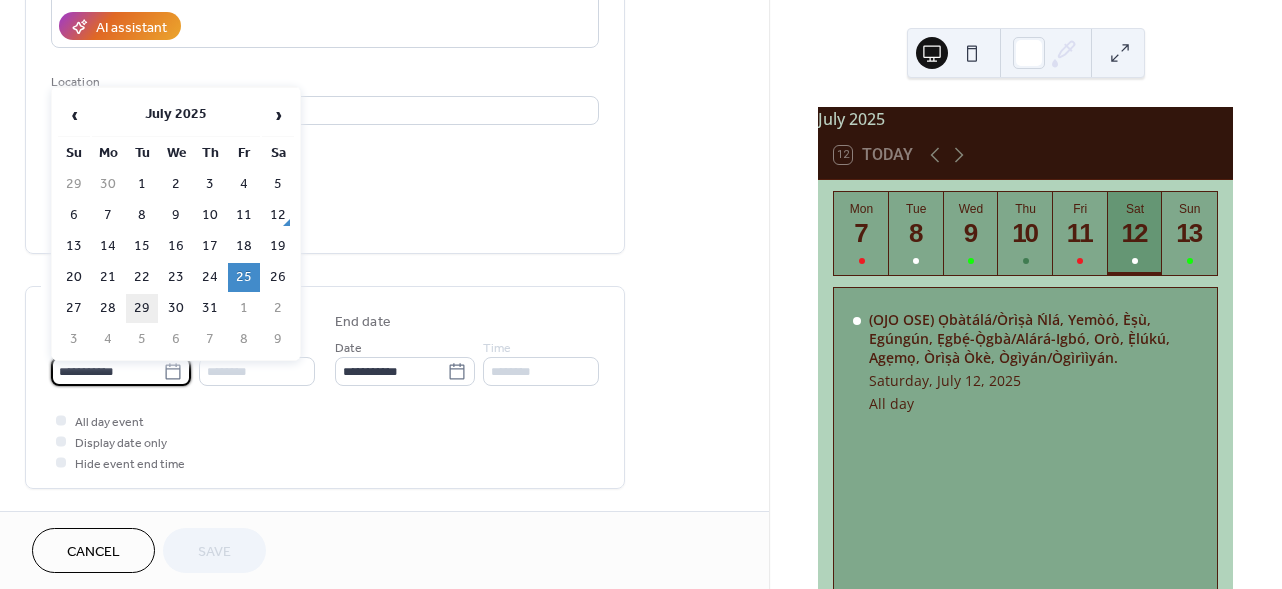click on "29" at bounding box center (142, 308) 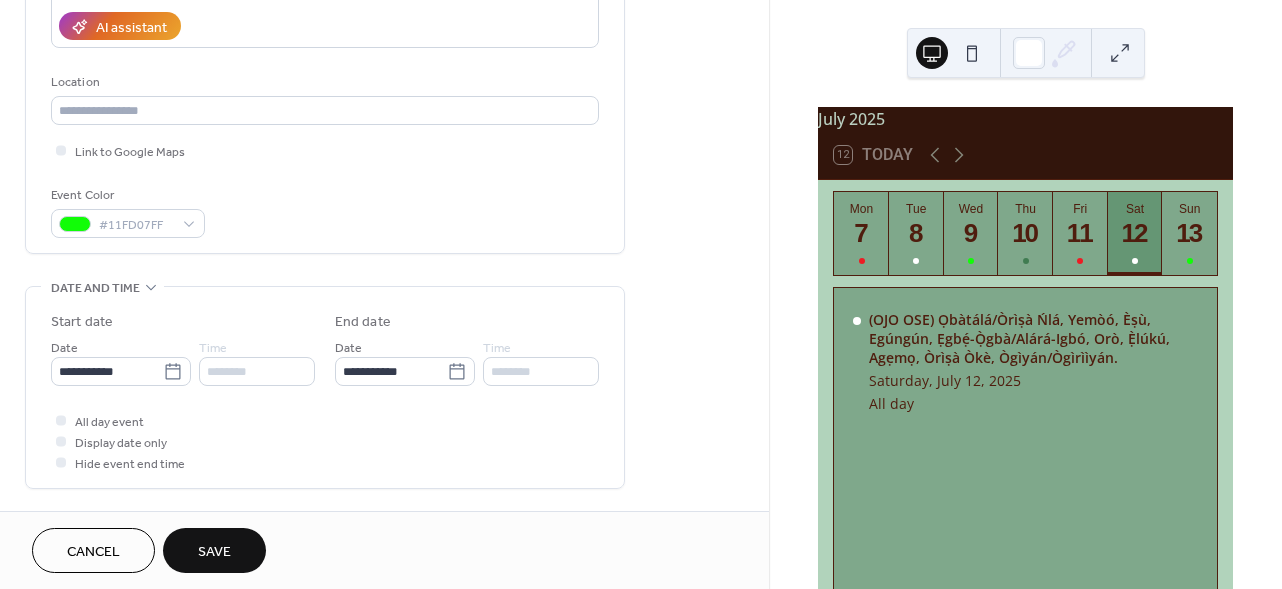 click on "Save" at bounding box center (214, 552) 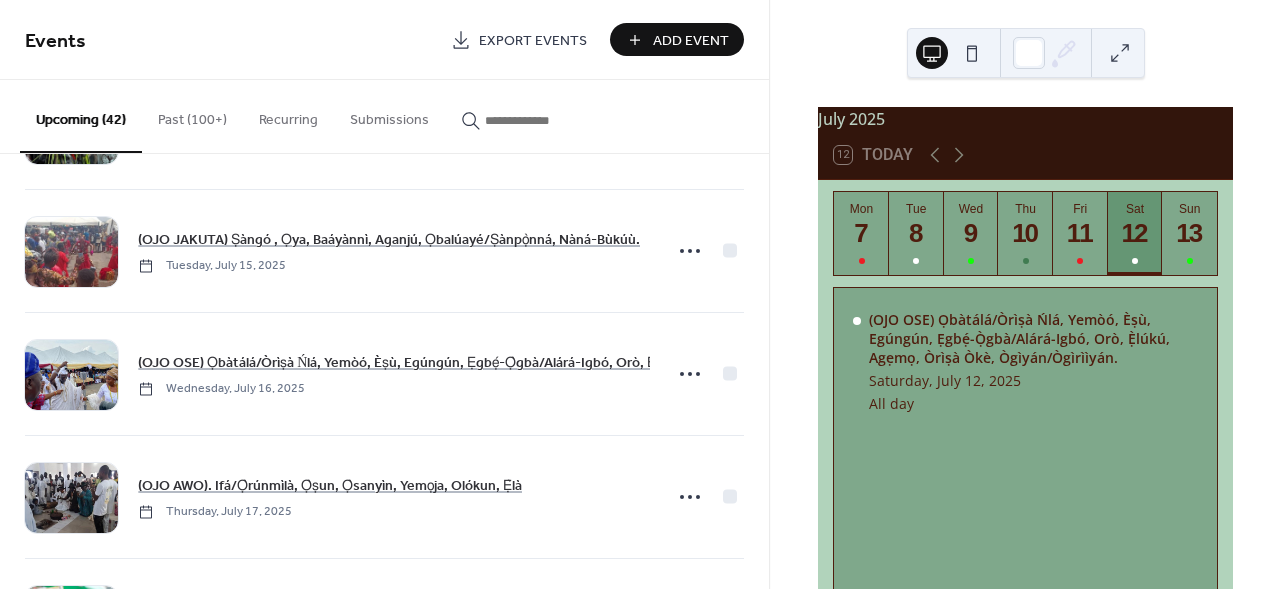 scroll, scrollTop: 0, scrollLeft: 0, axis: both 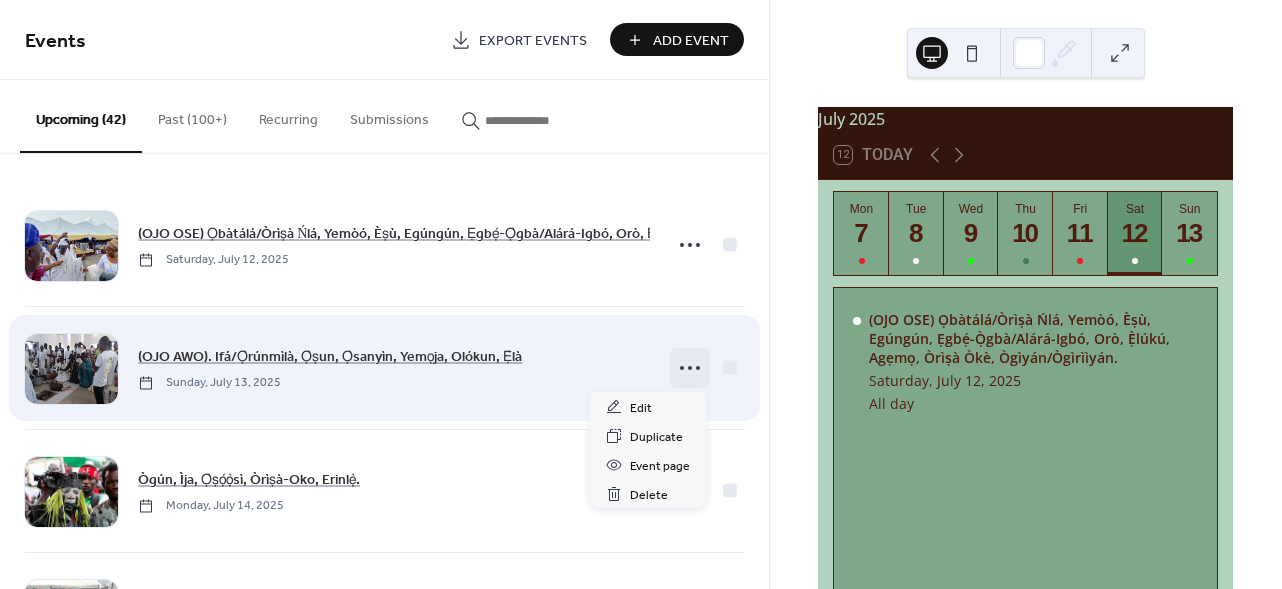 click 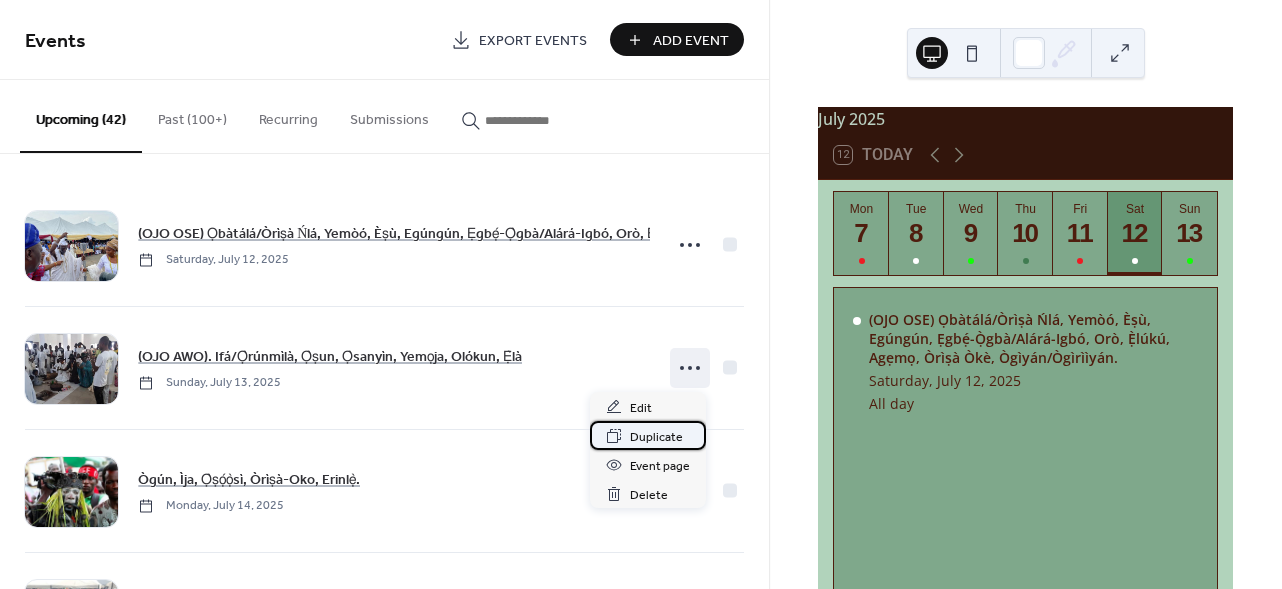 click on "Duplicate" at bounding box center [656, 437] 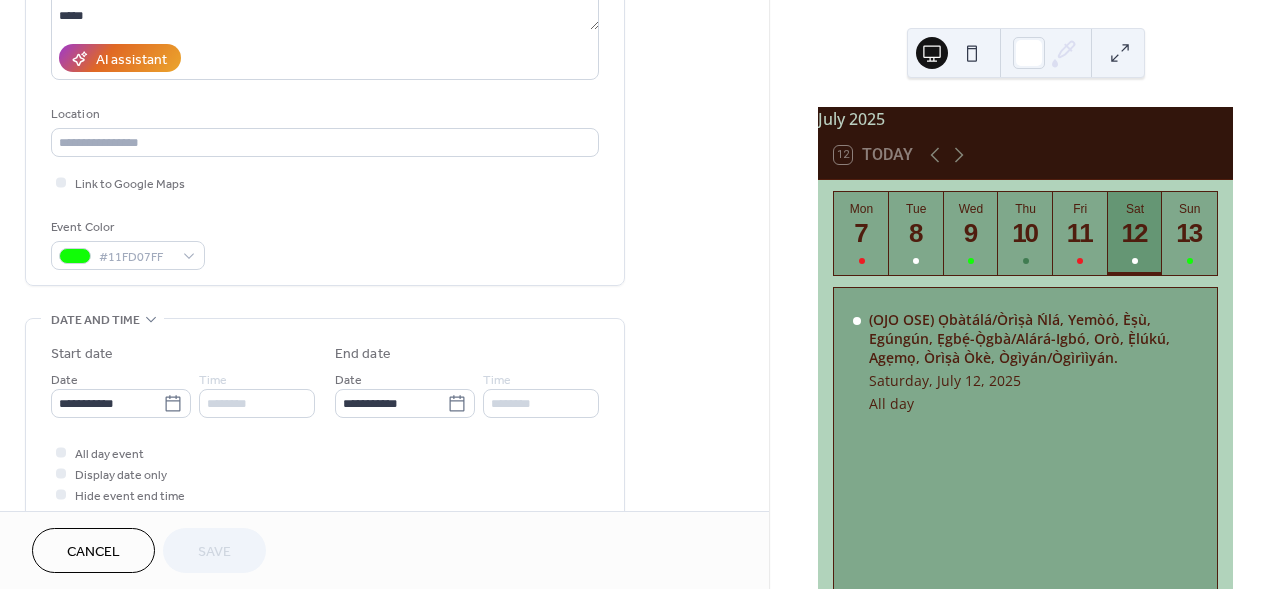 scroll, scrollTop: 369, scrollLeft: 0, axis: vertical 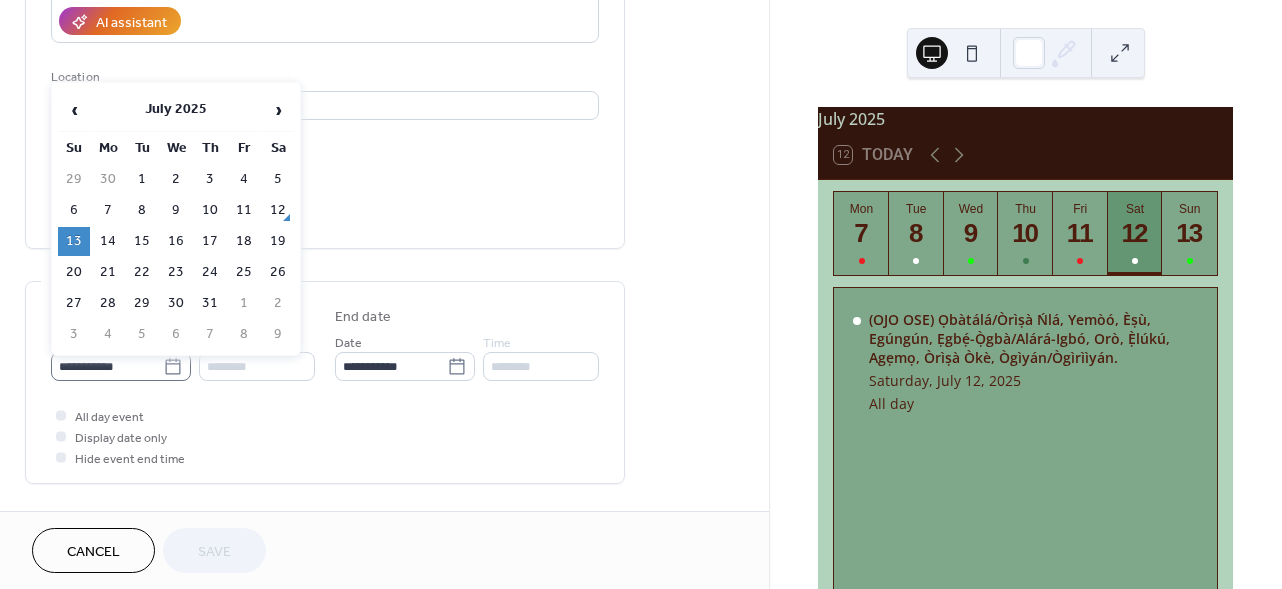 click 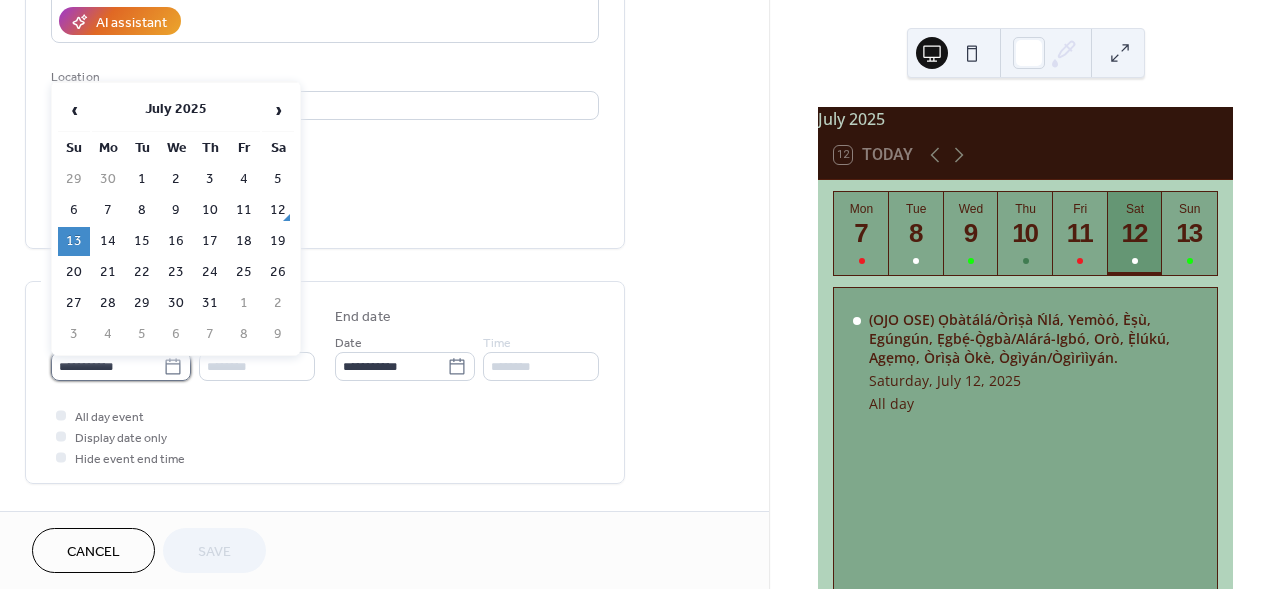 click on "**********" at bounding box center (107, 366) 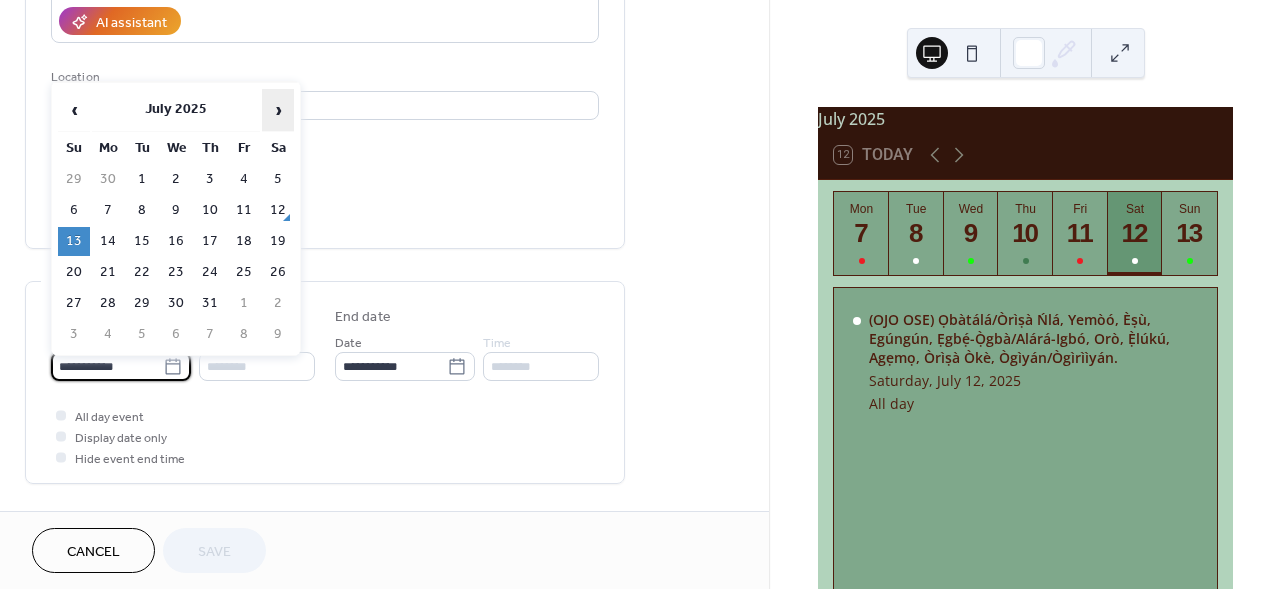 click on "›" at bounding box center [278, 110] 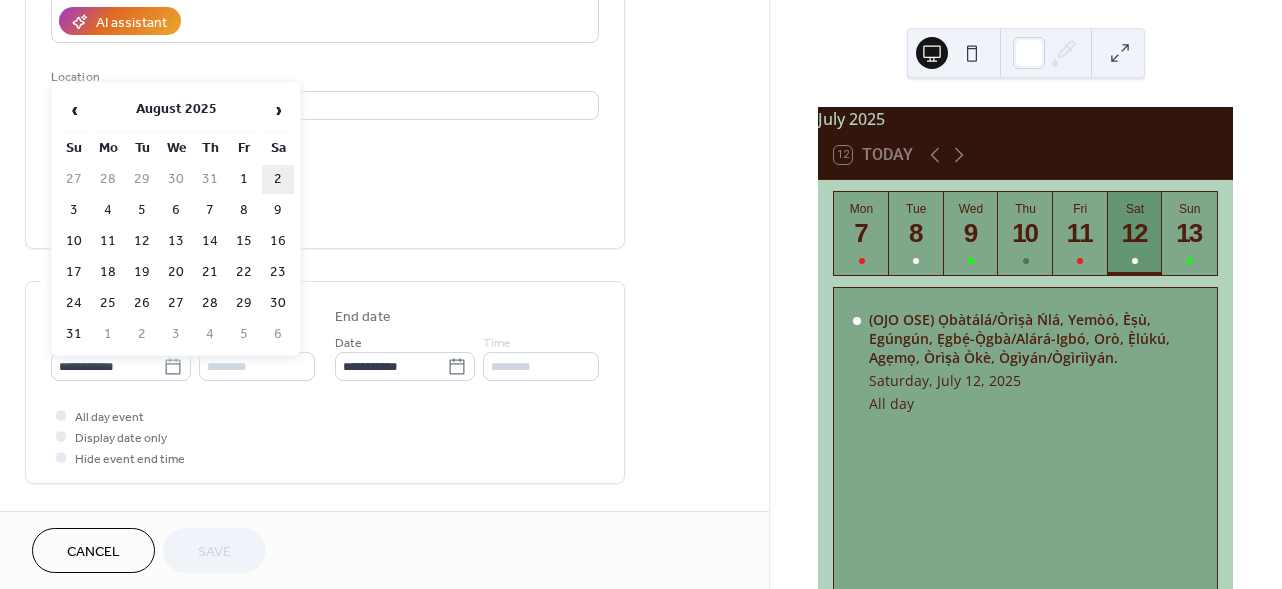 click on "2" at bounding box center [278, 179] 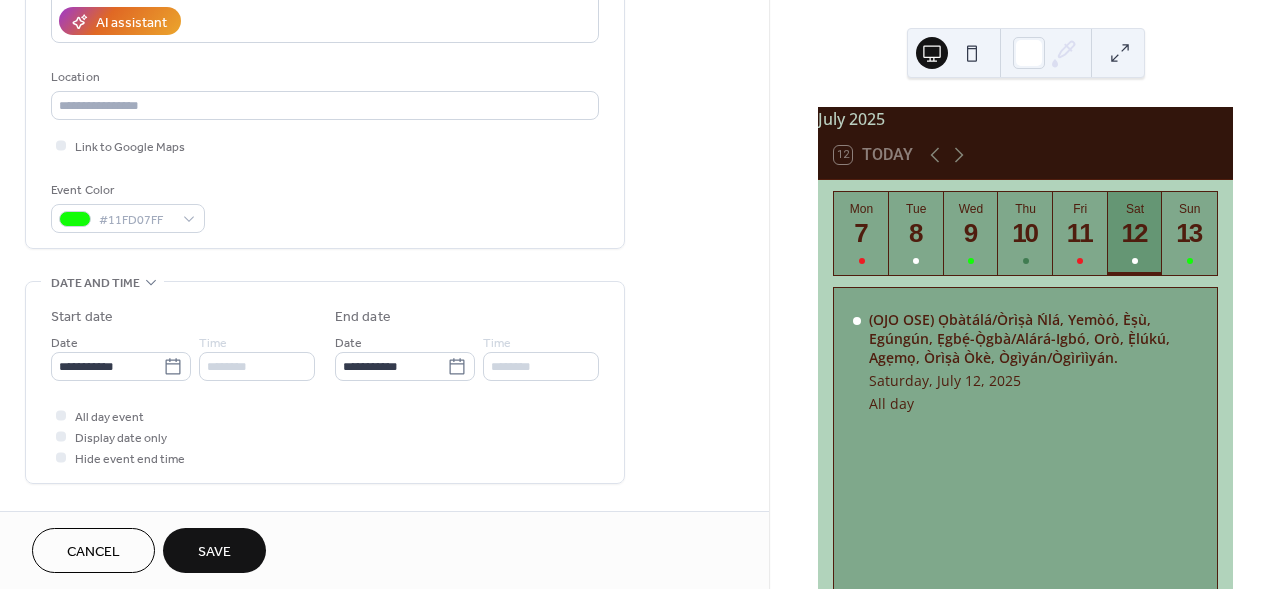 click on "Save" at bounding box center [214, 550] 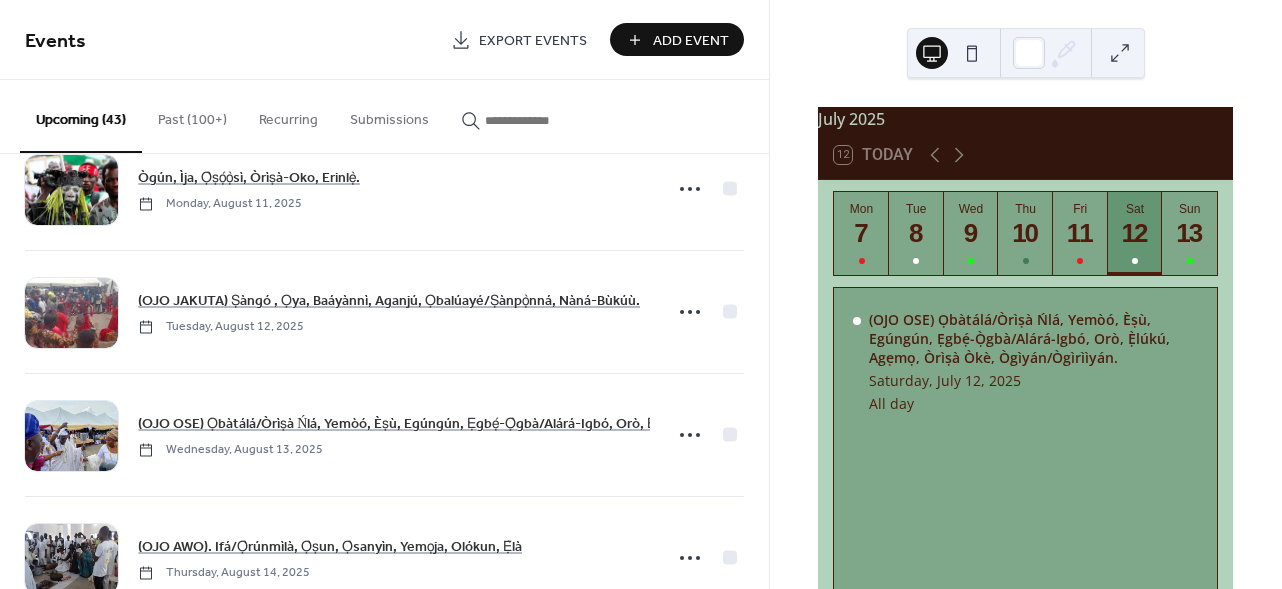 scroll, scrollTop: 3544, scrollLeft: 0, axis: vertical 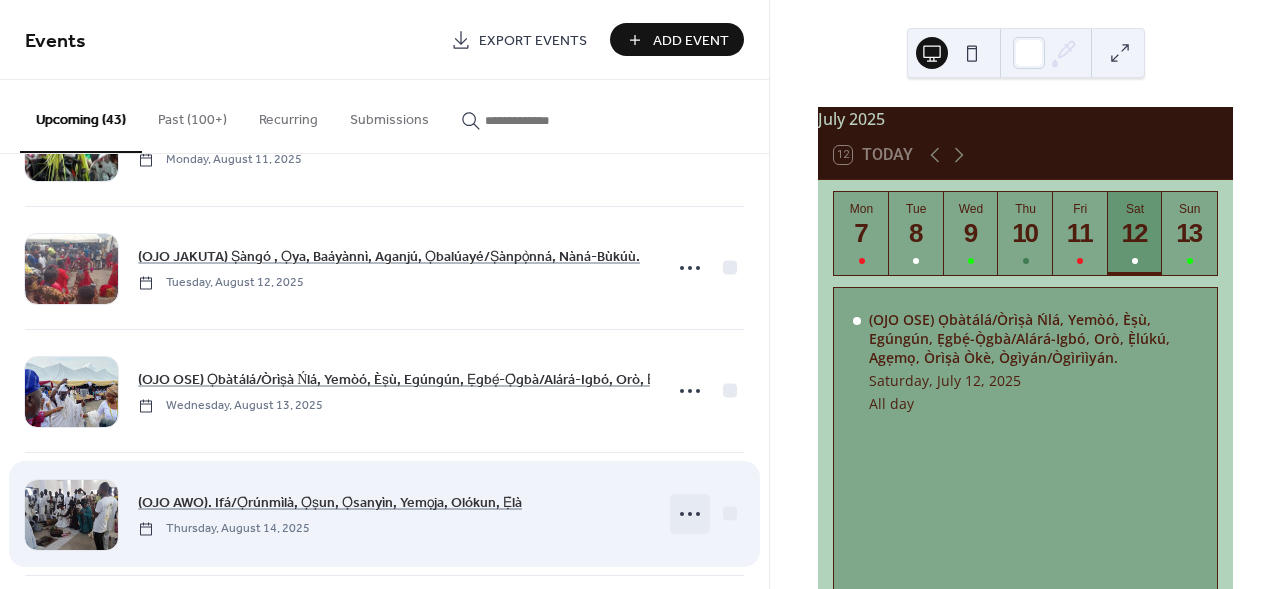 click 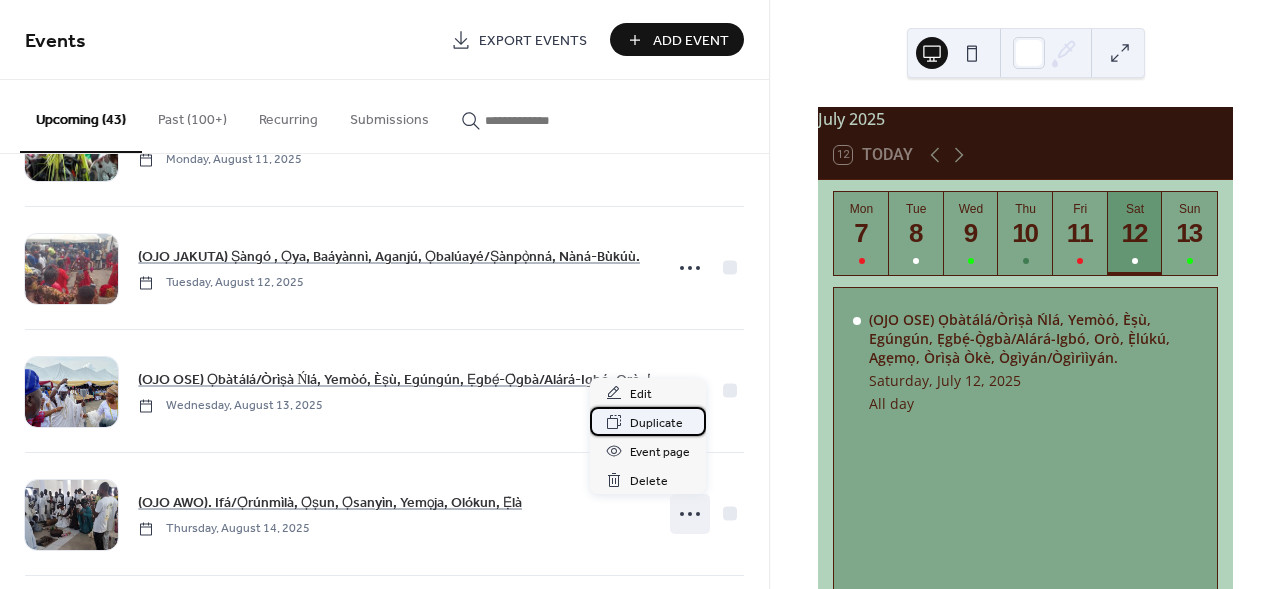 click on "Duplicate" at bounding box center (656, 423) 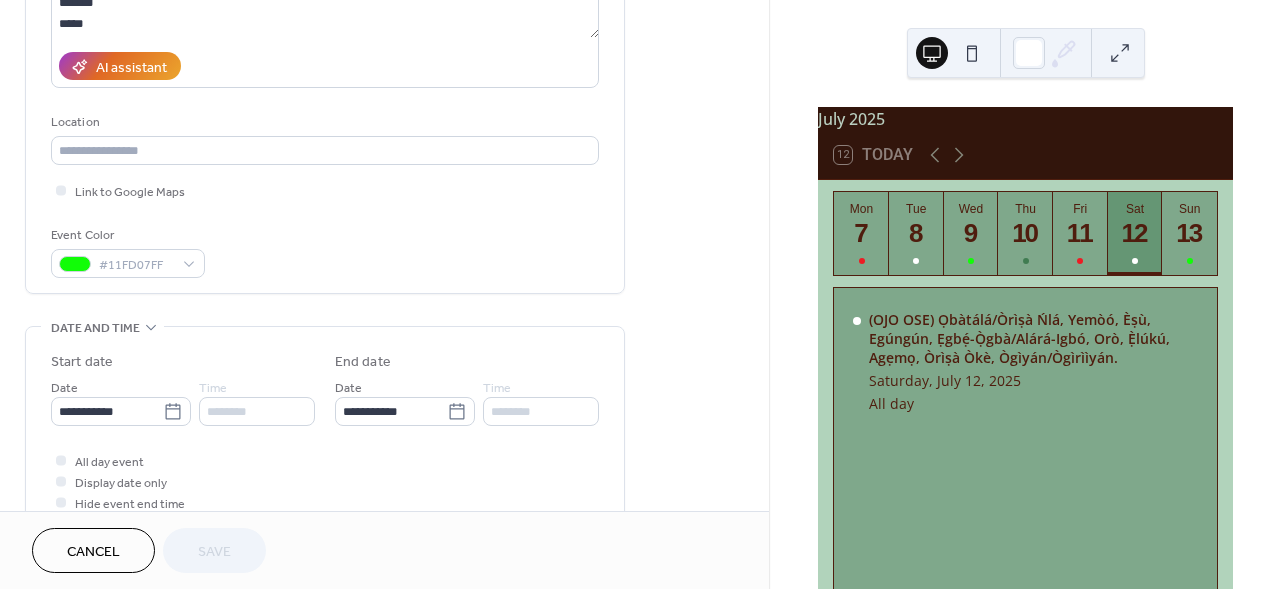 scroll, scrollTop: 325, scrollLeft: 0, axis: vertical 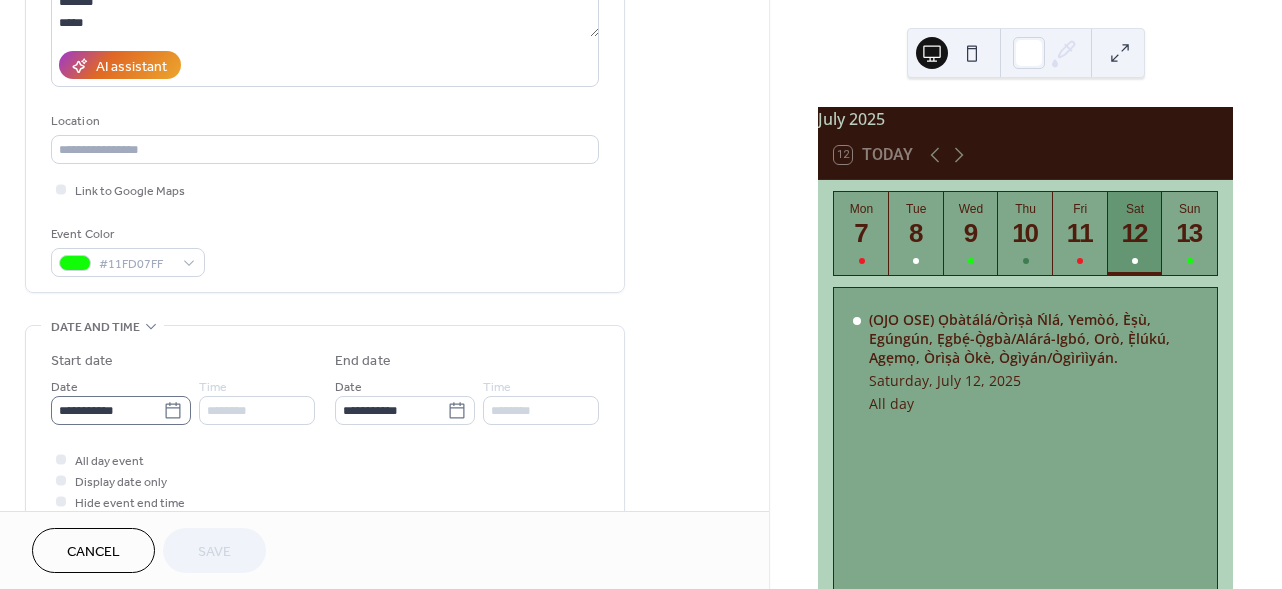 click 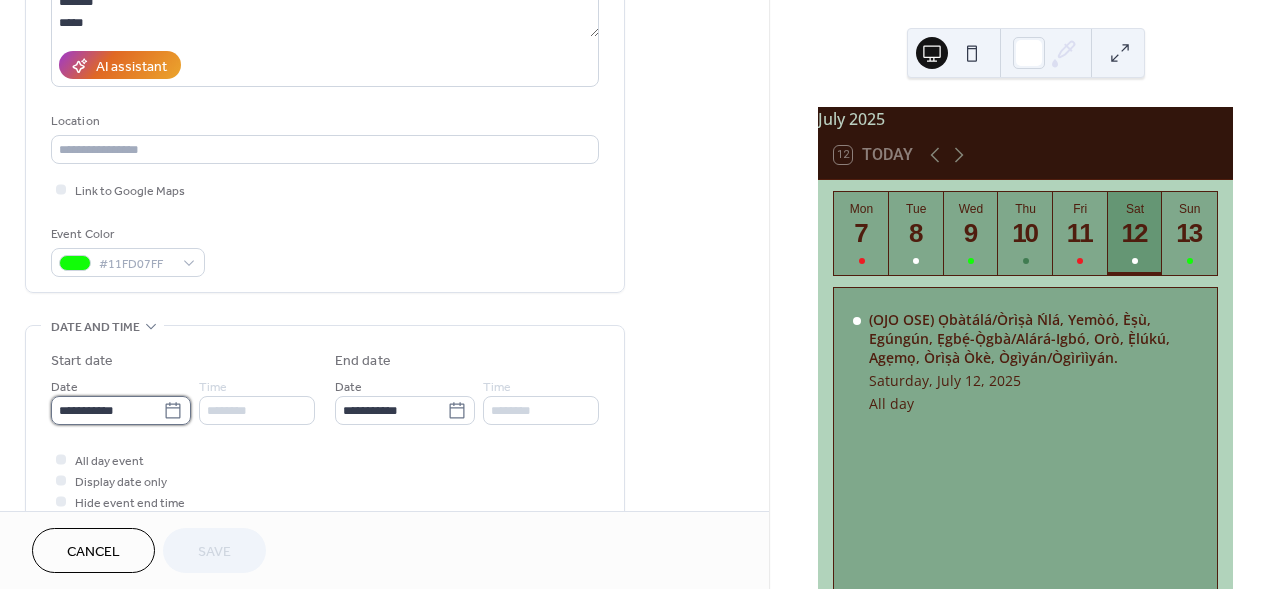 click on "**********" at bounding box center (107, 410) 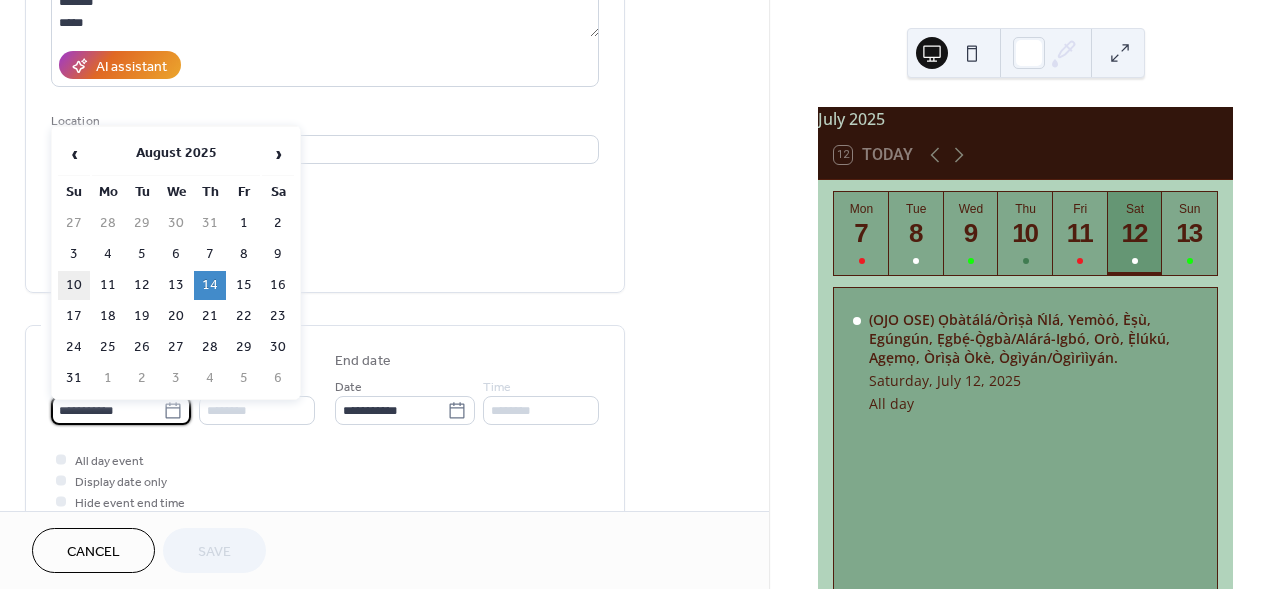 click on "10" at bounding box center [74, 285] 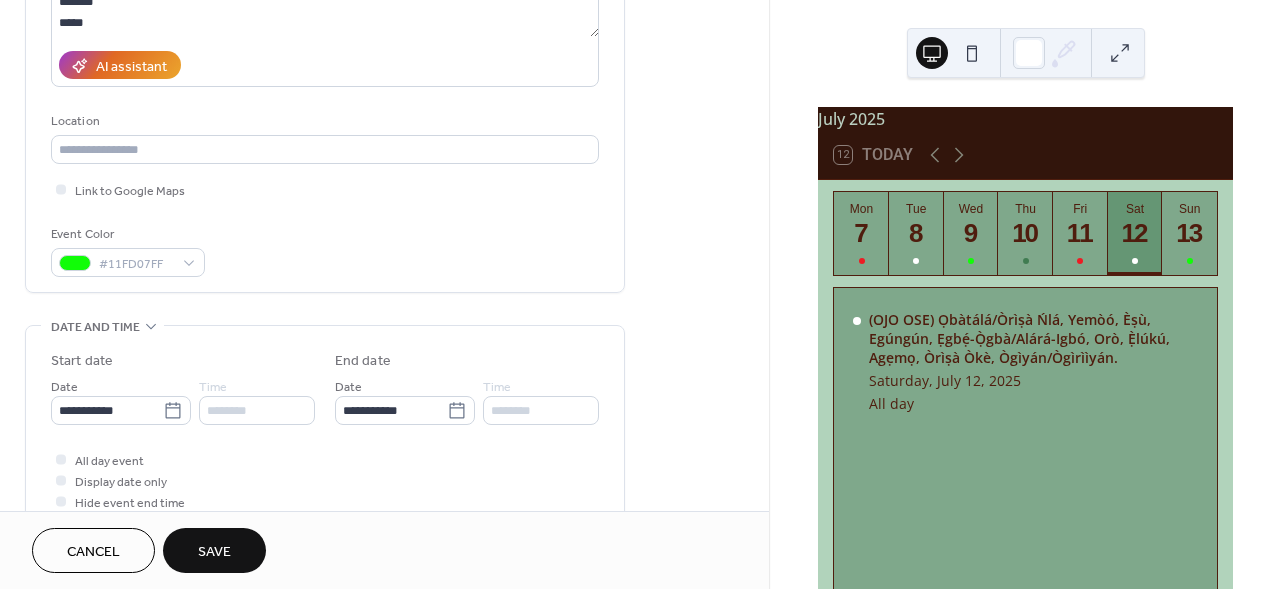 click on "Save" at bounding box center (214, 550) 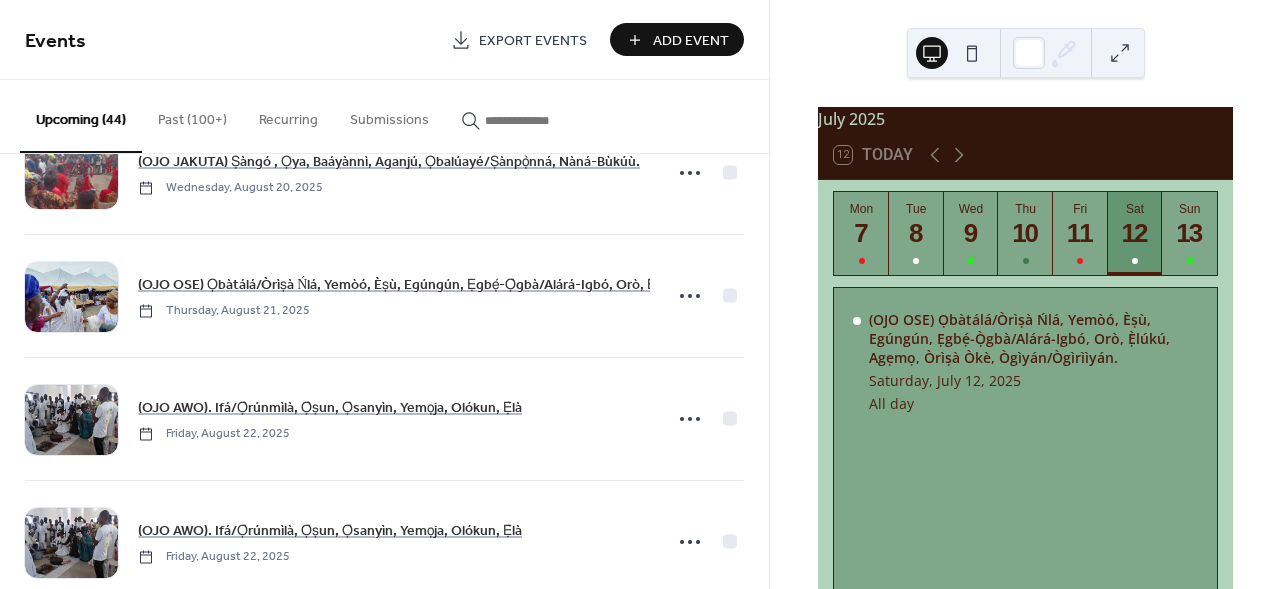 scroll, scrollTop: 4795, scrollLeft: 0, axis: vertical 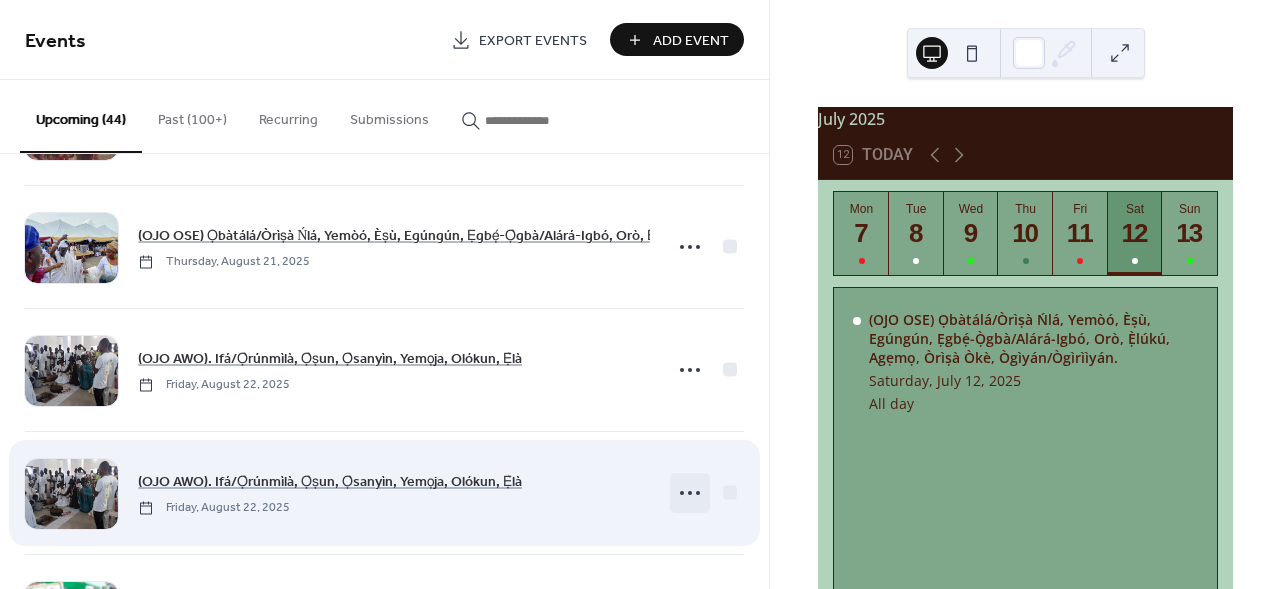 click 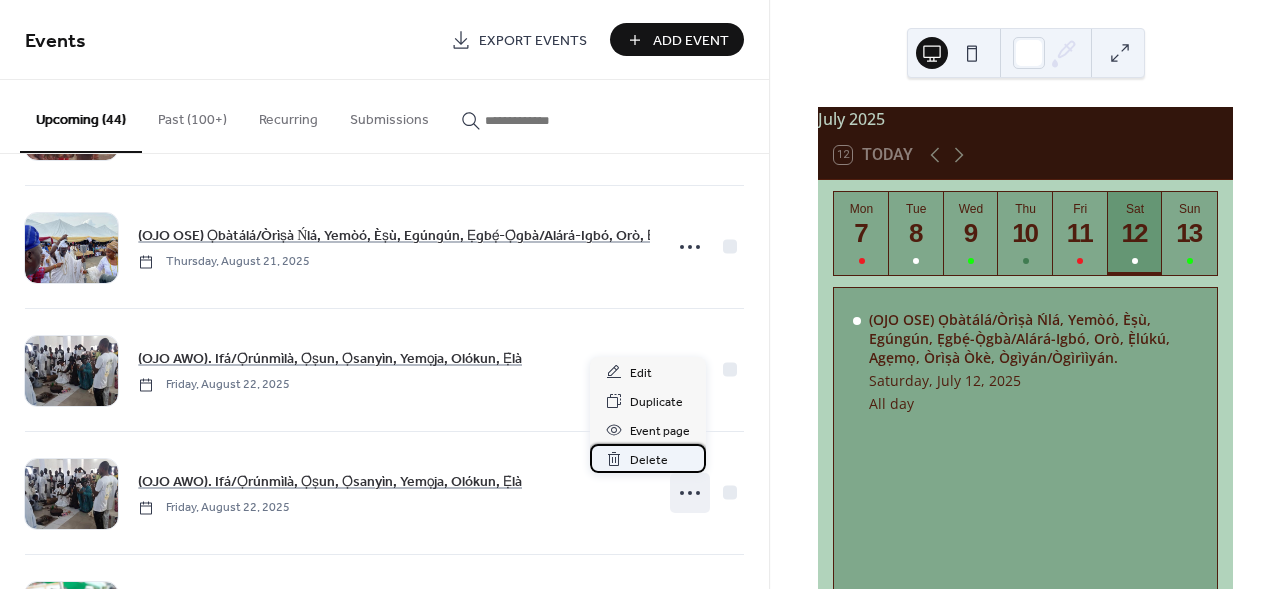 click on "Delete" at bounding box center [649, 460] 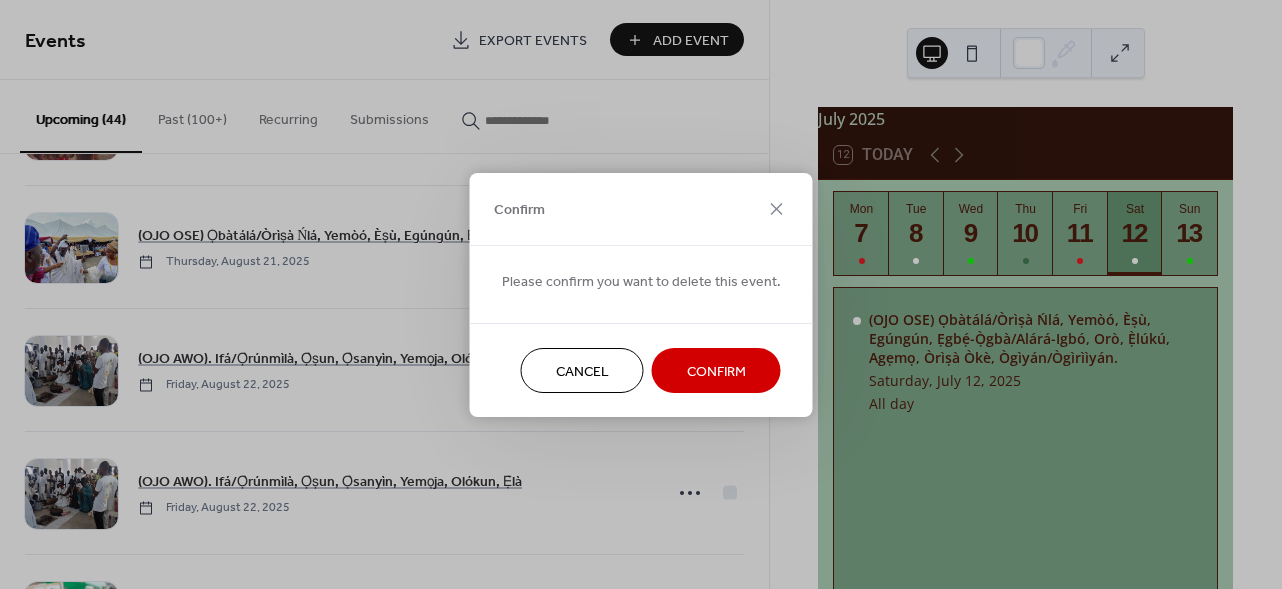 scroll, scrollTop: 4795, scrollLeft: 0, axis: vertical 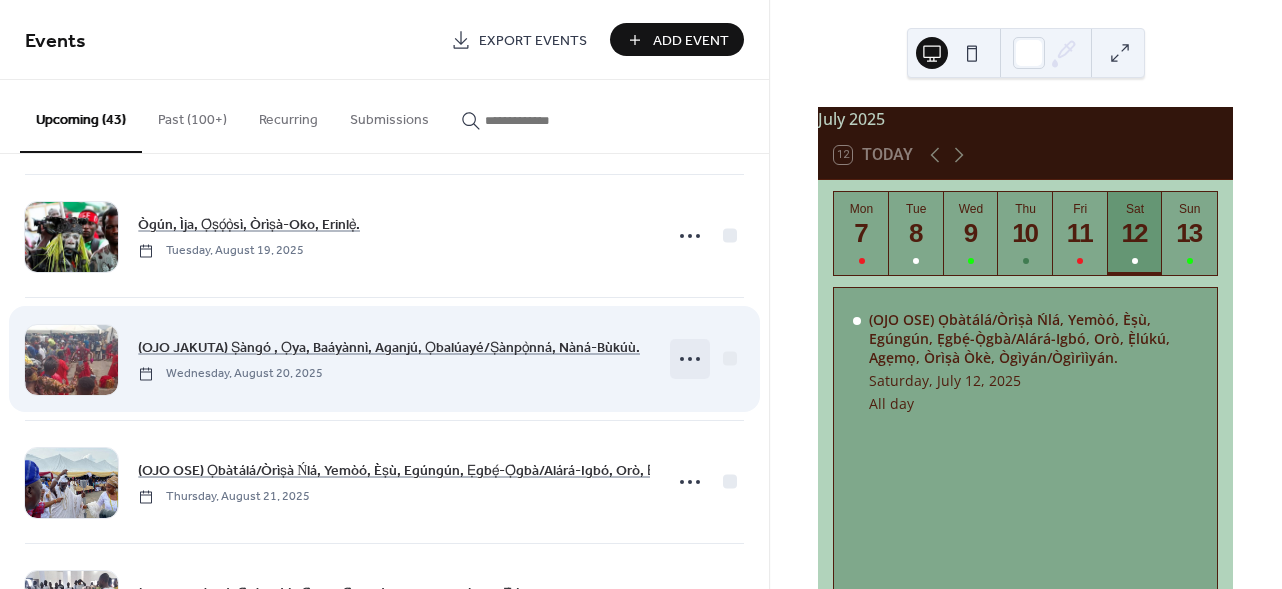 click 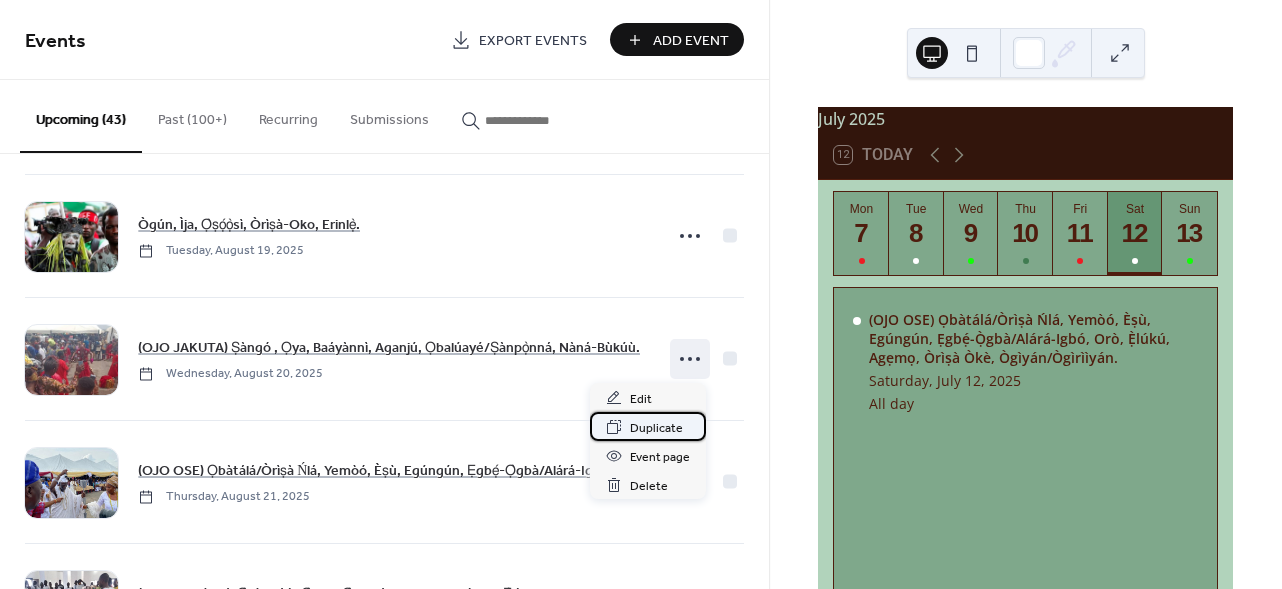 click on "Duplicate" at bounding box center [656, 428] 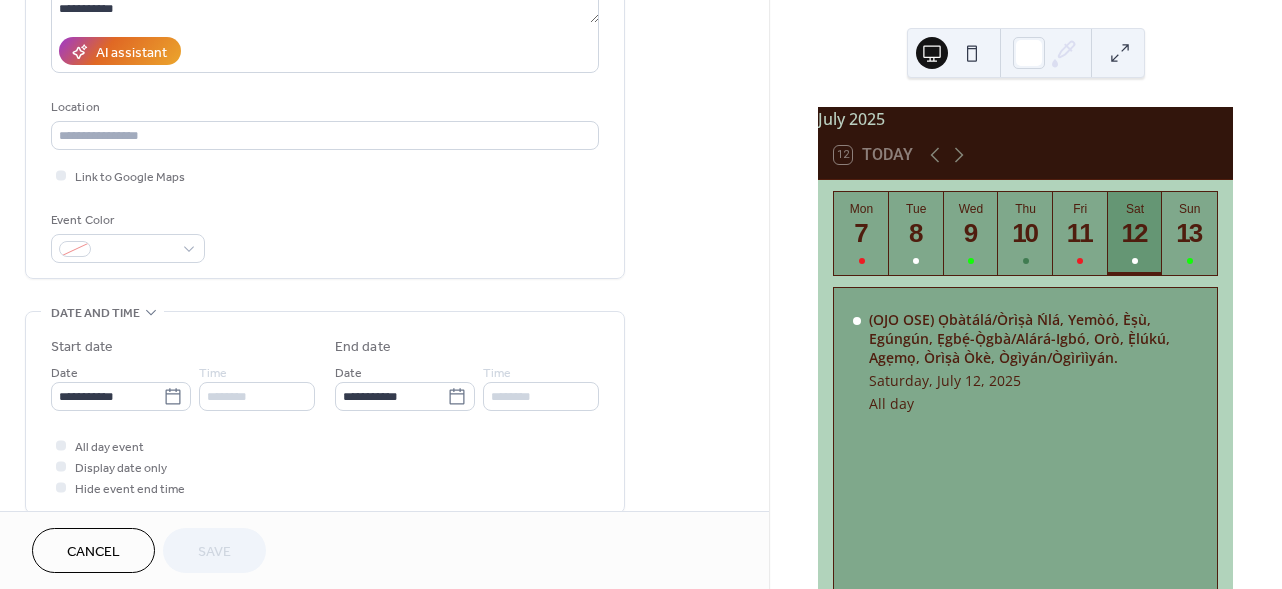 scroll, scrollTop: 392, scrollLeft: 0, axis: vertical 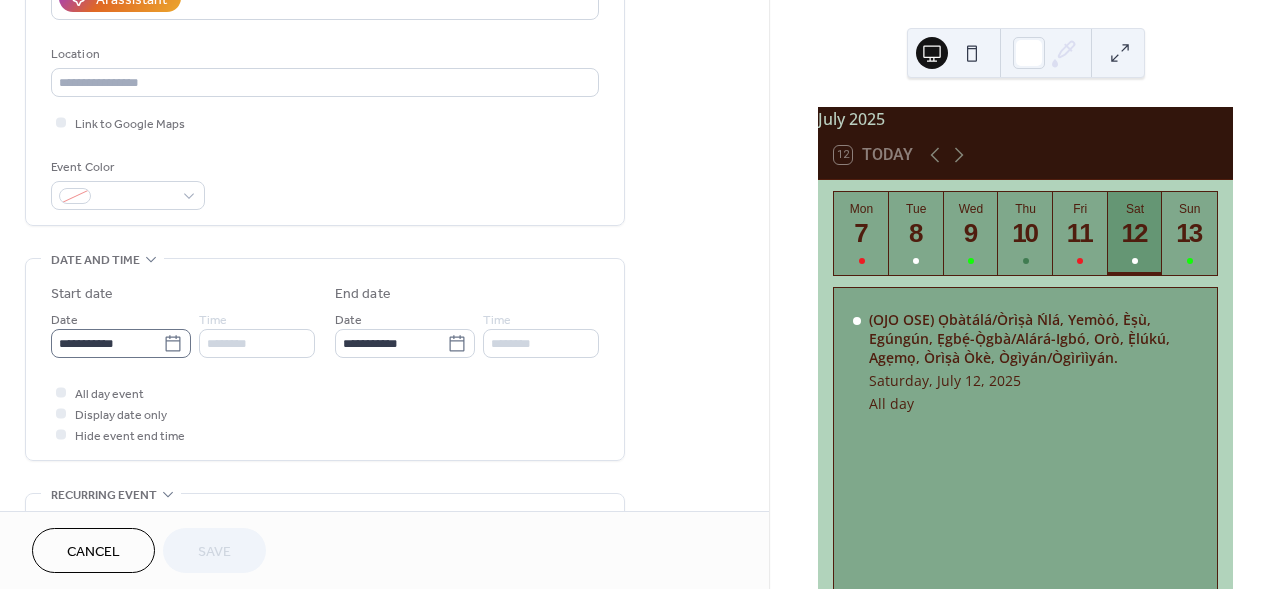 click on "**********" at bounding box center (121, 343) 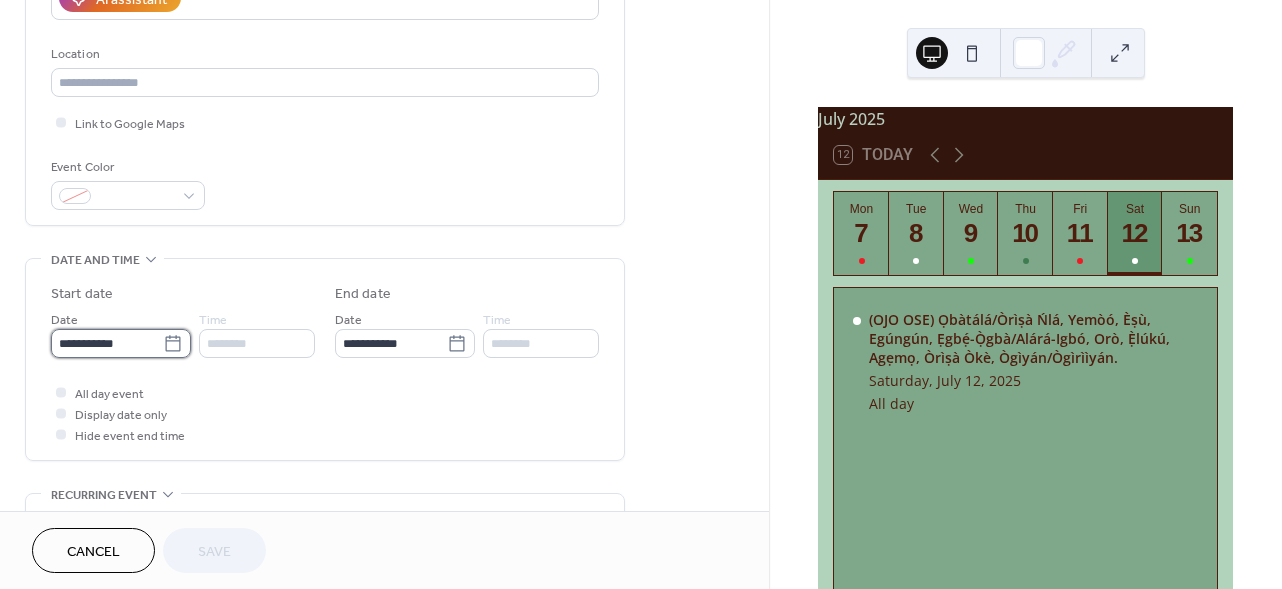 click on "**********" at bounding box center [107, 343] 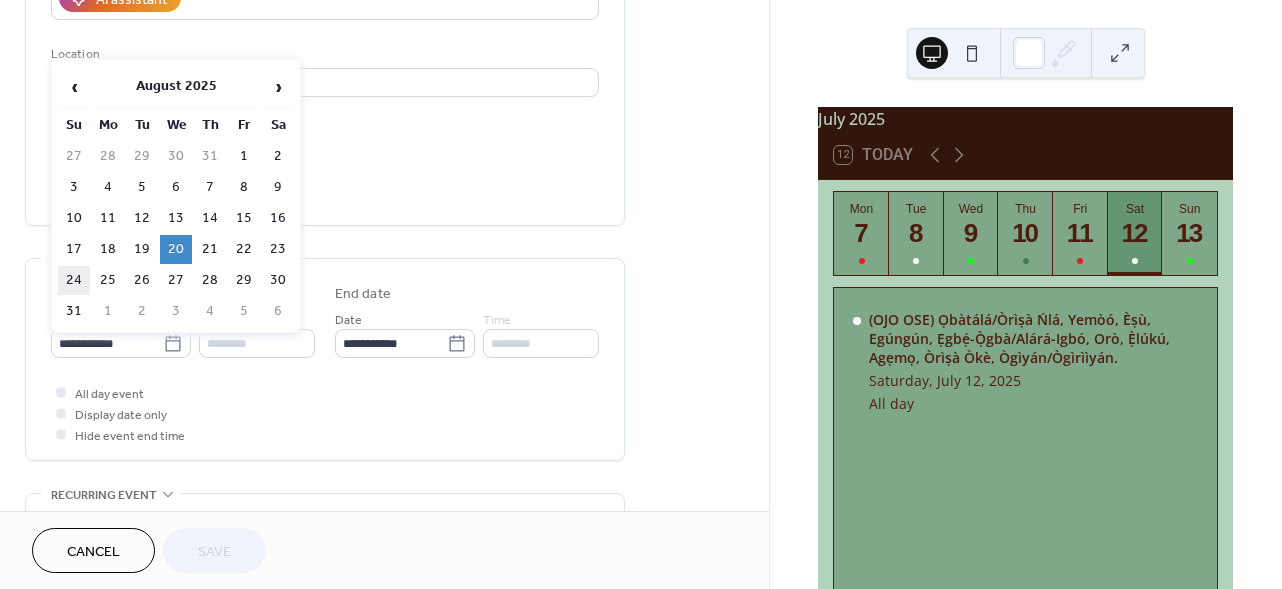 click on "24" at bounding box center [74, 280] 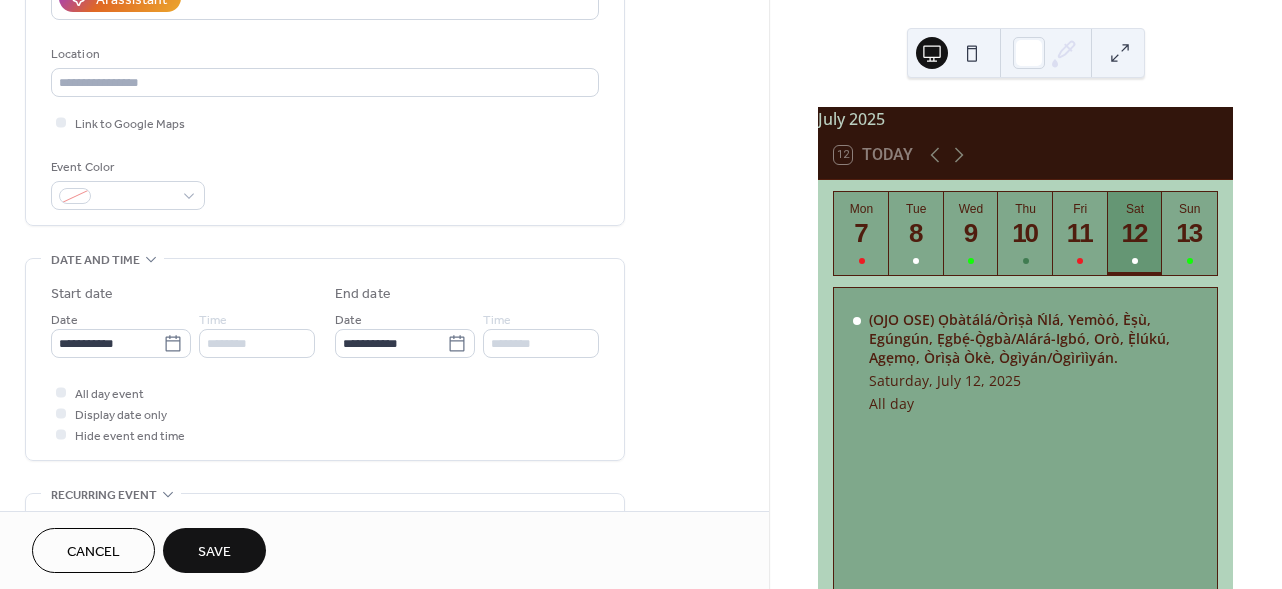 click on "Save" at bounding box center (214, 552) 